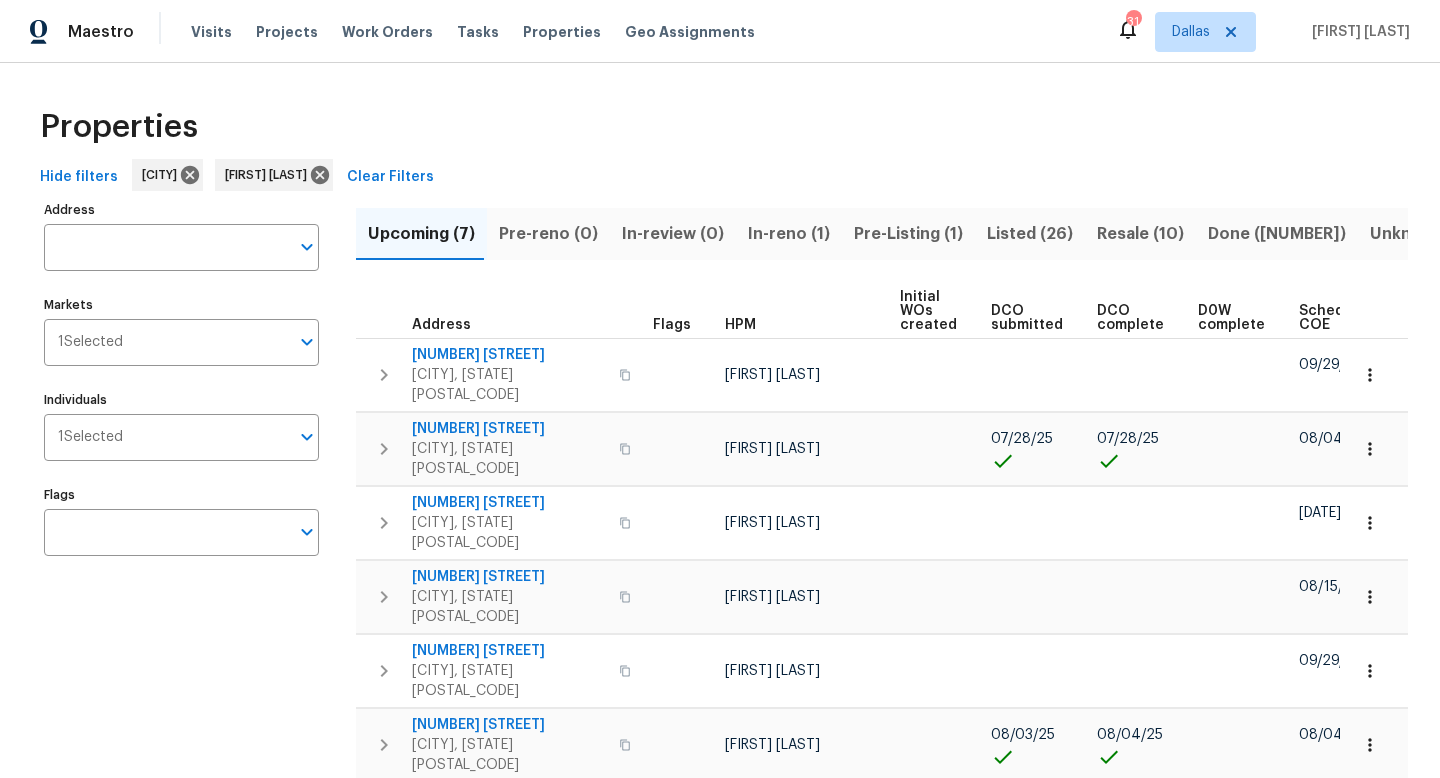 scroll, scrollTop: 0, scrollLeft: 0, axis: both 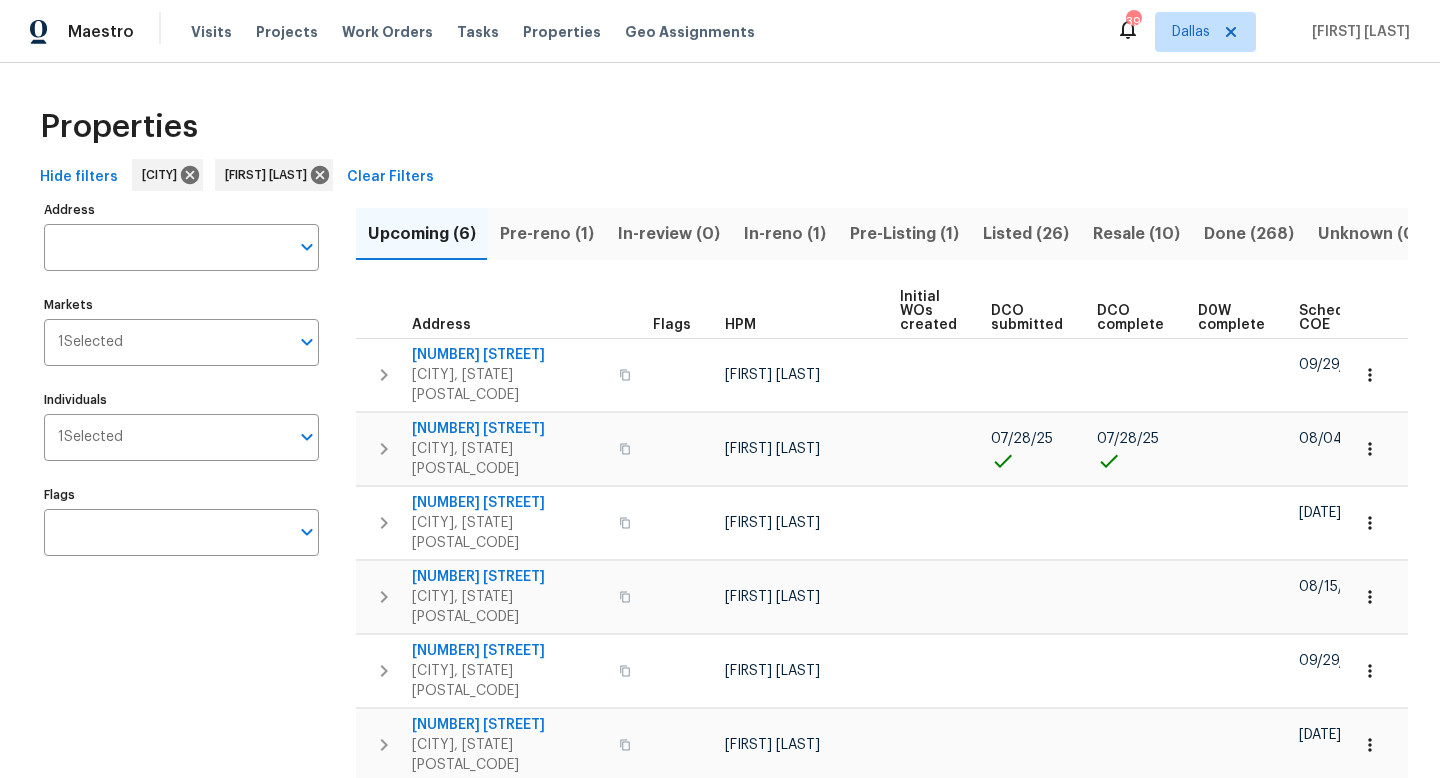 click on "Pre-reno (1)" at bounding box center [547, 234] 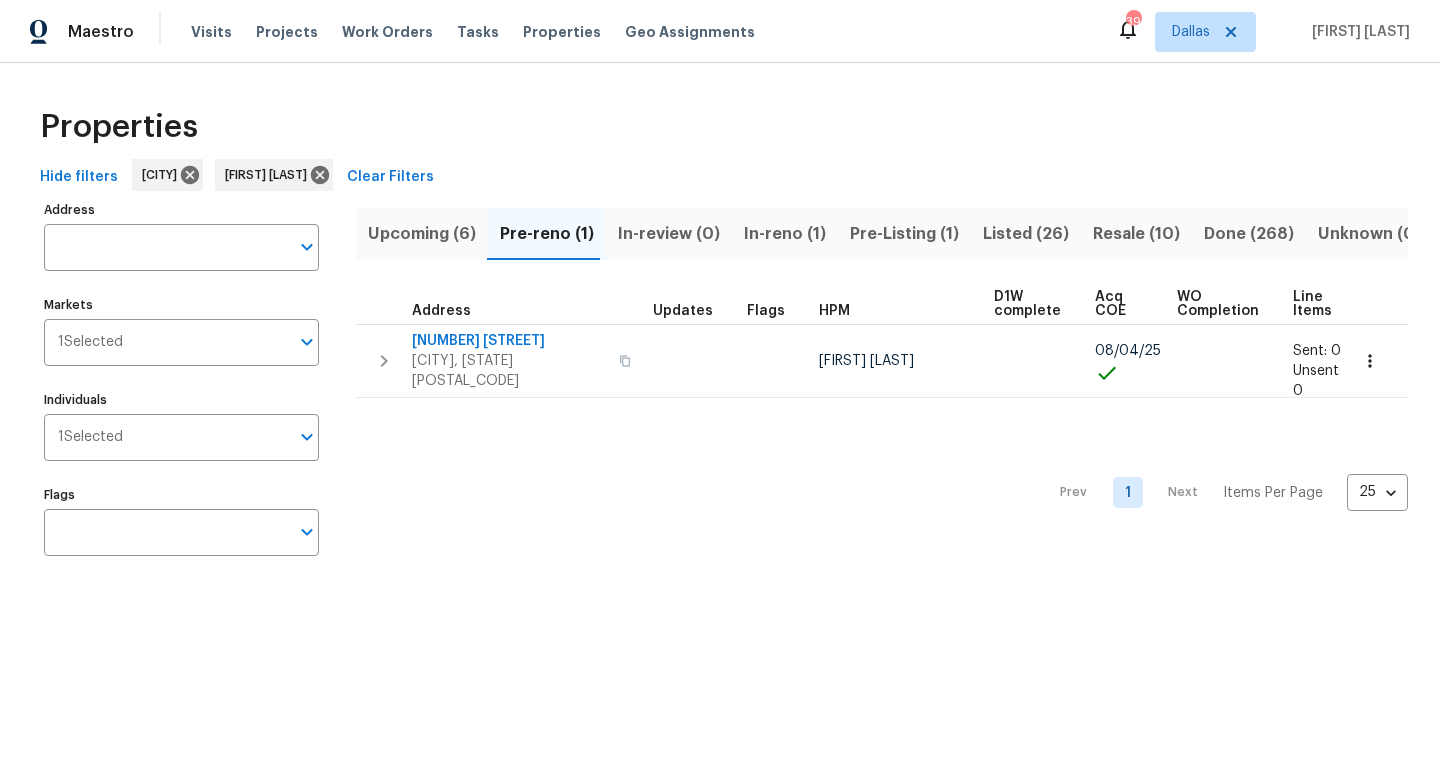click on "Upcoming (6)" at bounding box center [422, 234] 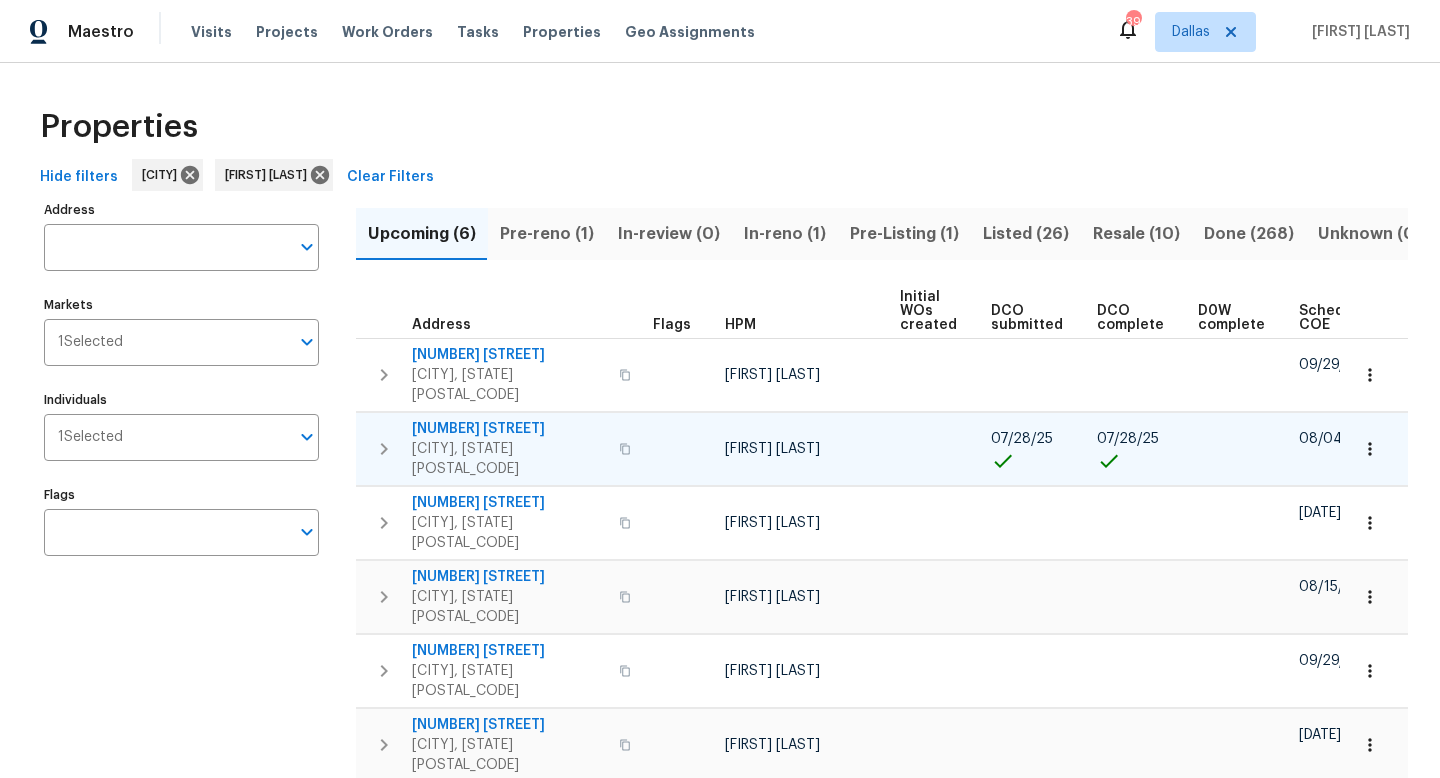 click on "[NUMBER] [STREET]" at bounding box center [509, 429] 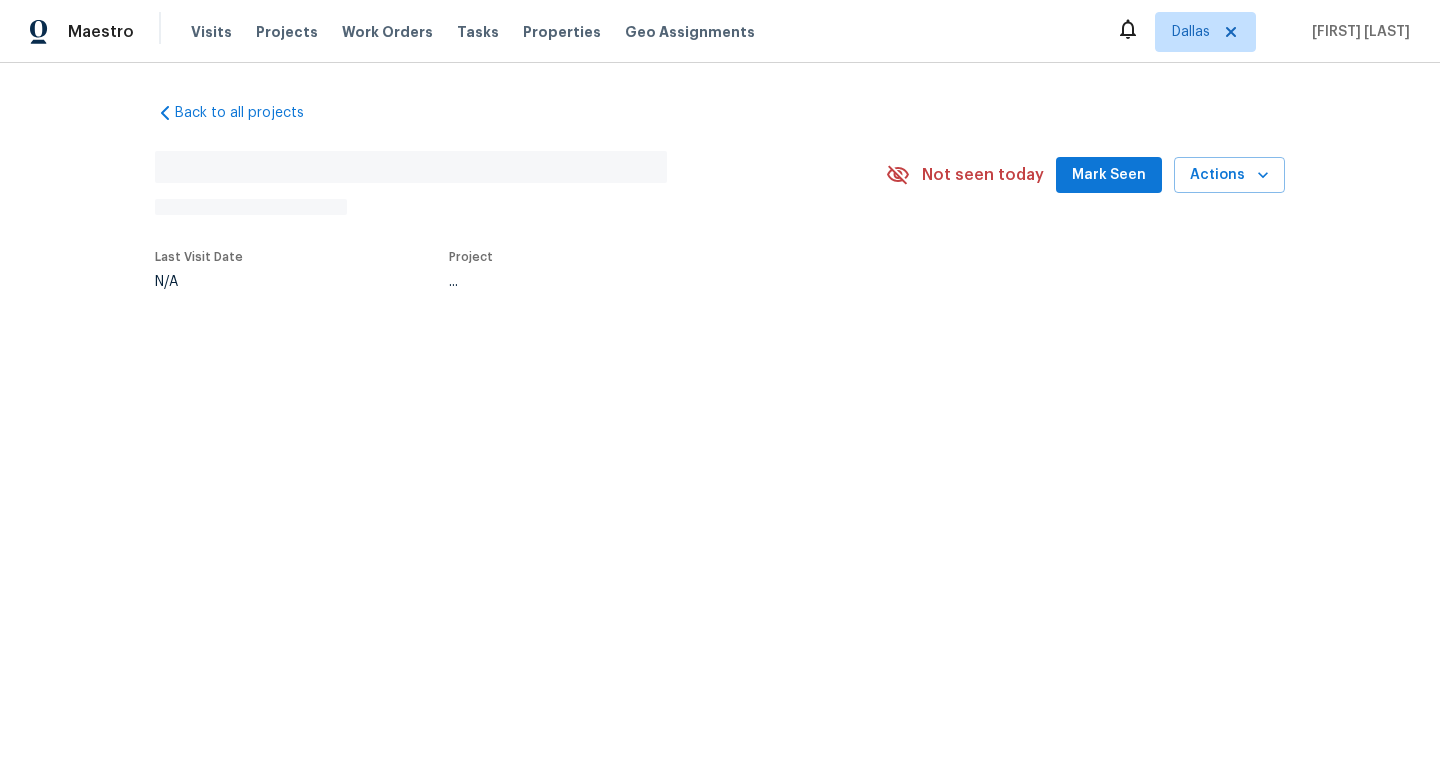 scroll, scrollTop: 0, scrollLeft: 0, axis: both 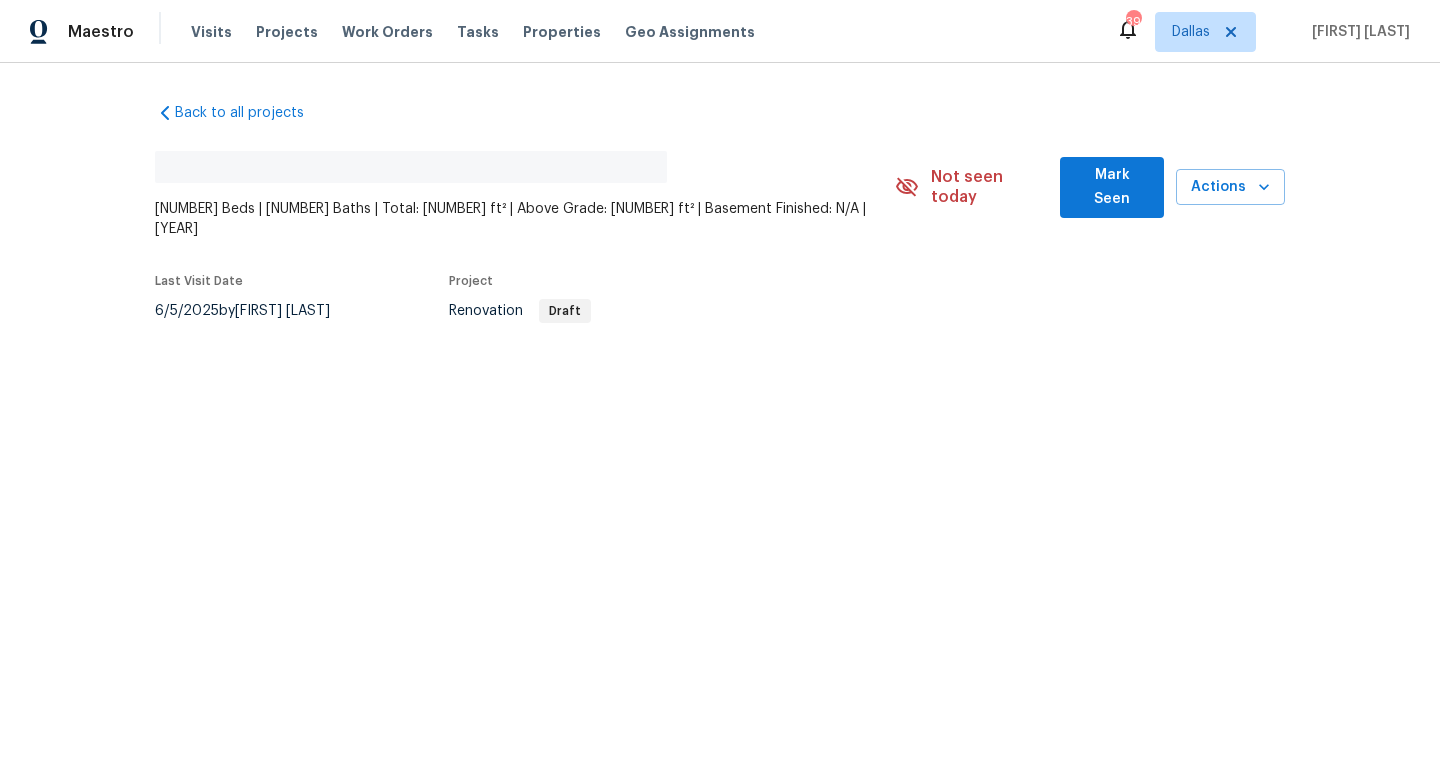 click on "Mark Seen" at bounding box center [1112, 187] 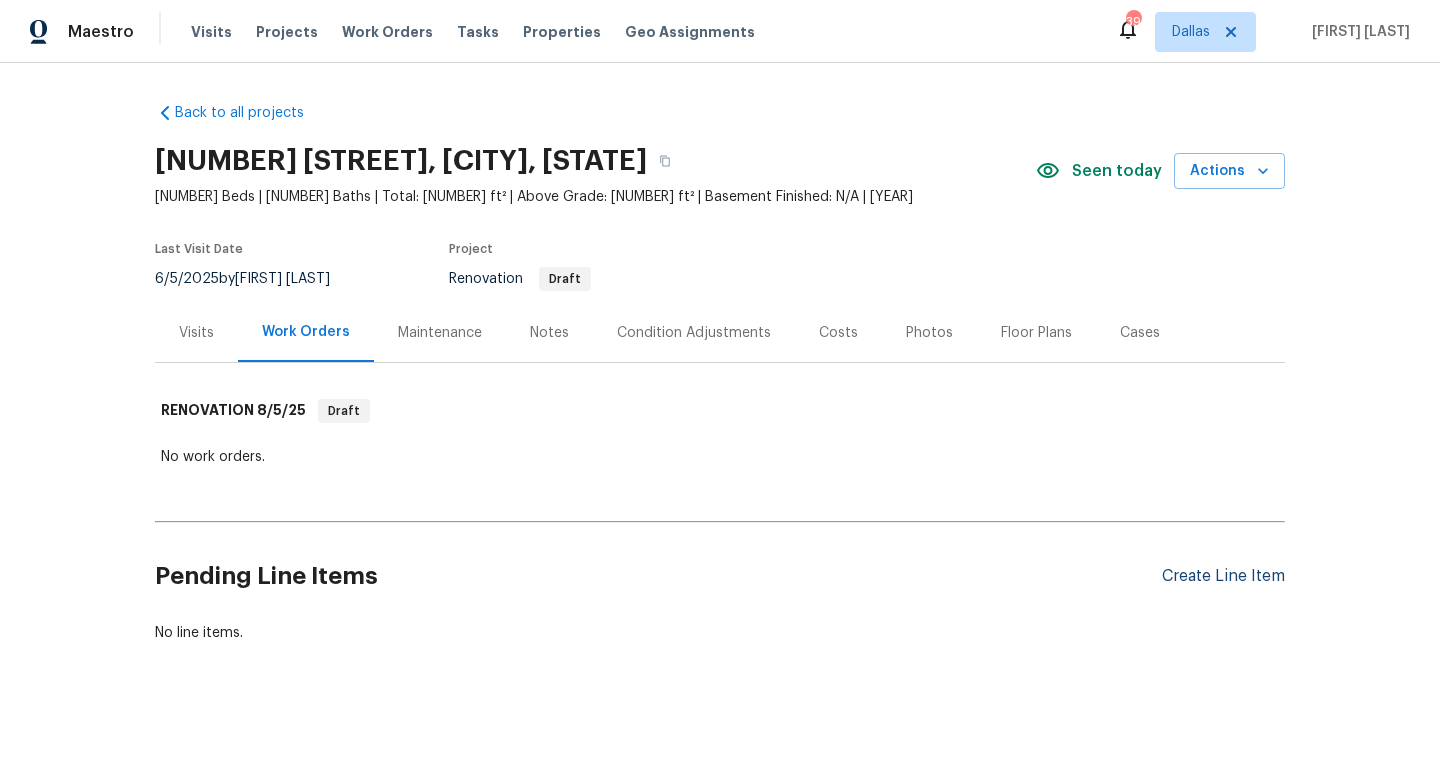 click on "Create Line Item" at bounding box center (1223, 576) 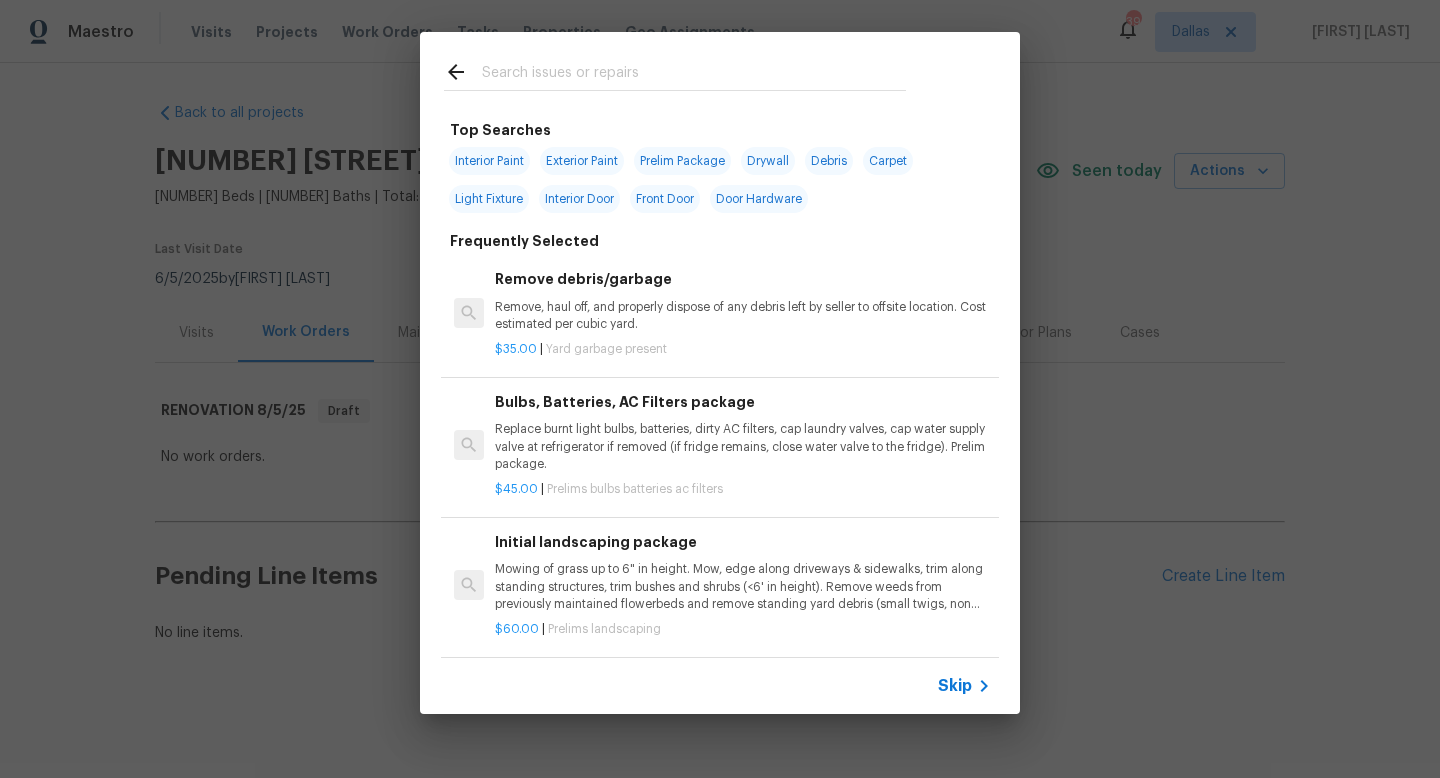 click on "Skip" at bounding box center [955, 686] 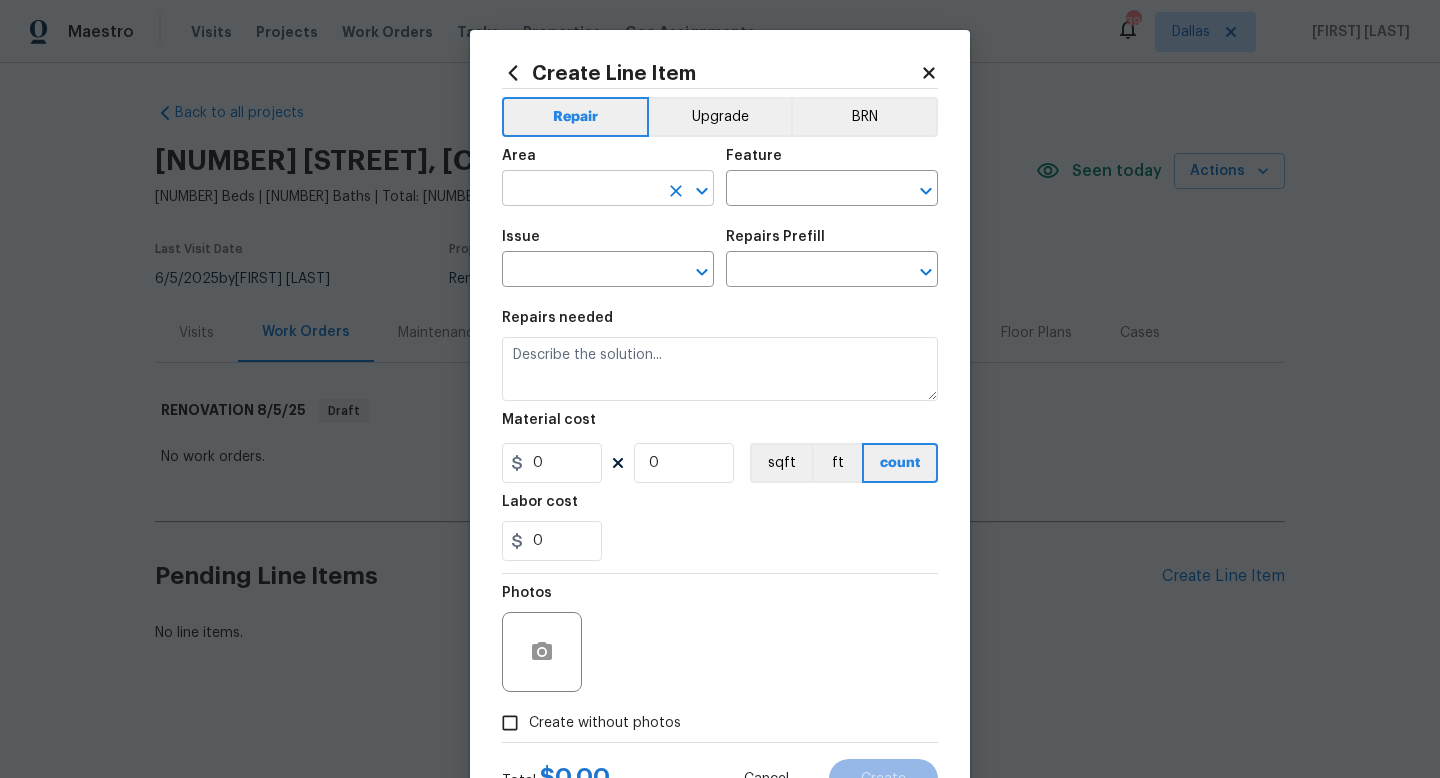 click at bounding box center [580, 190] 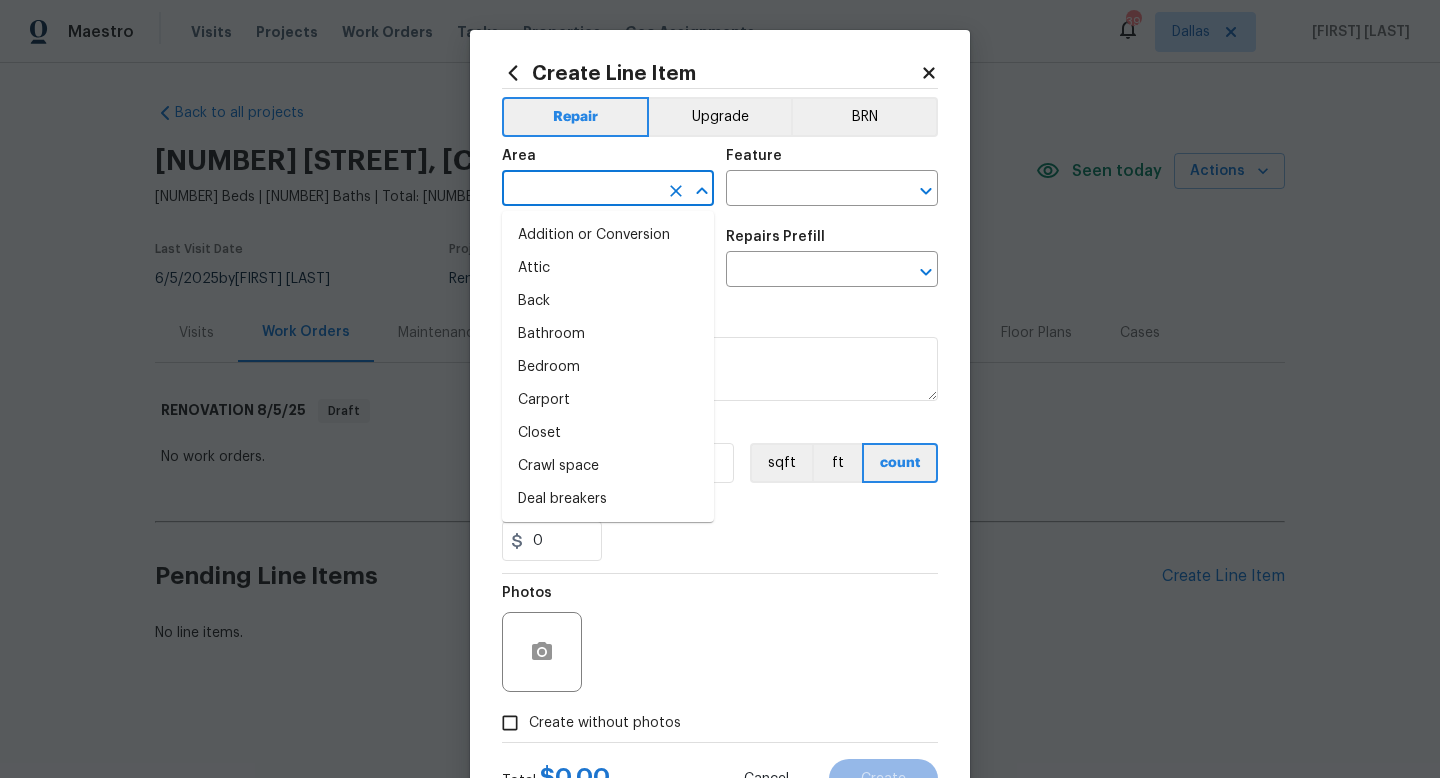 type on "i" 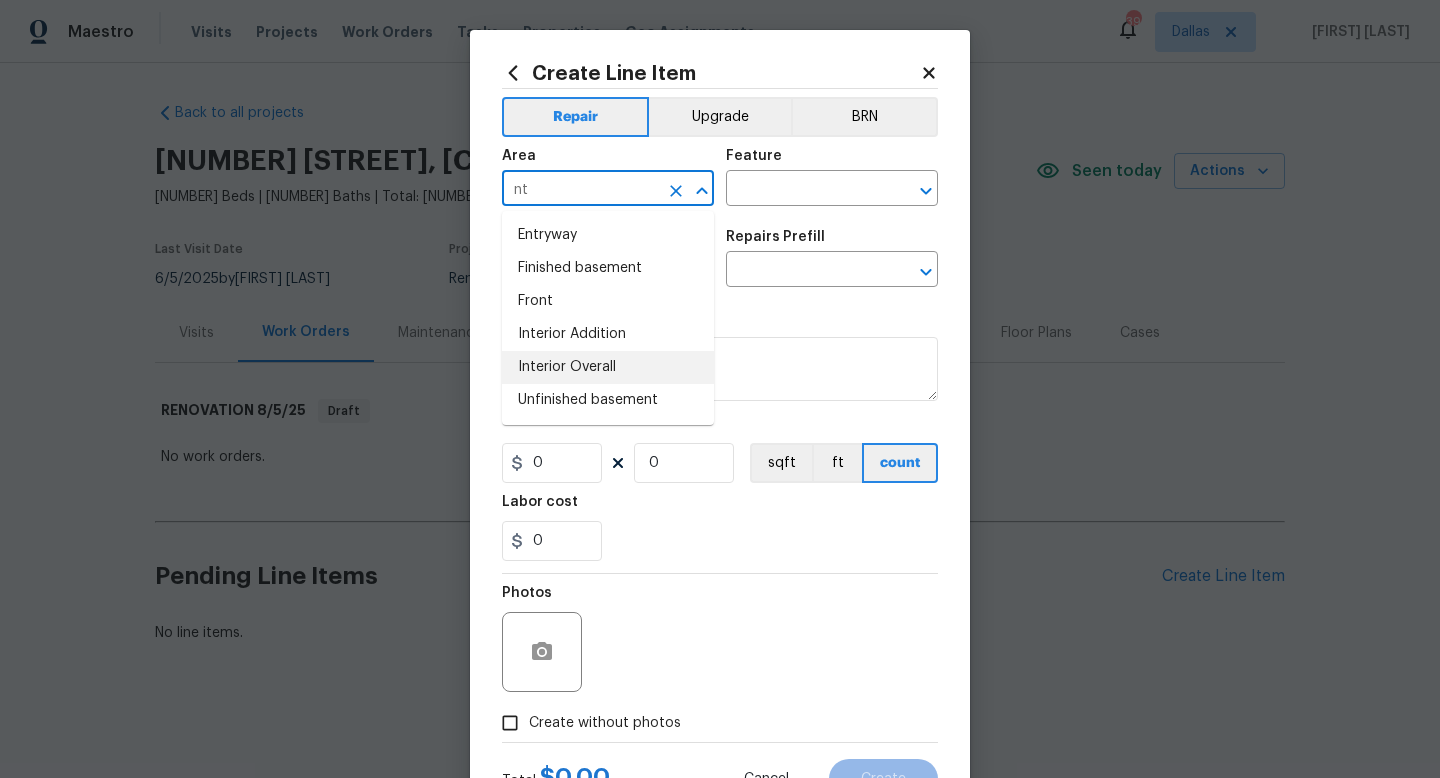 click on "Interior Overall" at bounding box center [608, 367] 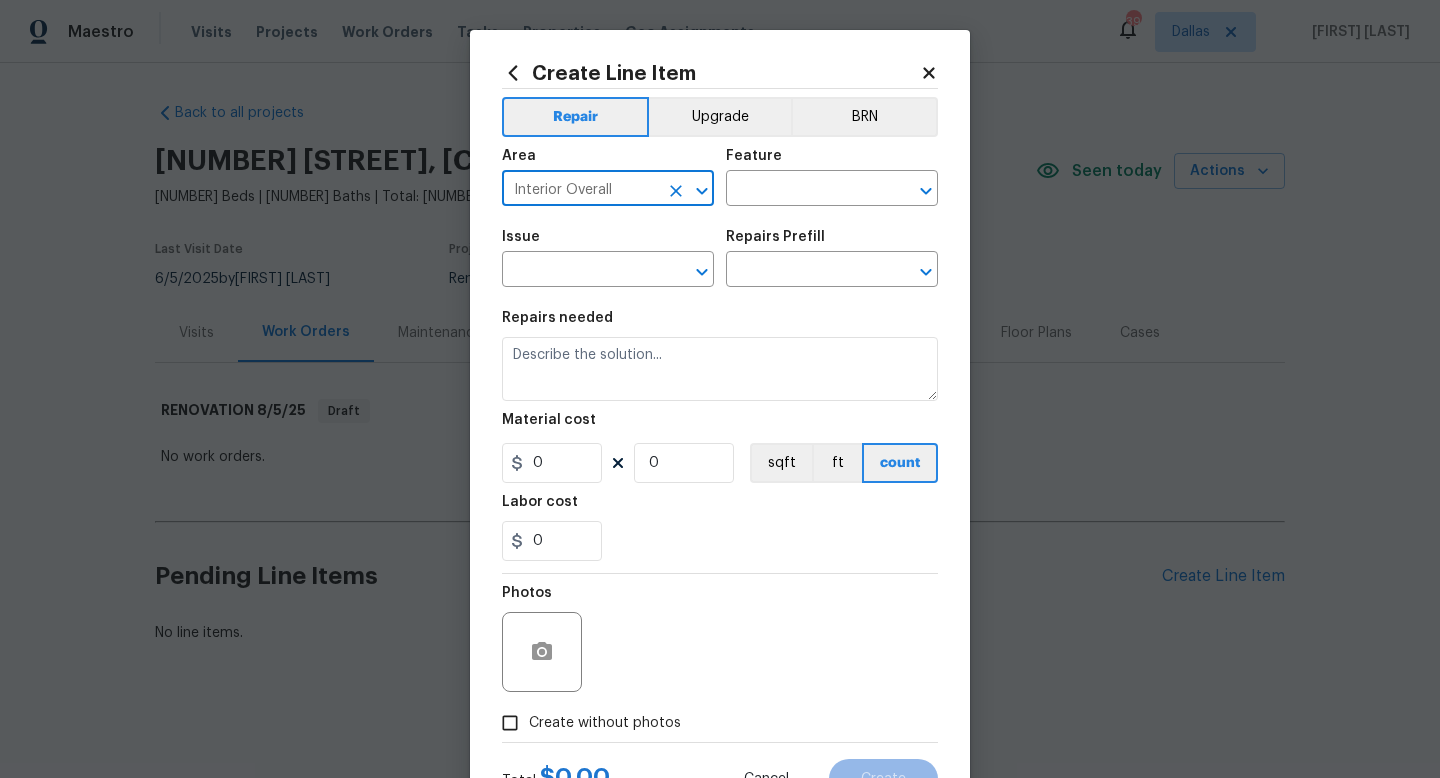 type on "Interior Overall" 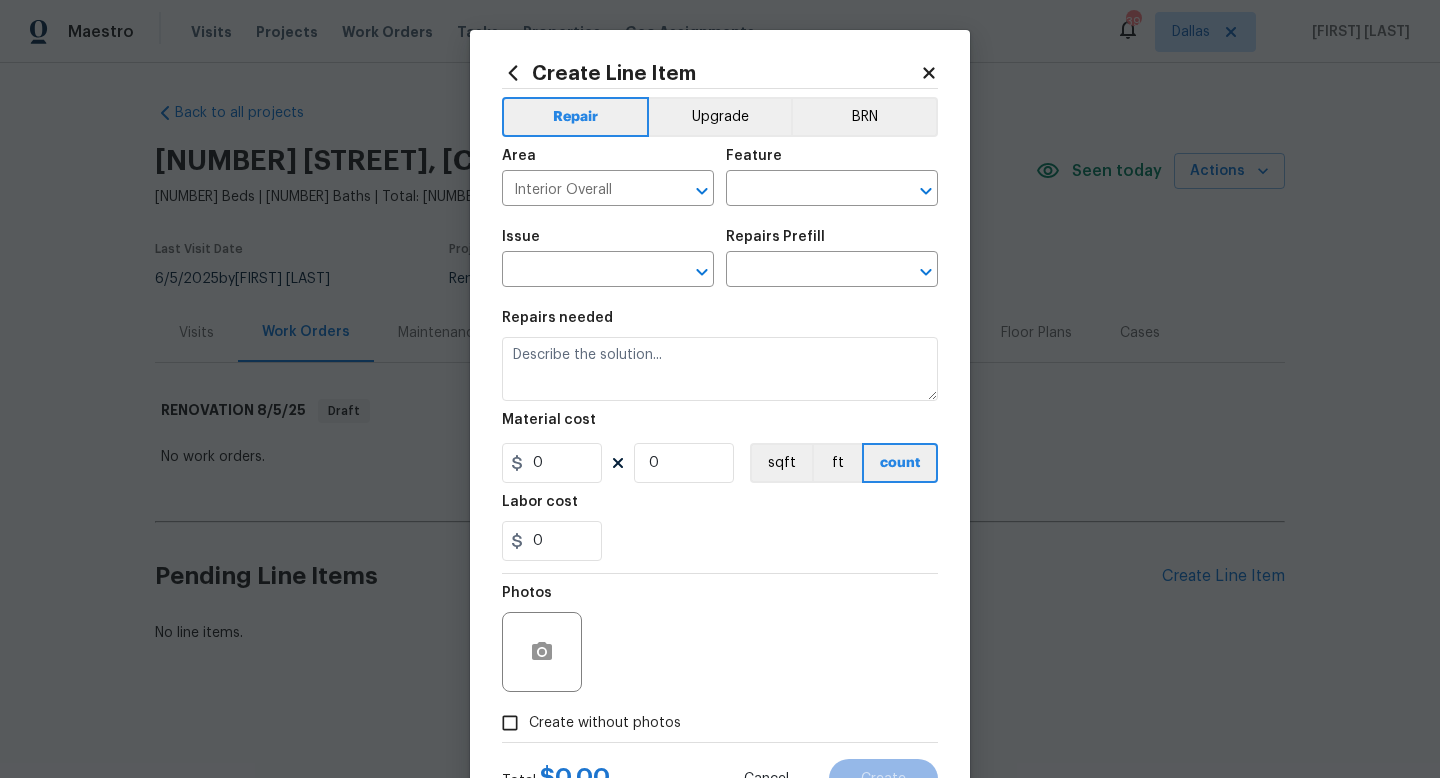 click 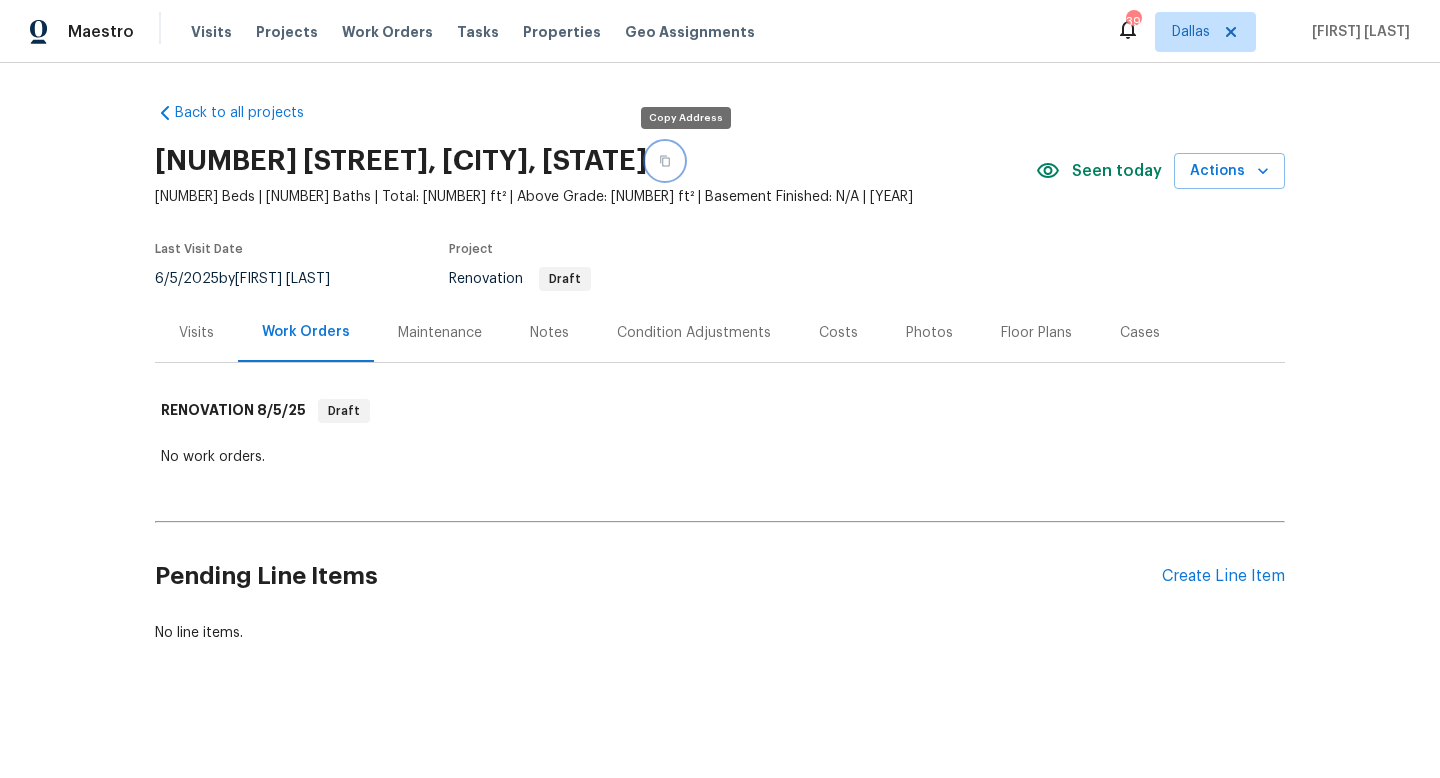 click 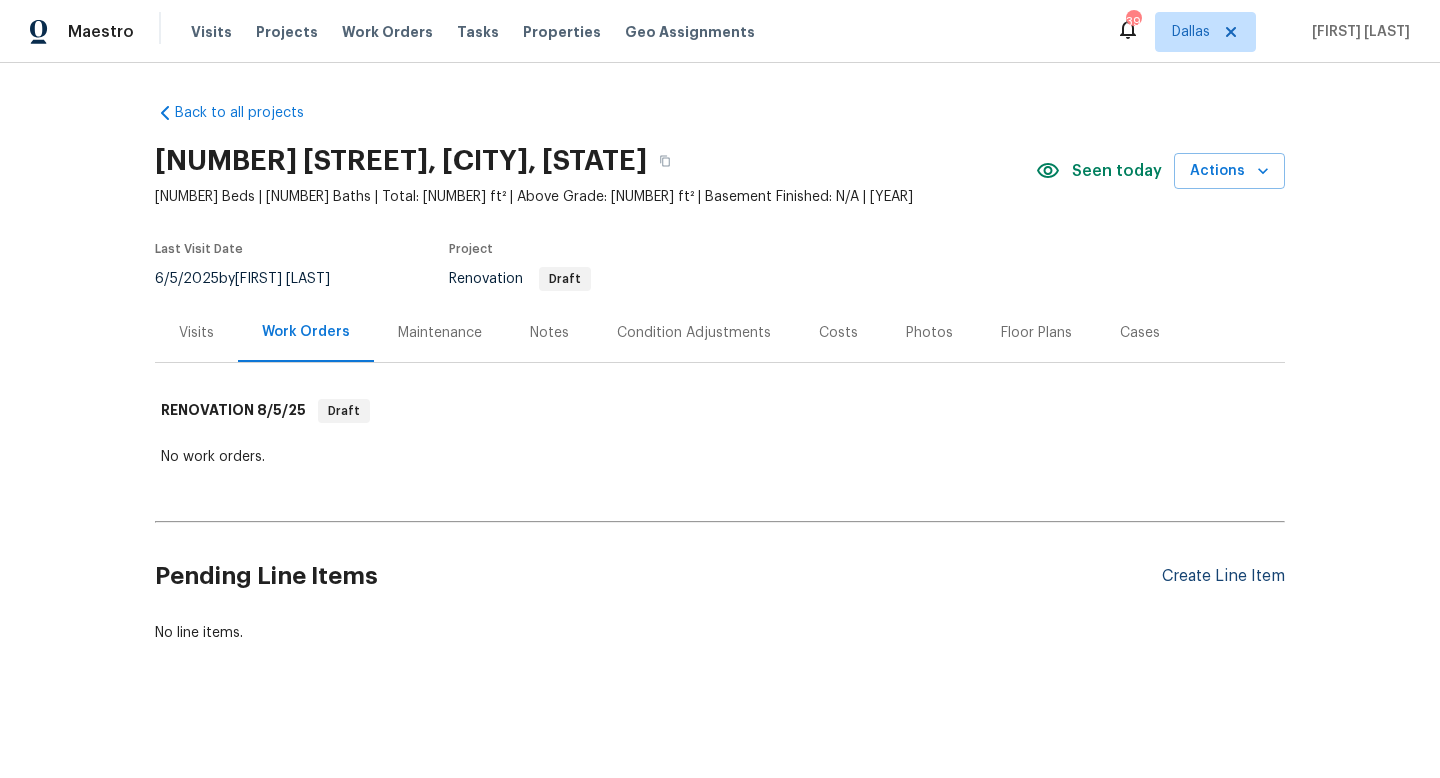 click on "Create Line Item" at bounding box center [1223, 576] 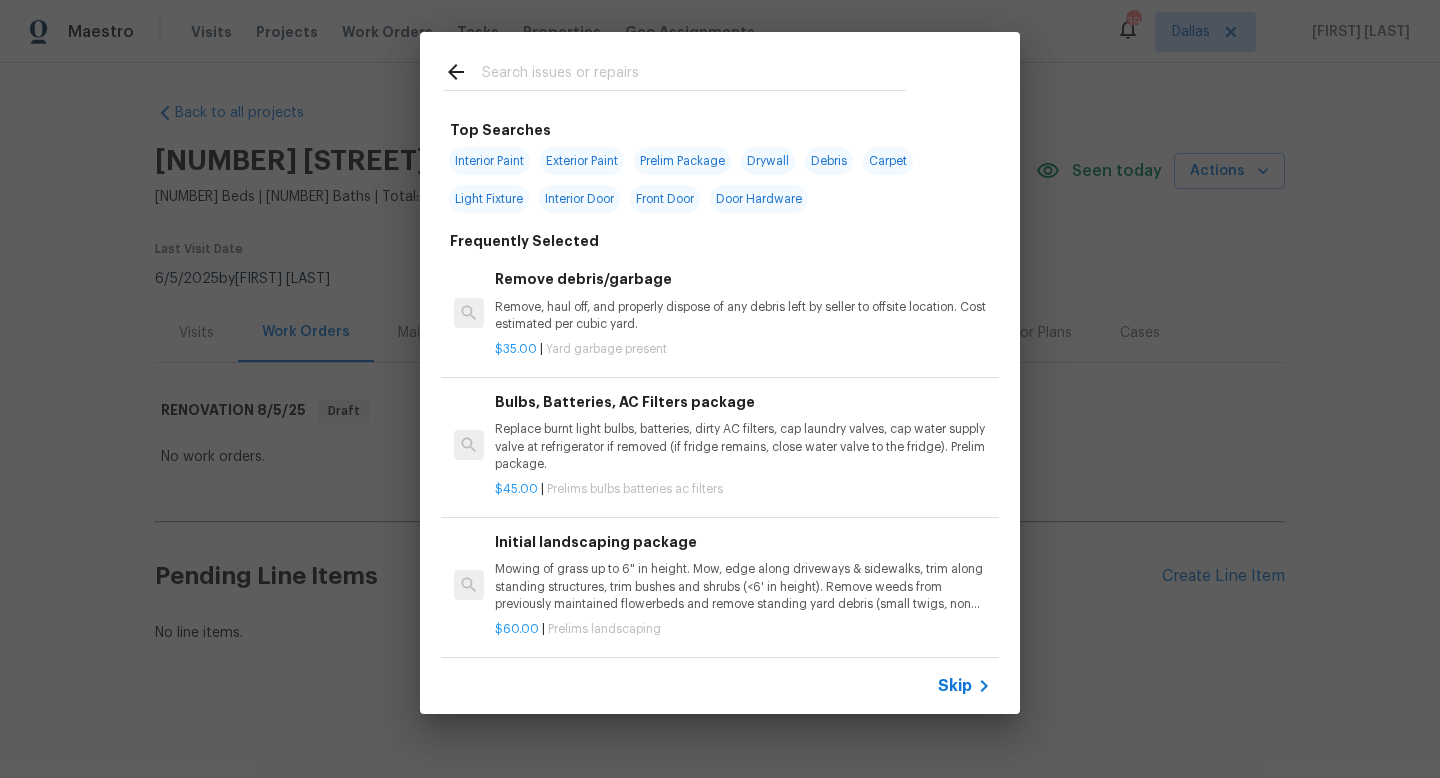 click on "Skip" at bounding box center [955, 686] 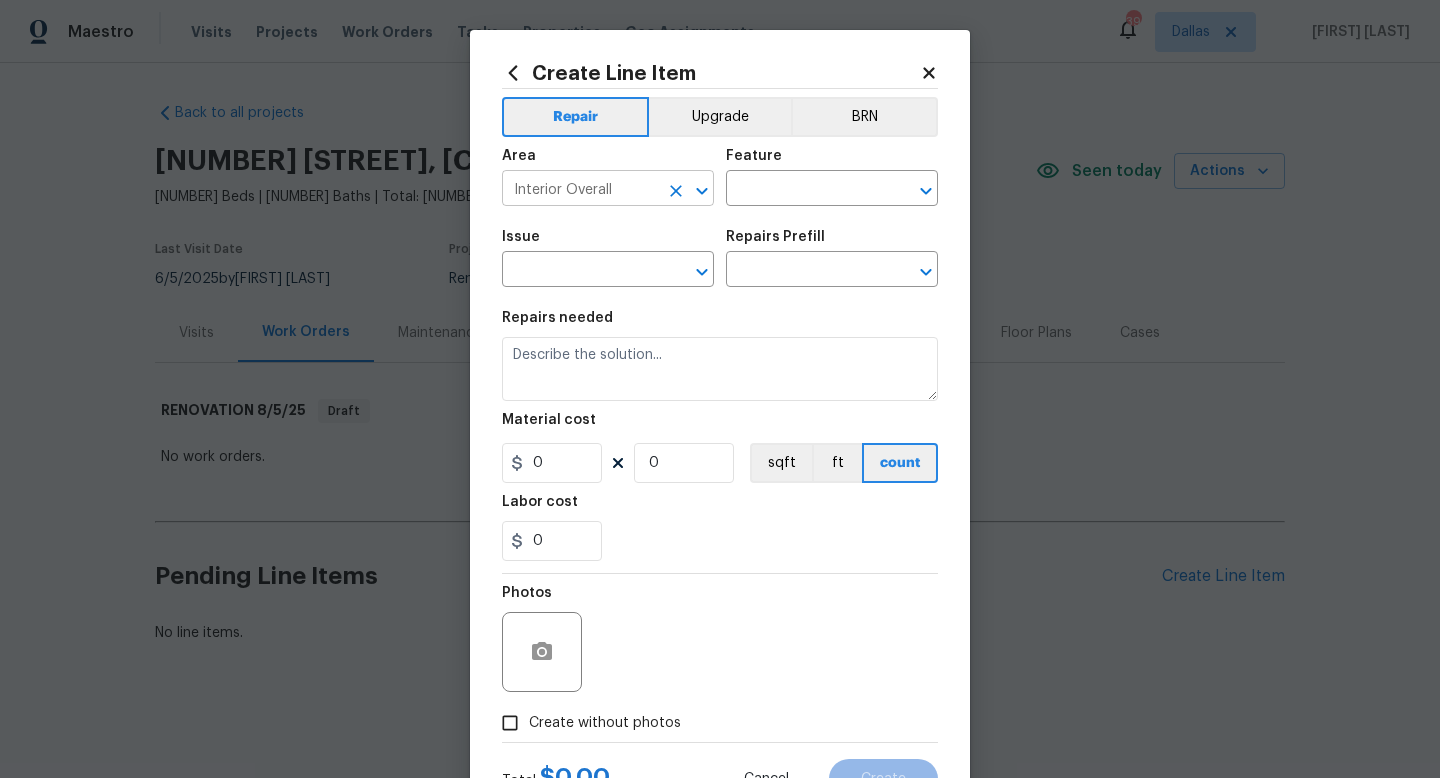 click on "Interior Overall" at bounding box center (580, 190) 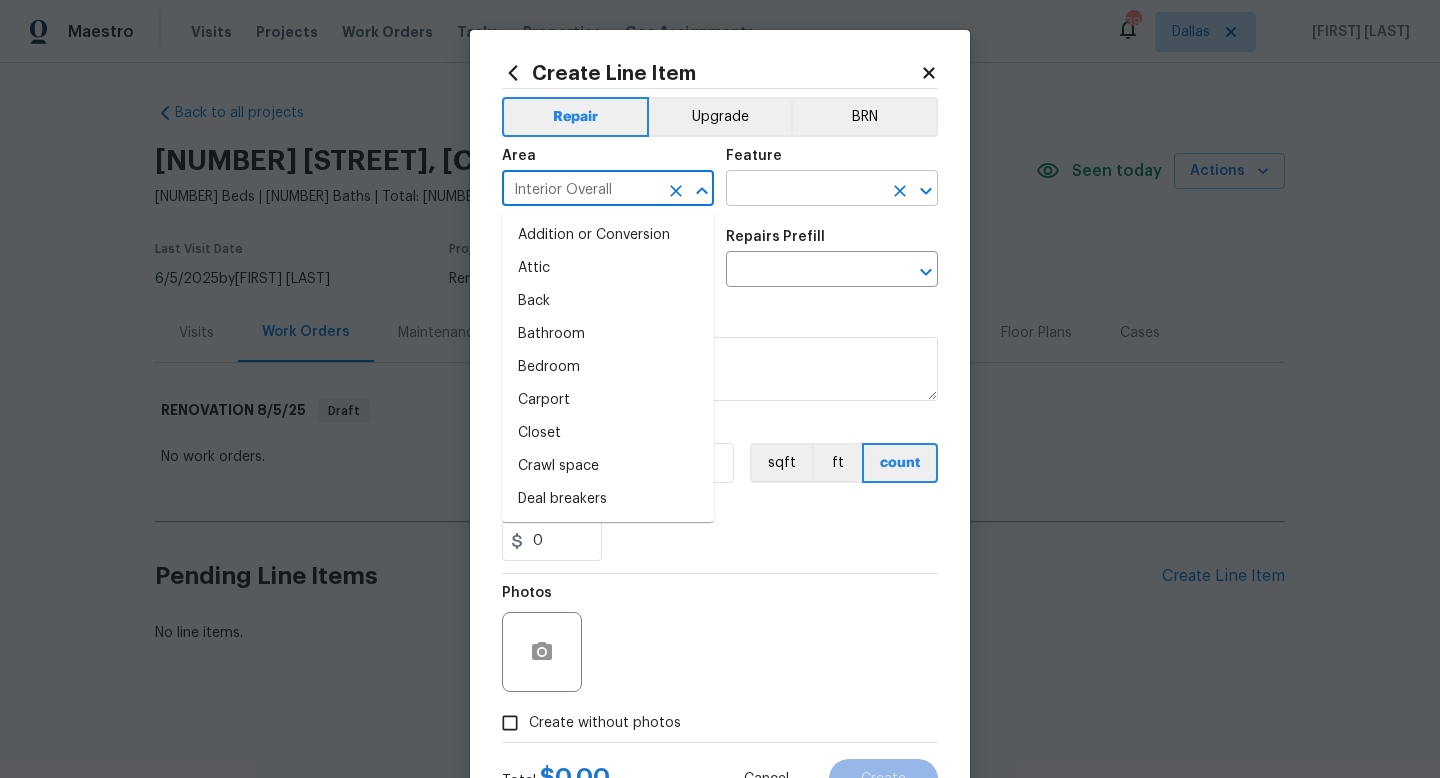 click at bounding box center [804, 190] 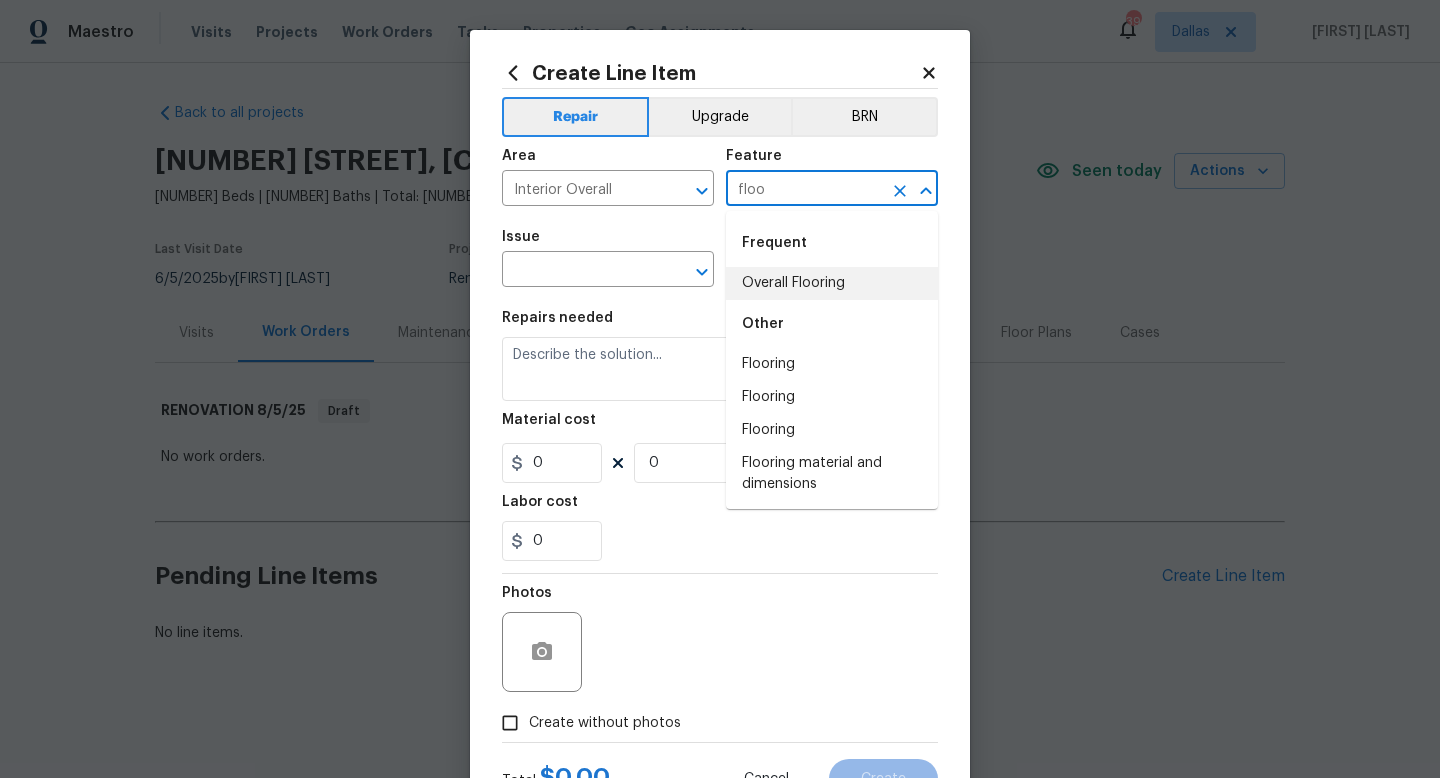 click on "Overall Flooring" at bounding box center [832, 283] 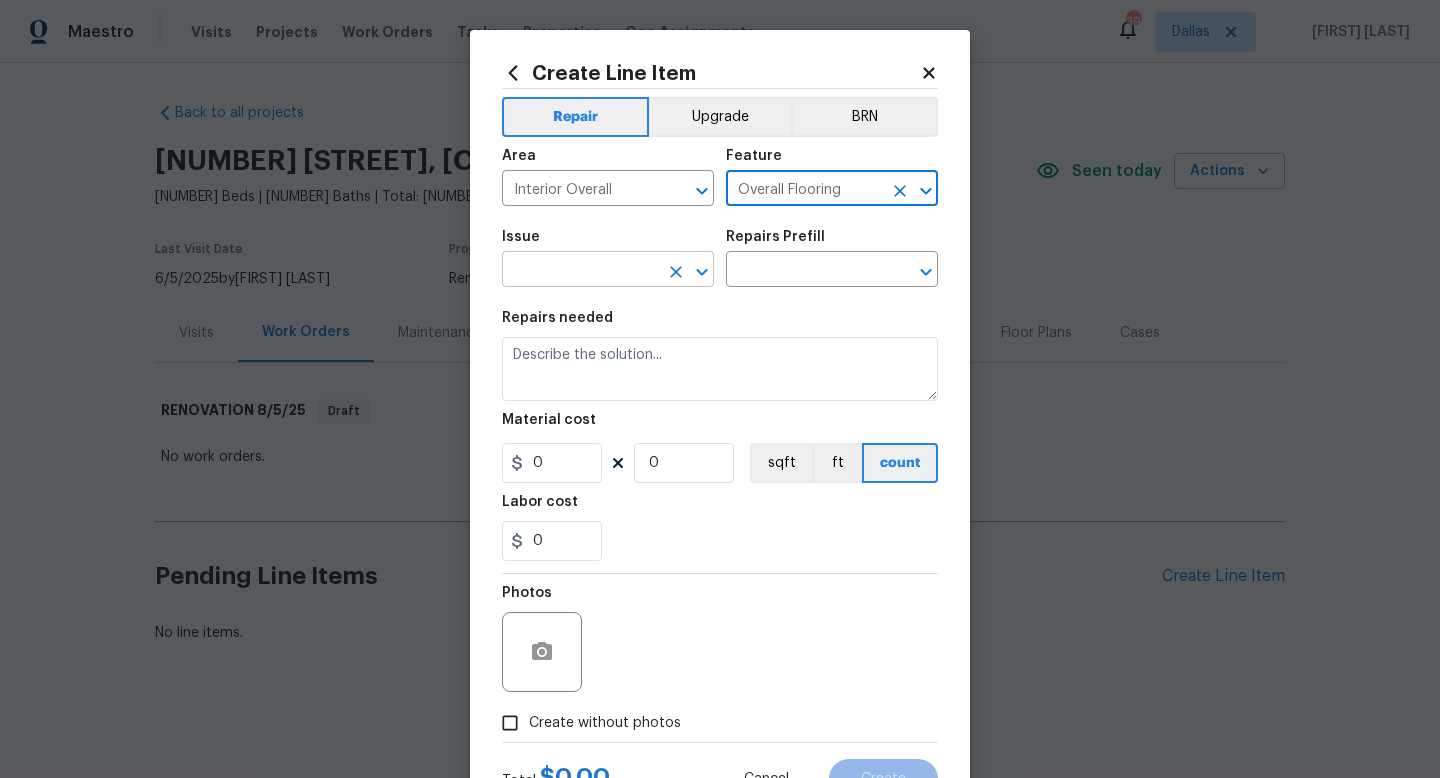 type on "Overall Flooring" 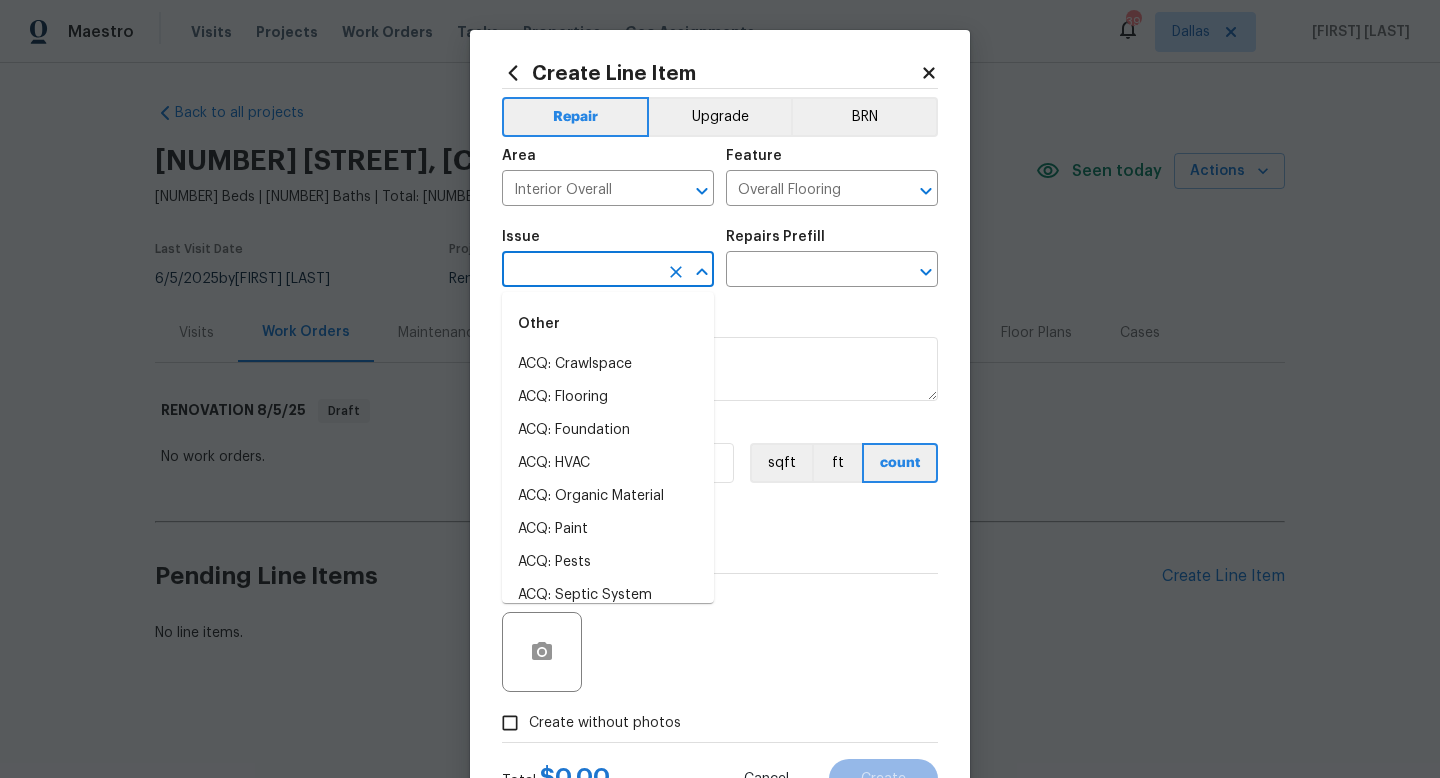 click at bounding box center [580, 271] 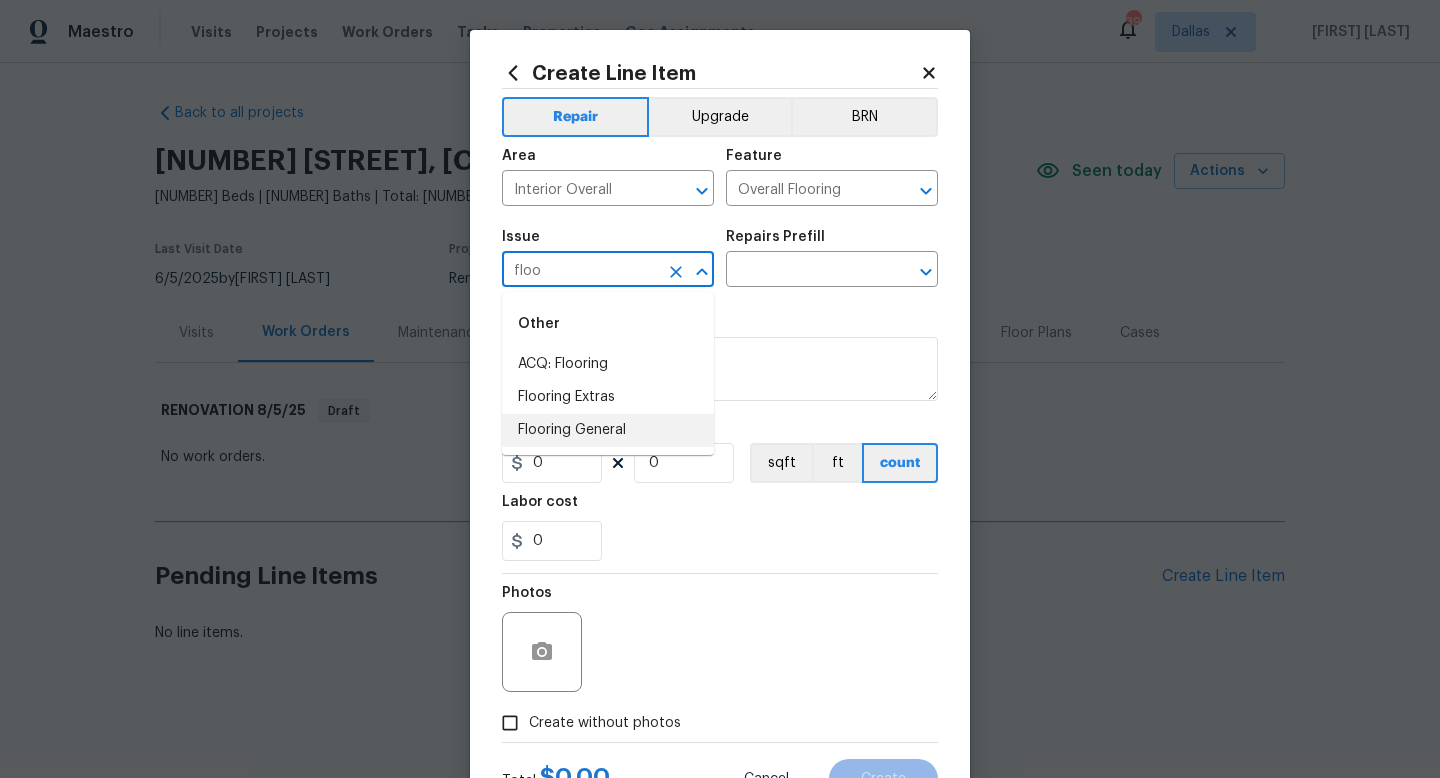 click on "Flooring General" at bounding box center (608, 430) 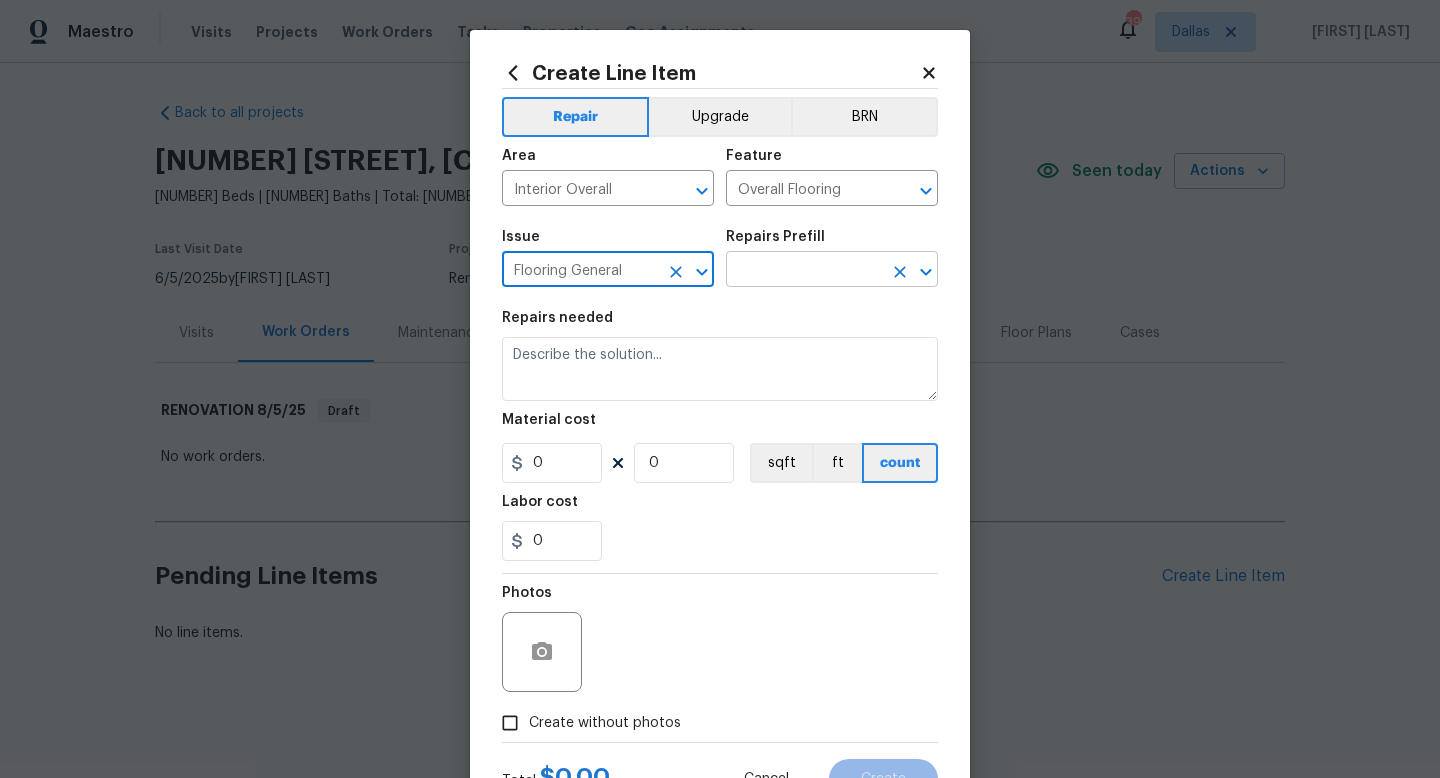 type on "Flooring General" 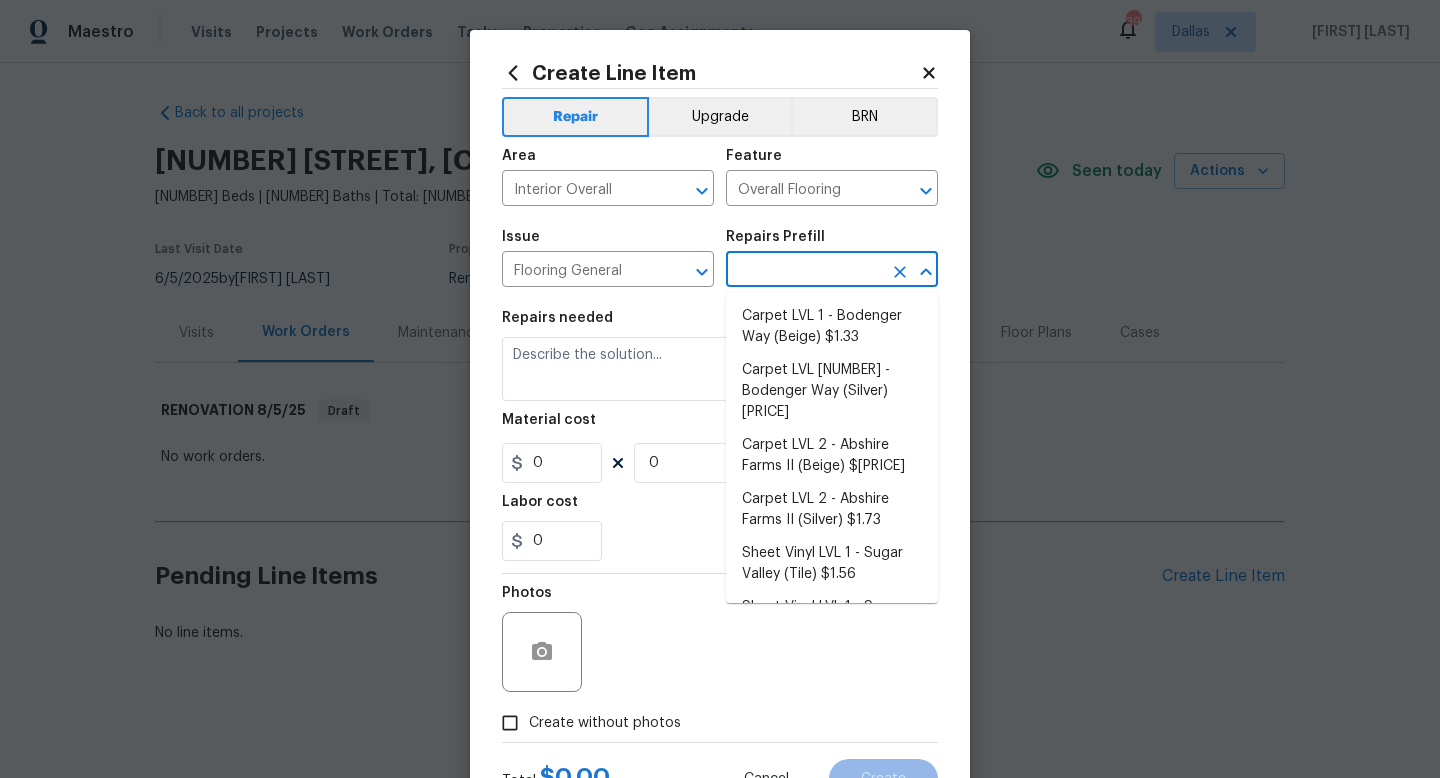 click at bounding box center (804, 271) 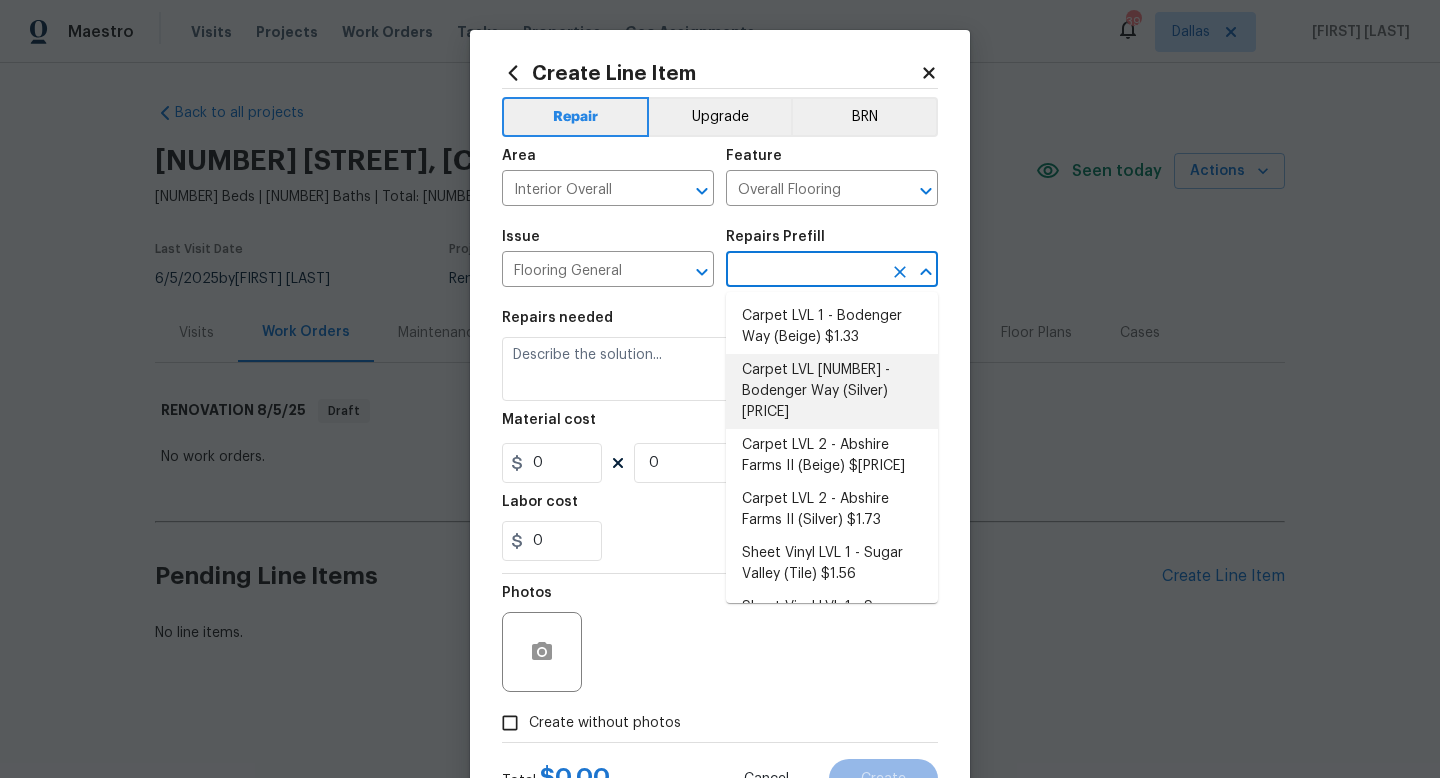 click on "Carpet LVL 1 - Bodenger Way (Silver) $1.33" at bounding box center [832, 391] 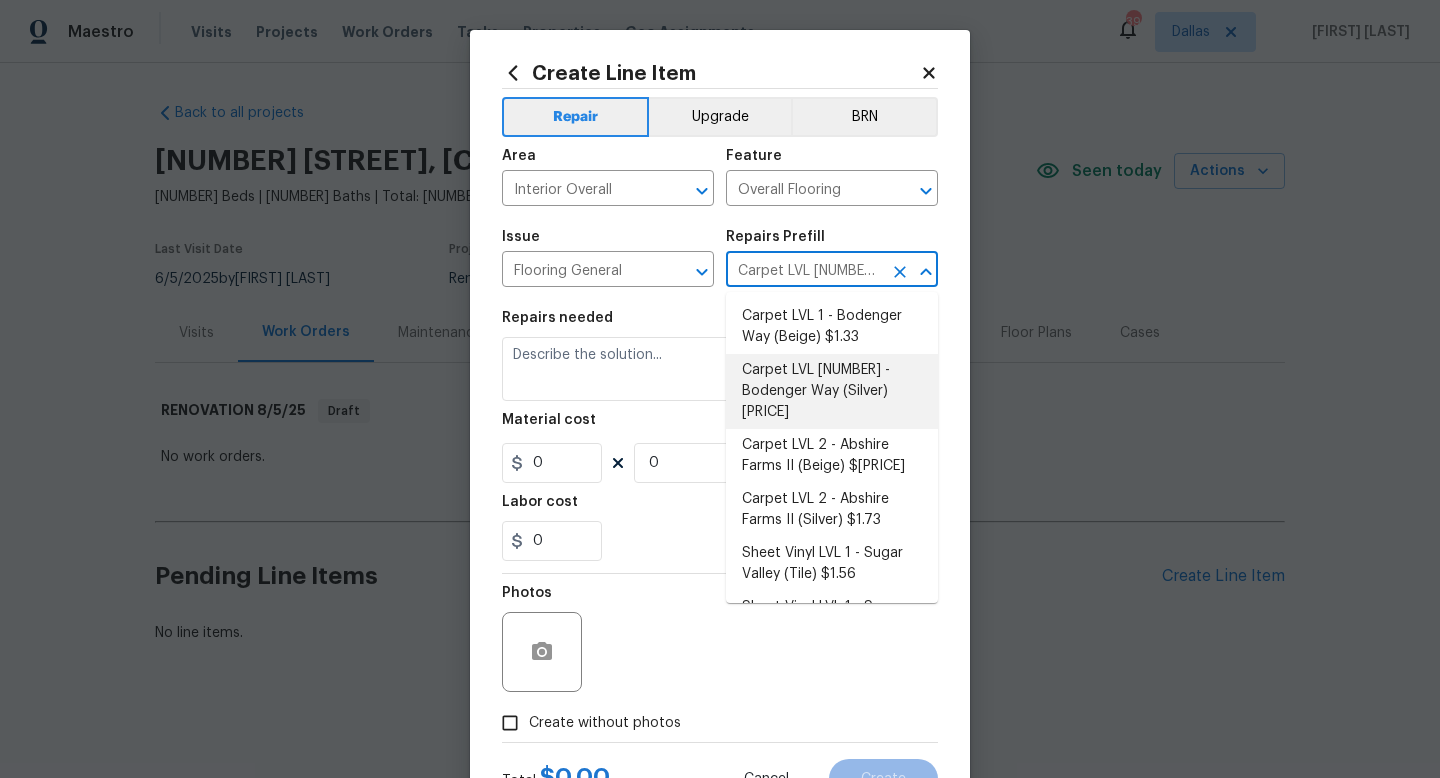type on "Install new carpet. (Bodenger Way 945 Winter Ash, Silver) at all previously carpeted locations. To include (but not limited to): 6 lb 3/8" pad, tack strips, transition pieces and install." 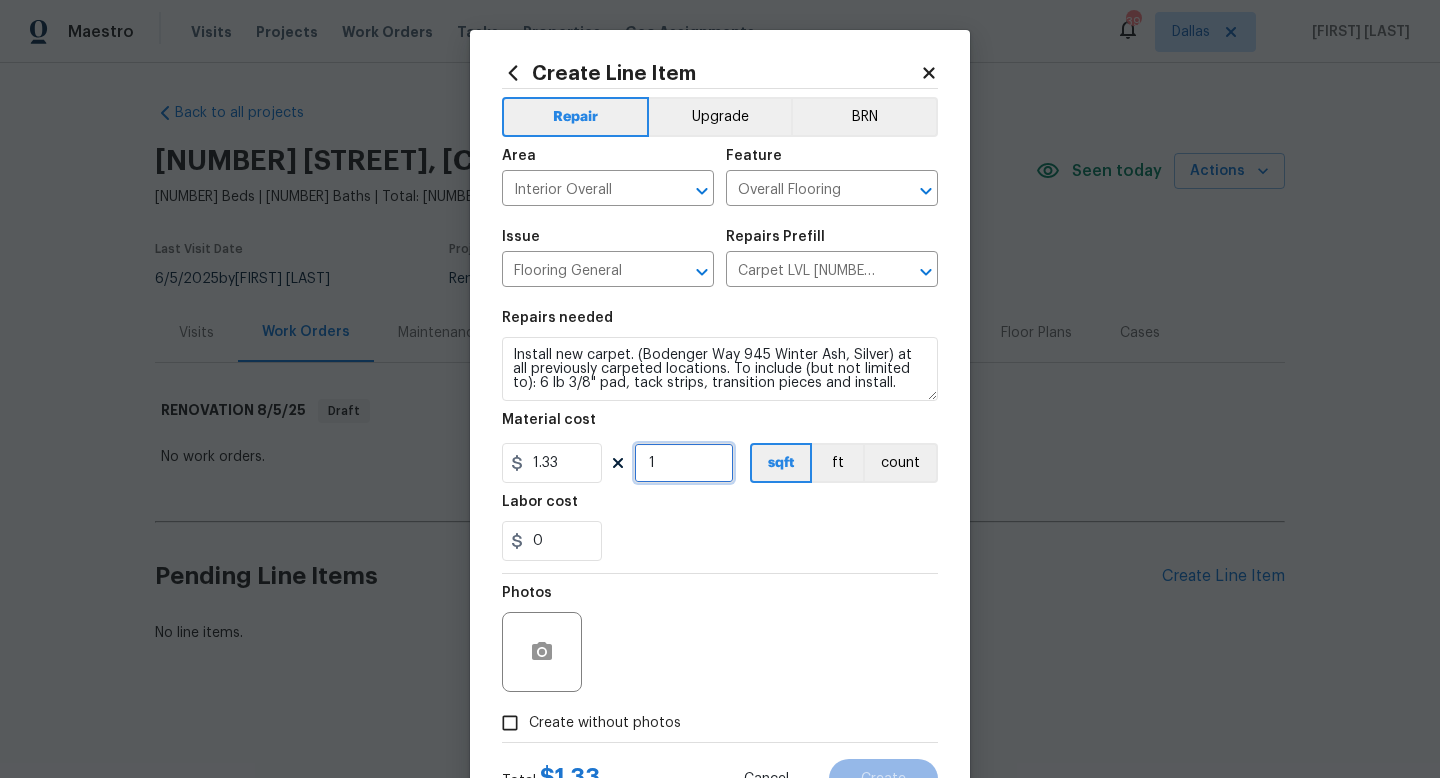 click on "1" at bounding box center [684, 463] 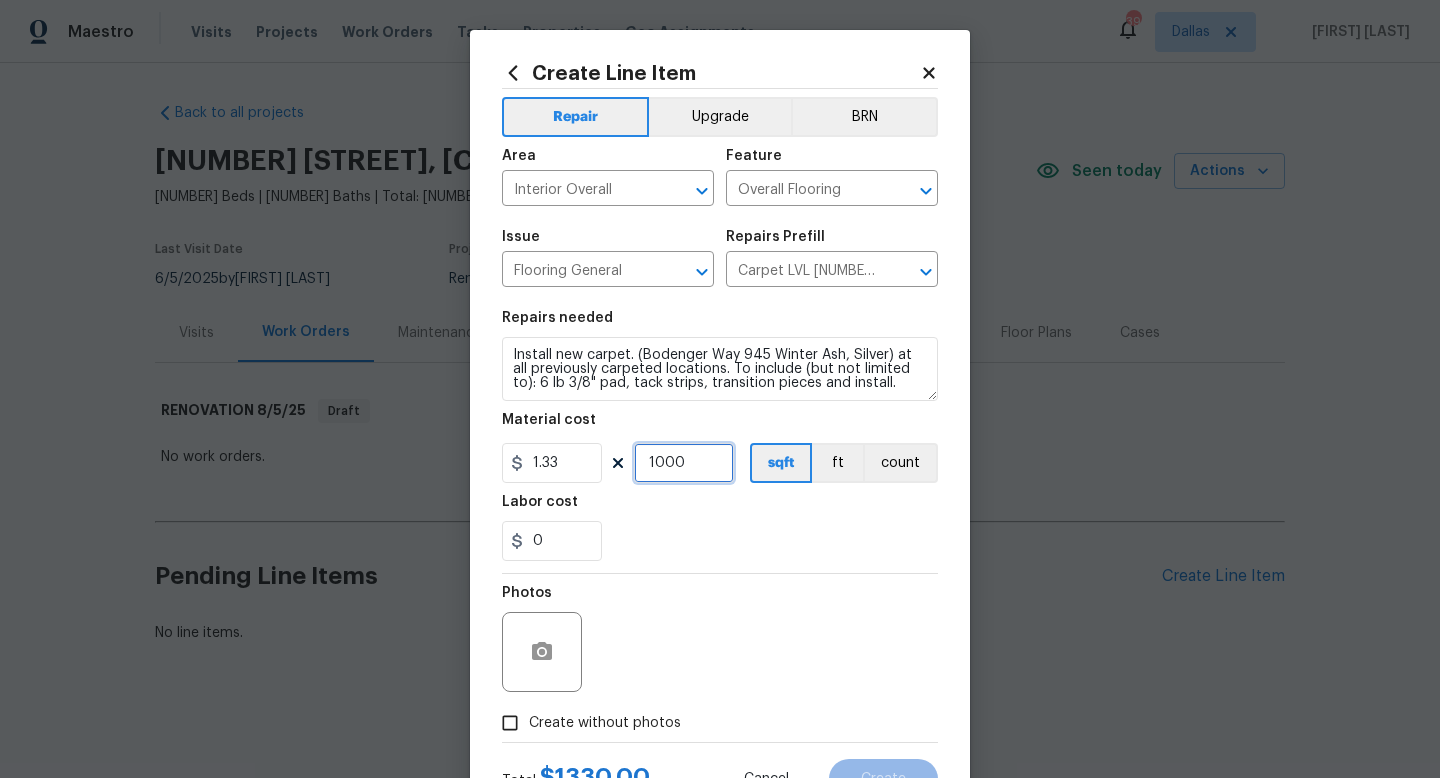 scroll, scrollTop: 84, scrollLeft: 0, axis: vertical 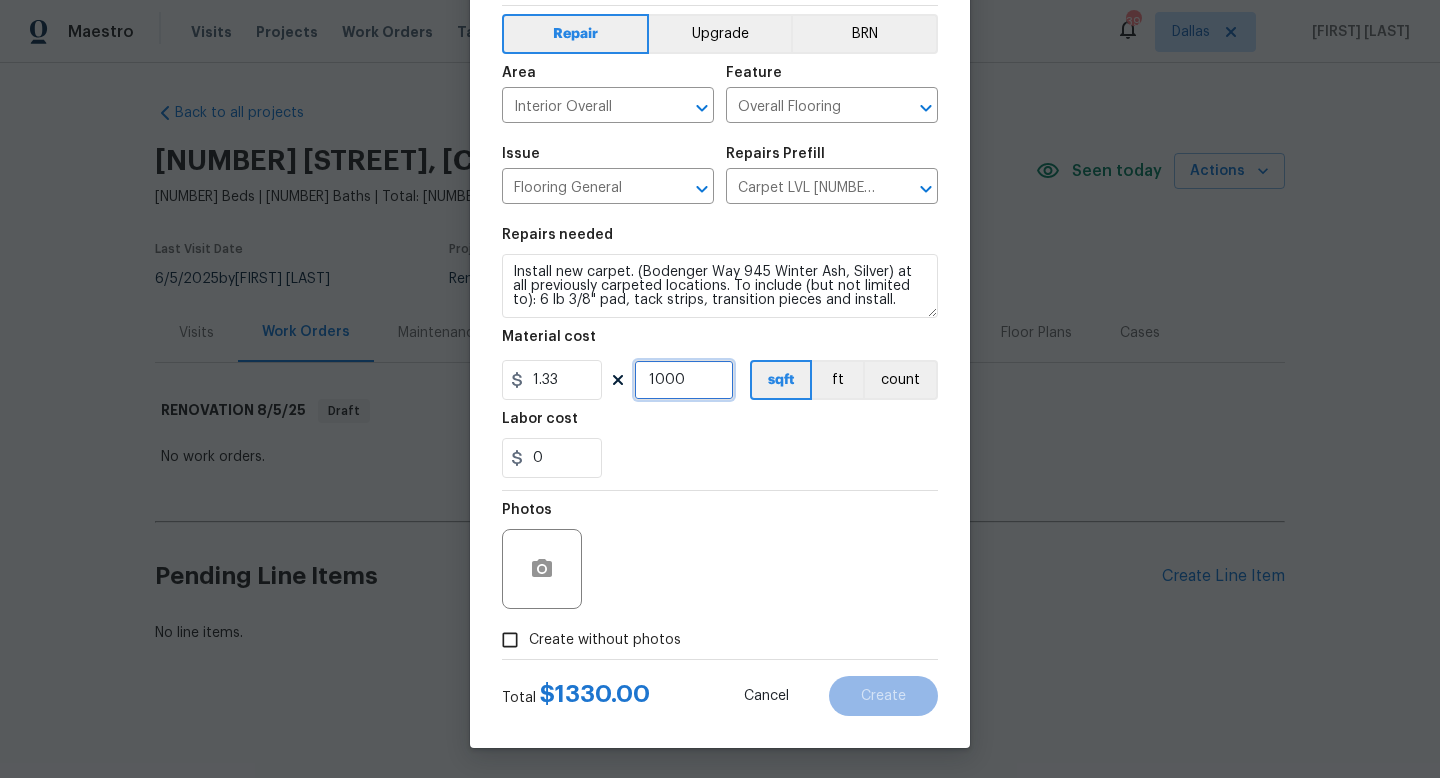 type on "1000" 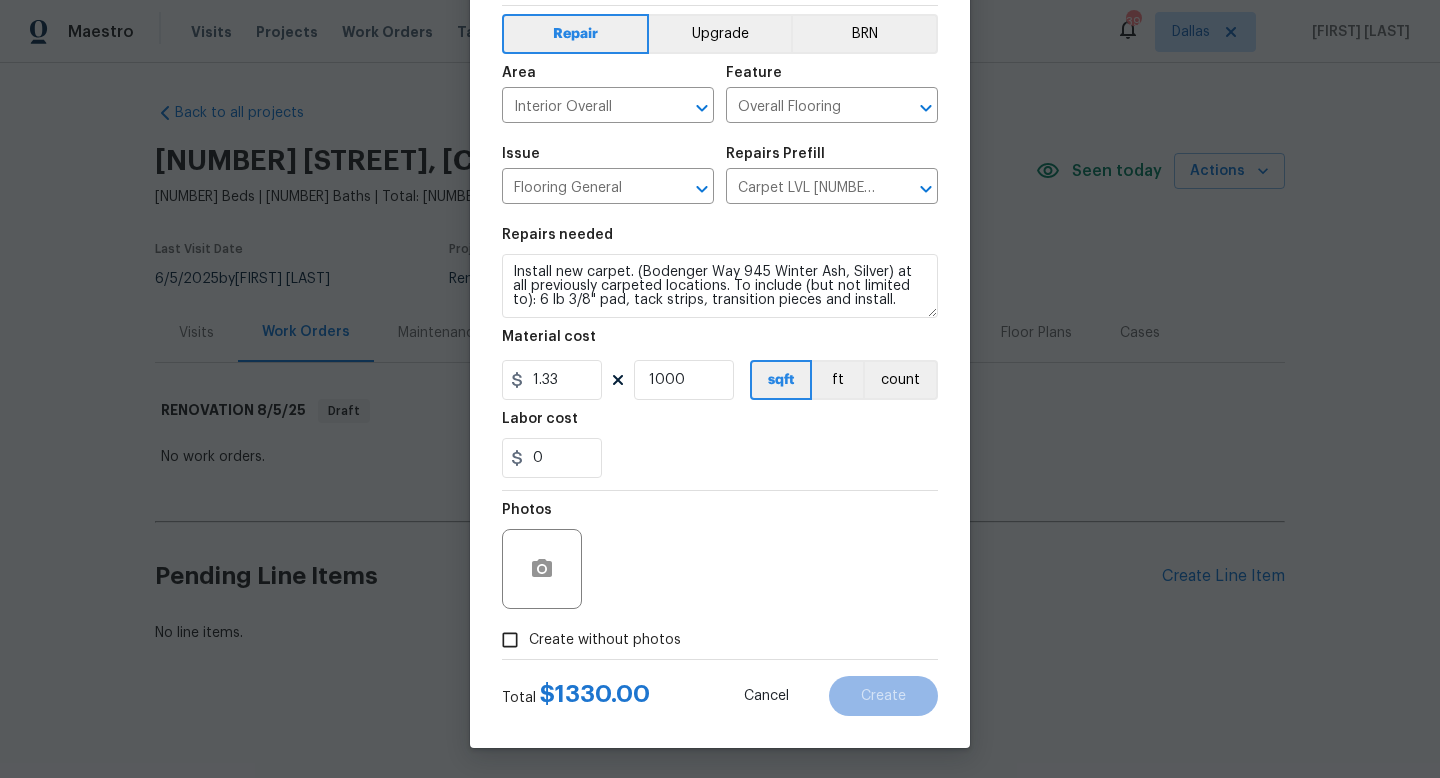 click on "Create without photos" at bounding box center [605, 640] 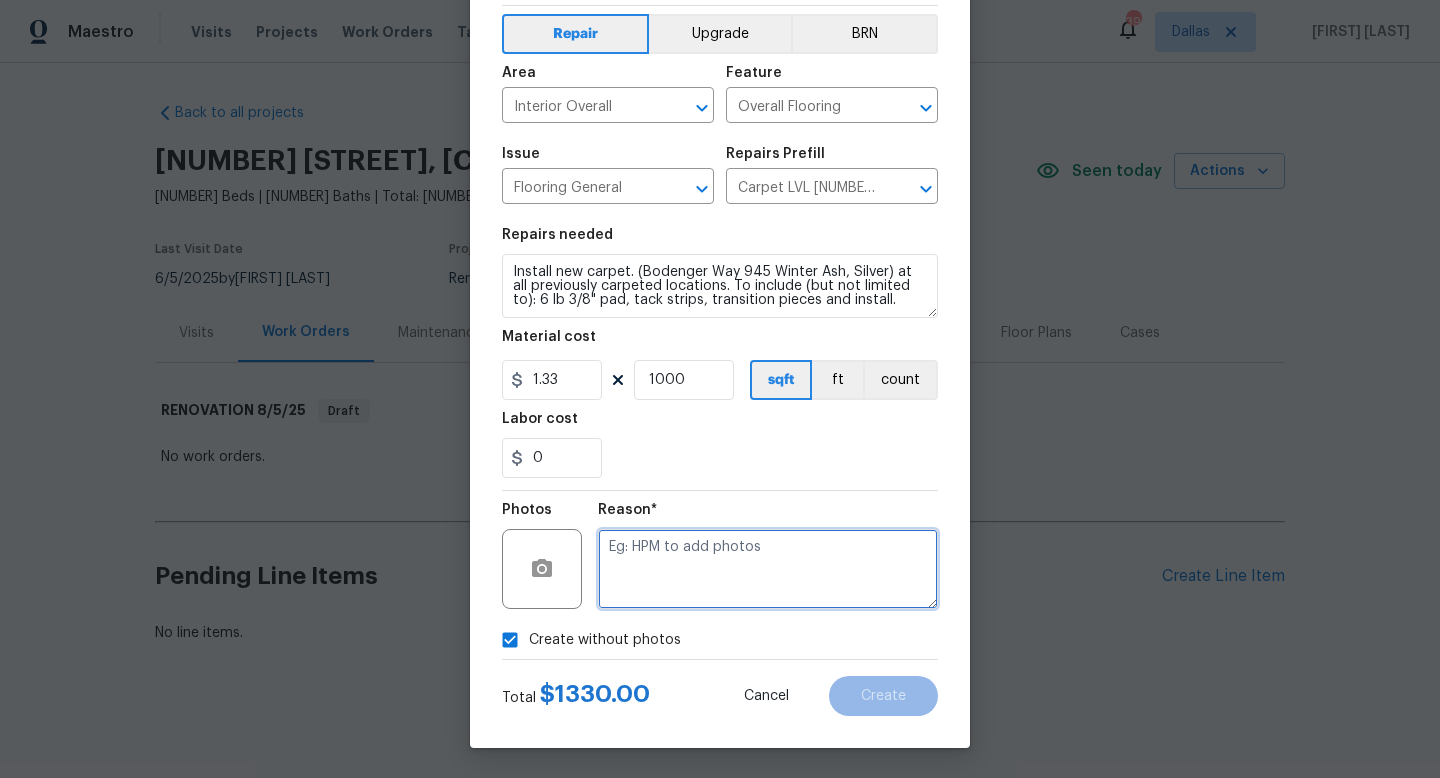 click at bounding box center [768, 569] 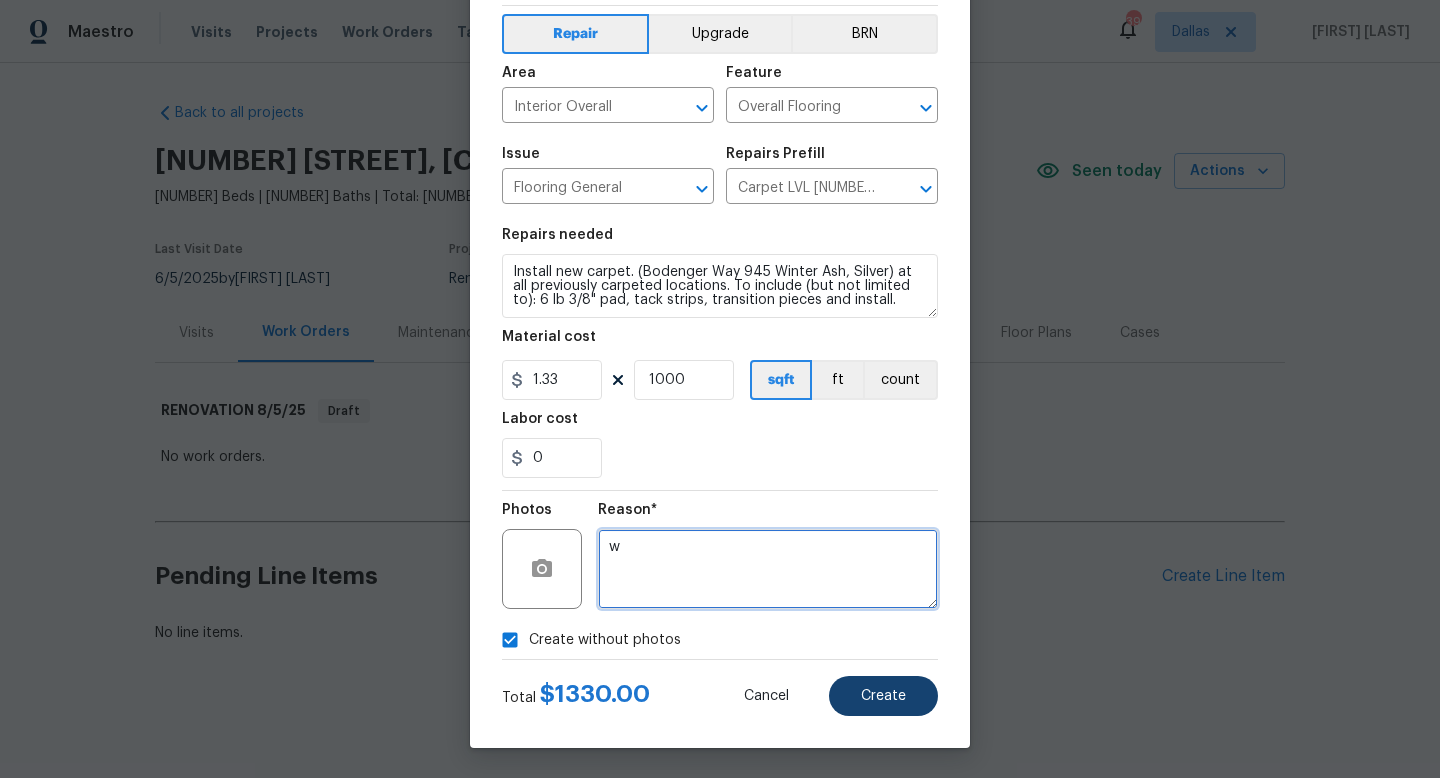type on "w" 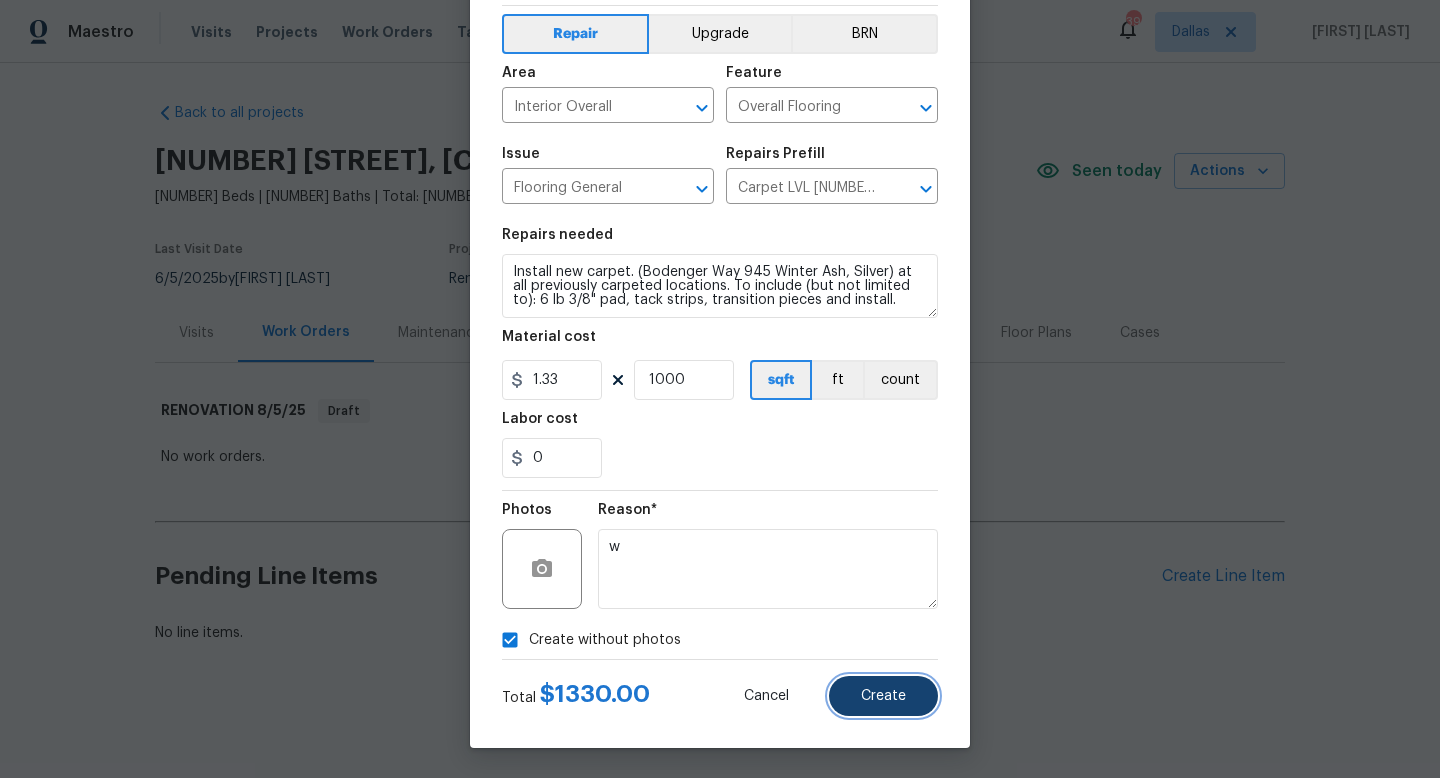 click on "Create" at bounding box center [883, 696] 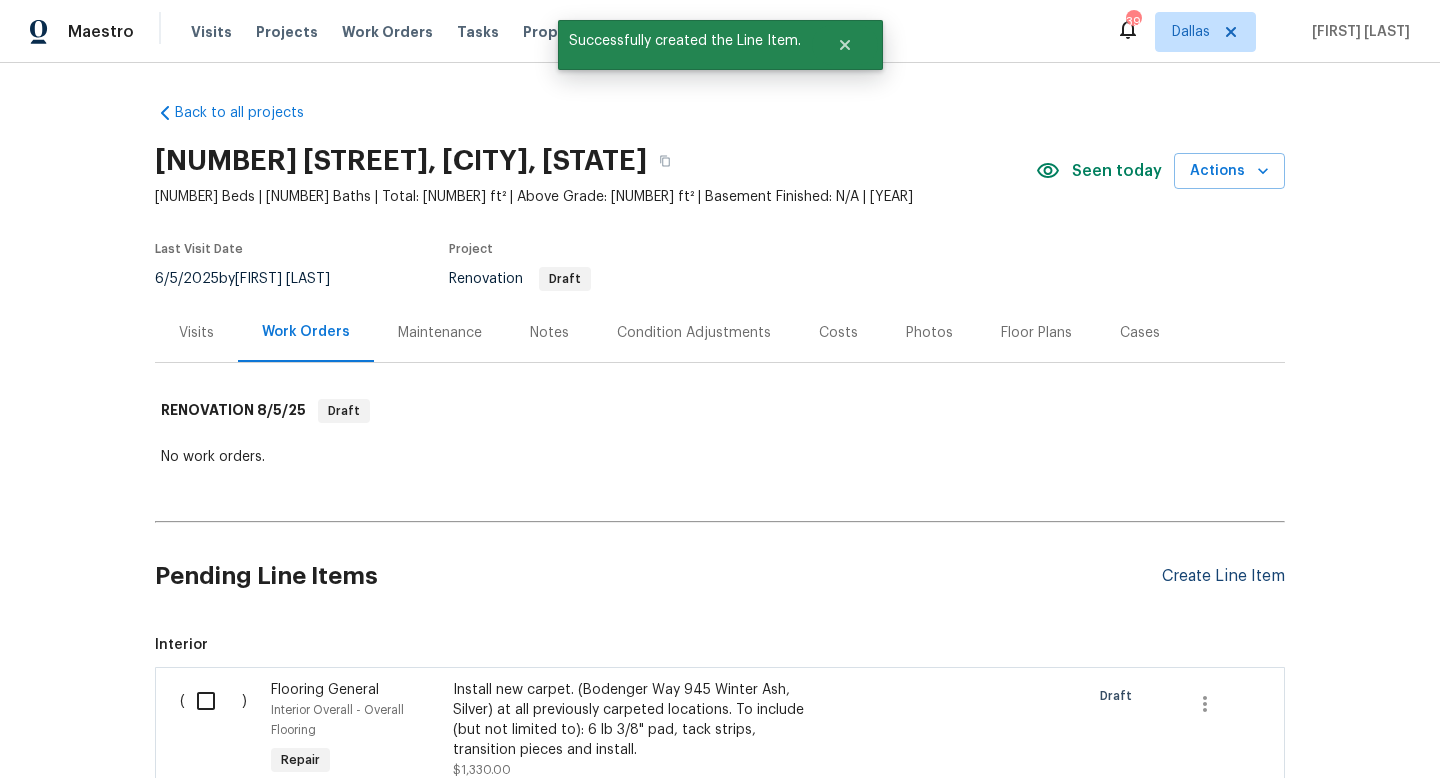 click on "Create Line Item" at bounding box center (1223, 576) 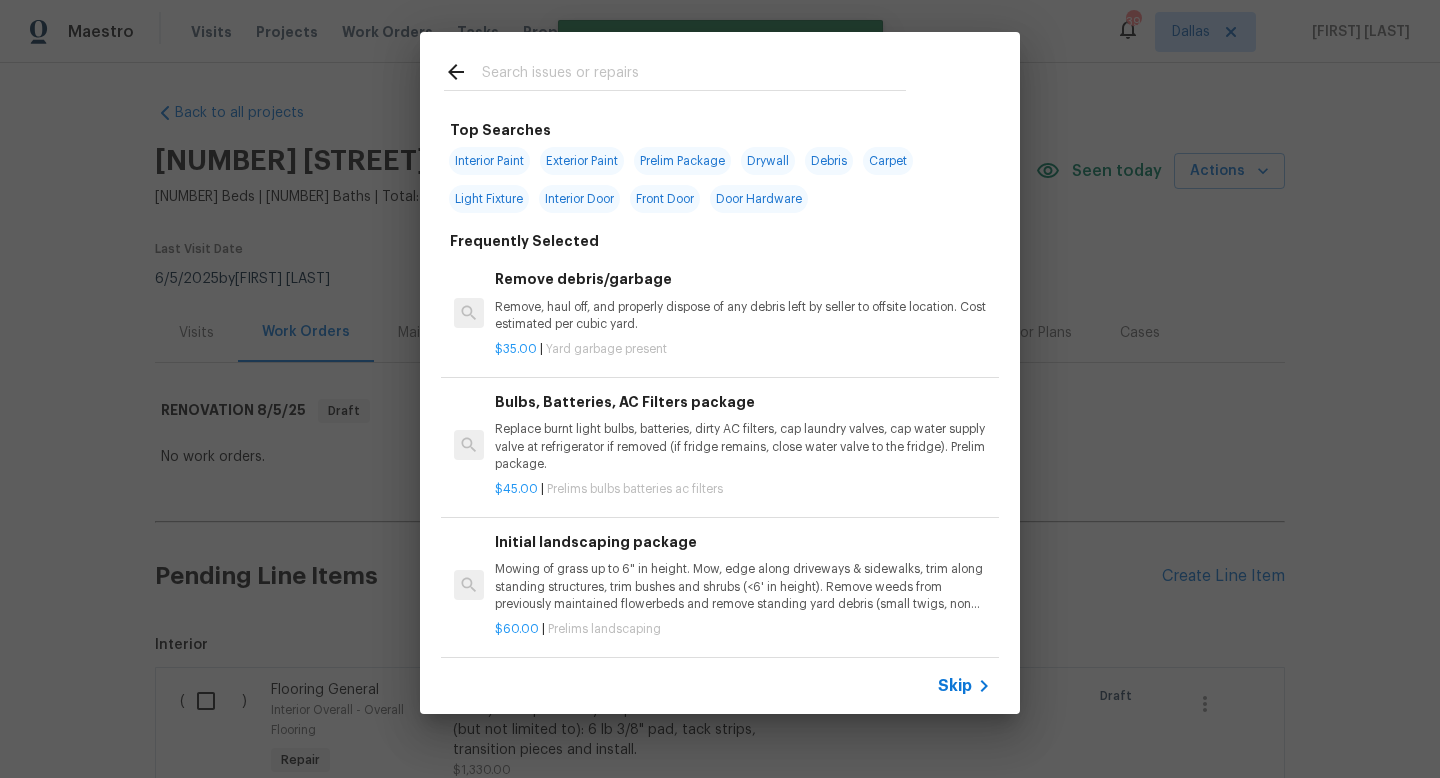 click on "Skip" at bounding box center (955, 686) 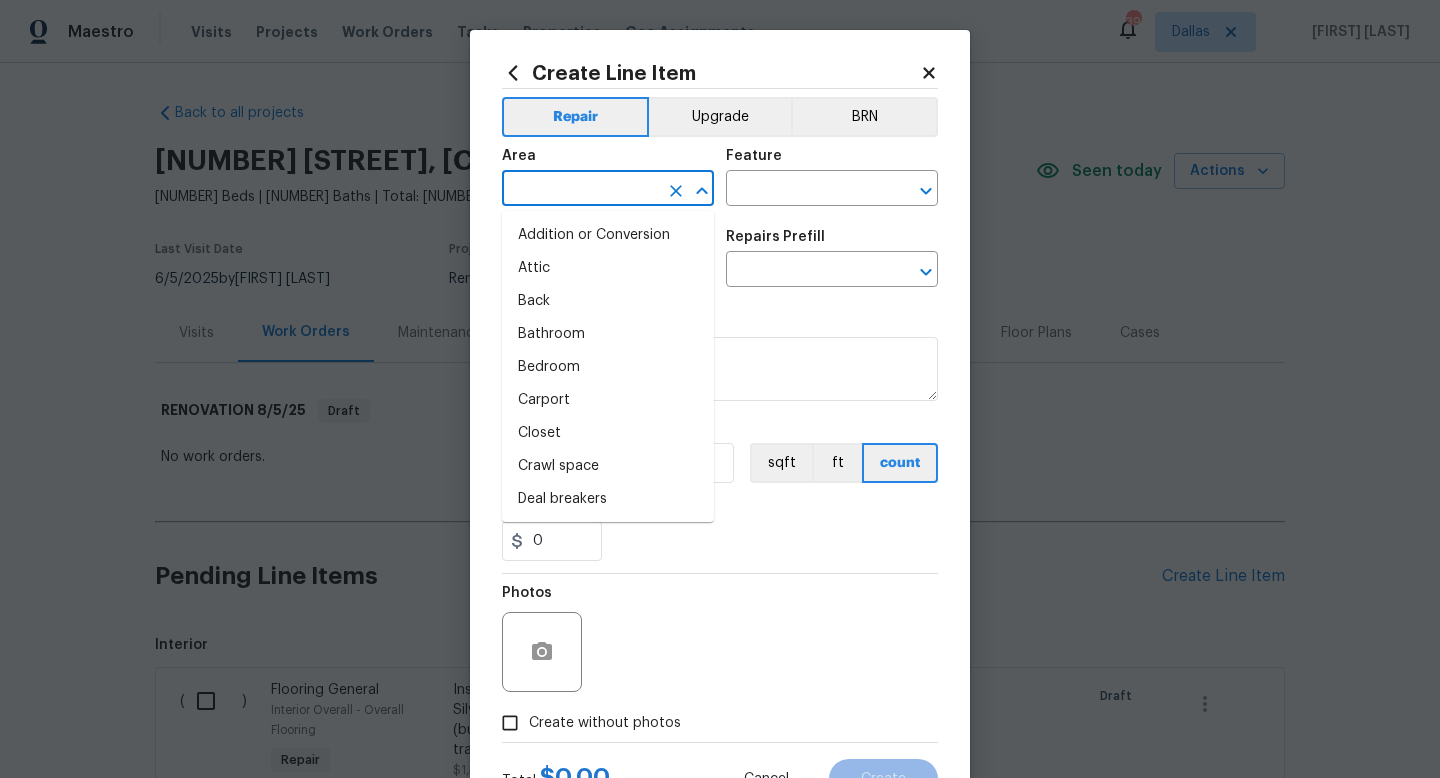 click at bounding box center (580, 190) 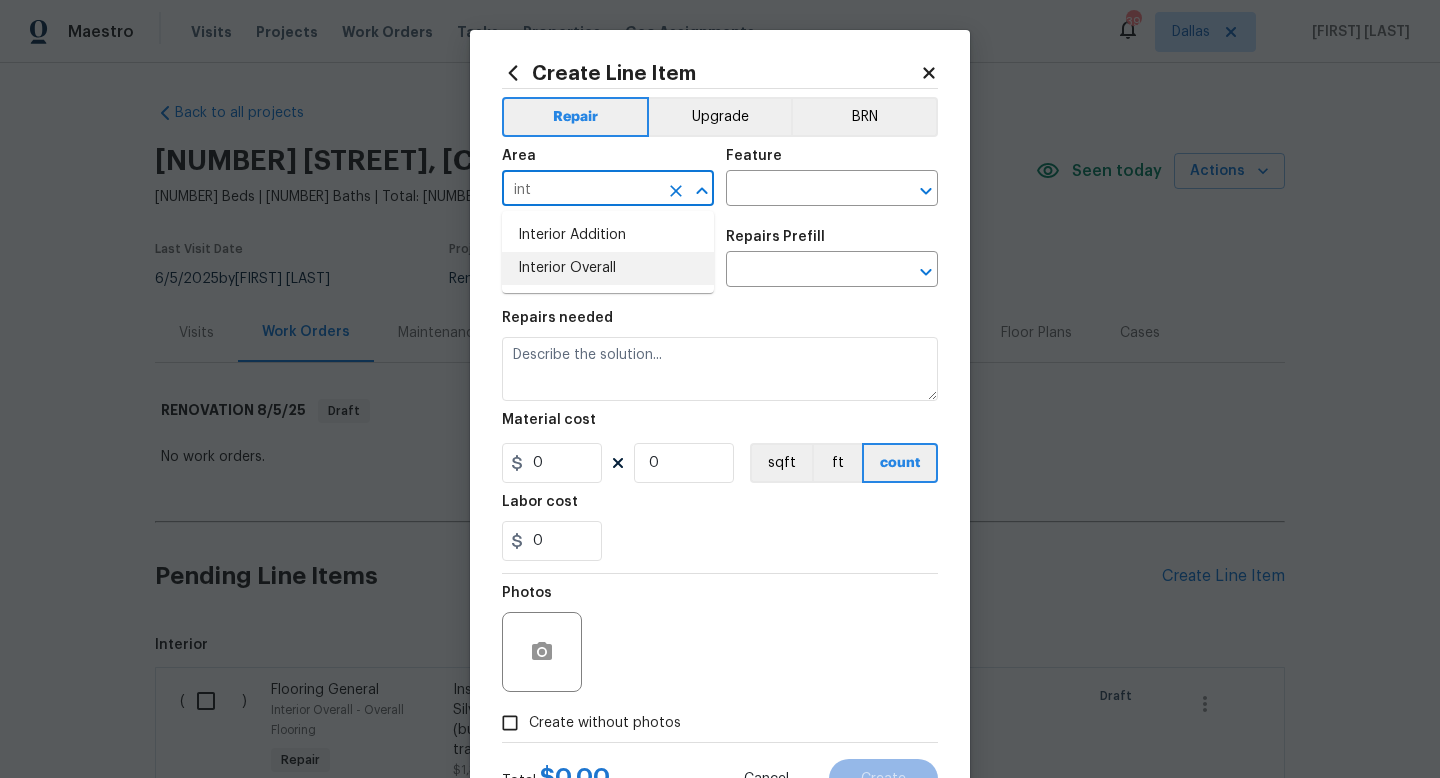 click on "Interior Overall" at bounding box center (608, 268) 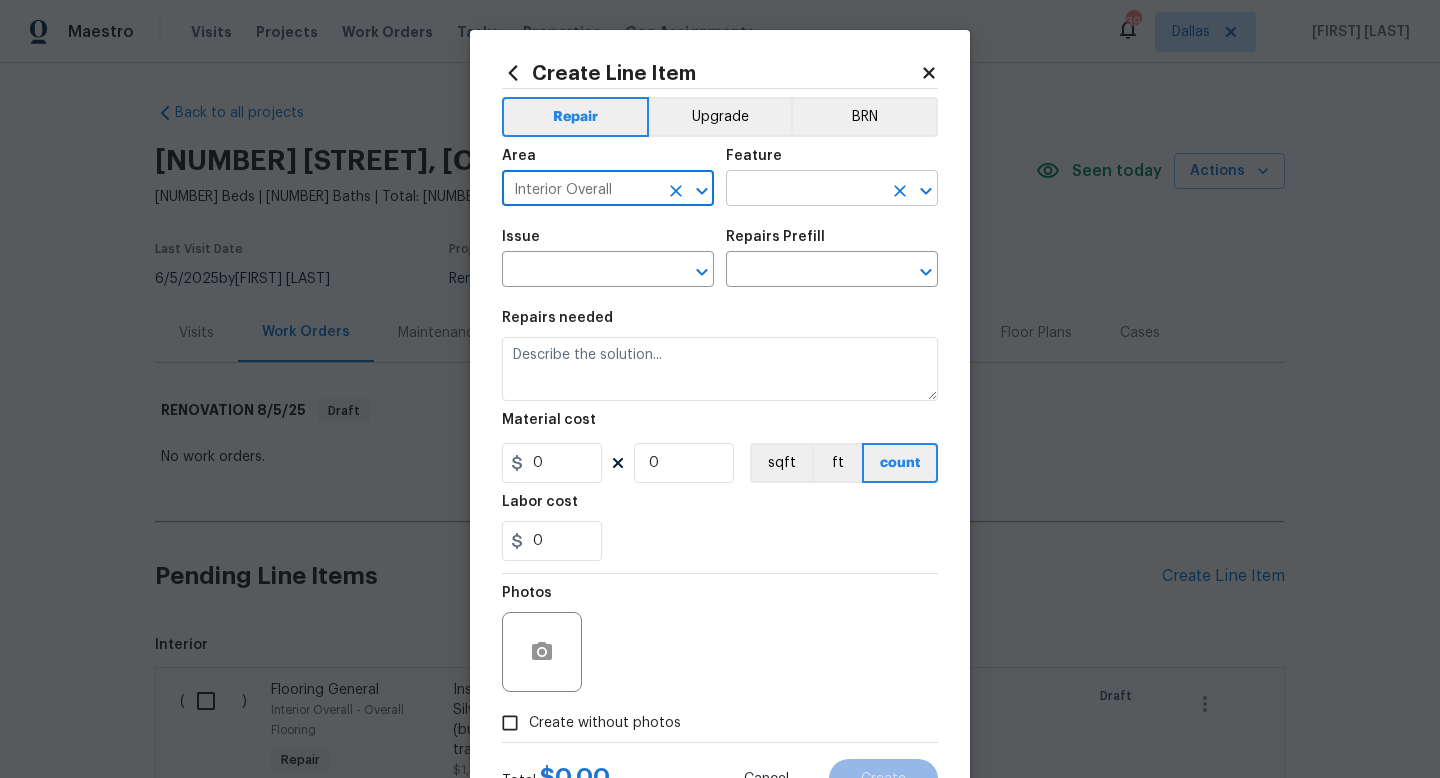 type on "Interior Overall" 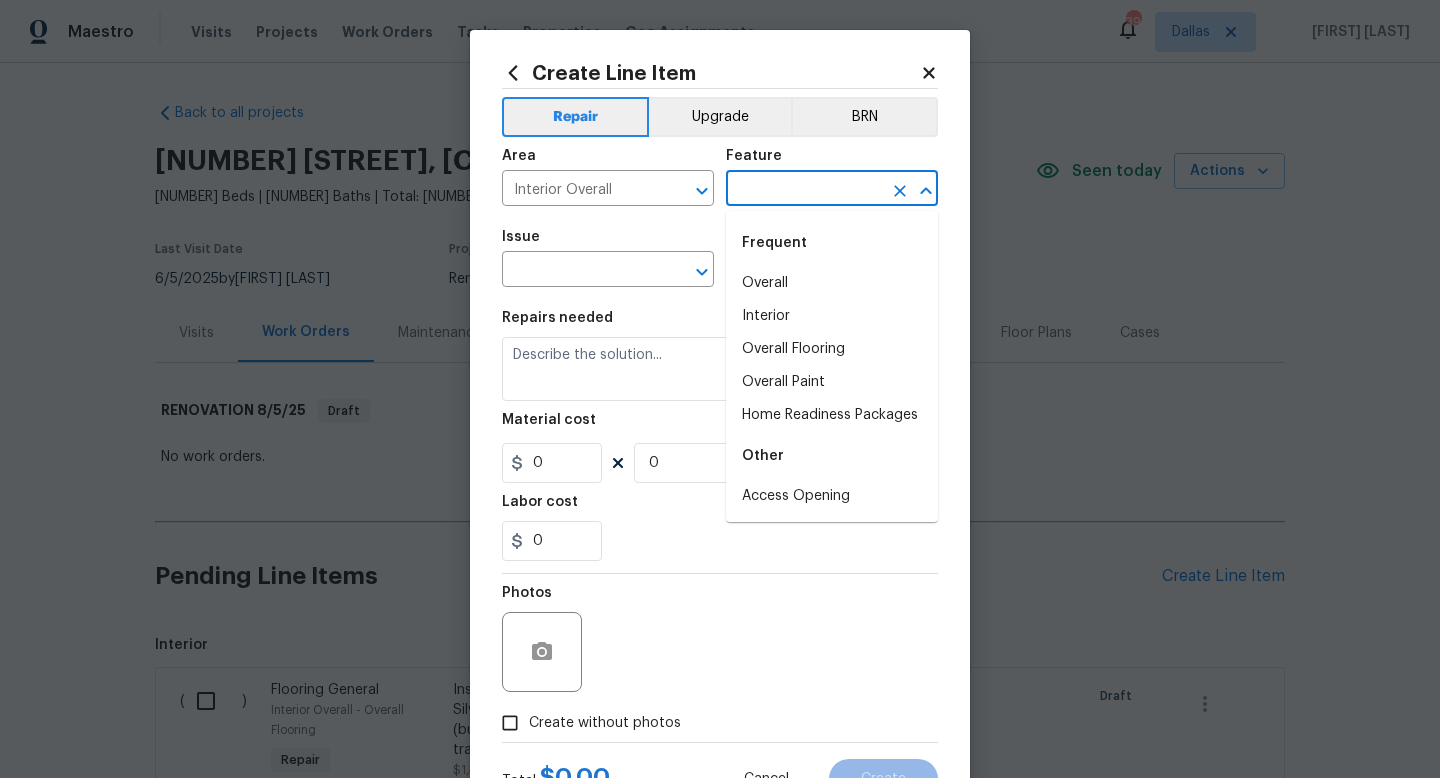 click at bounding box center [804, 190] 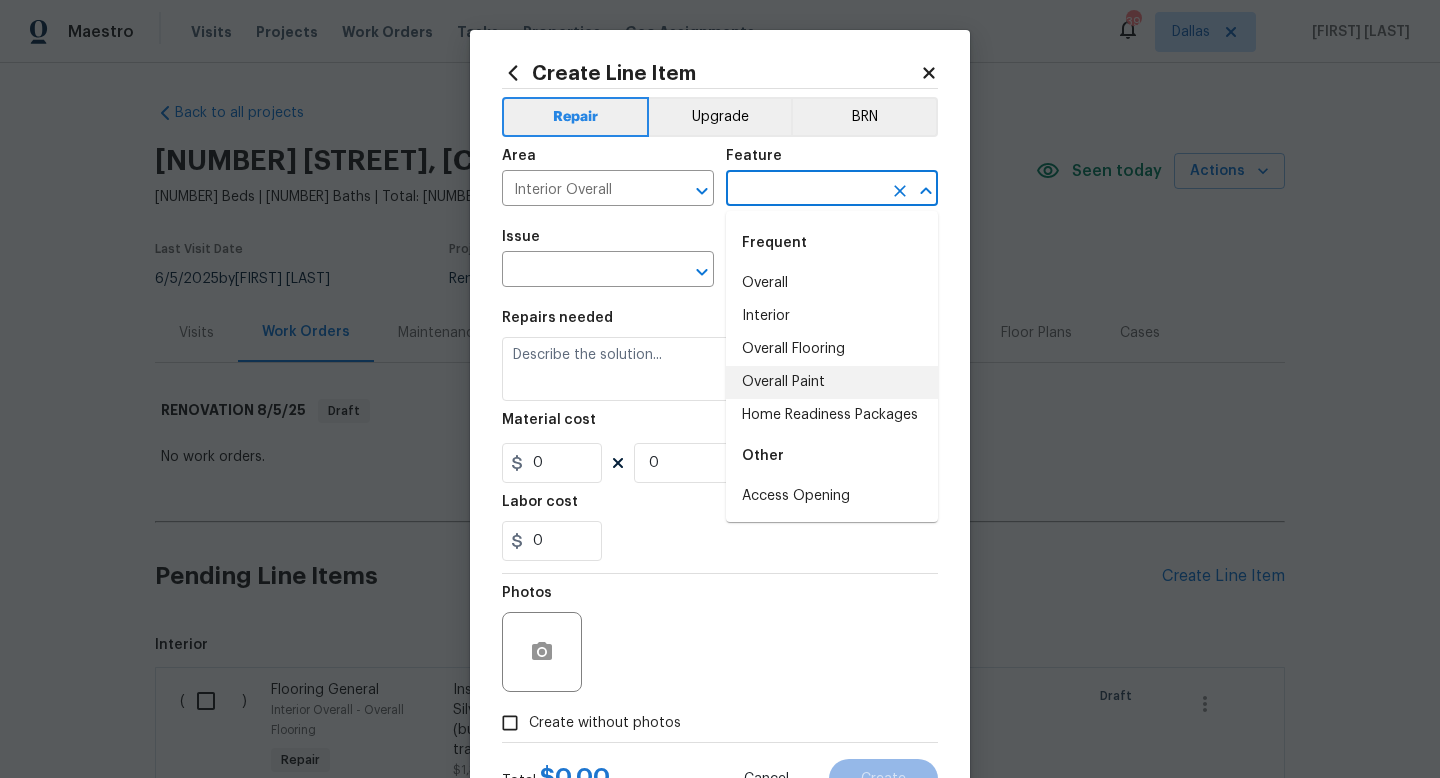 click on "Overall Paint" at bounding box center [832, 382] 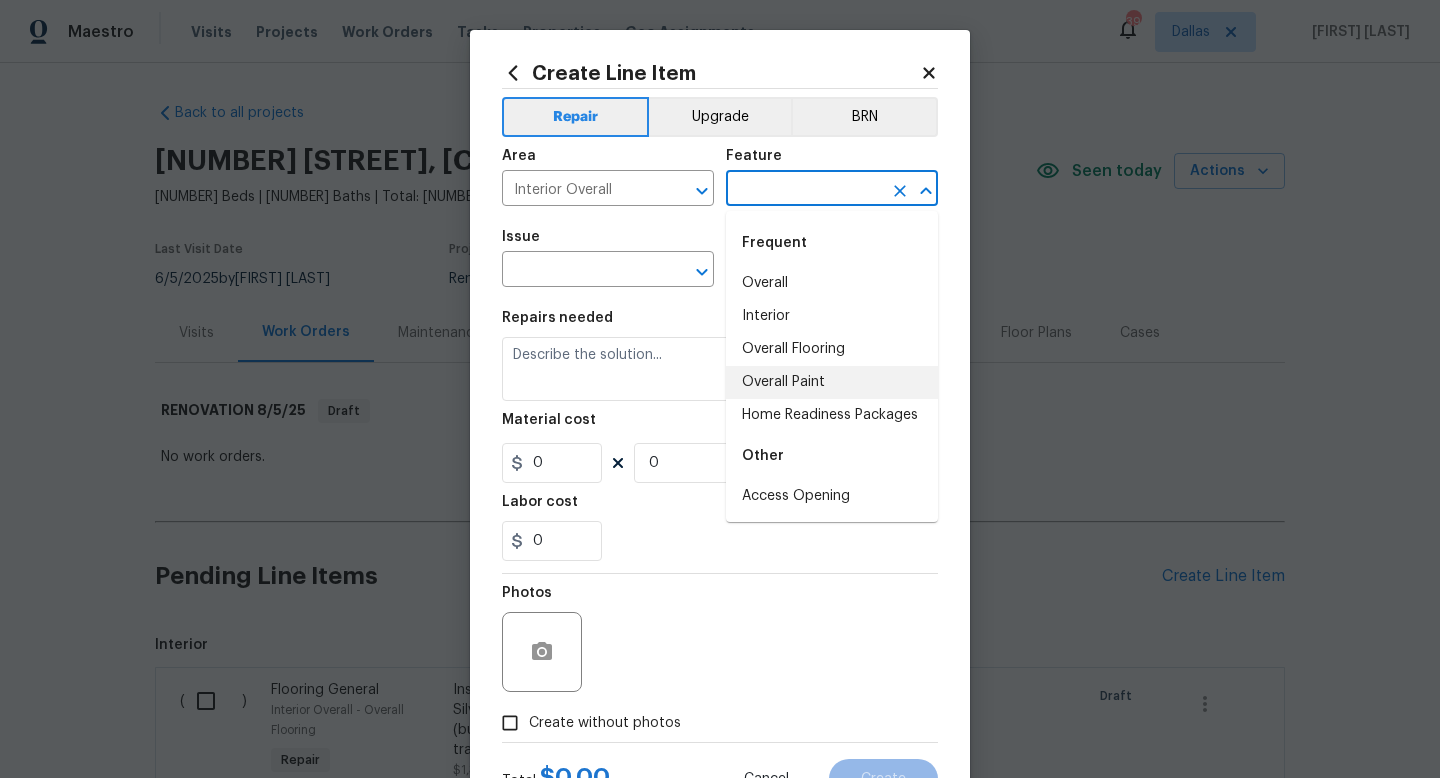 type on "Overall Paint" 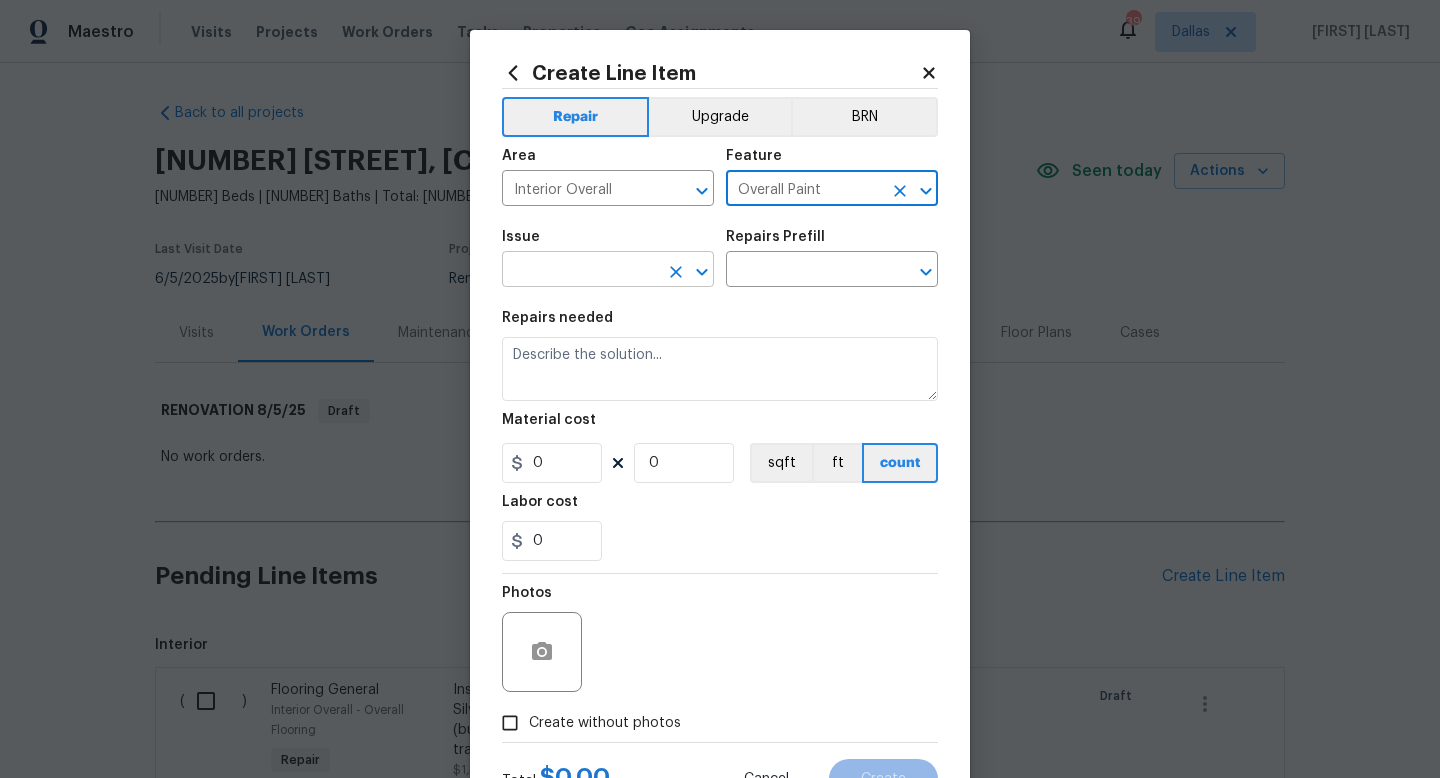click at bounding box center (580, 271) 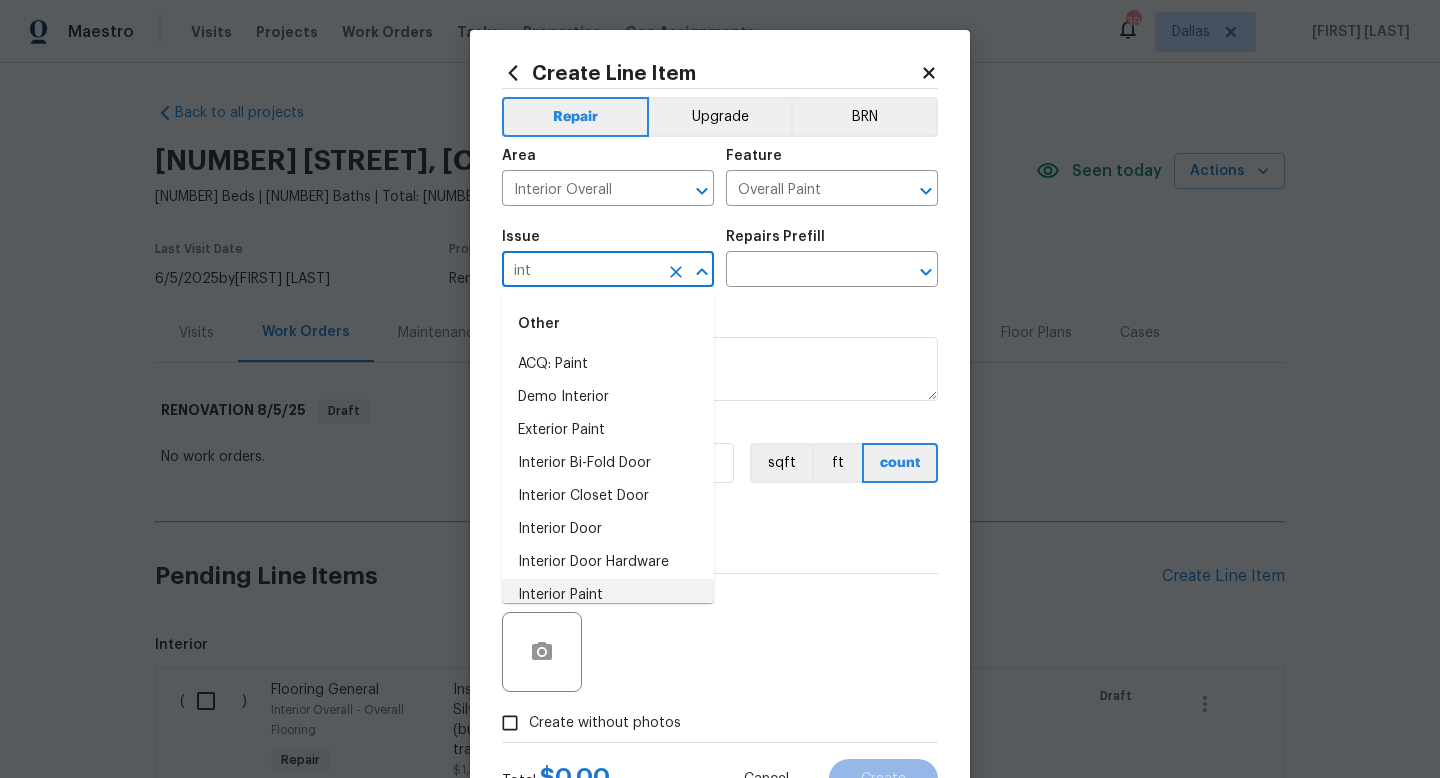 click on "Interior Paint" at bounding box center [608, 595] 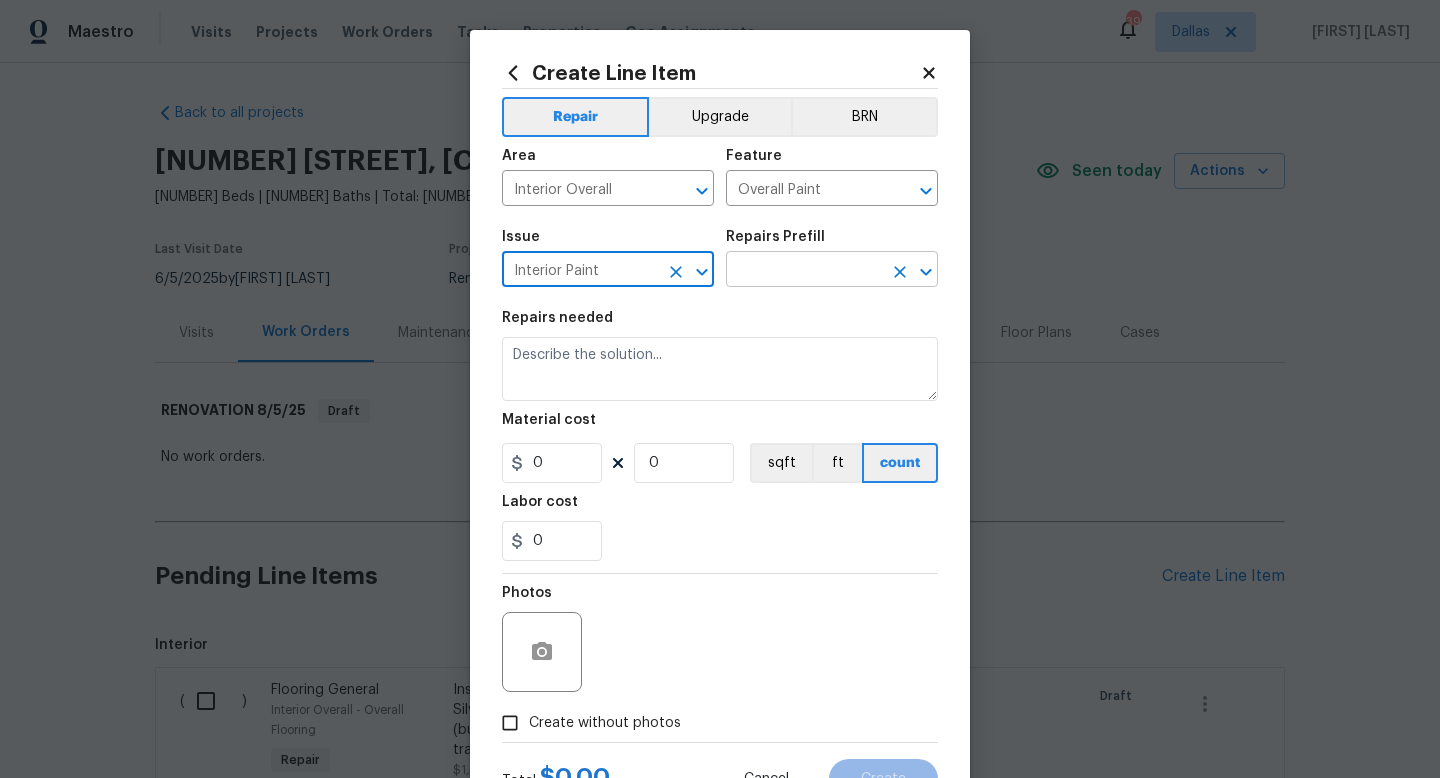 type on "Interior Paint" 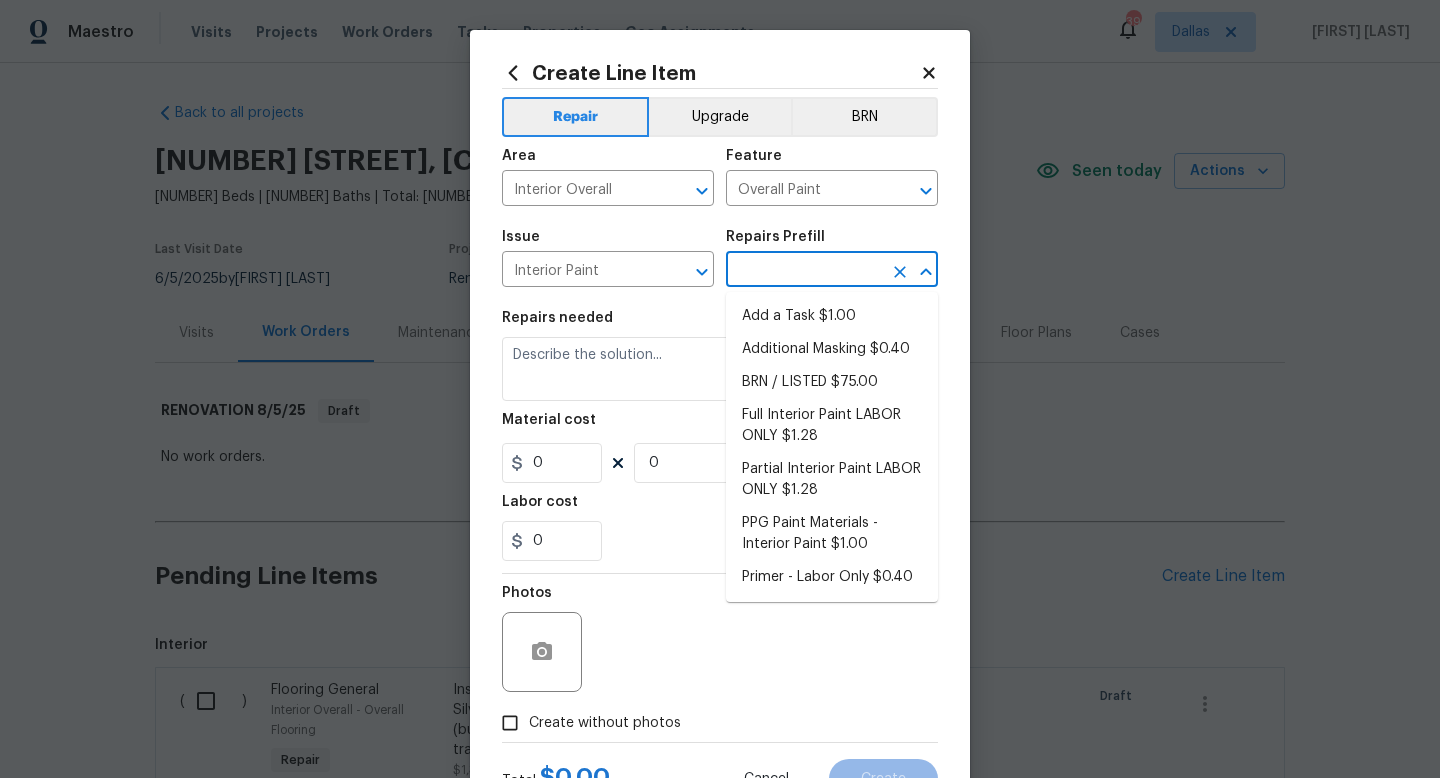 click at bounding box center [804, 271] 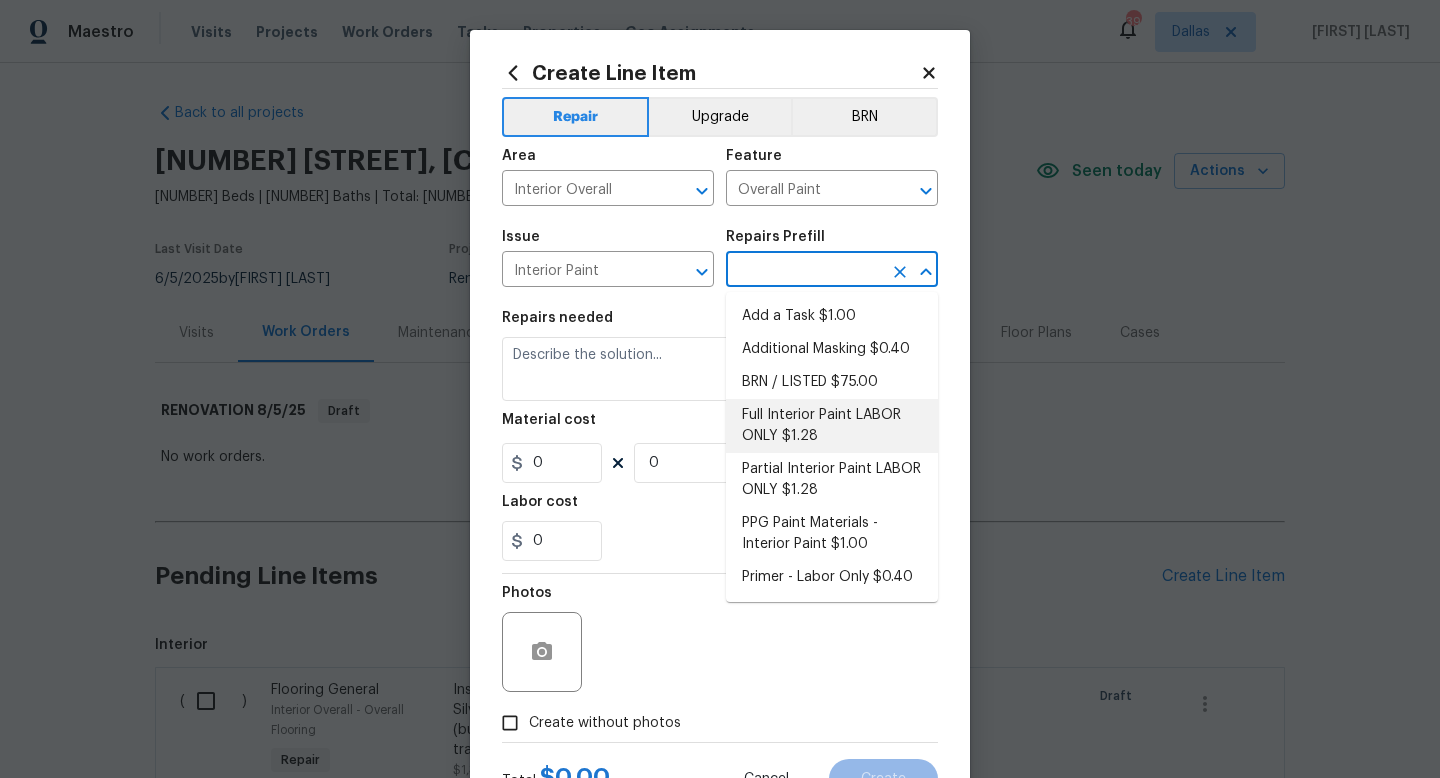 click on "Full Interior Paint LABOR ONLY $1.28" at bounding box center [832, 426] 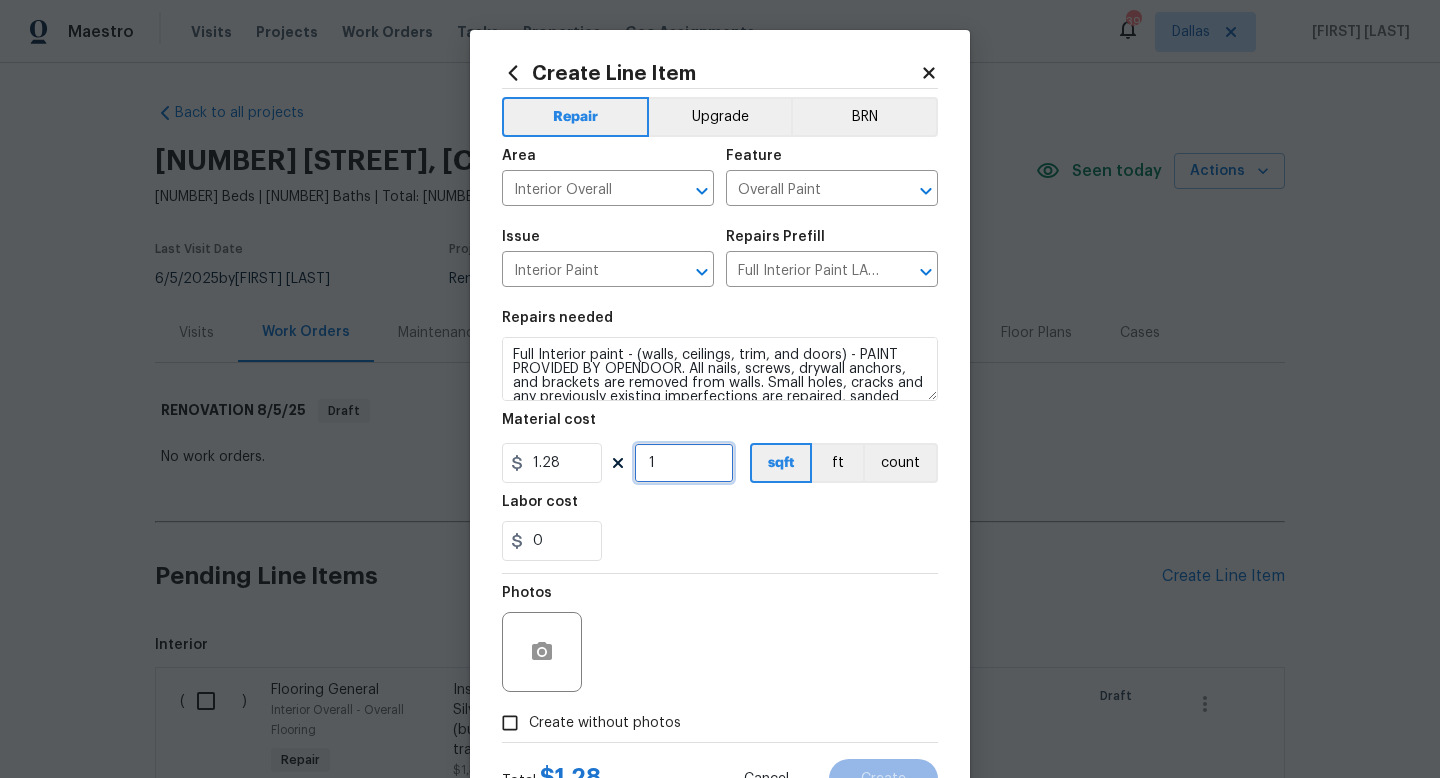 click on "1" at bounding box center (684, 463) 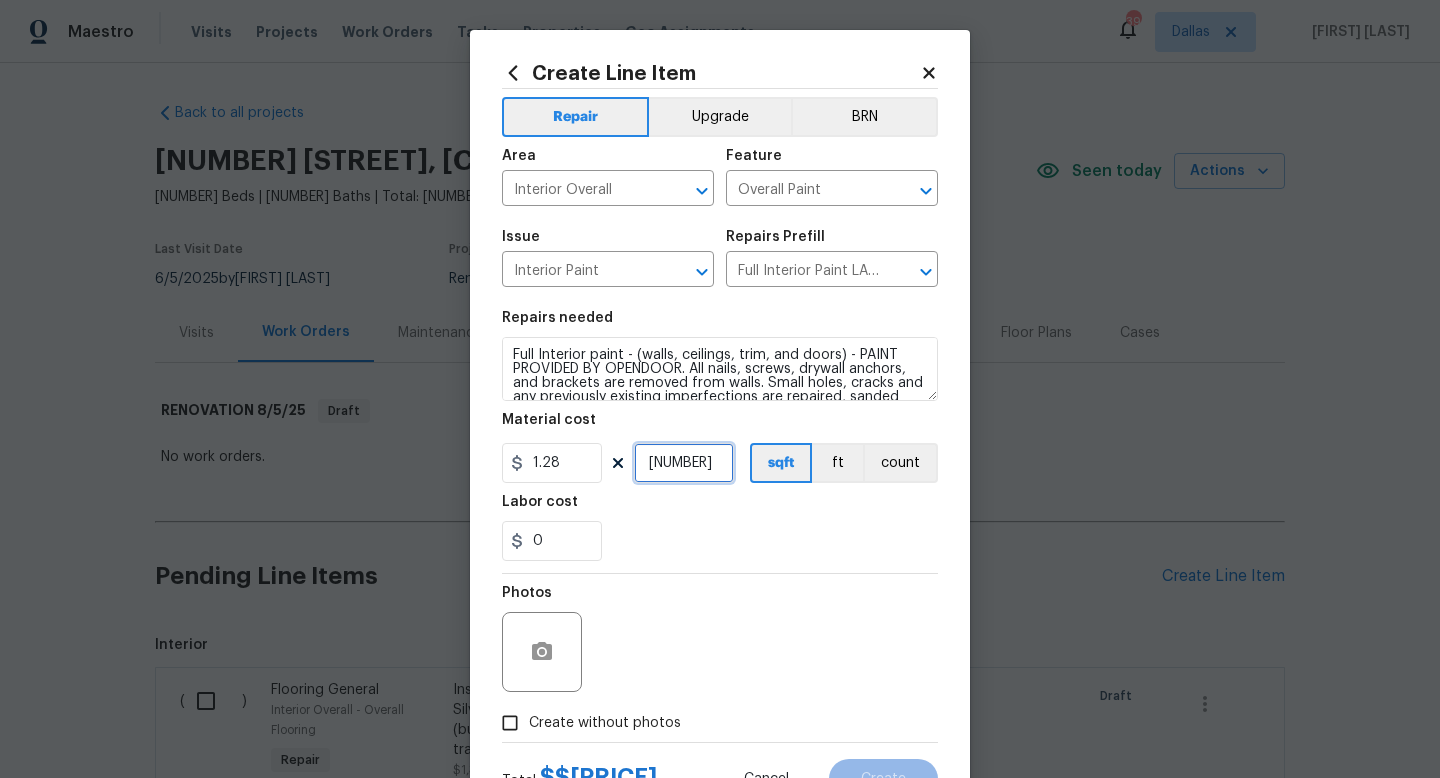 scroll, scrollTop: 84, scrollLeft: 0, axis: vertical 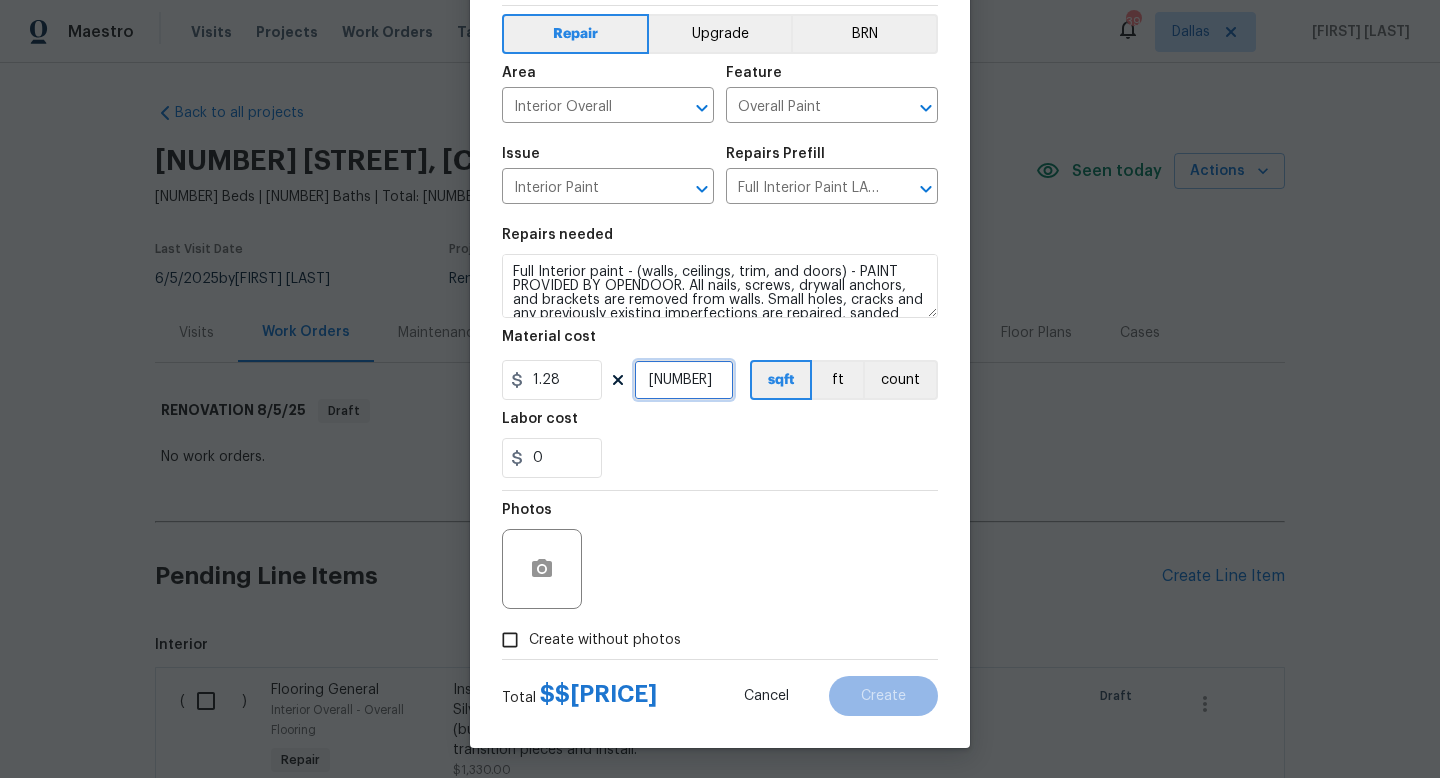 type on "1842" 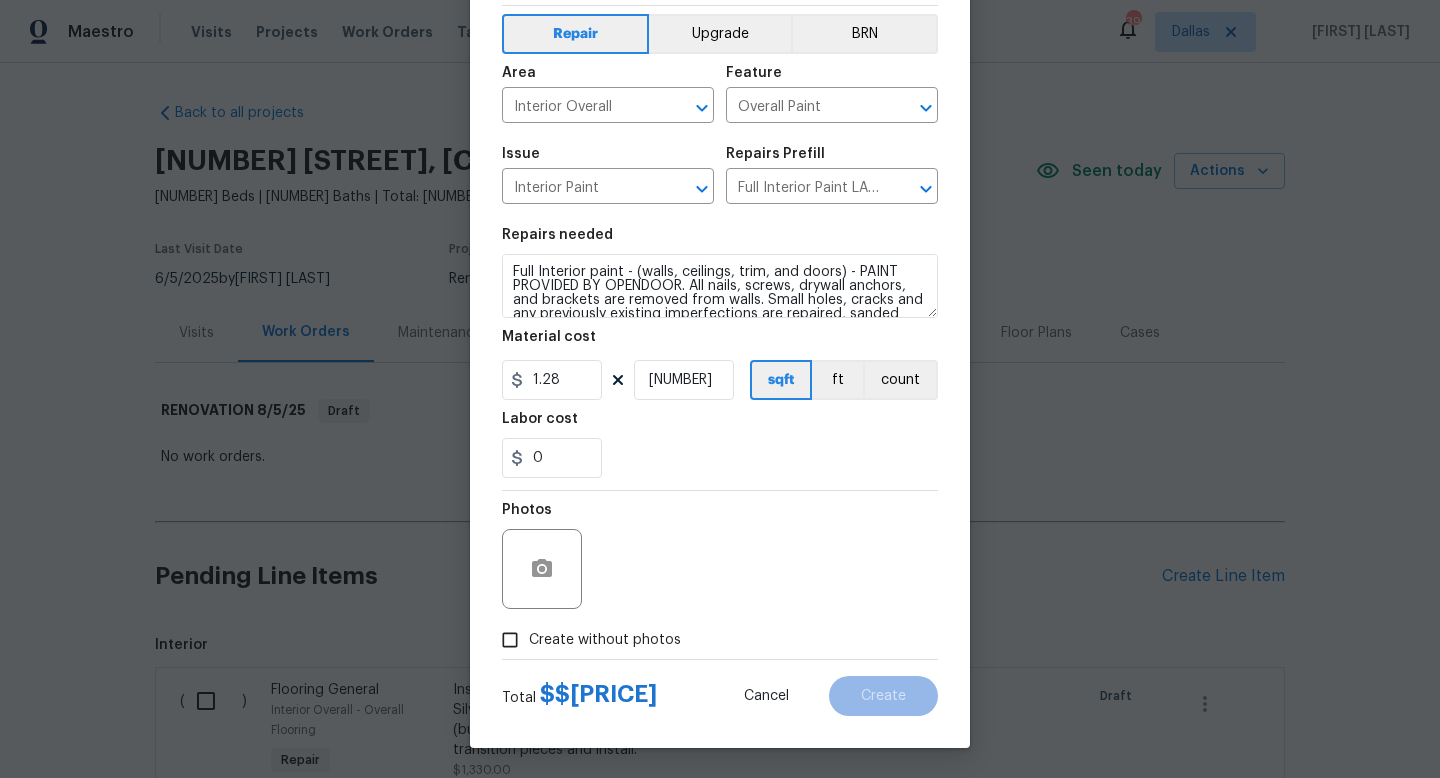 click on "Create without photos" at bounding box center [605, 640] 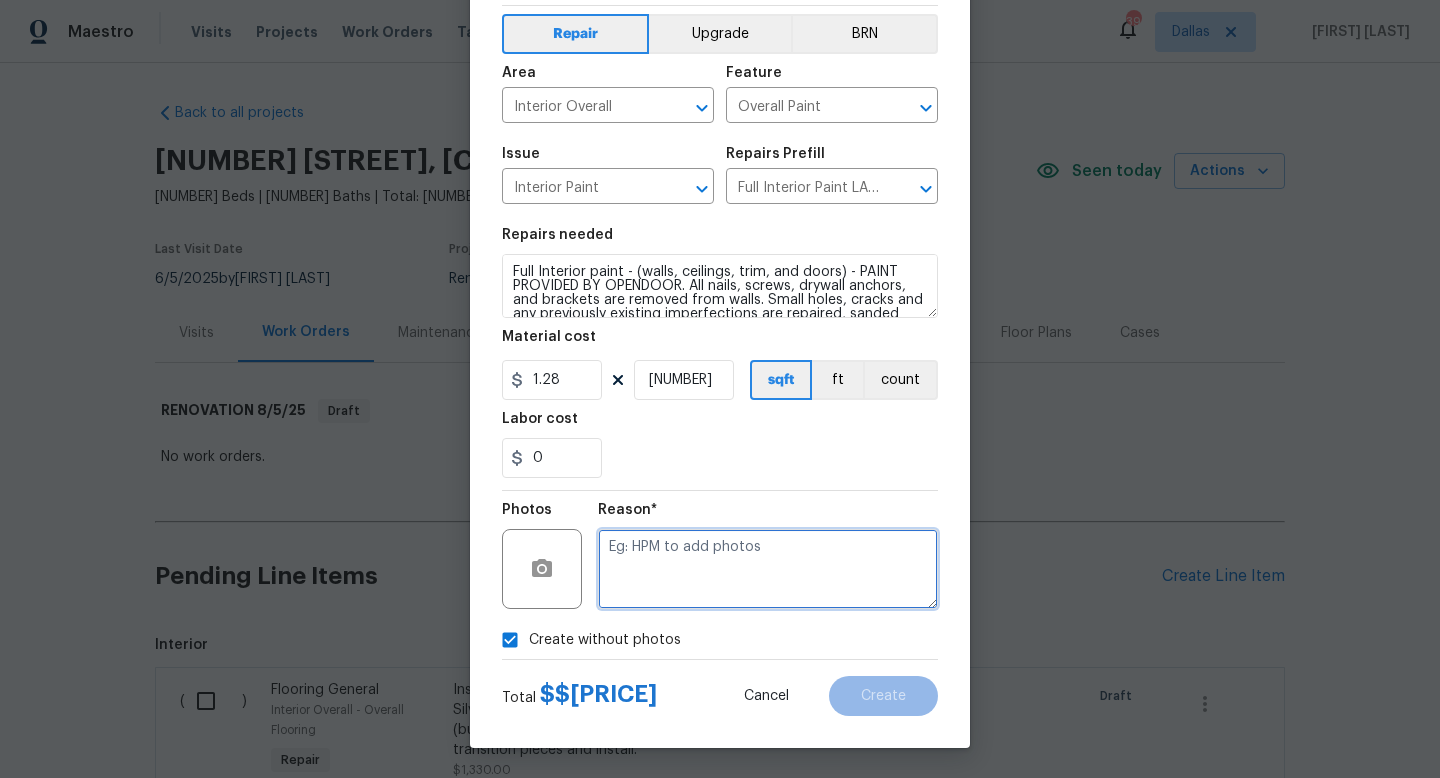 click at bounding box center [768, 569] 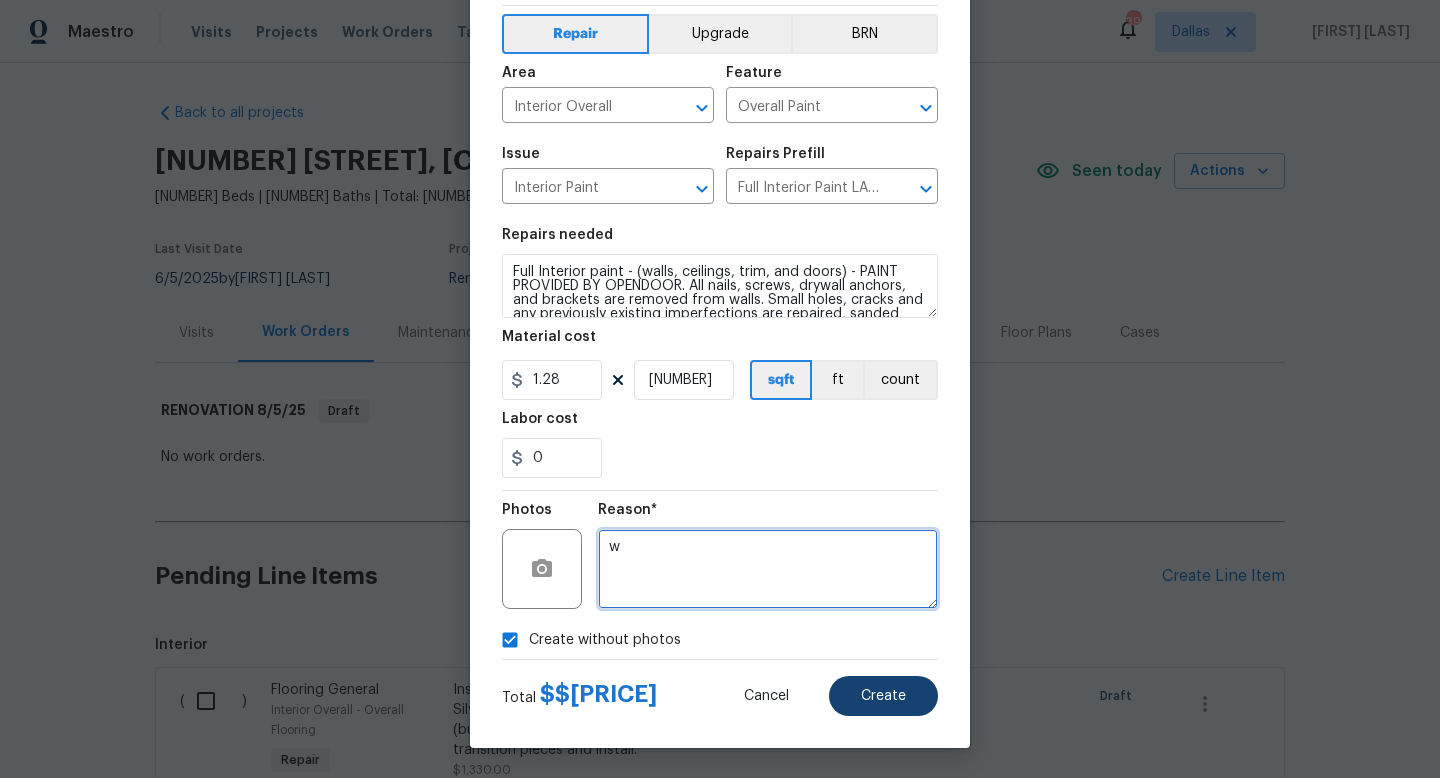 type on "w" 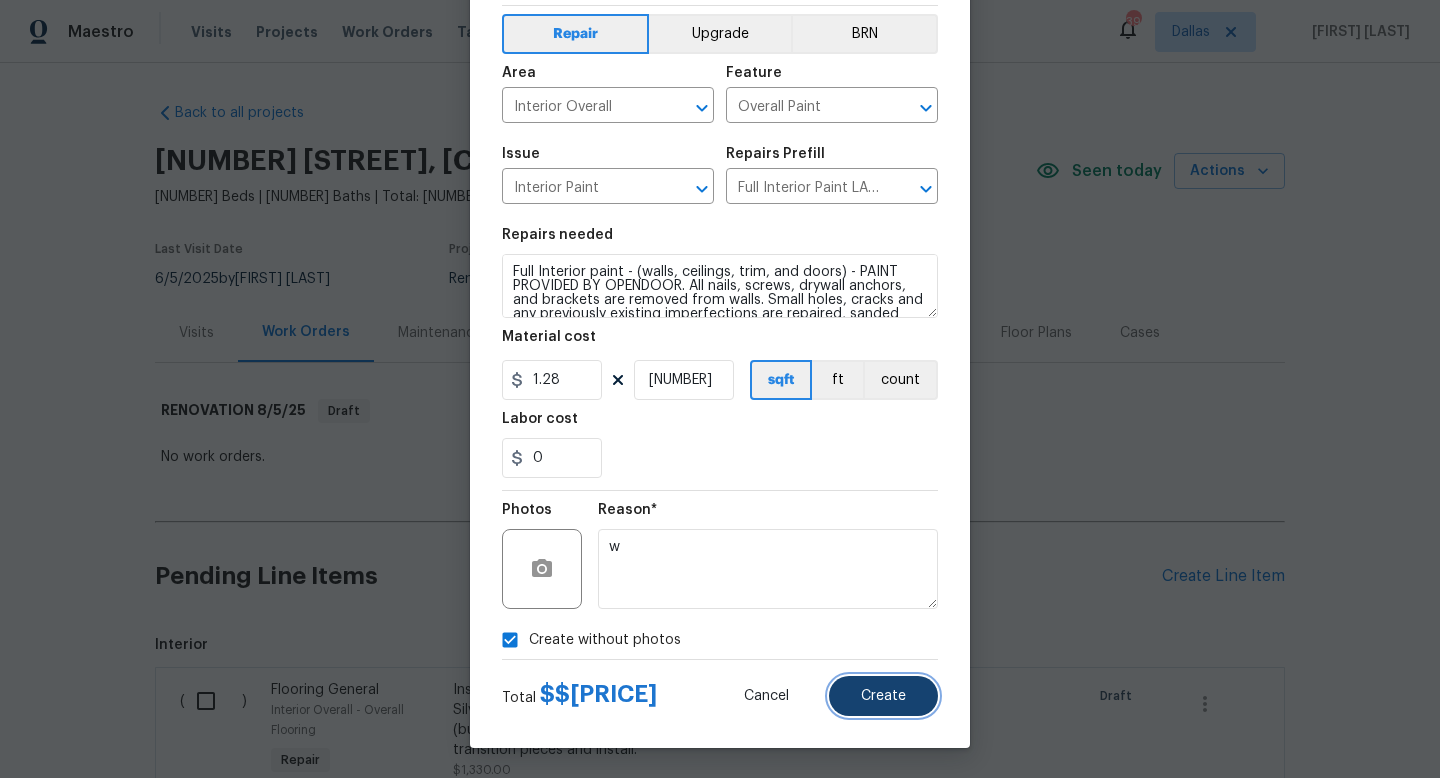 click on "Create" at bounding box center [883, 696] 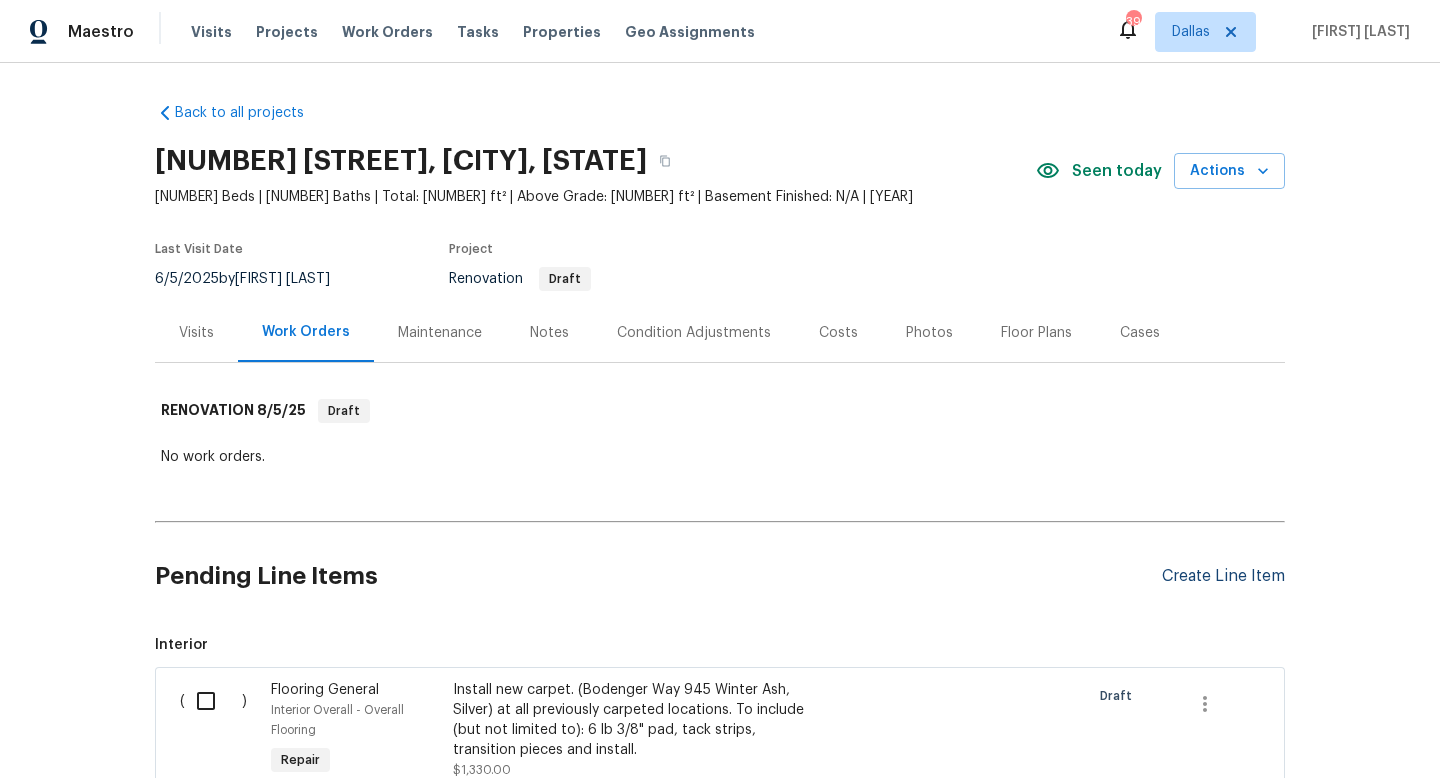 click on "Create Line Item" at bounding box center (1223, 576) 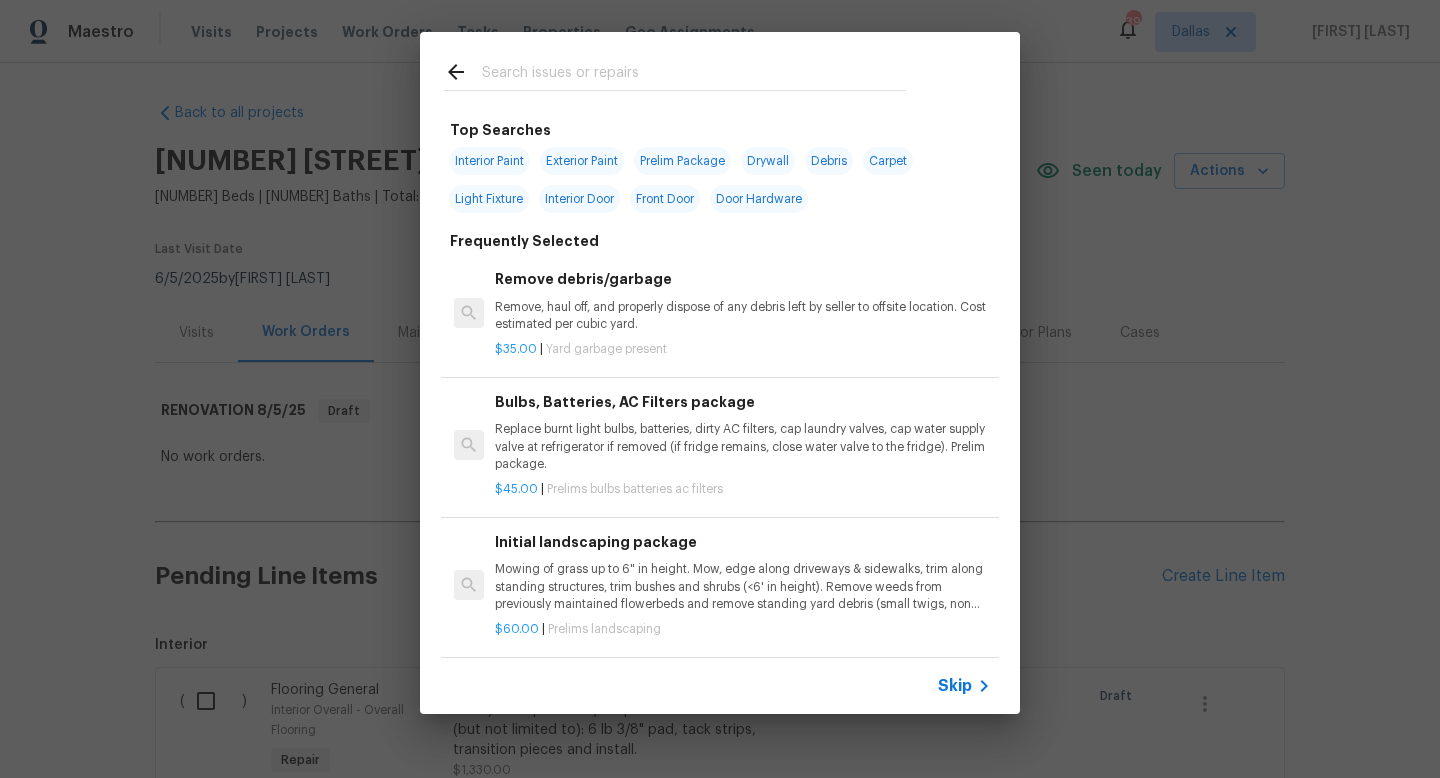 click on "Skip" at bounding box center [955, 686] 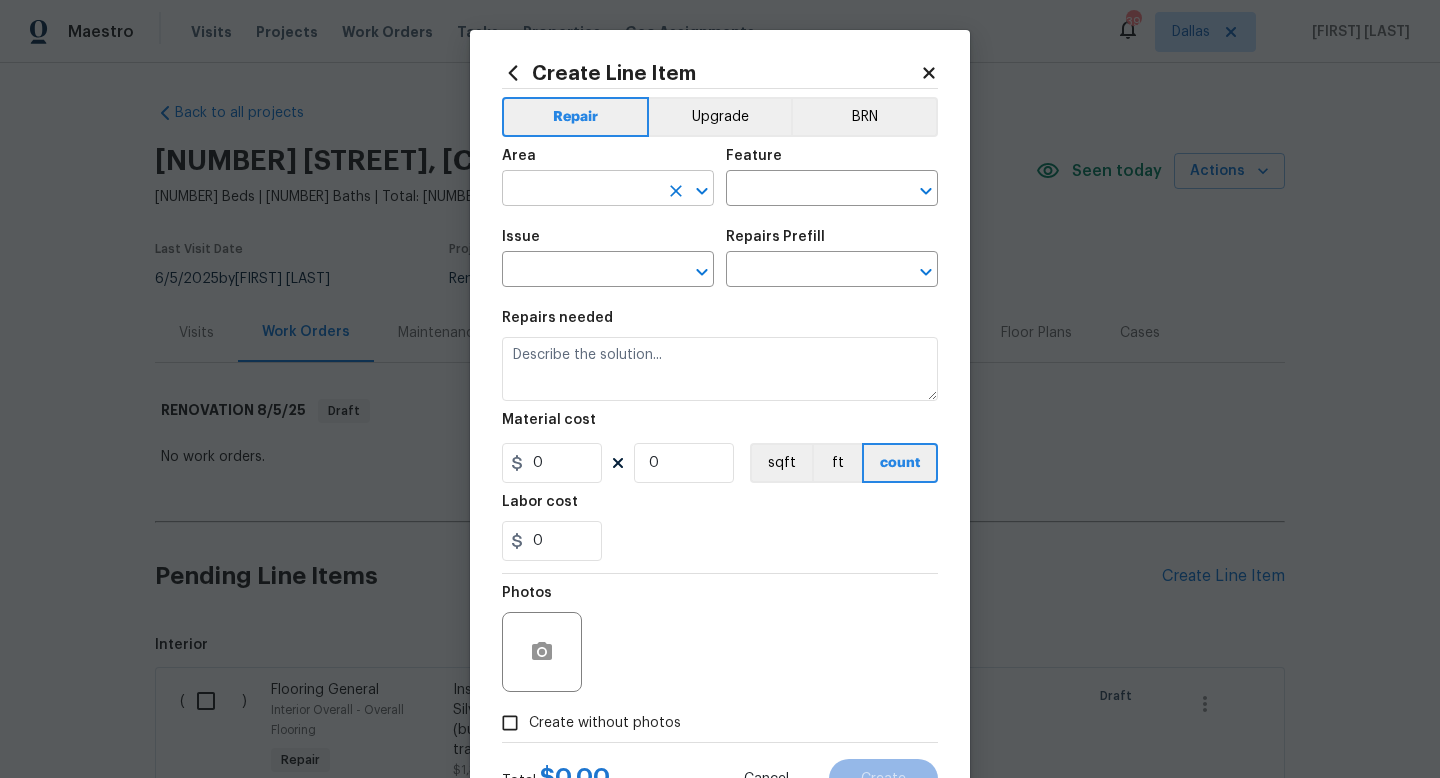 click at bounding box center (580, 190) 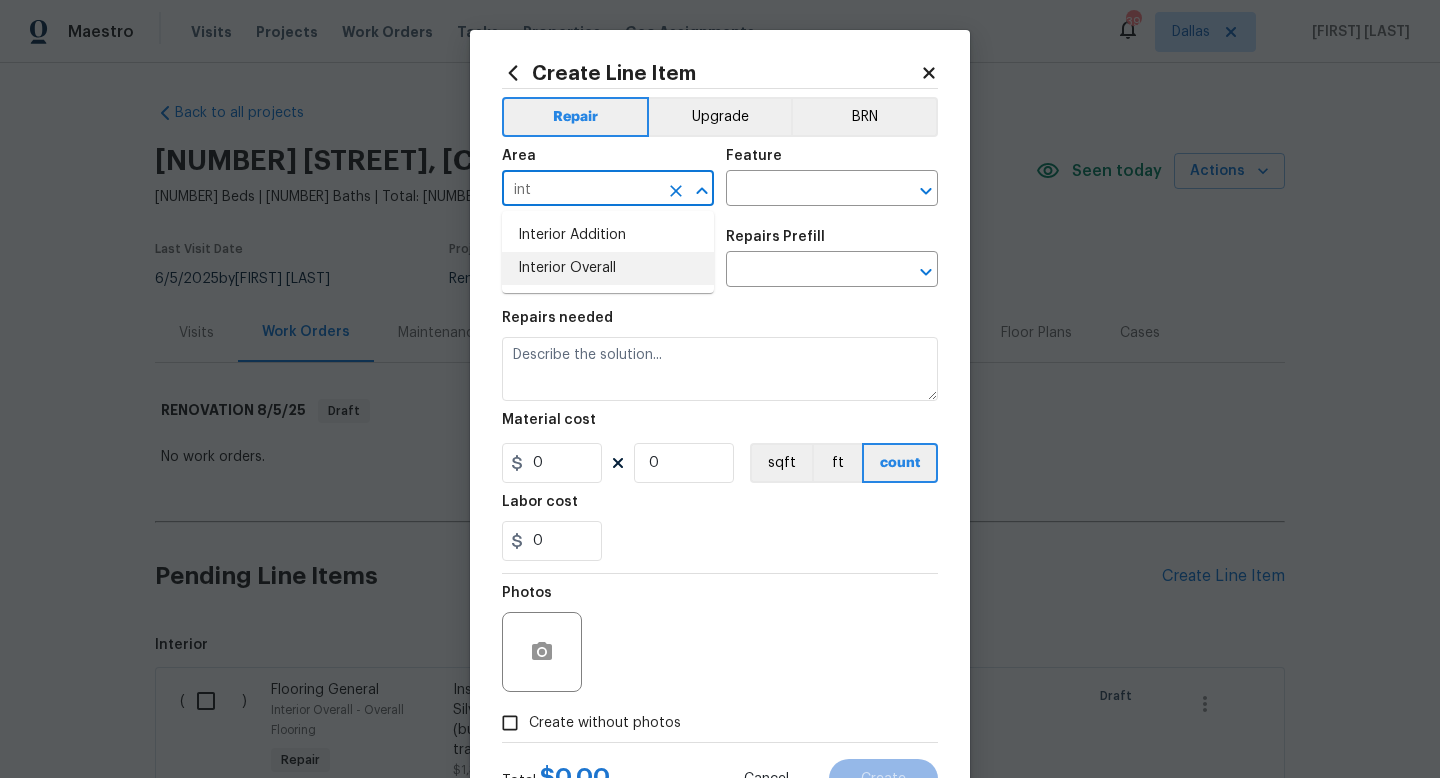 click on "Interior Overall" at bounding box center (608, 268) 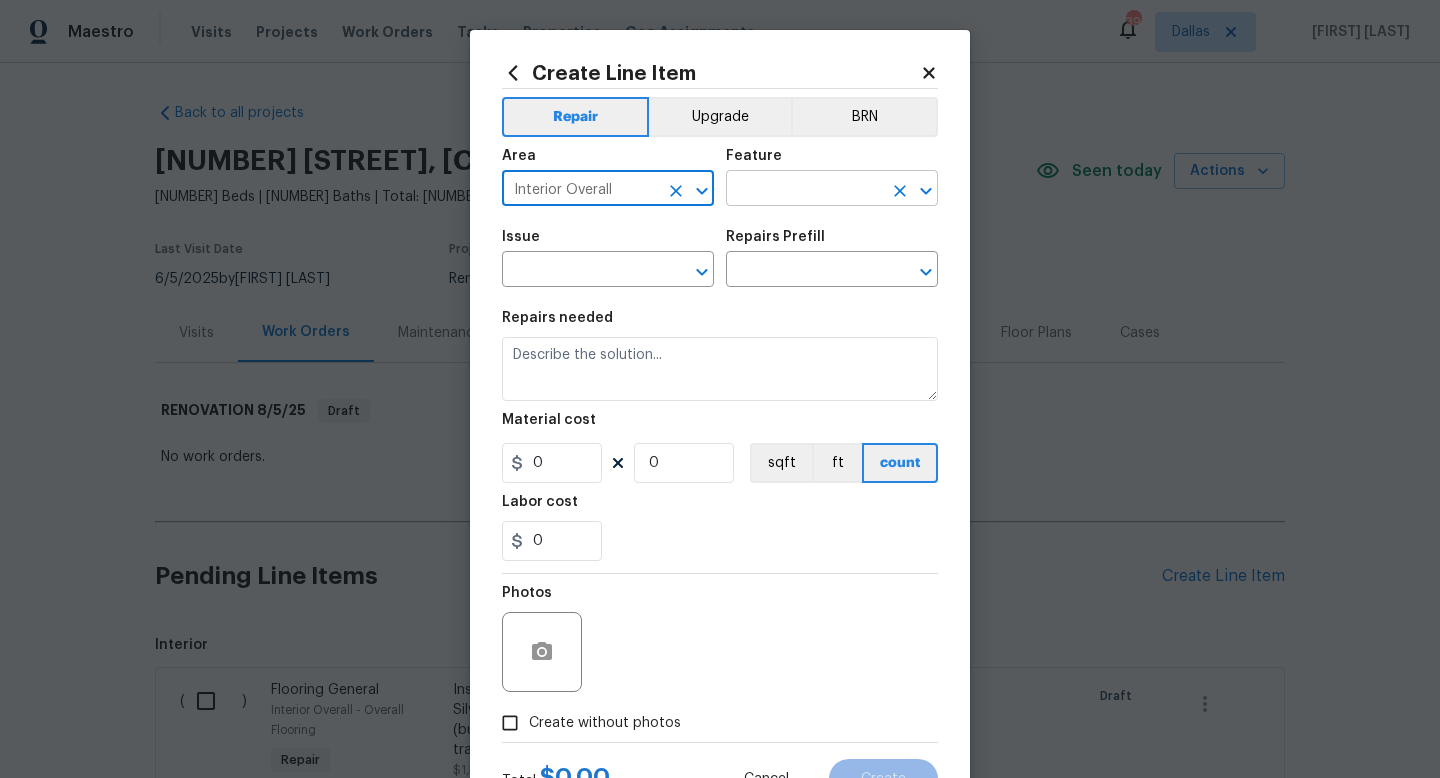 type on "Interior Overall" 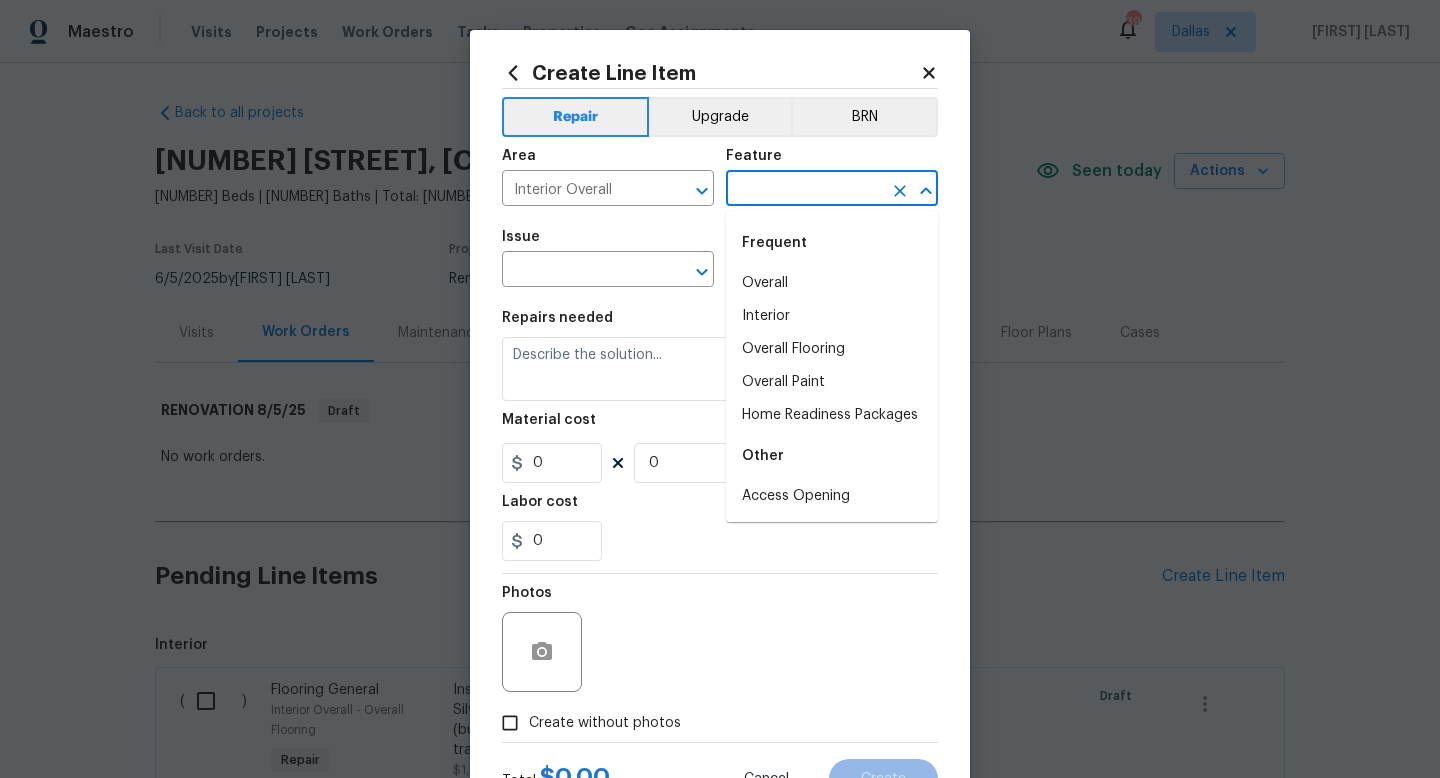 click at bounding box center [804, 190] 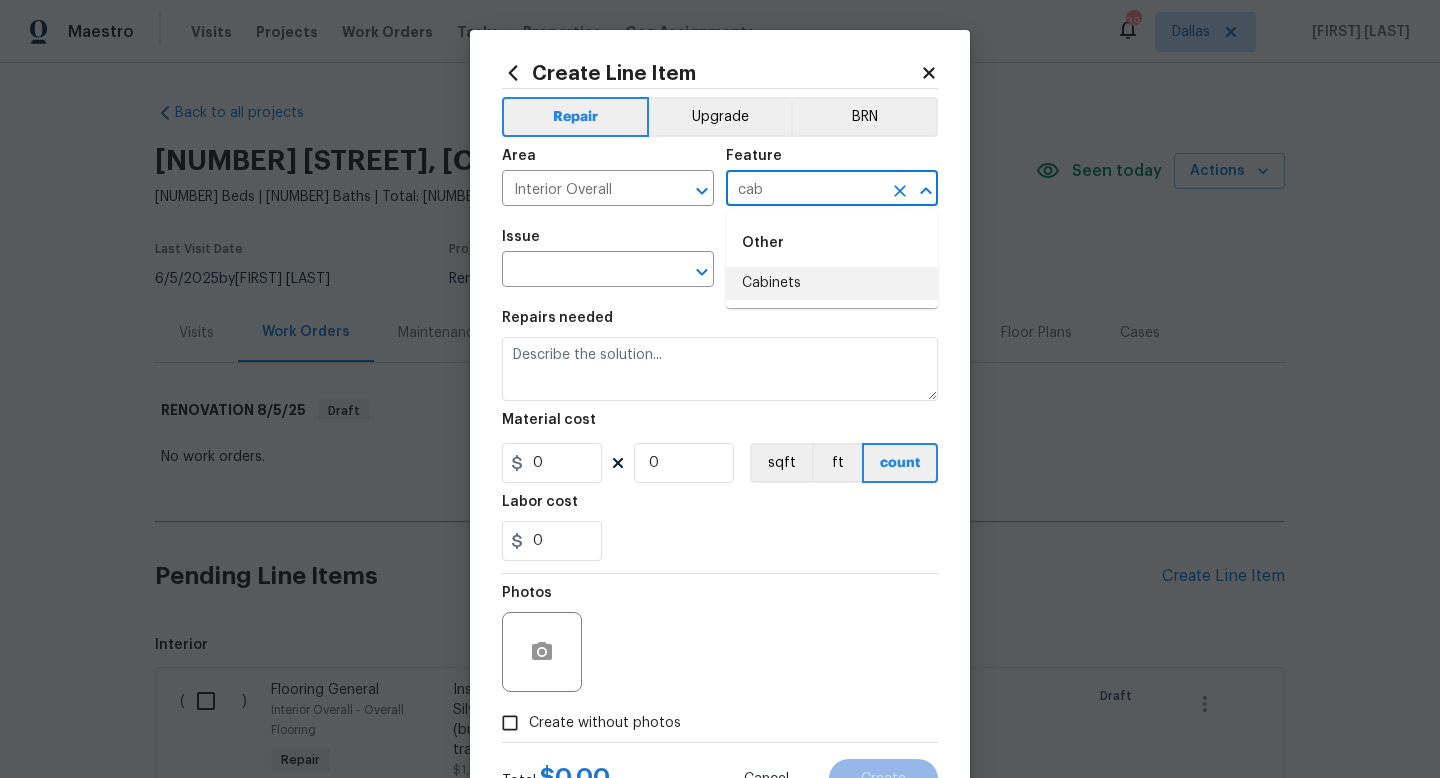 click on "Cabinets" at bounding box center [832, 283] 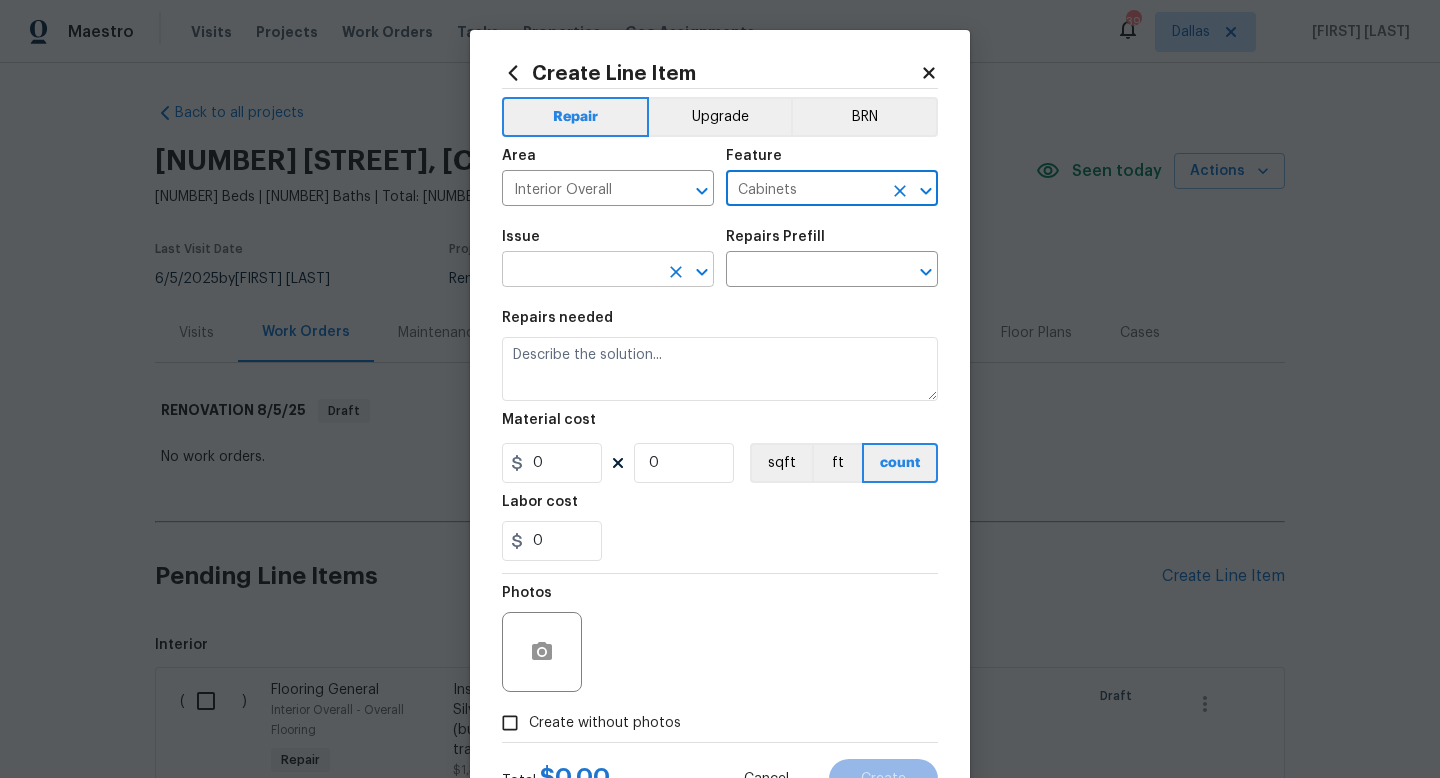 type on "Cabinets" 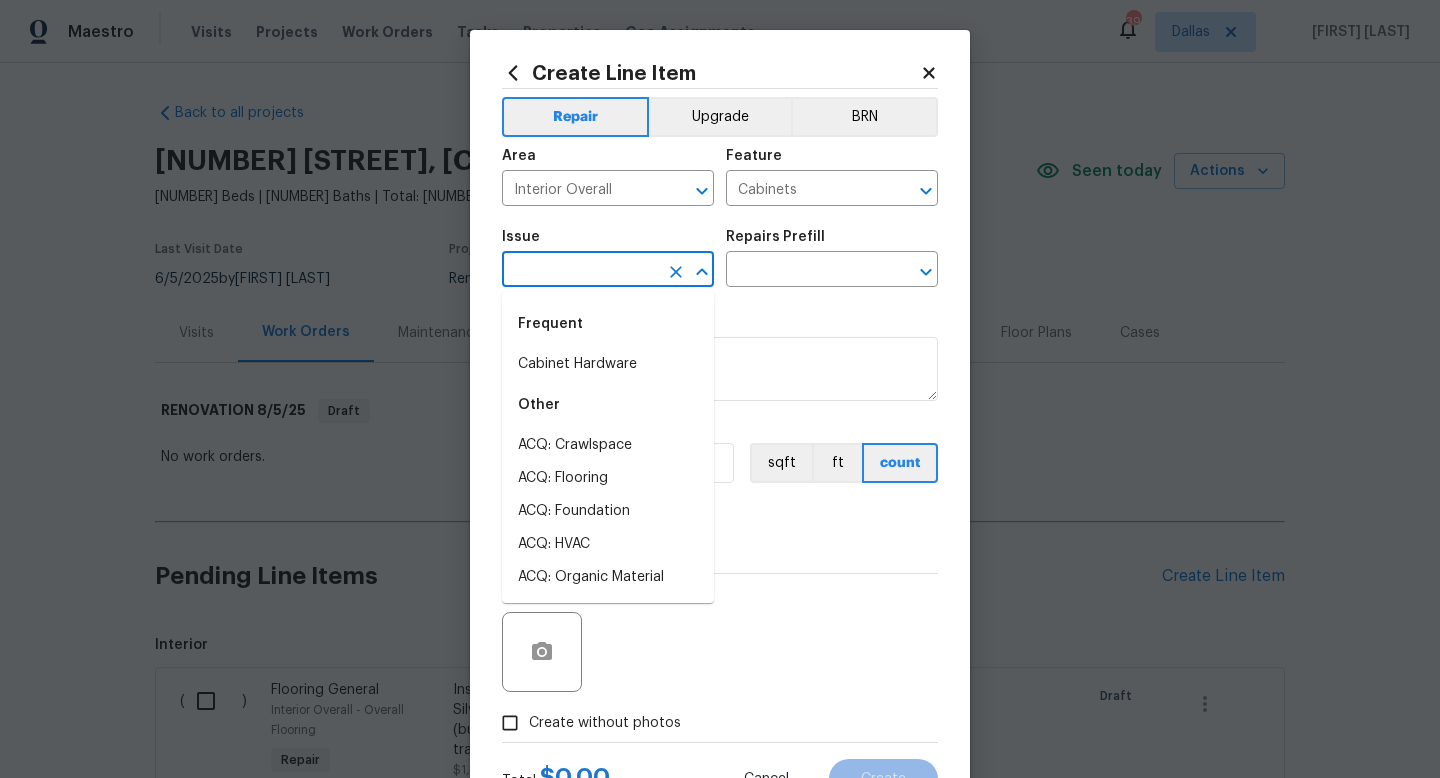 click at bounding box center (580, 271) 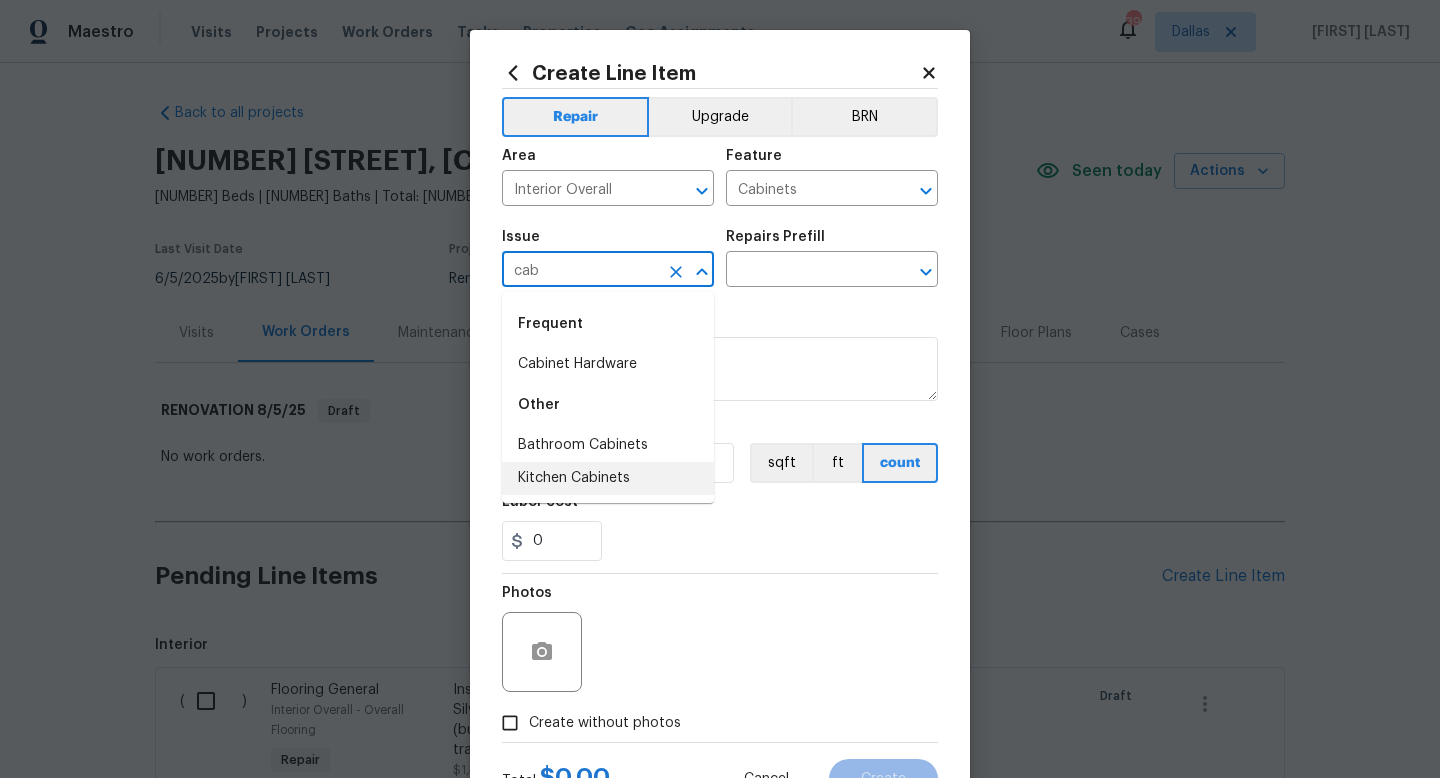 click on "Kitchen Cabinets" at bounding box center [608, 478] 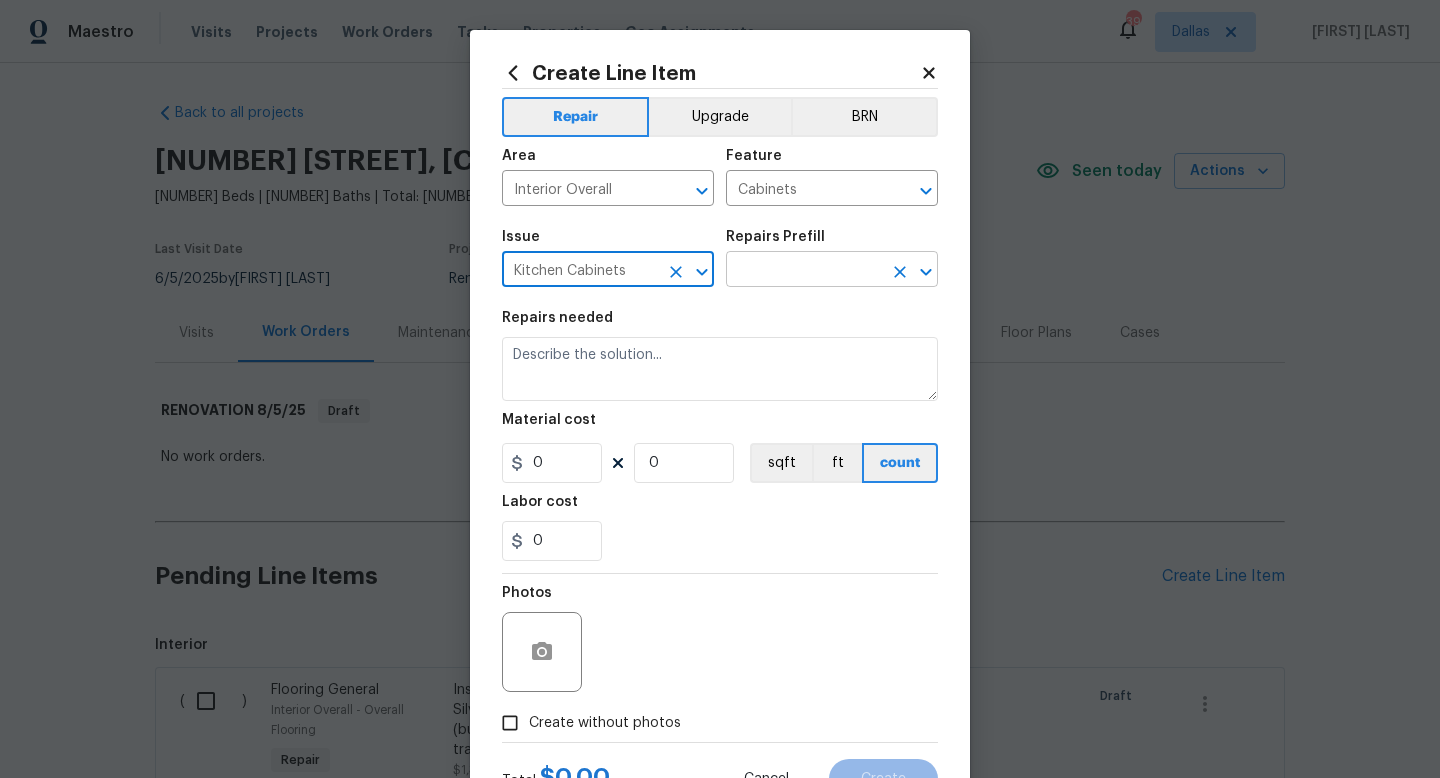 type on "Kitchen Cabinets" 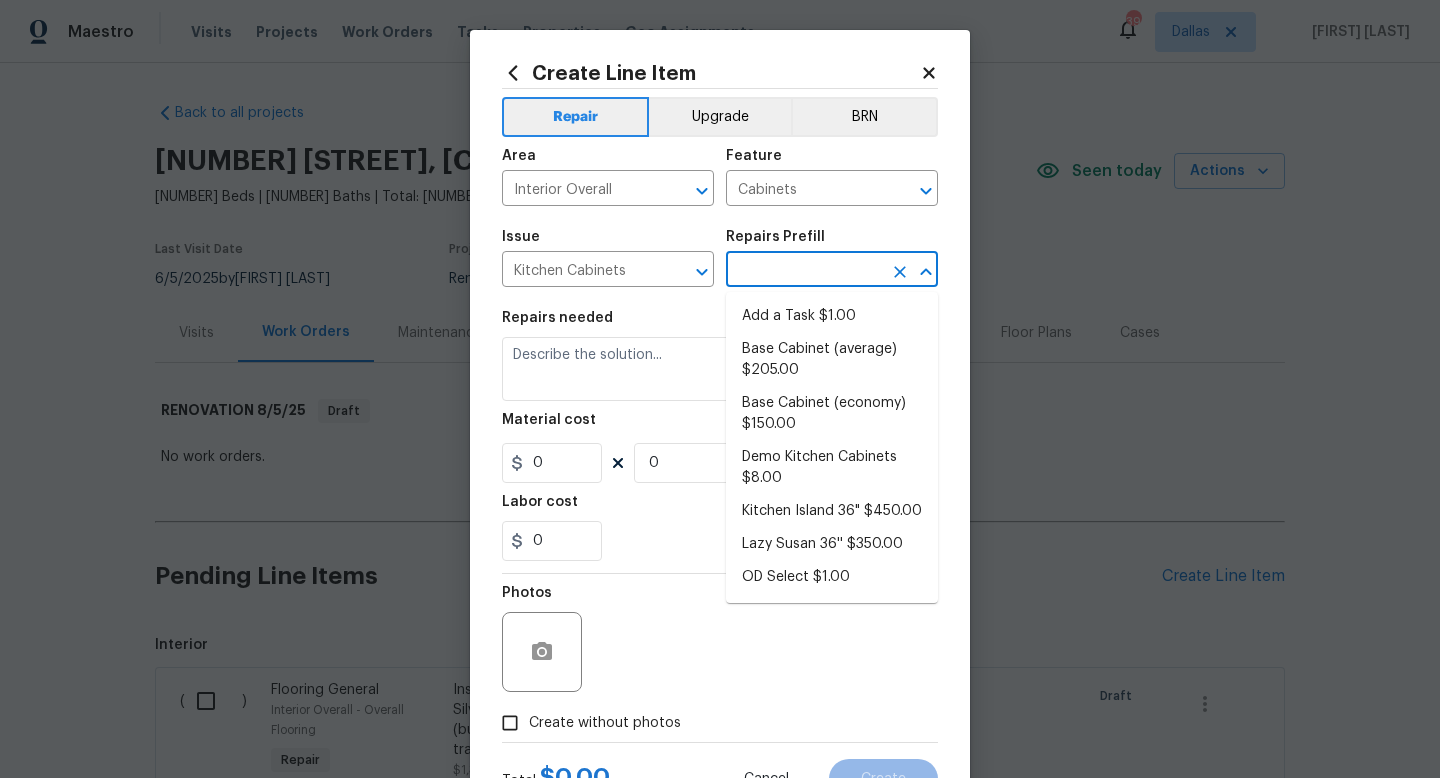 click at bounding box center [804, 271] 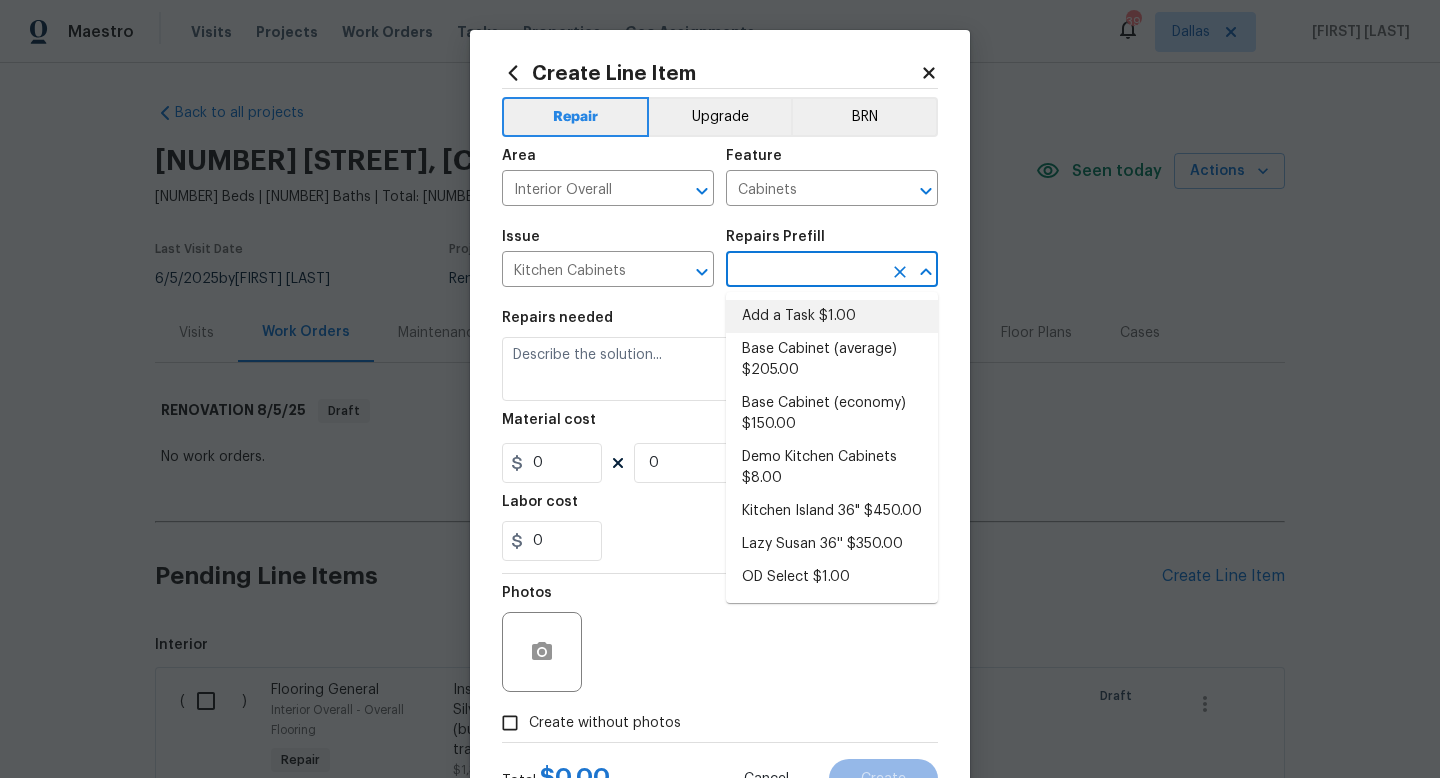 click on "Add a Task $1.00" at bounding box center [832, 316] 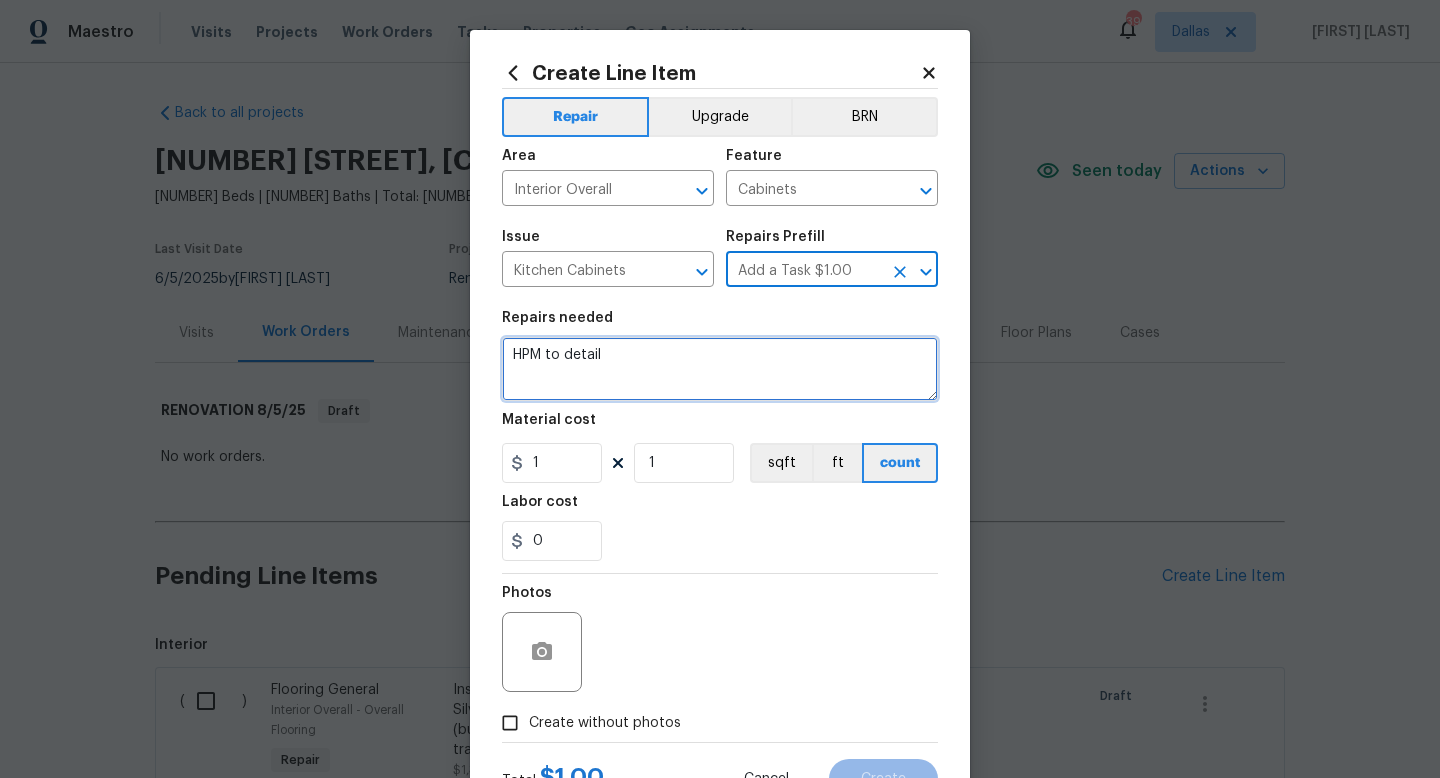 click on "HPM to detail" at bounding box center [720, 369] 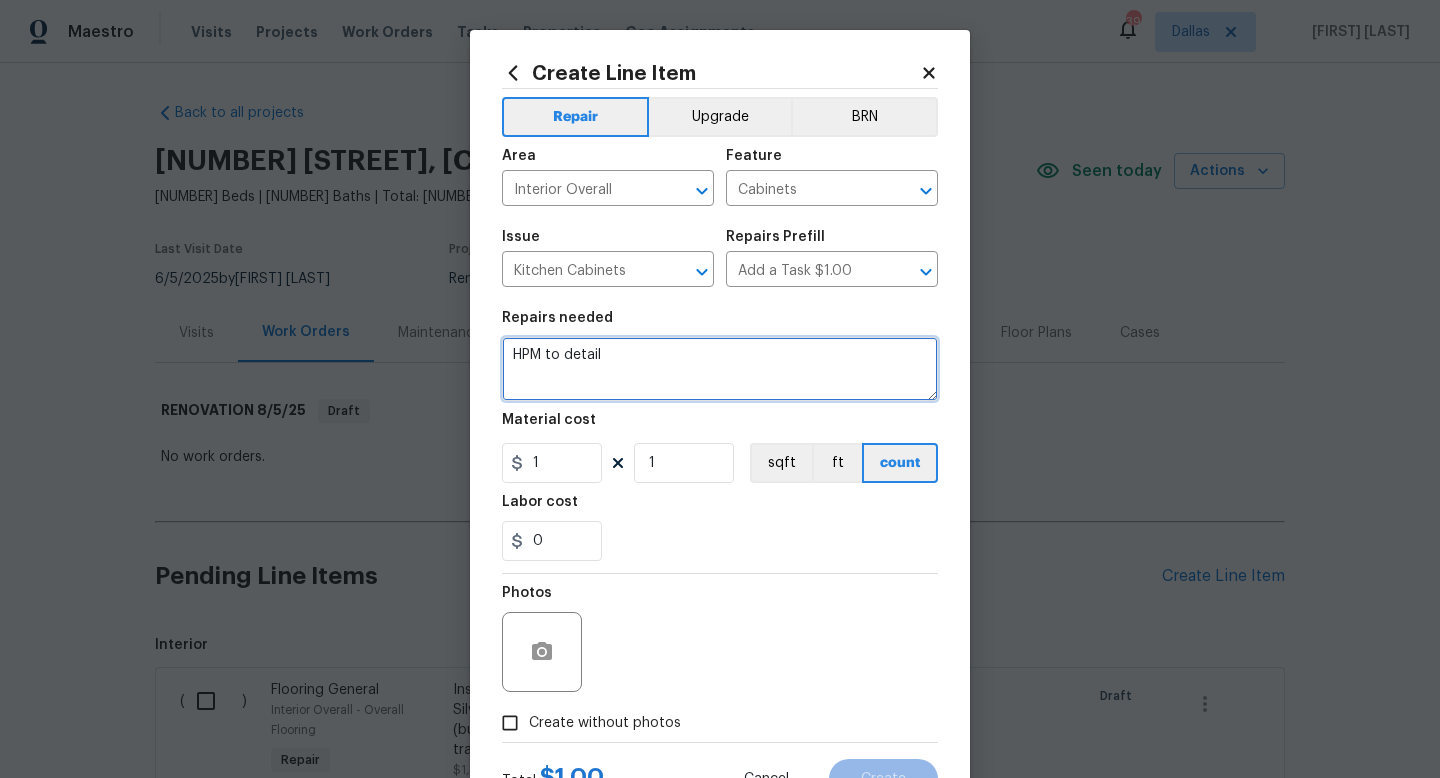 click on "HPM to detail" at bounding box center [720, 369] 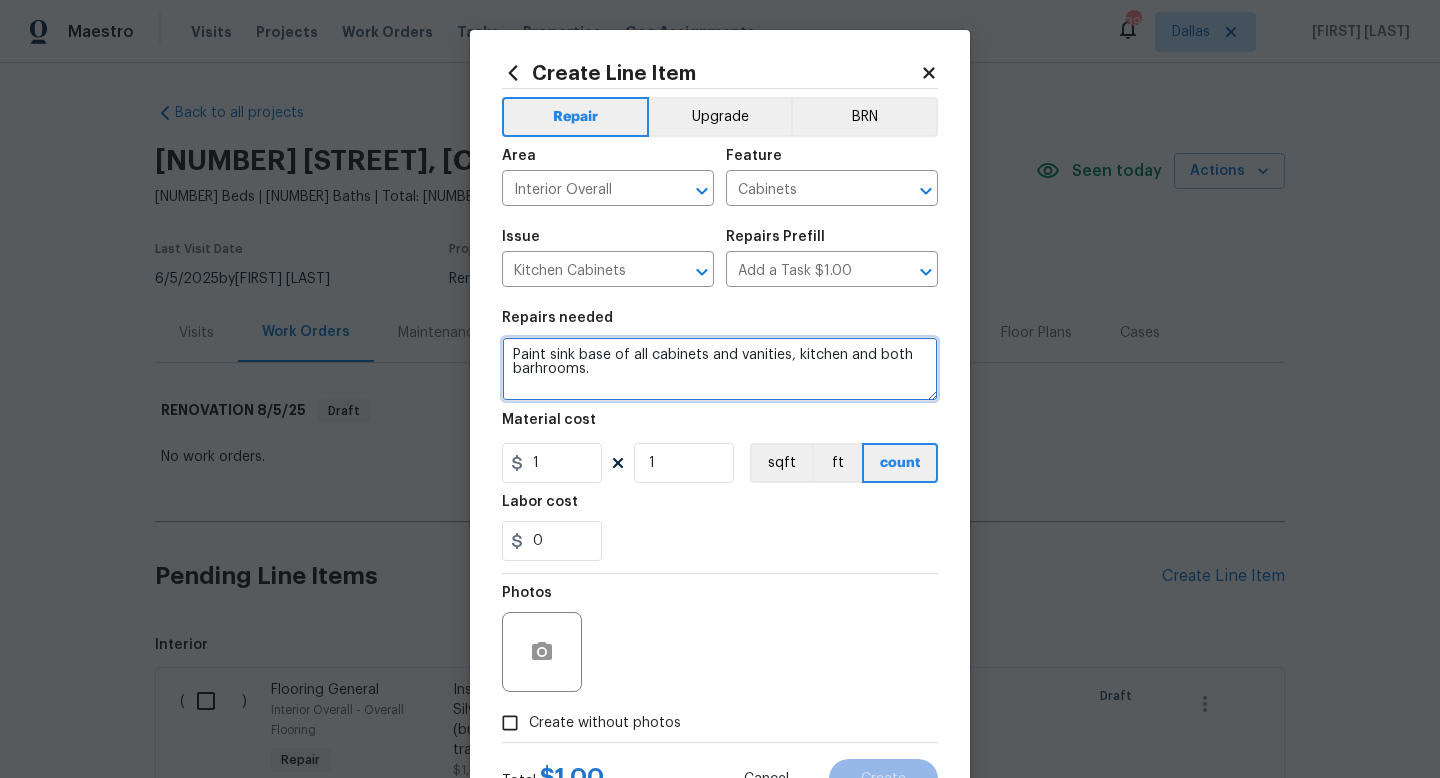 type on "Paint sink base of all cabinets and vanities, kitchen and both barhrooms." 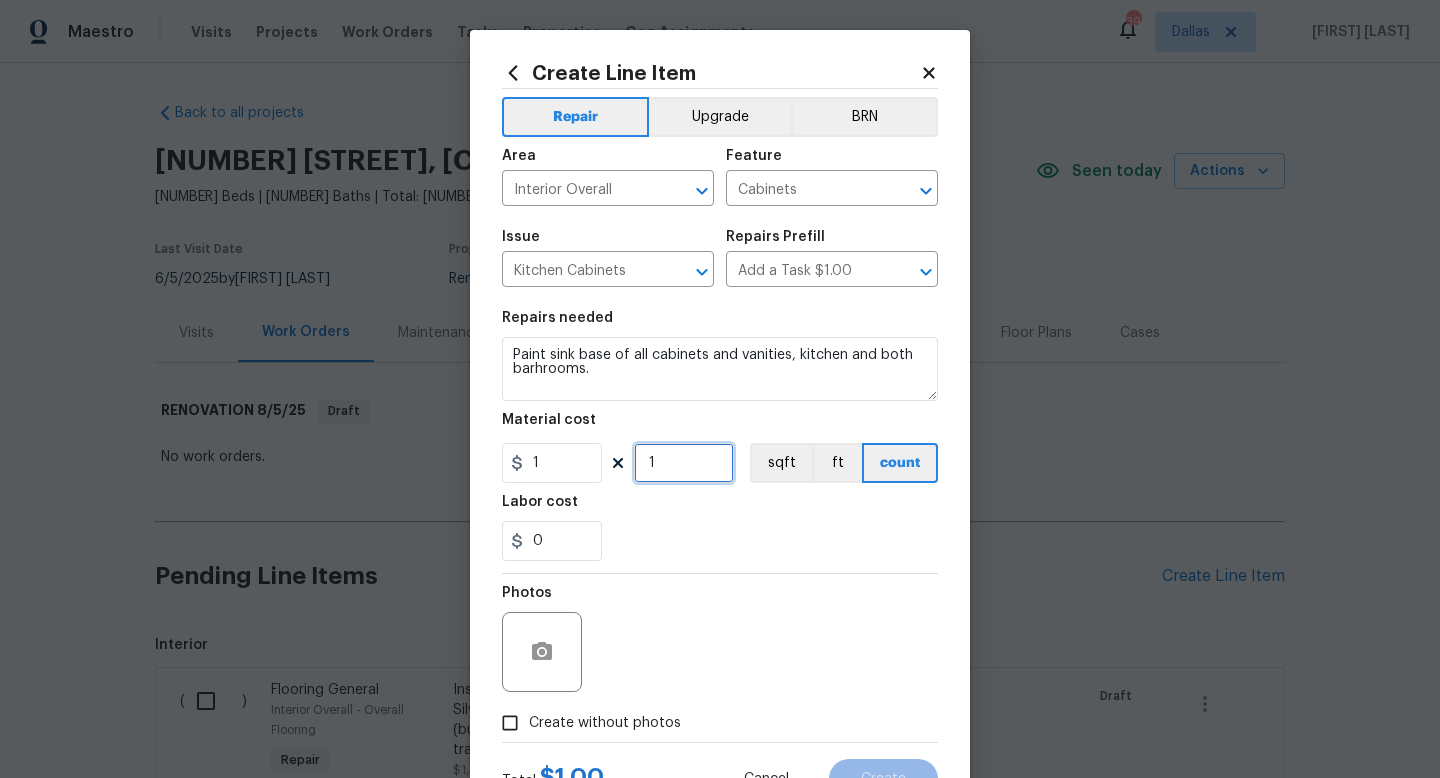 click on "1" at bounding box center [684, 463] 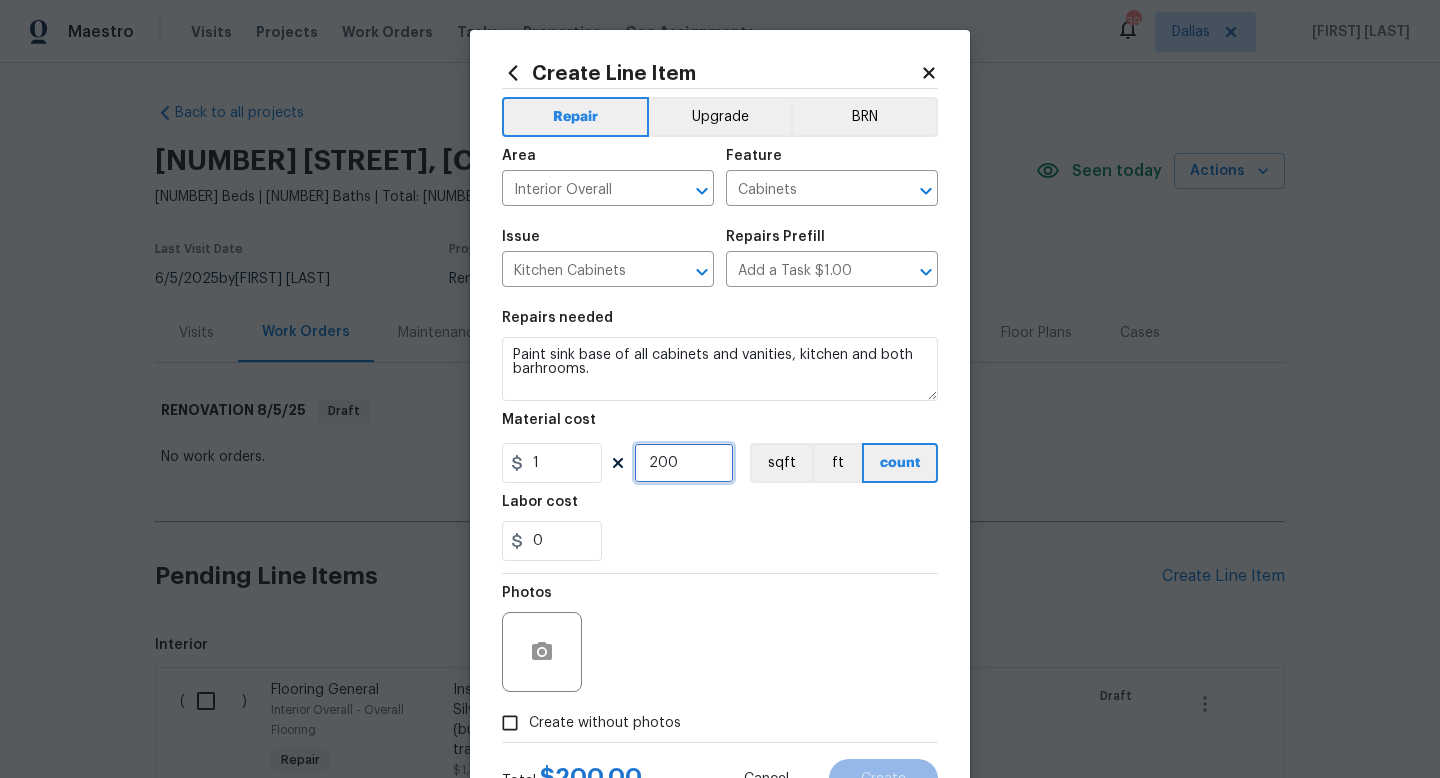 scroll, scrollTop: 84, scrollLeft: 0, axis: vertical 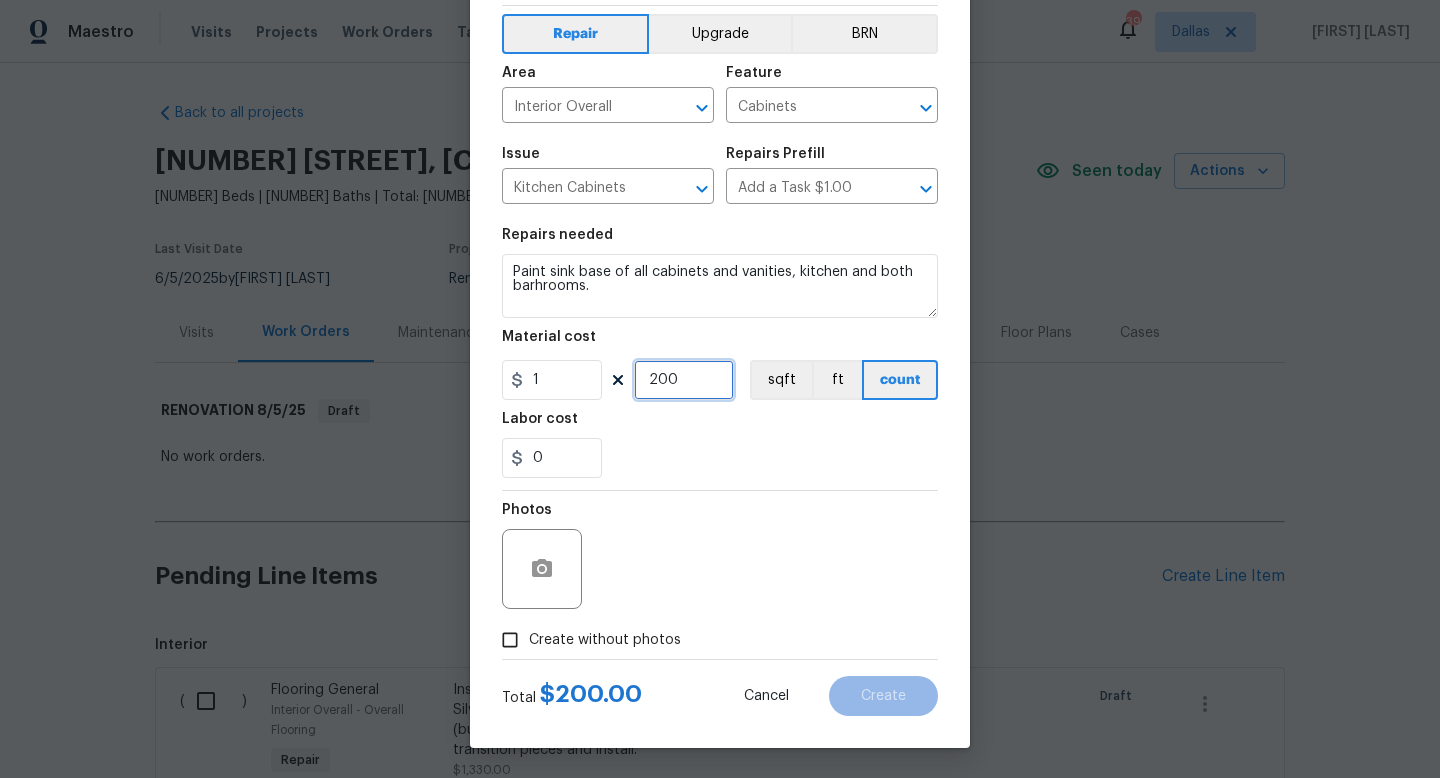 type on "200" 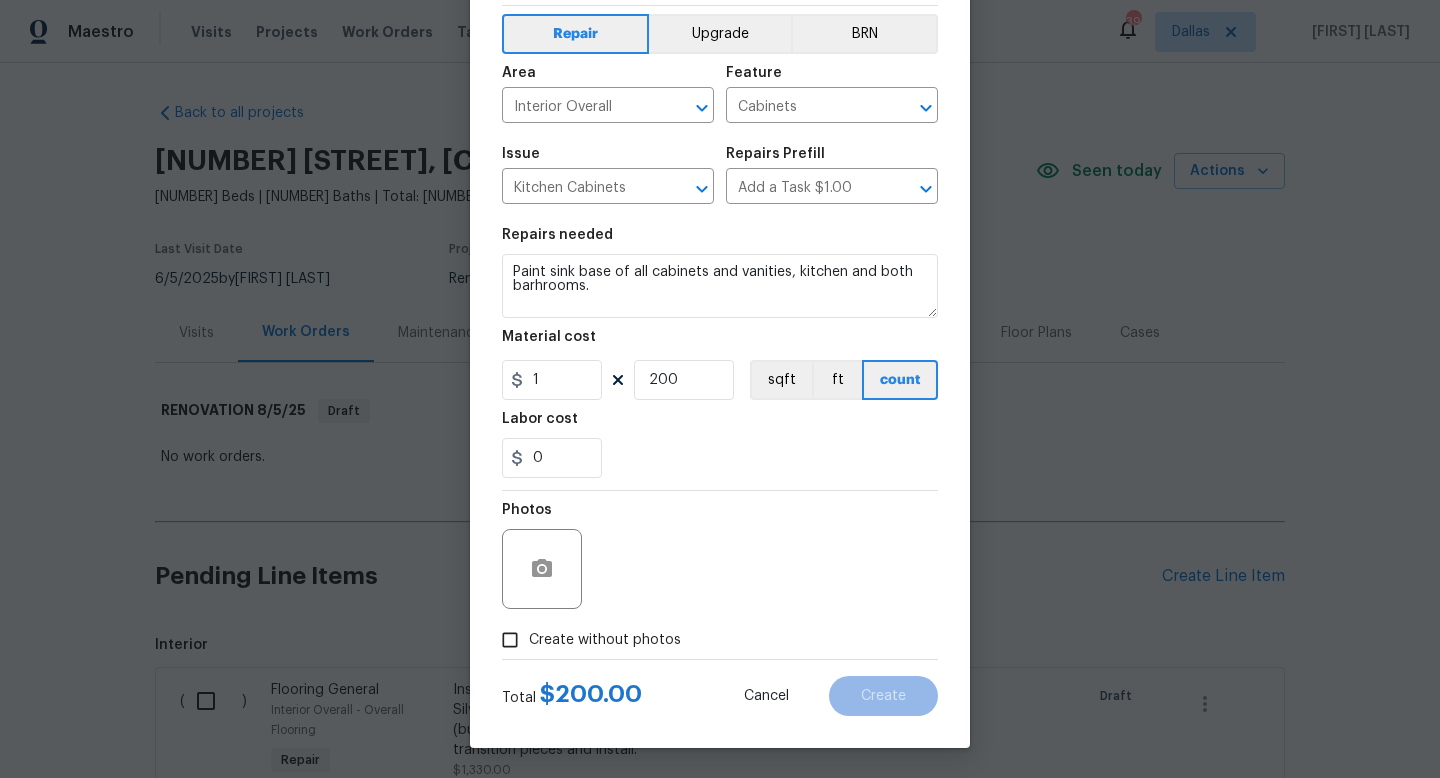 click on "Create without photos" at bounding box center (605, 640) 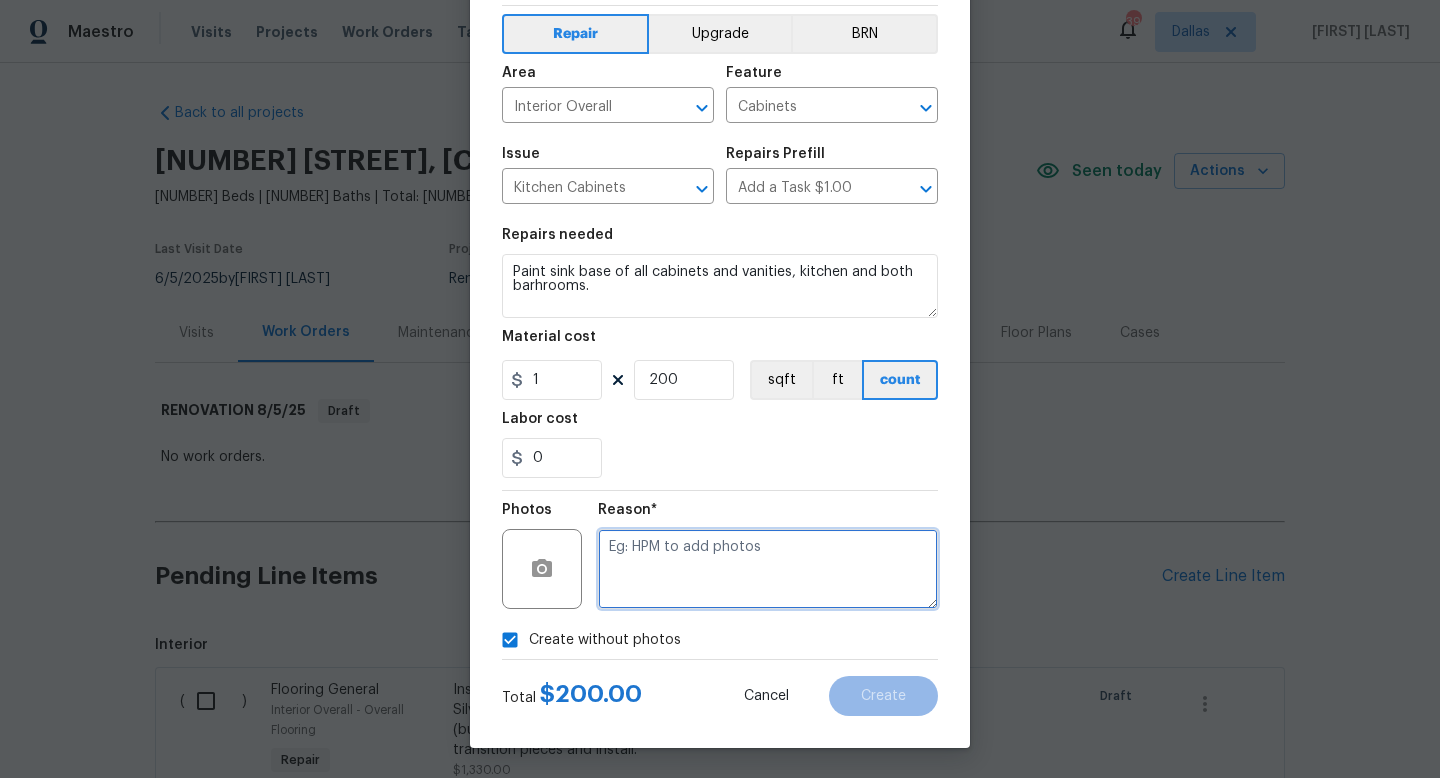 click at bounding box center (768, 569) 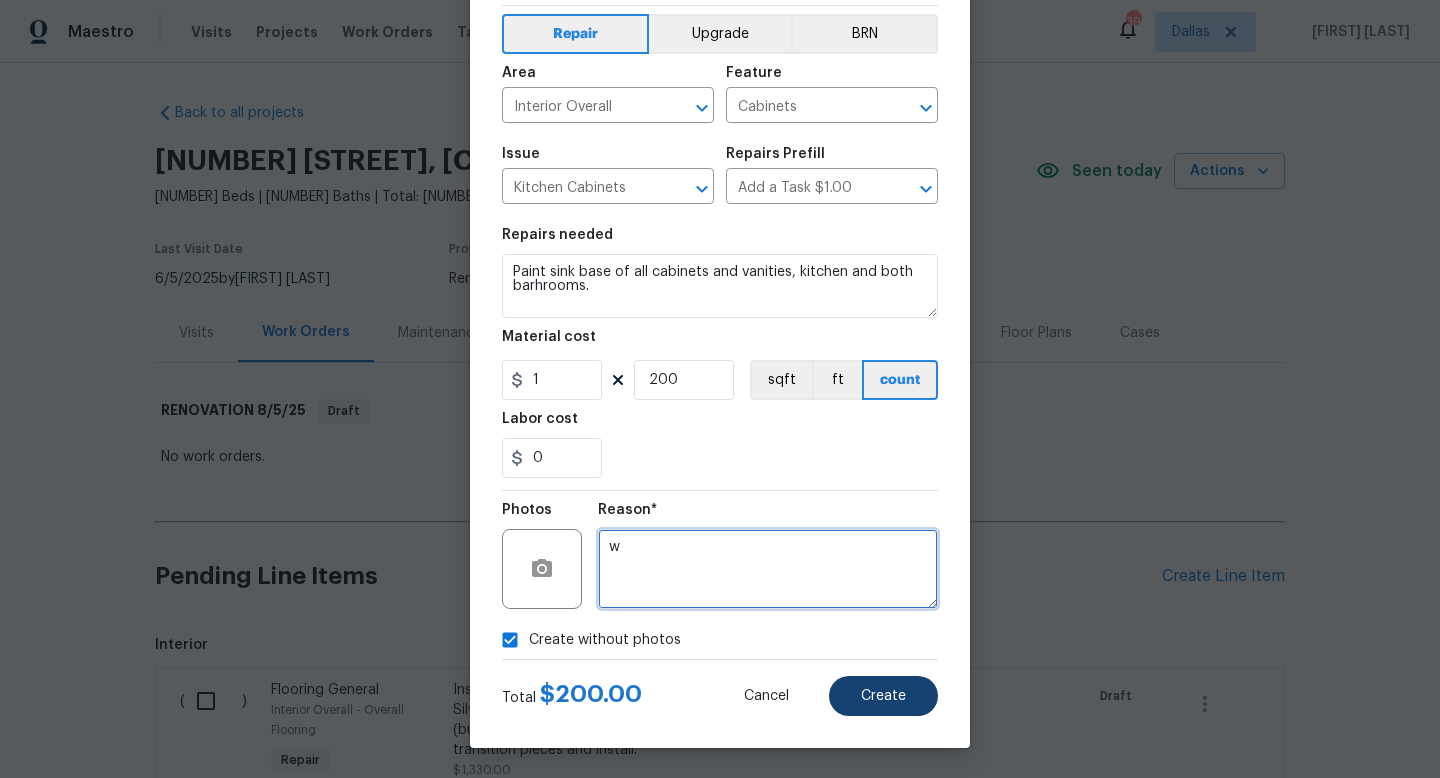 type on "w" 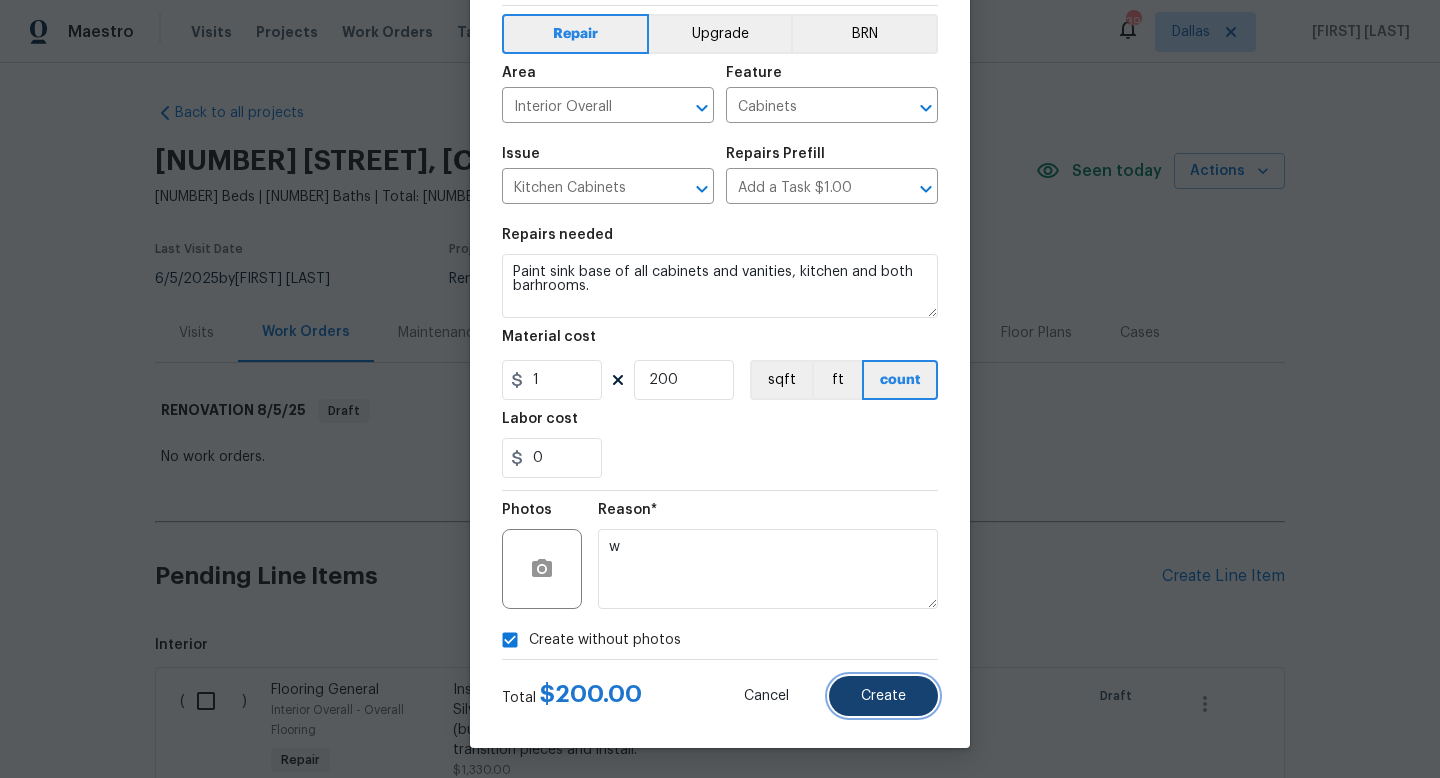 click on "Create" at bounding box center [883, 696] 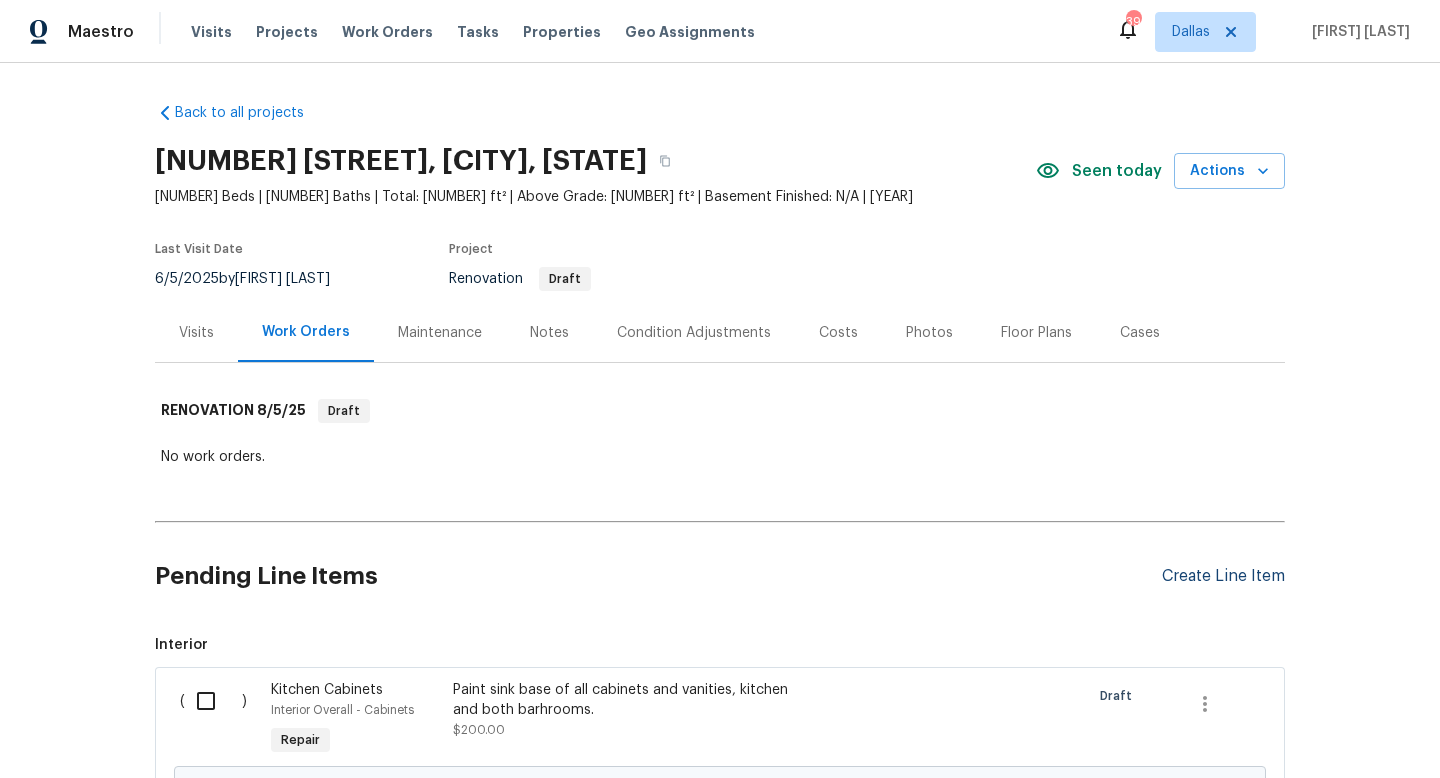click on "Create Line Item" at bounding box center (1223, 576) 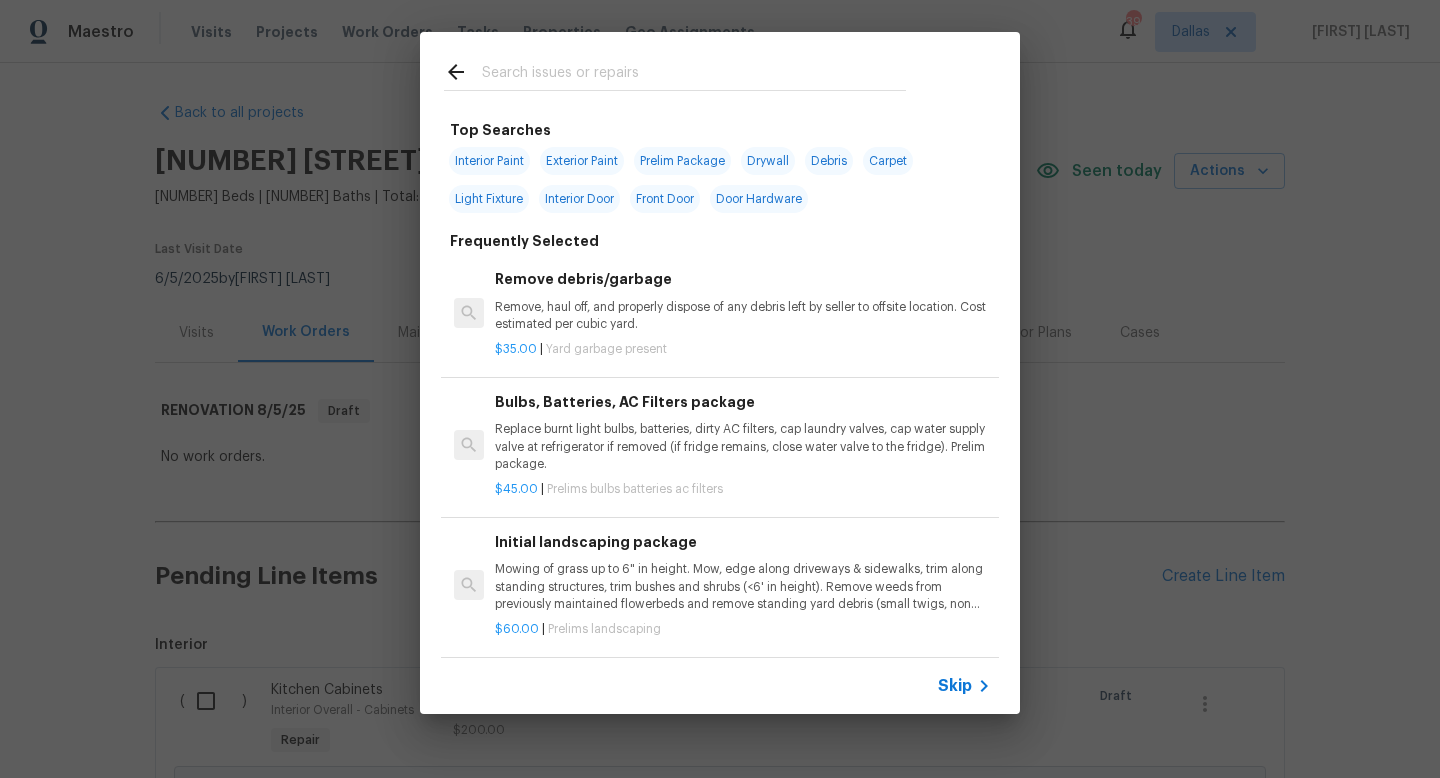 click on "Skip" at bounding box center (955, 686) 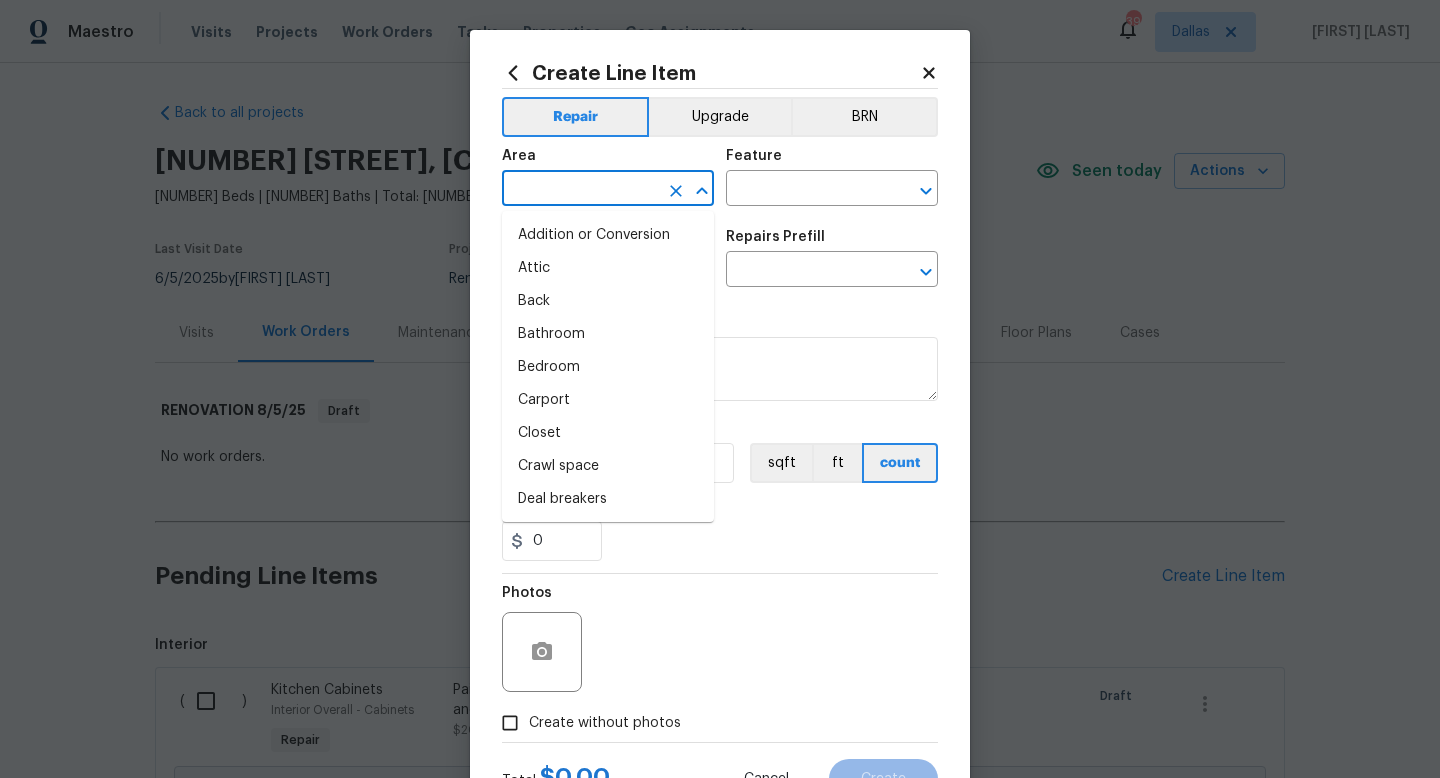 click at bounding box center [580, 190] 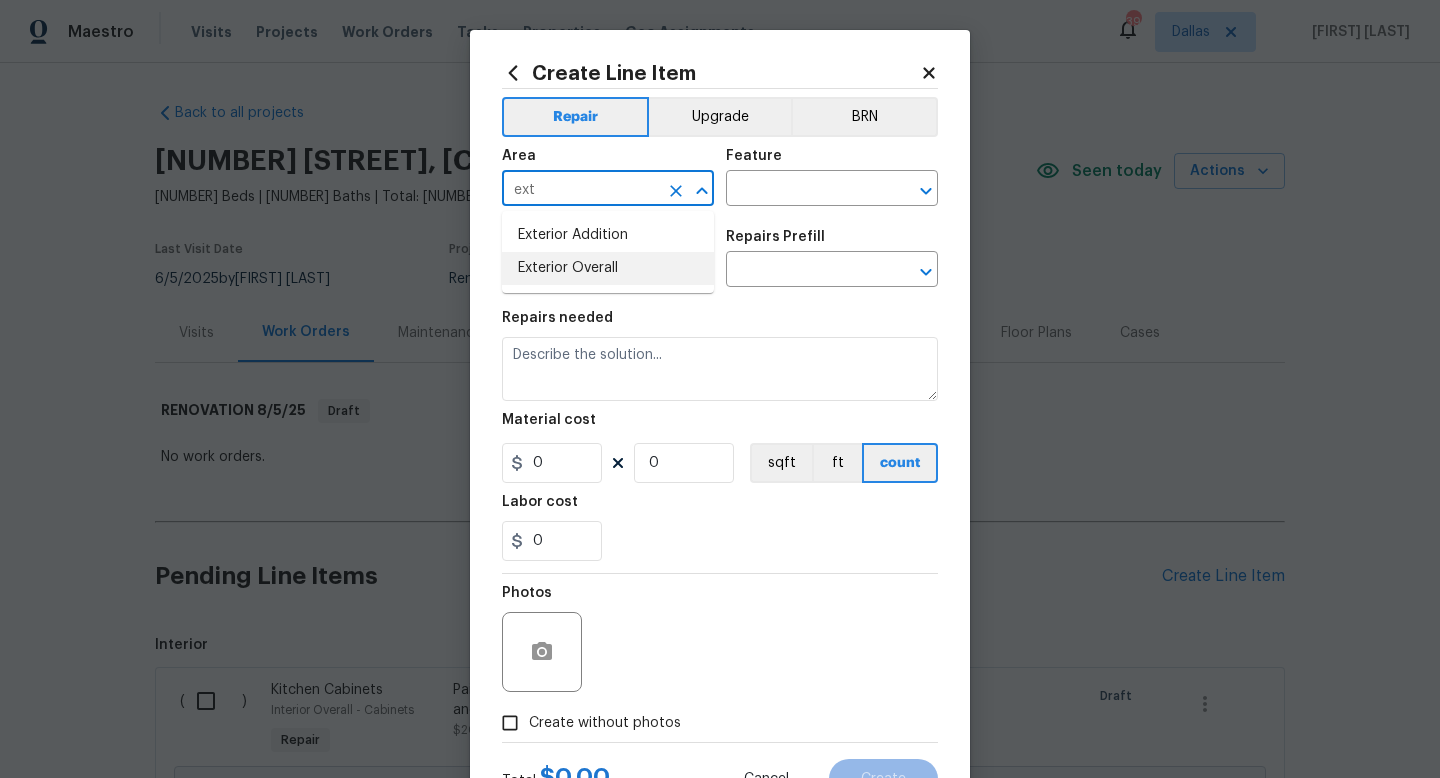 click on "Exterior Overall" at bounding box center (608, 268) 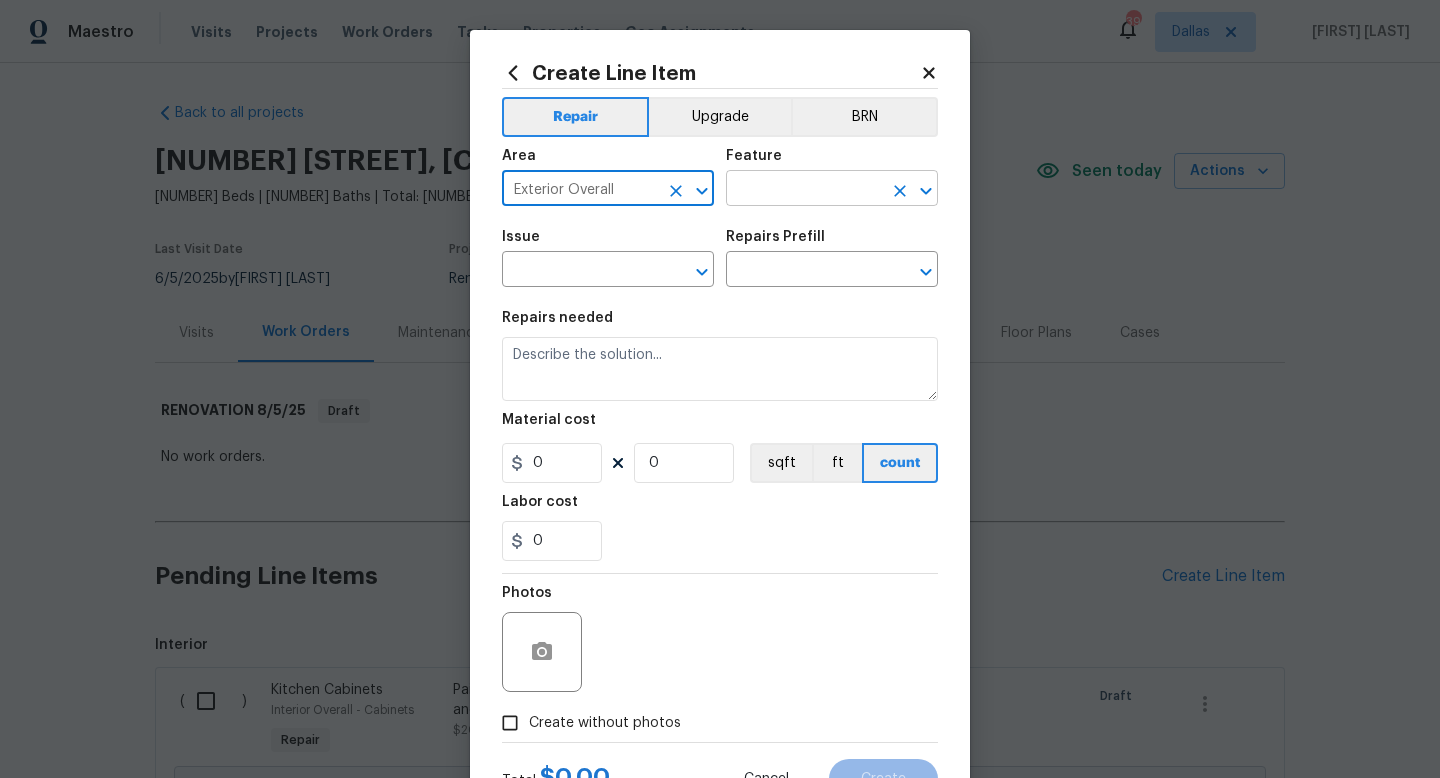 type on "Exterior Overall" 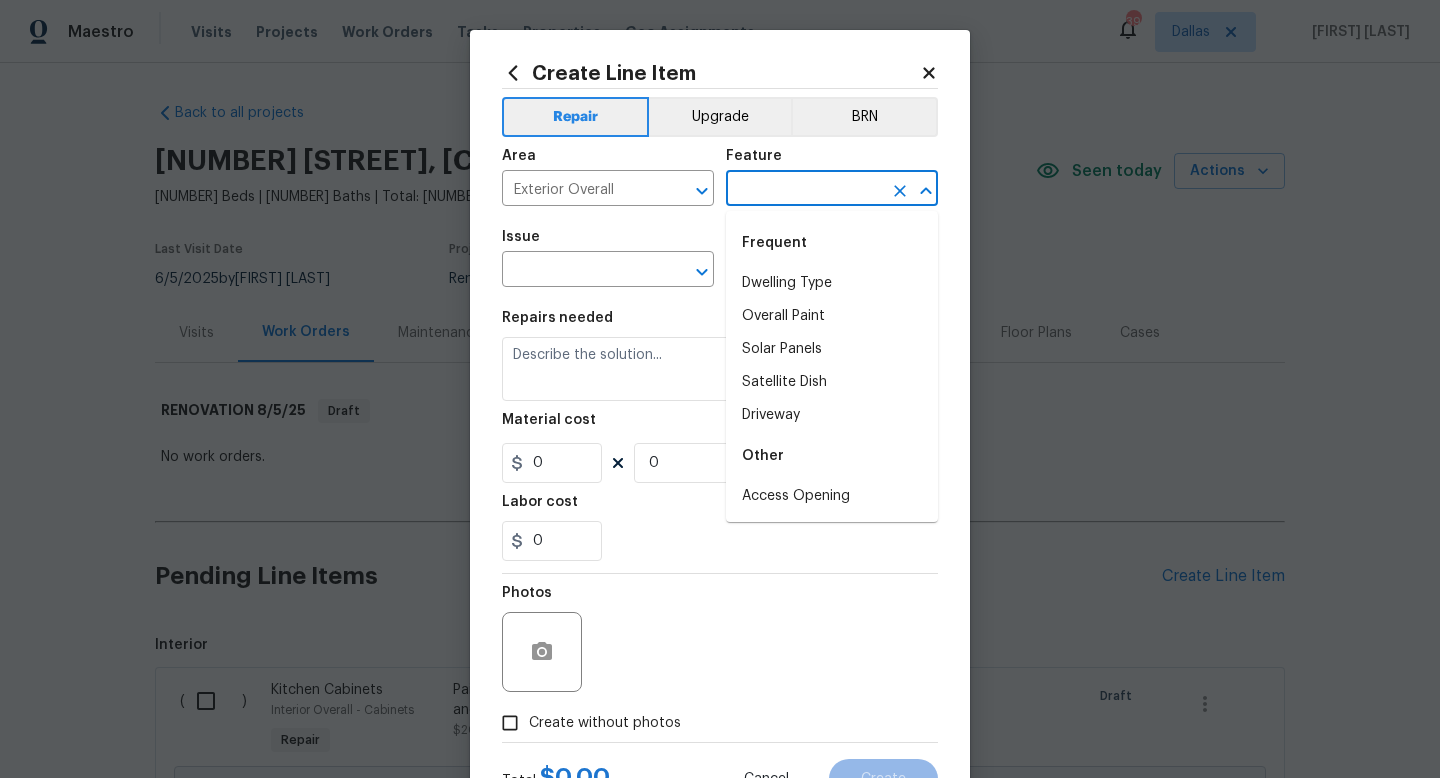 click at bounding box center (804, 190) 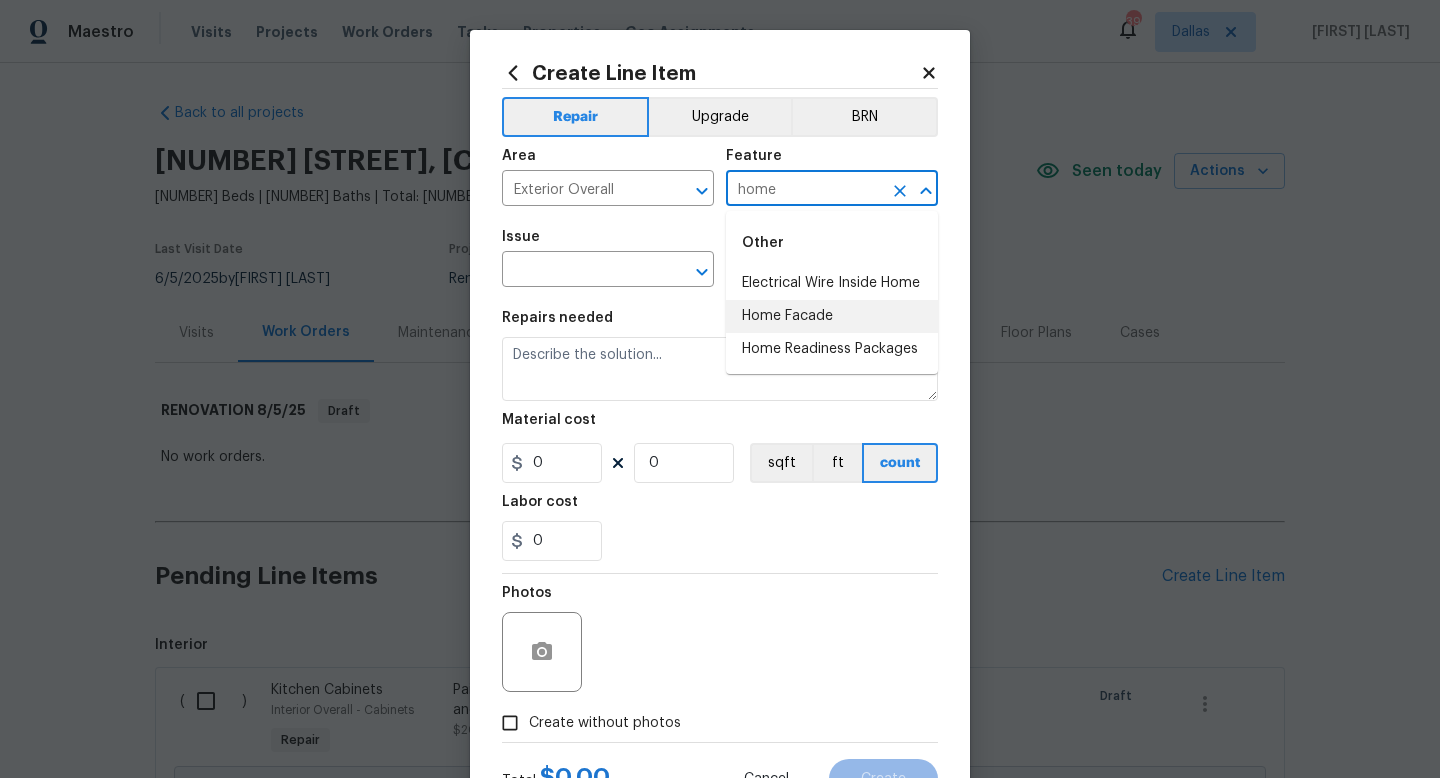 click on "Home Facade" at bounding box center (832, 316) 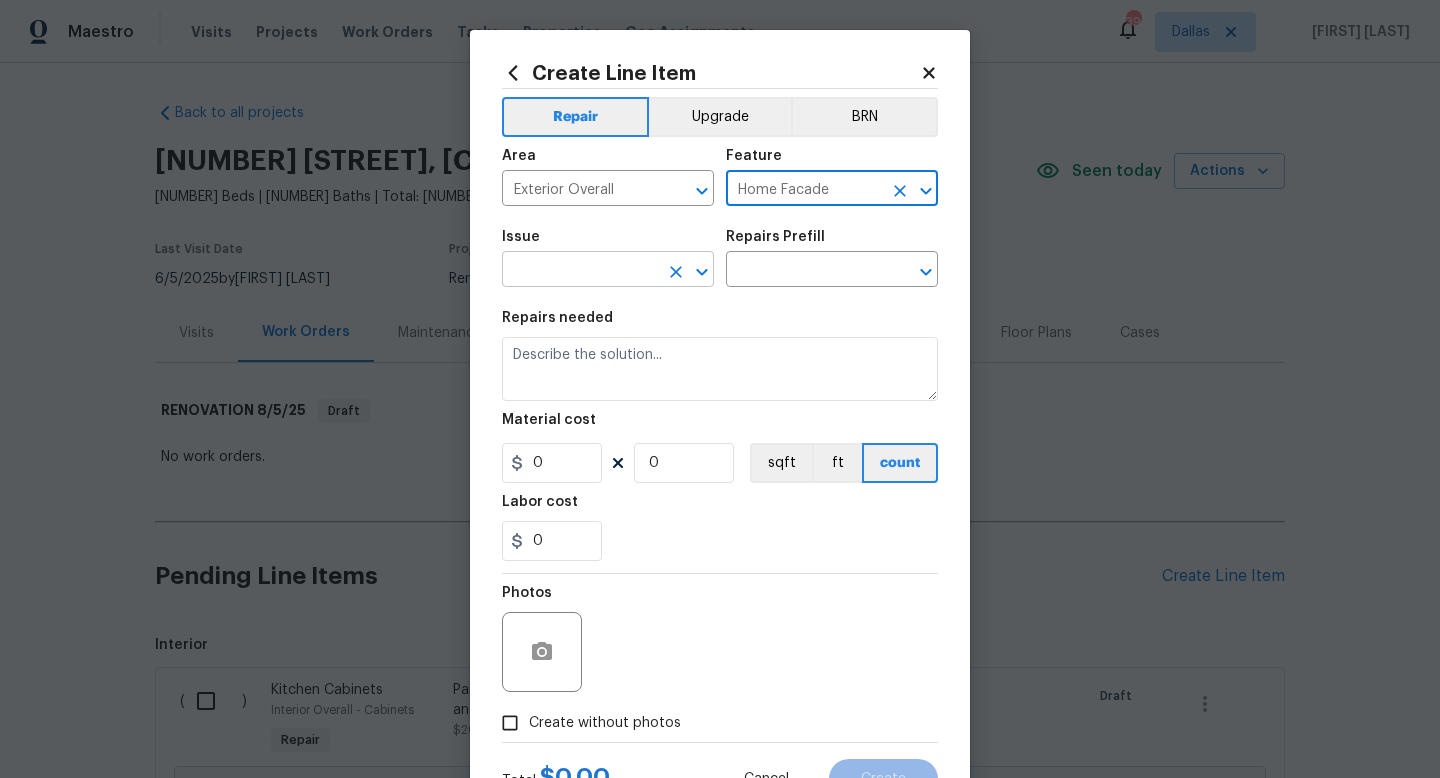 type on "Home Facade" 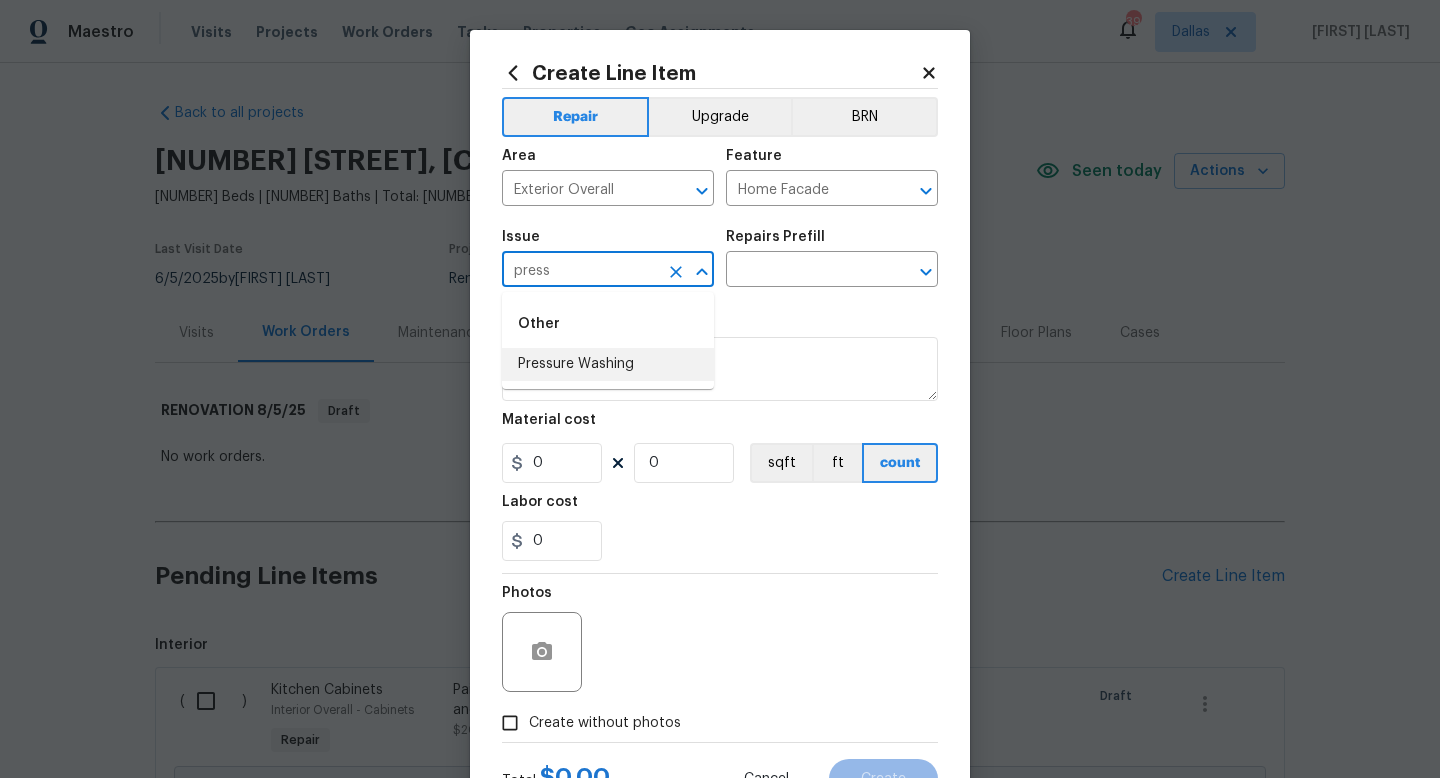 click on "Pressure Washing" at bounding box center [608, 364] 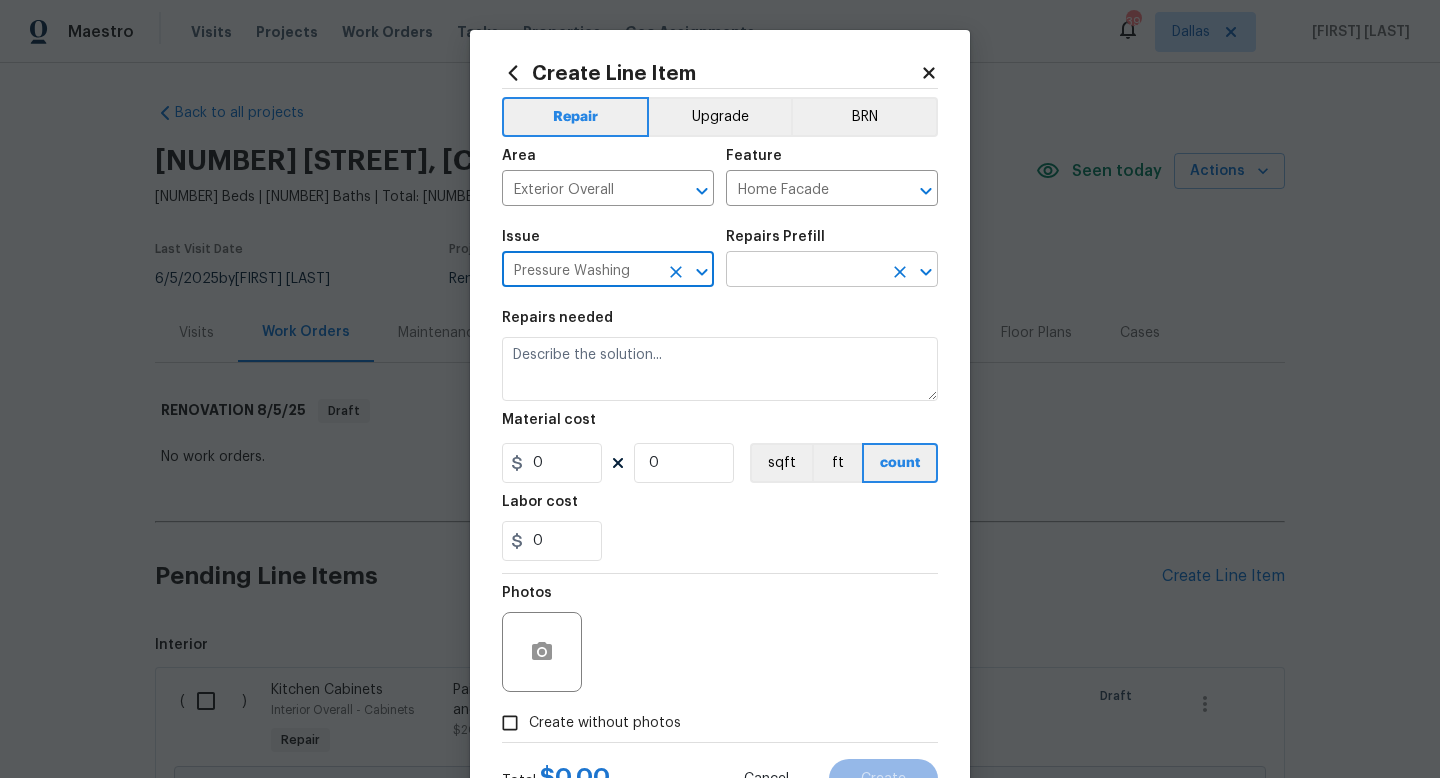 type on "Pressure Washing" 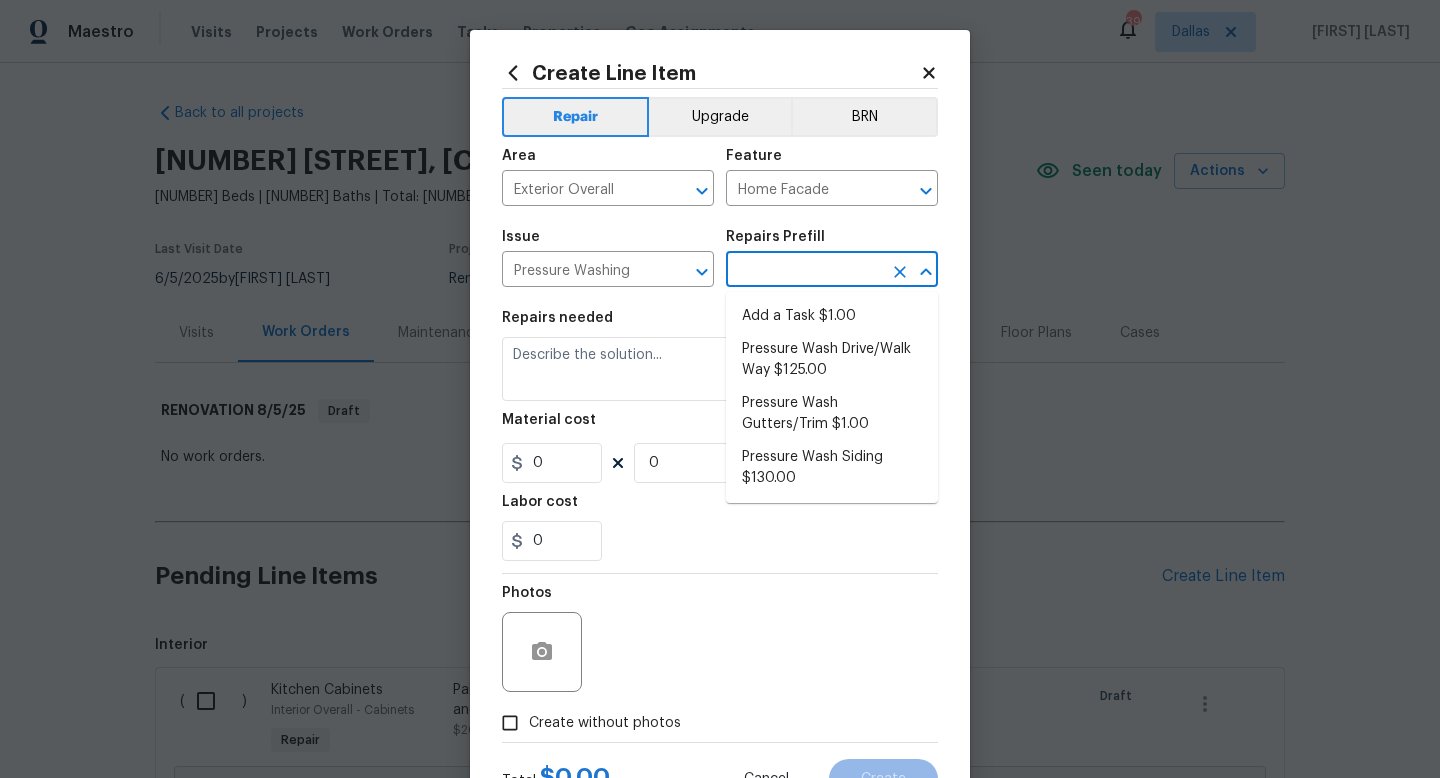 click at bounding box center (804, 271) 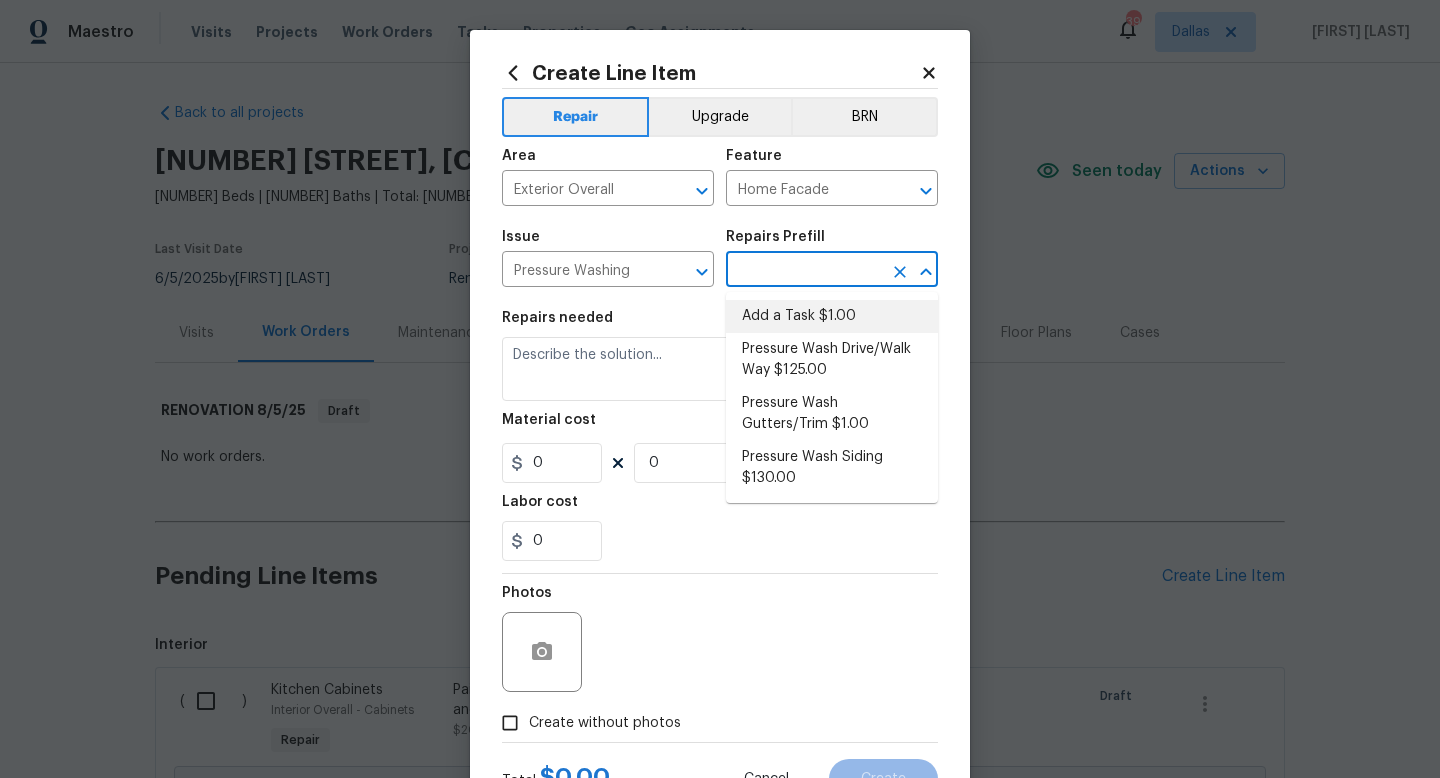 click on "Add a Task $1.00" at bounding box center [832, 316] 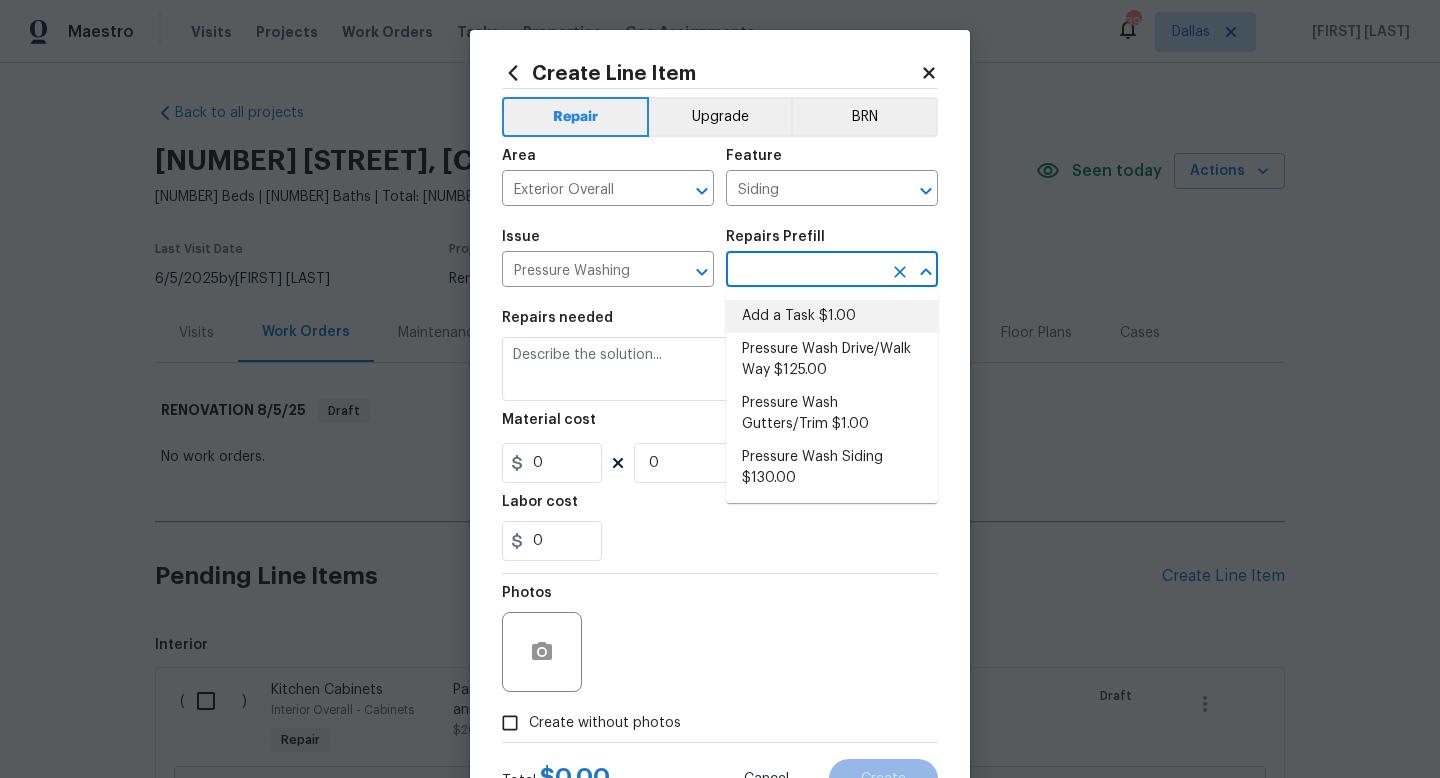 type on "Add a Task $1.00" 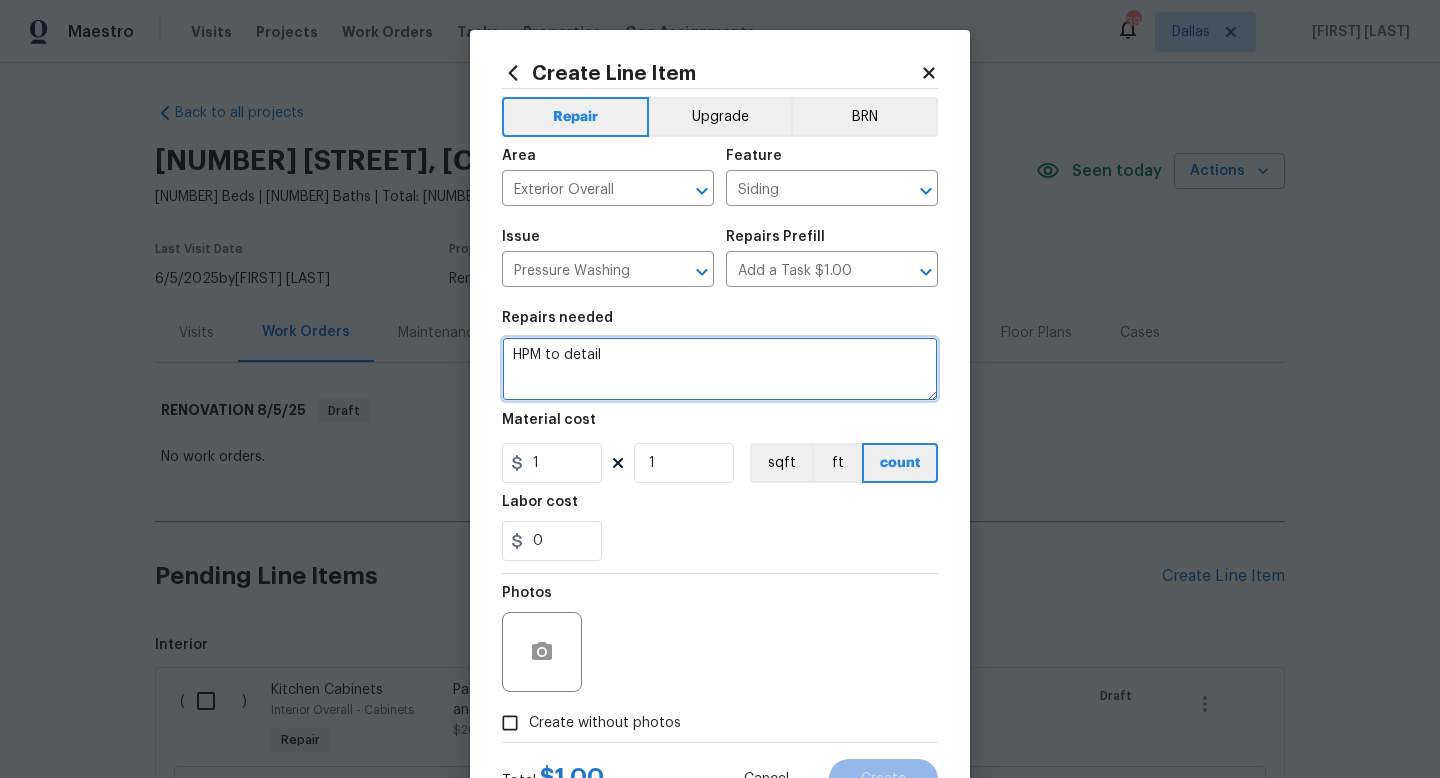 click on "HPM to detail" at bounding box center [720, 369] 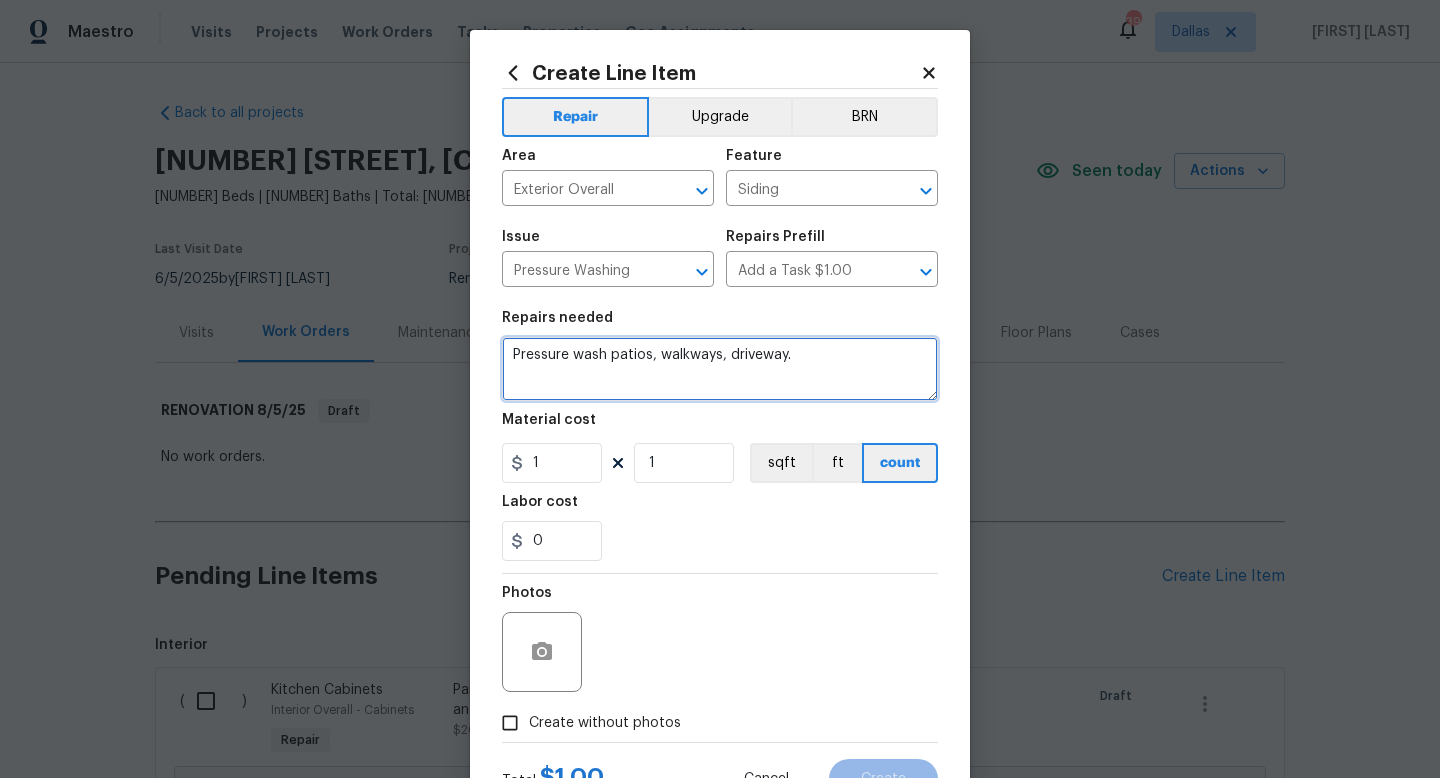 type on "Pressure wash patios, walkways, driveway." 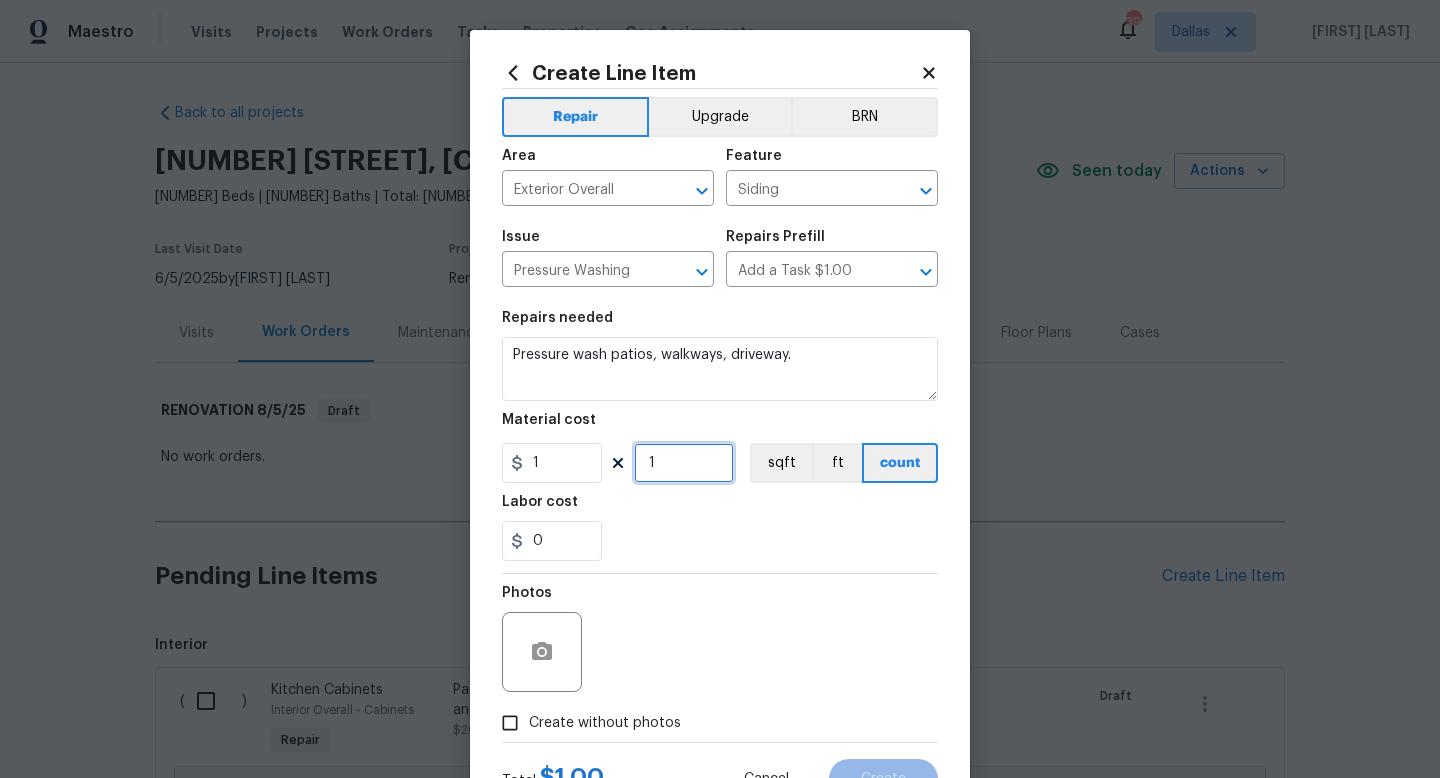 click on "1" at bounding box center (684, 463) 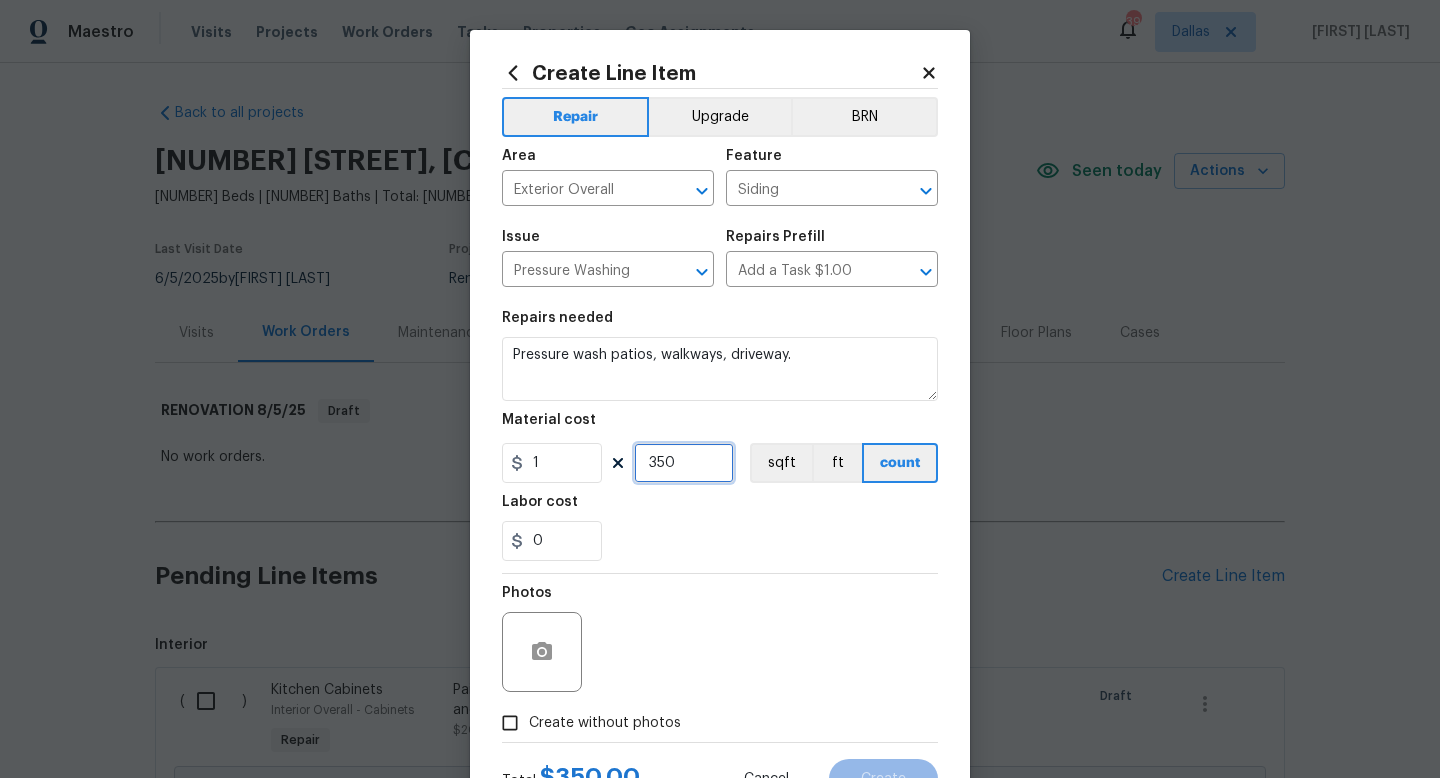 scroll, scrollTop: 84, scrollLeft: 0, axis: vertical 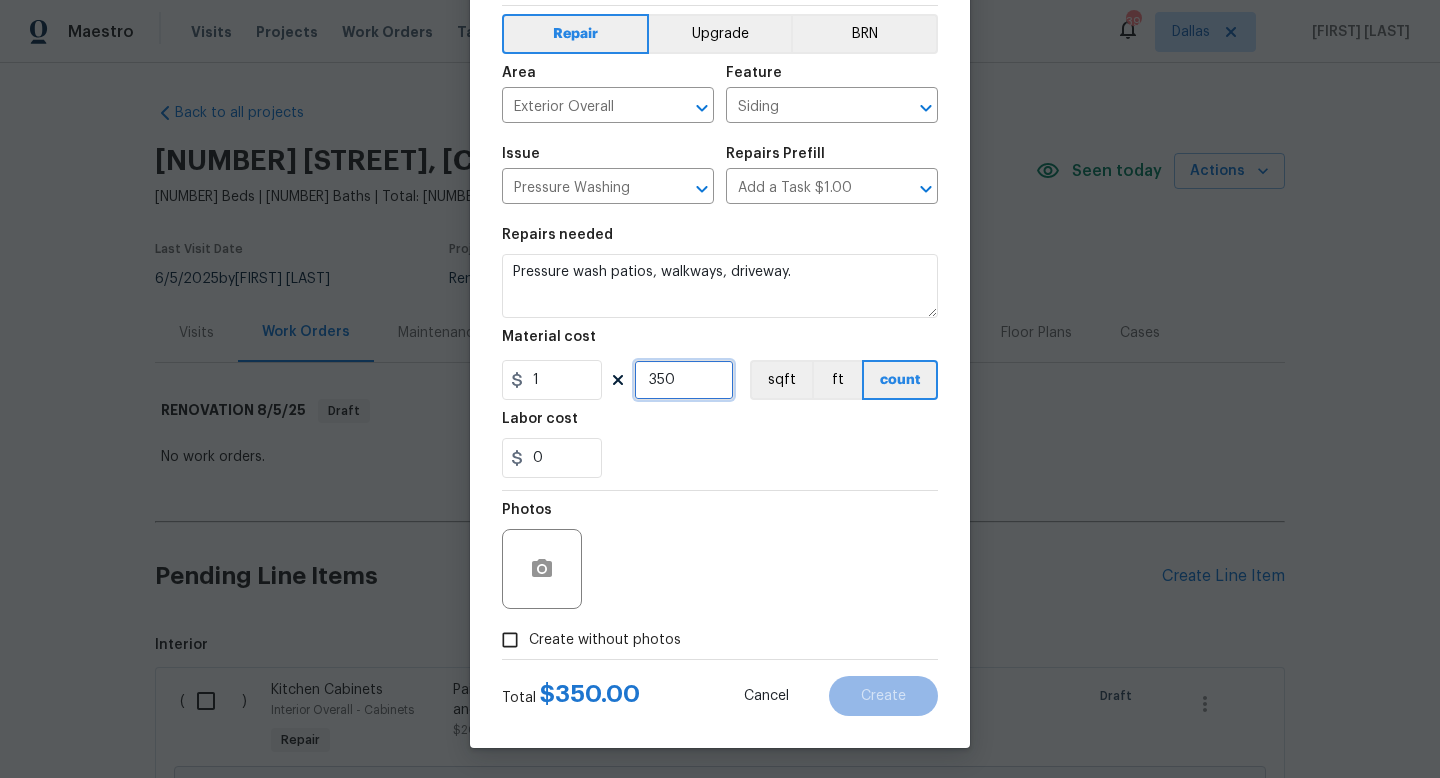 type on "350" 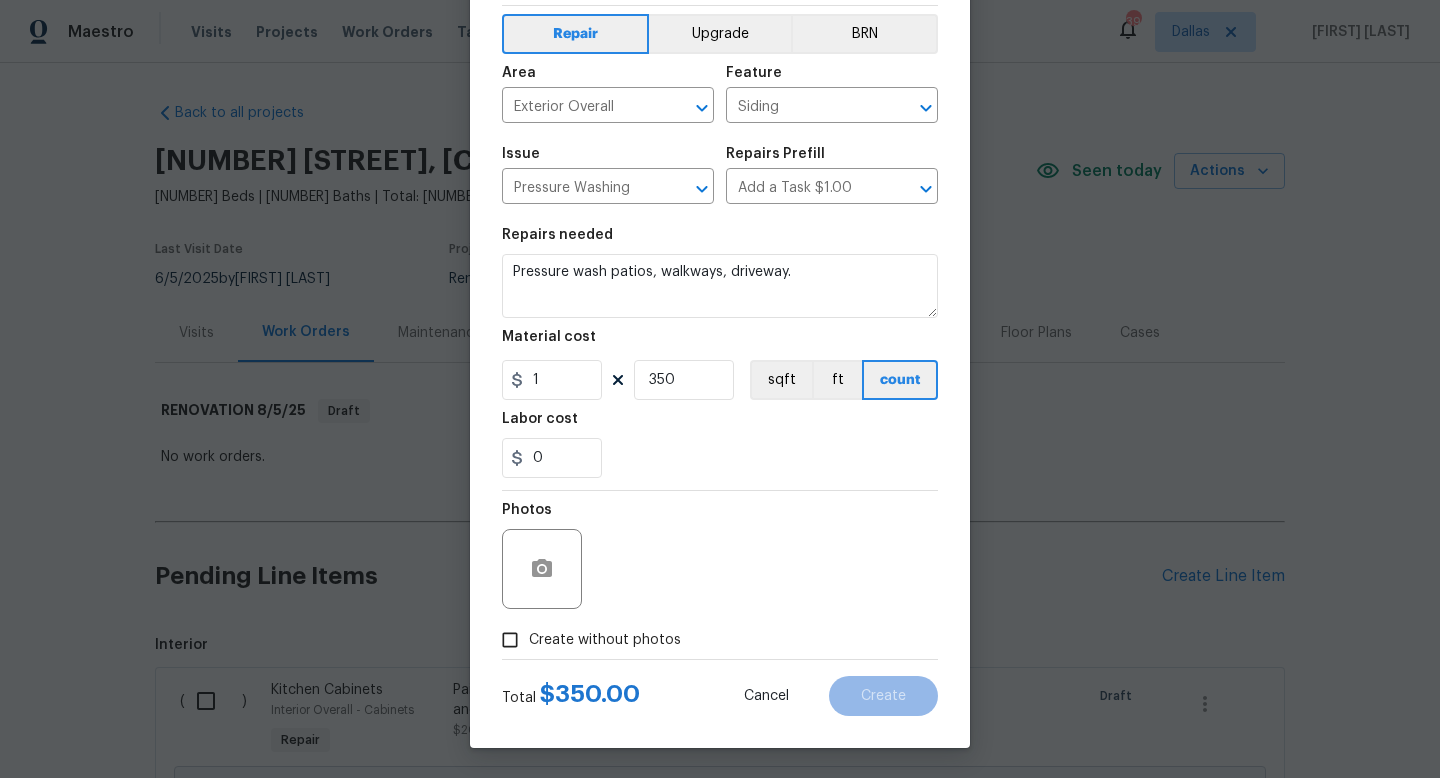 click on "Create without photos" at bounding box center [605, 640] 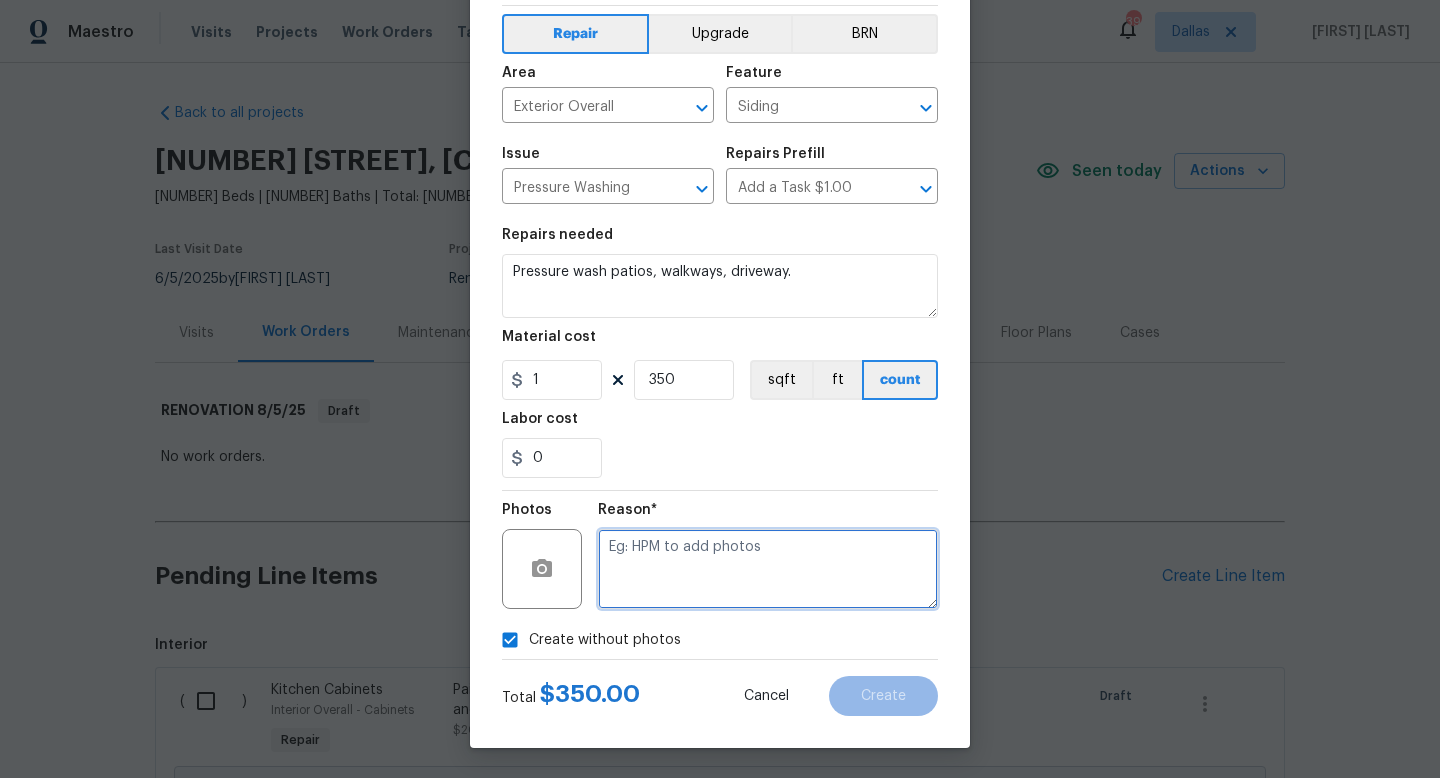 click at bounding box center [768, 569] 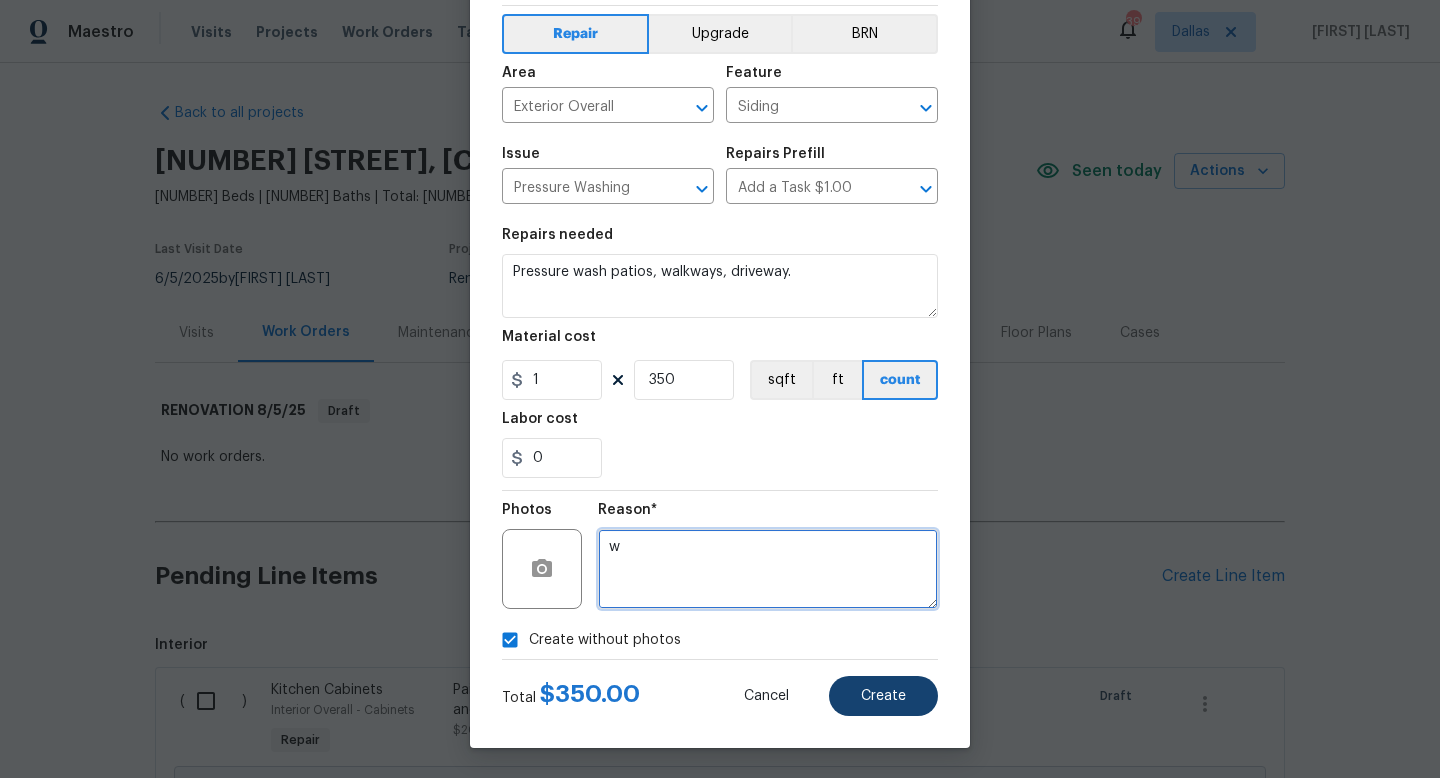 type on "w" 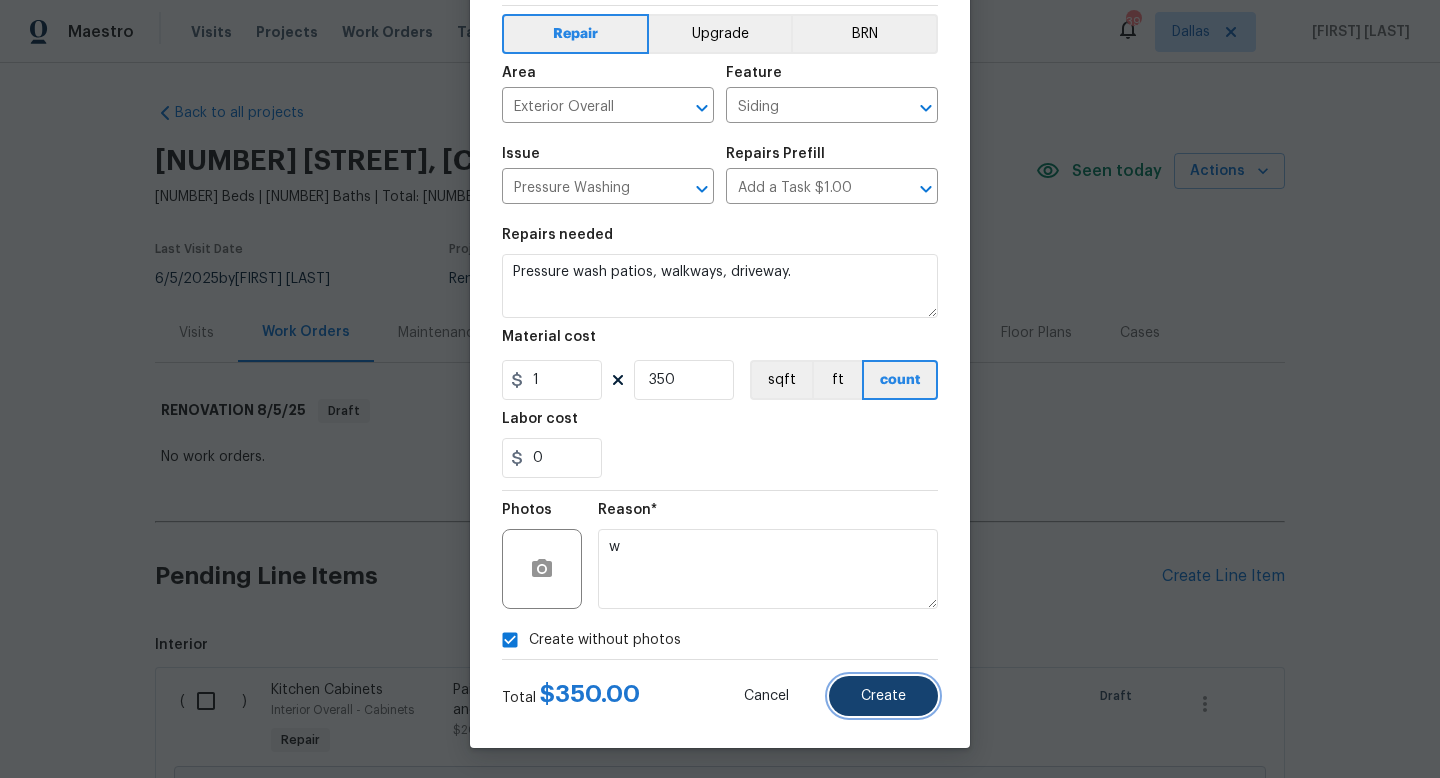 click on "Create" at bounding box center (883, 696) 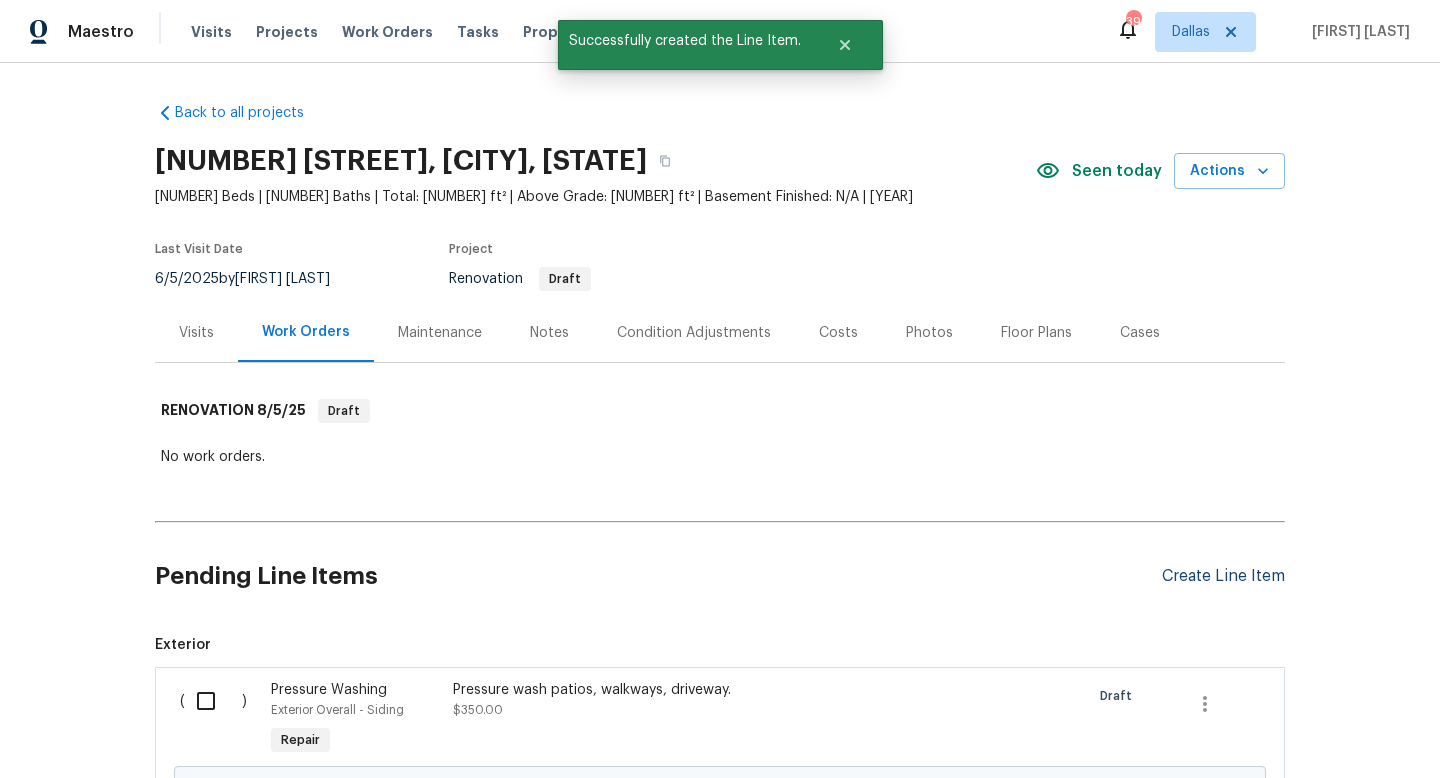 click on "Create Line Item" at bounding box center [1223, 576] 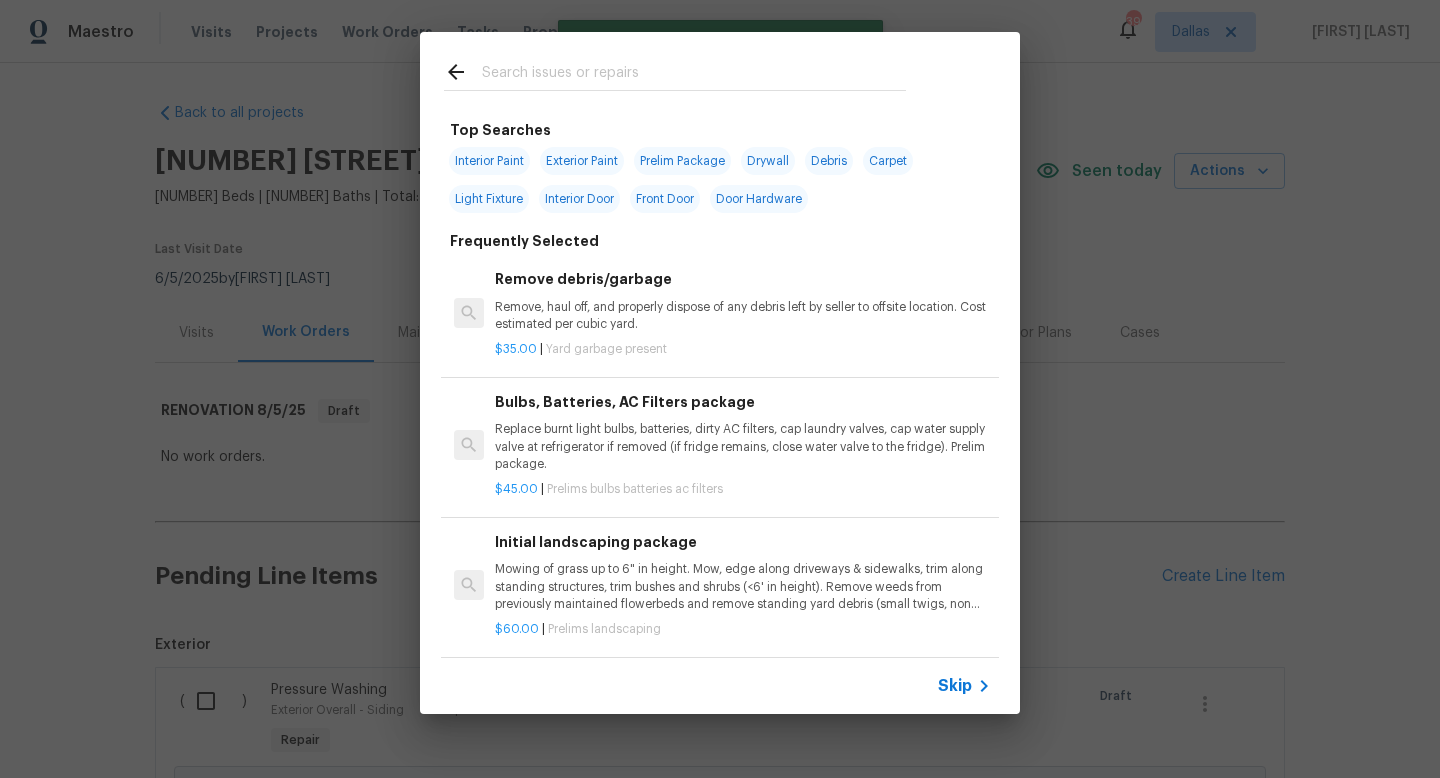 click 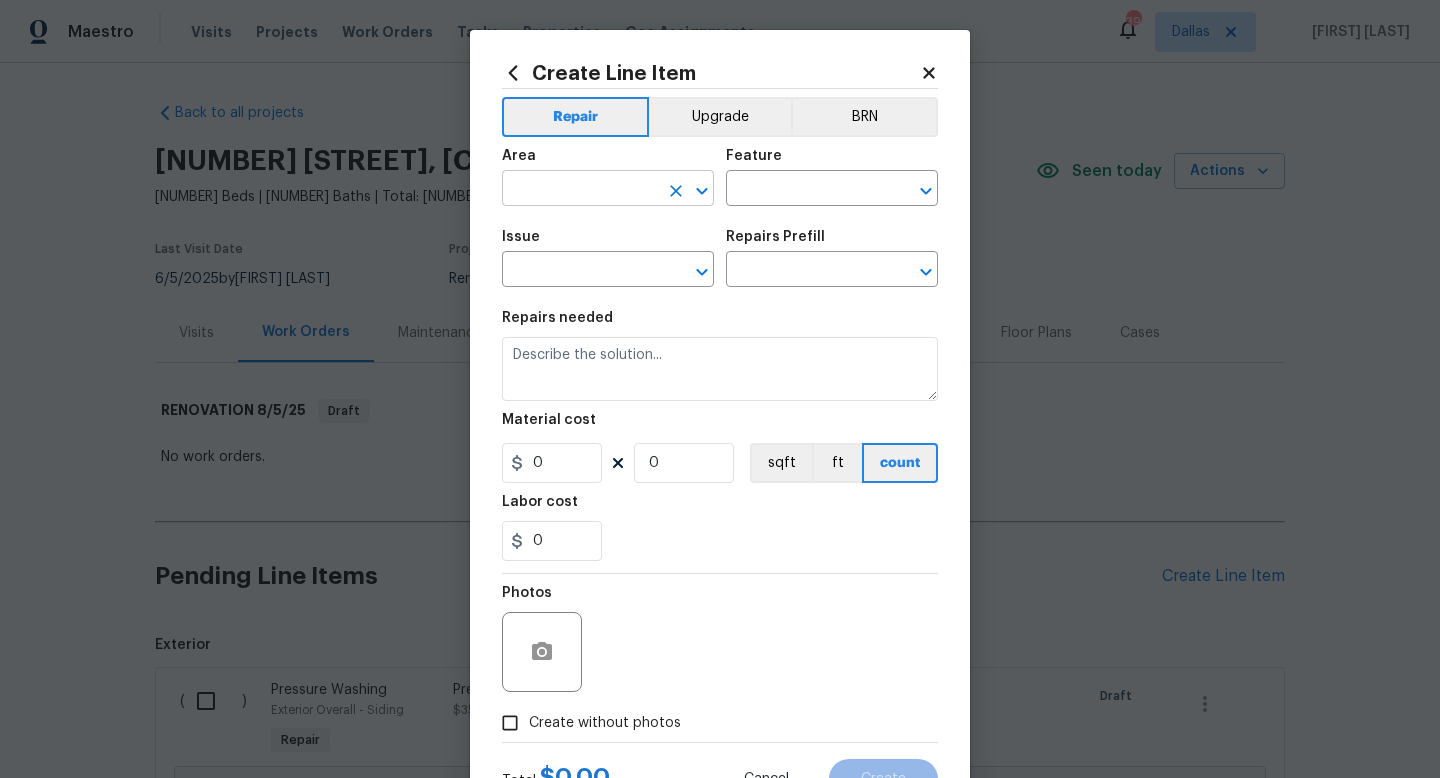 click at bounding box center (580, 190) 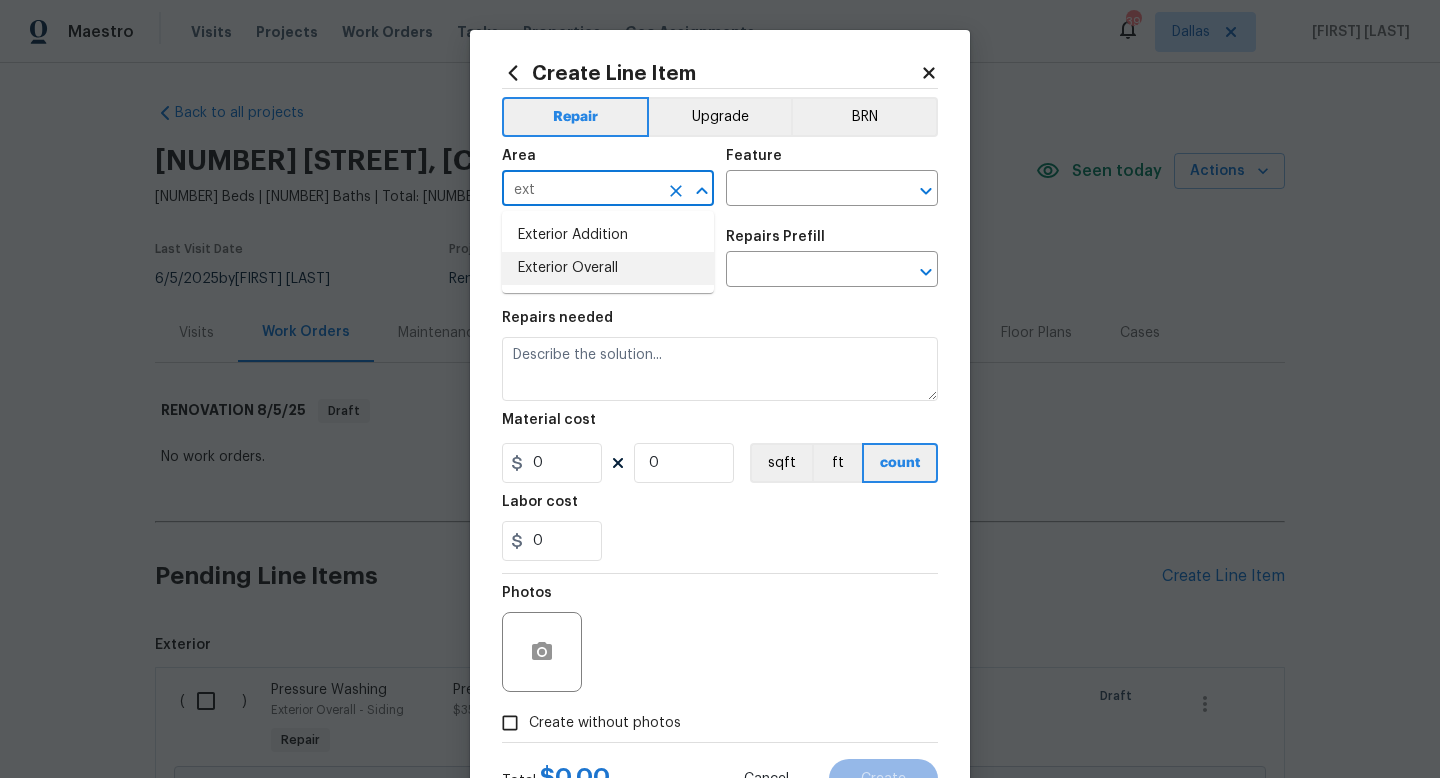 click on "Exterior Overall" at bounding box center (608, 268) 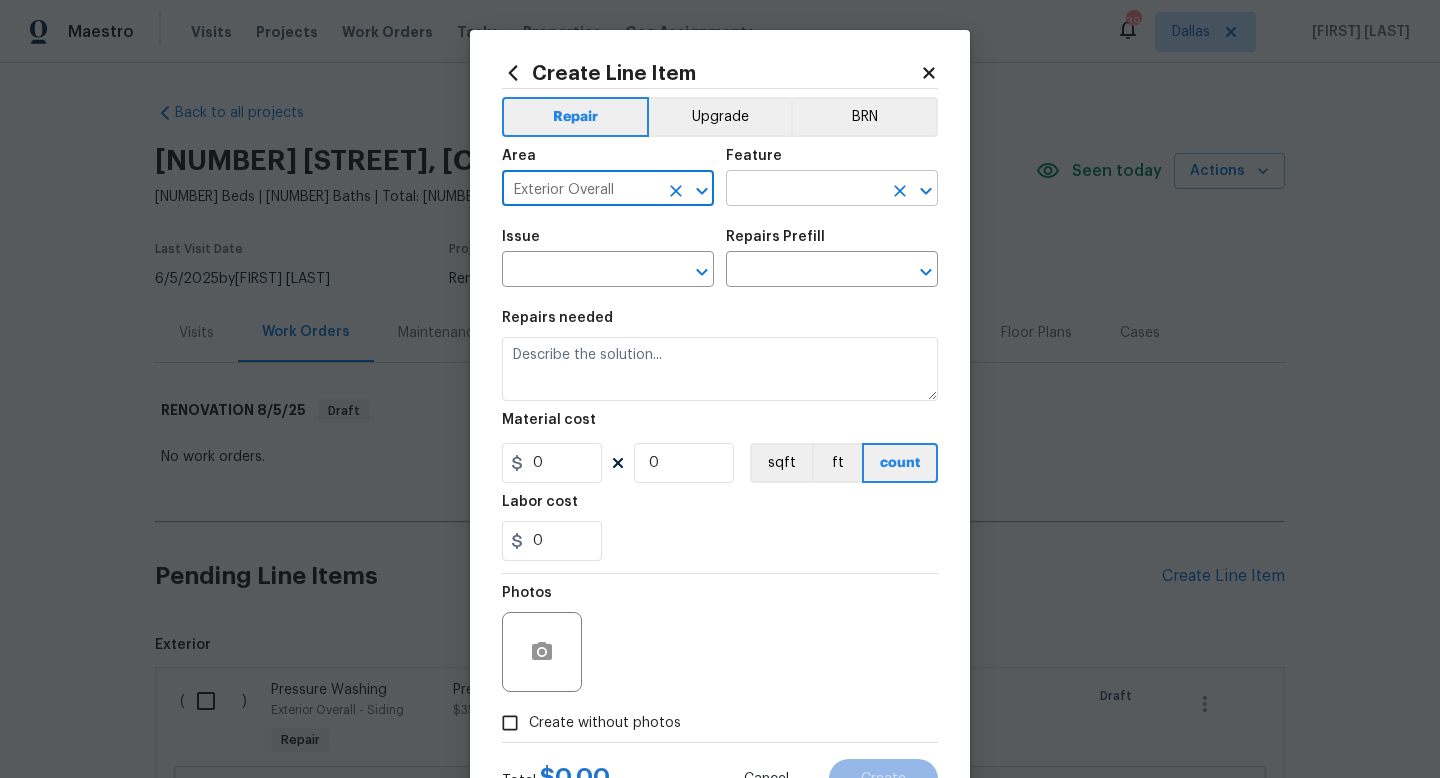 type on "Exterior Overall" 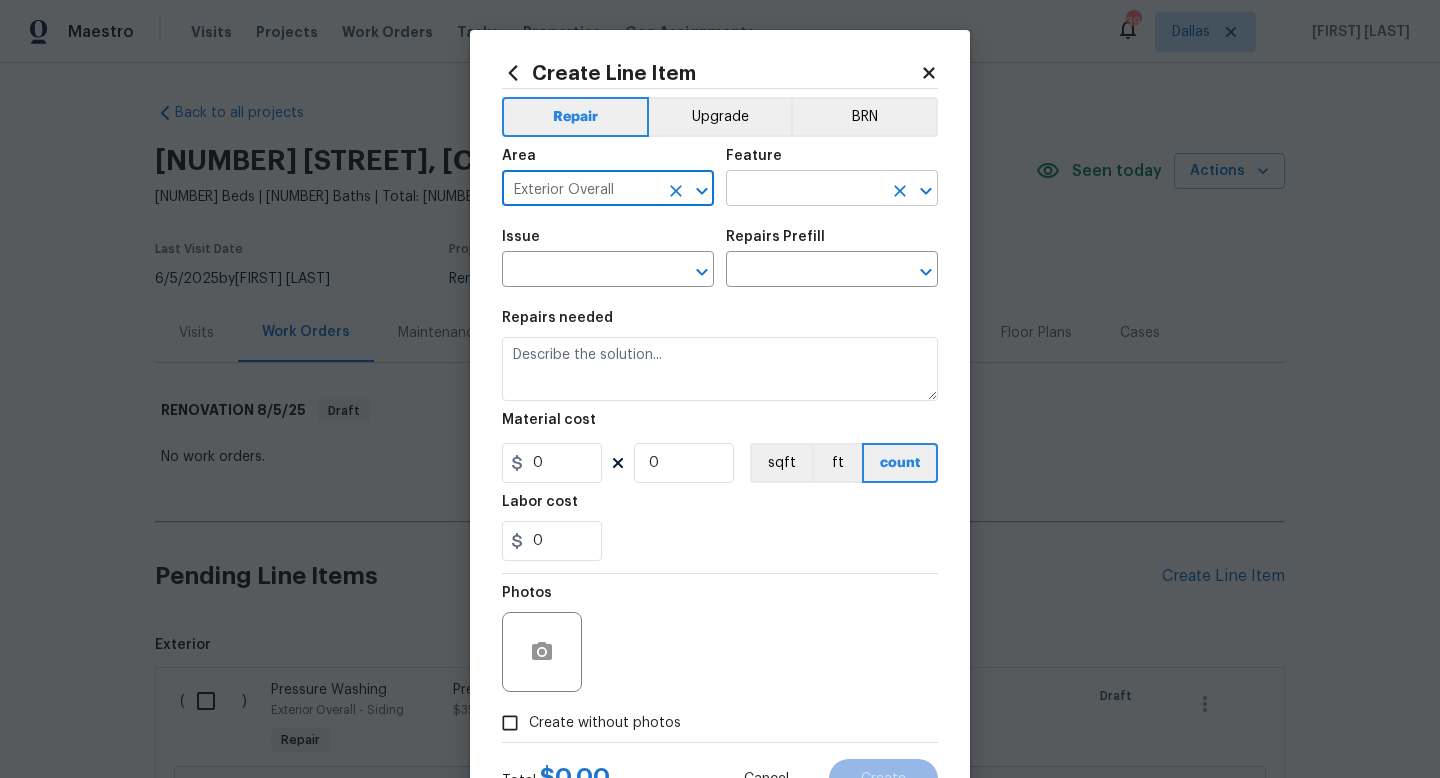 click at bounding box center (804, 190) 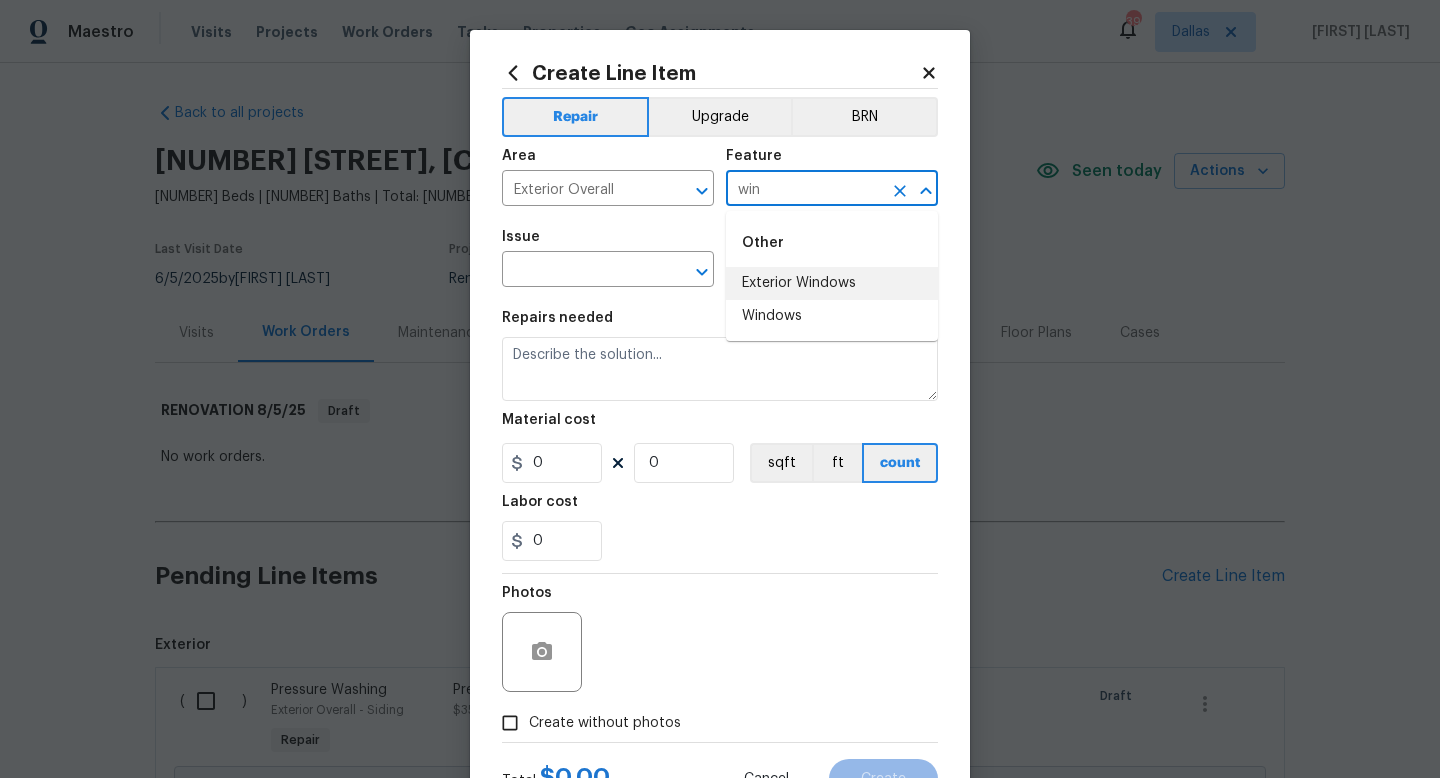 click on "Exterior Windows" at bounding box center (832, 283) 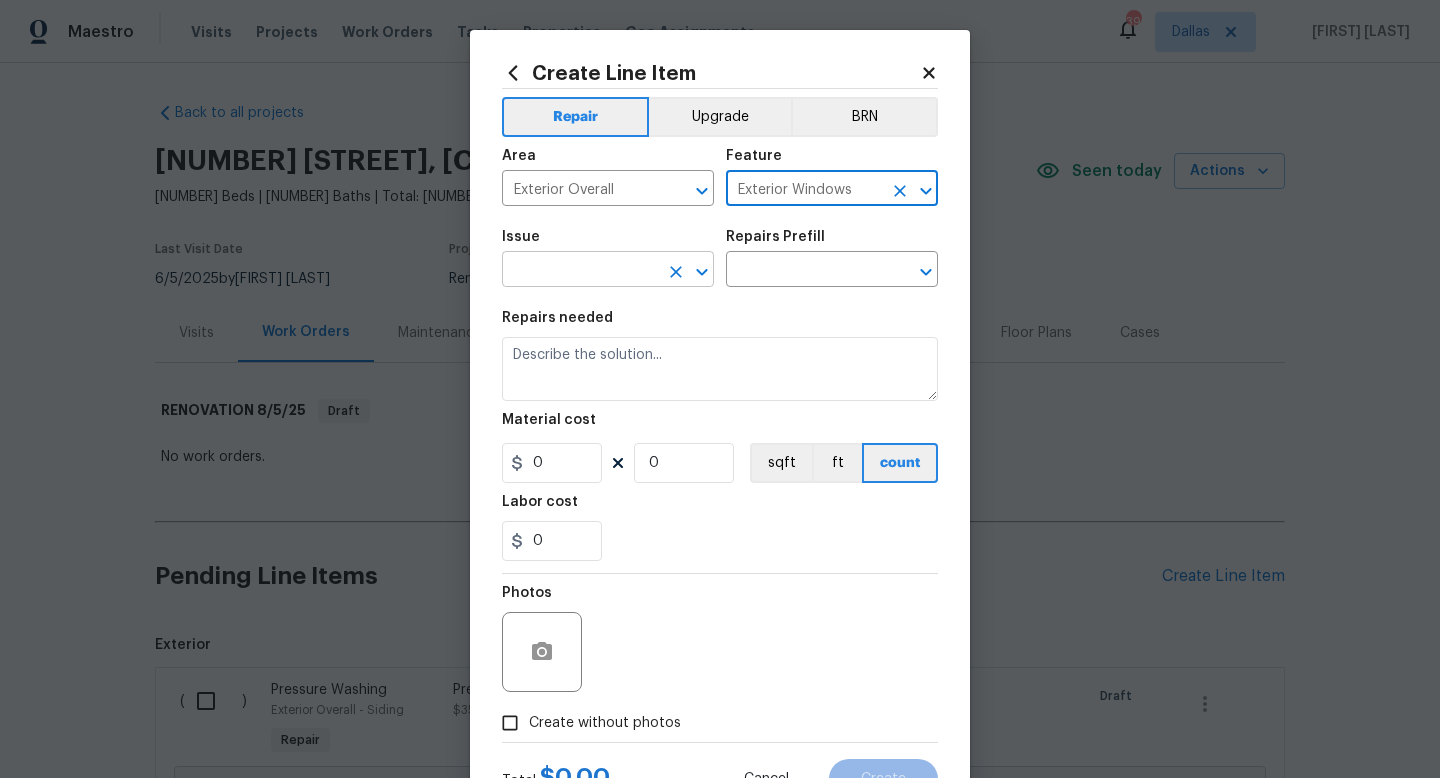 type on "Exterior Windows" 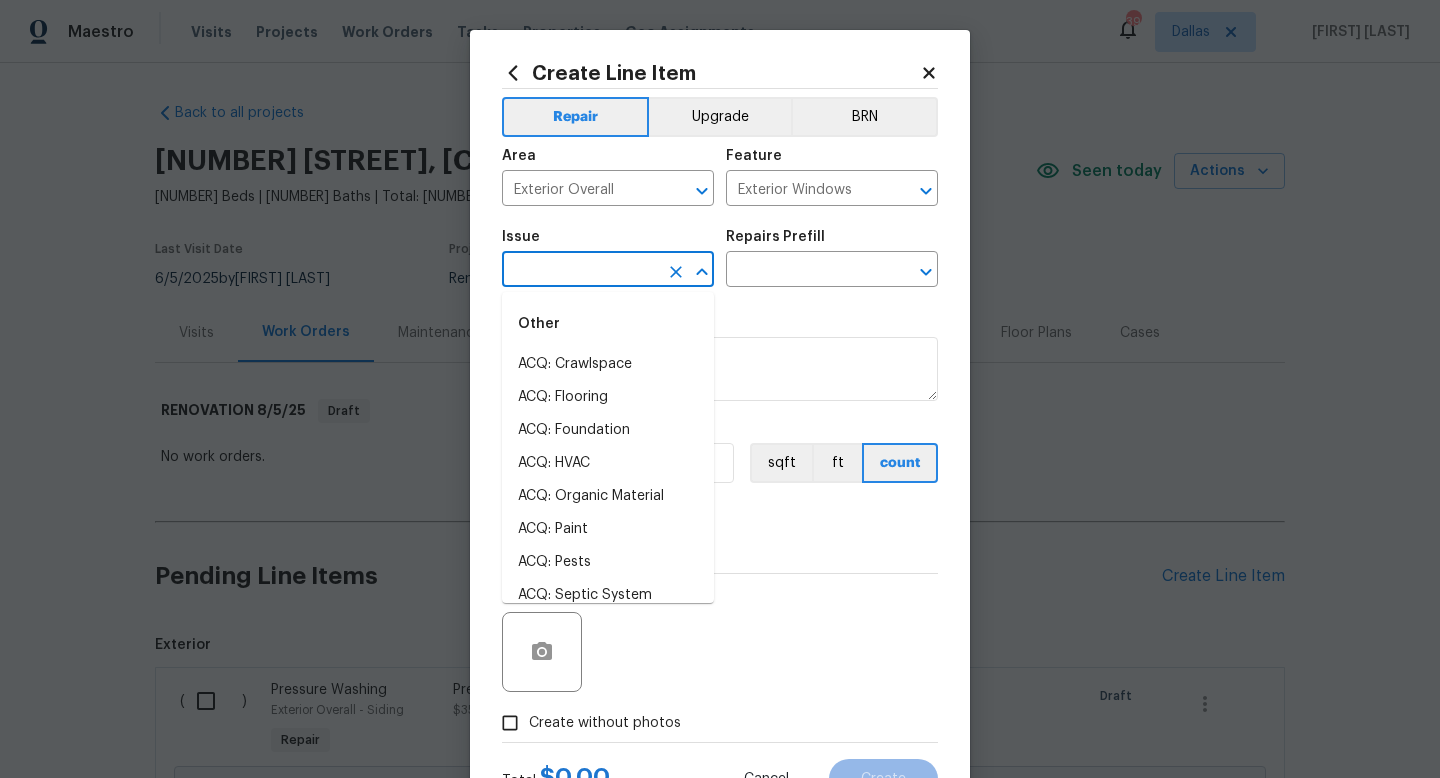 click at bounding box center [580, 271] 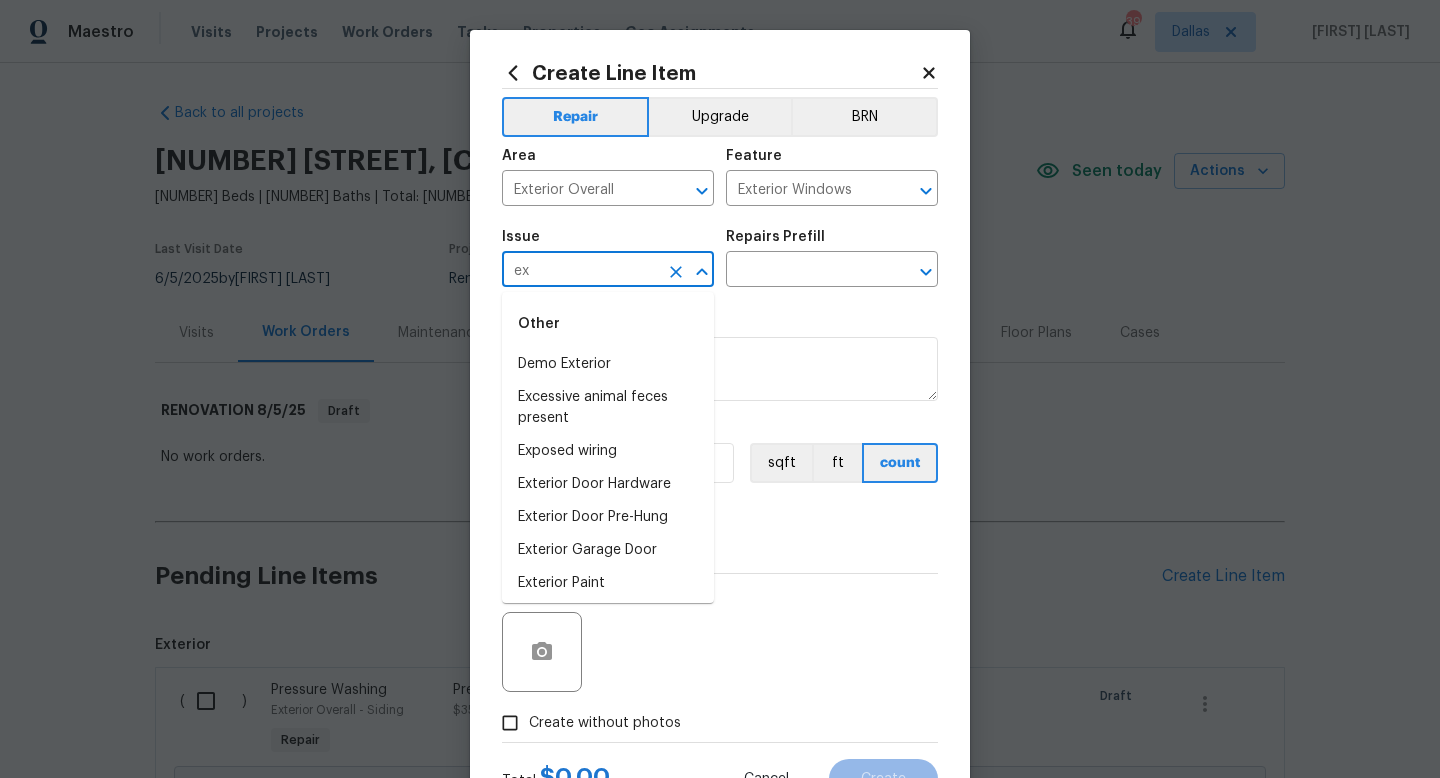 type on "e" 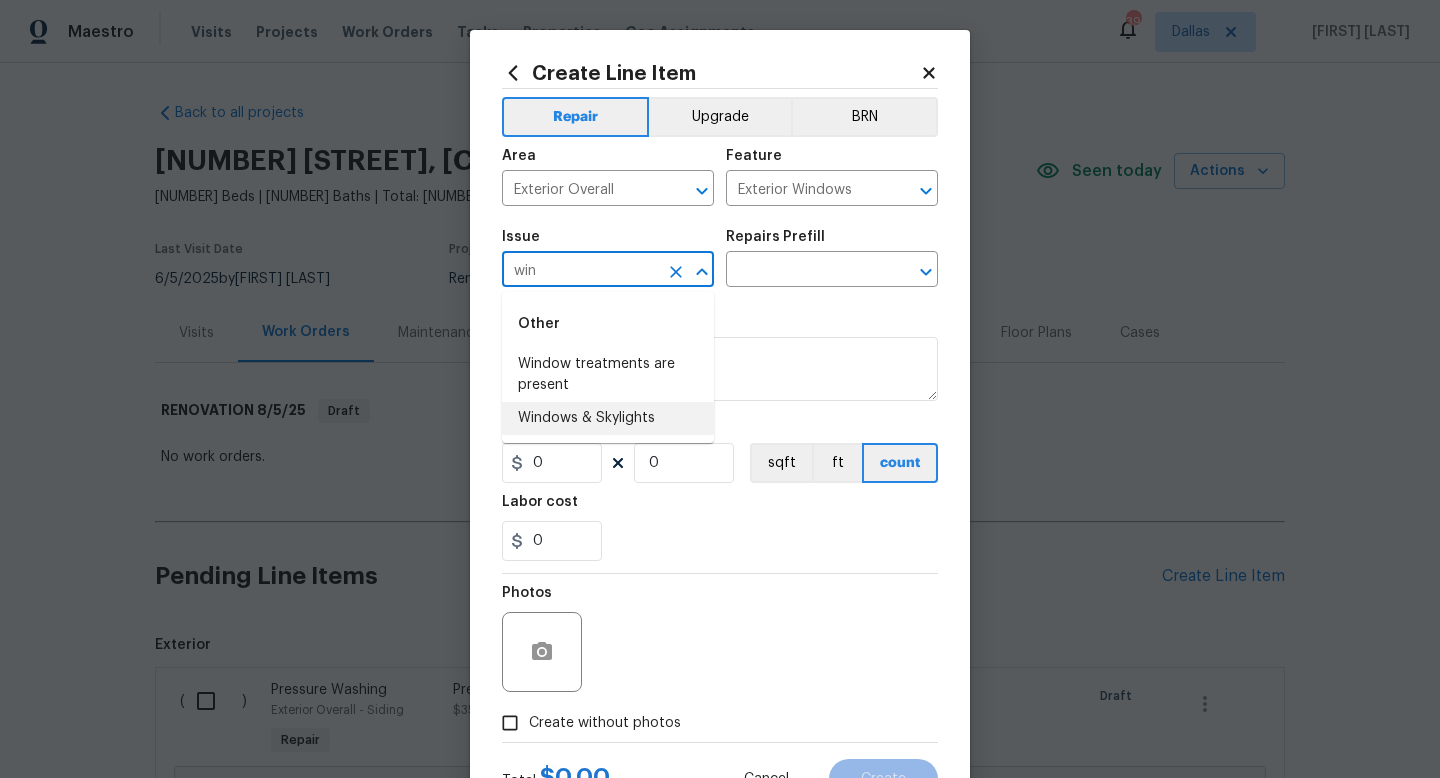 click on "Windows & Skylights" at bounding box center (608, 418) 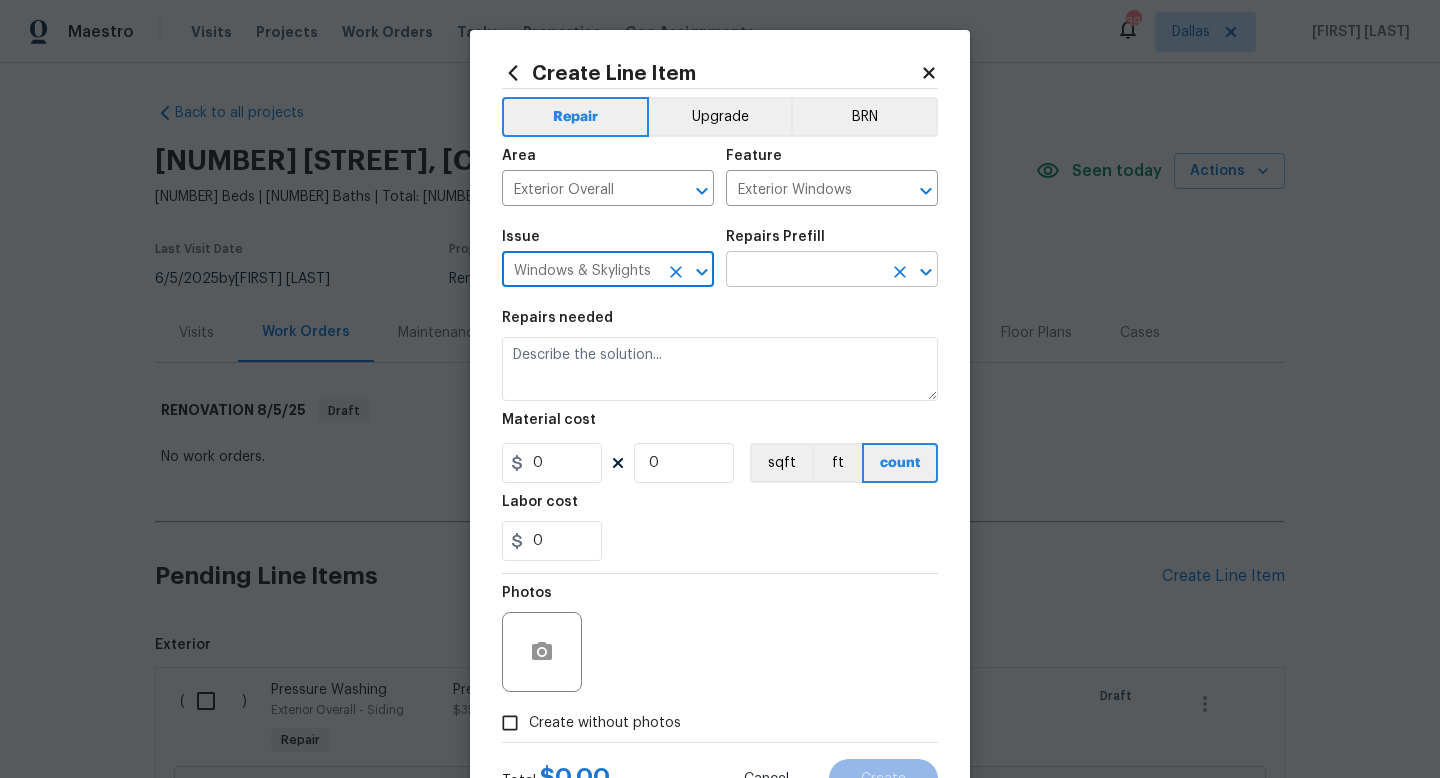 type on "Windows & Skylights" 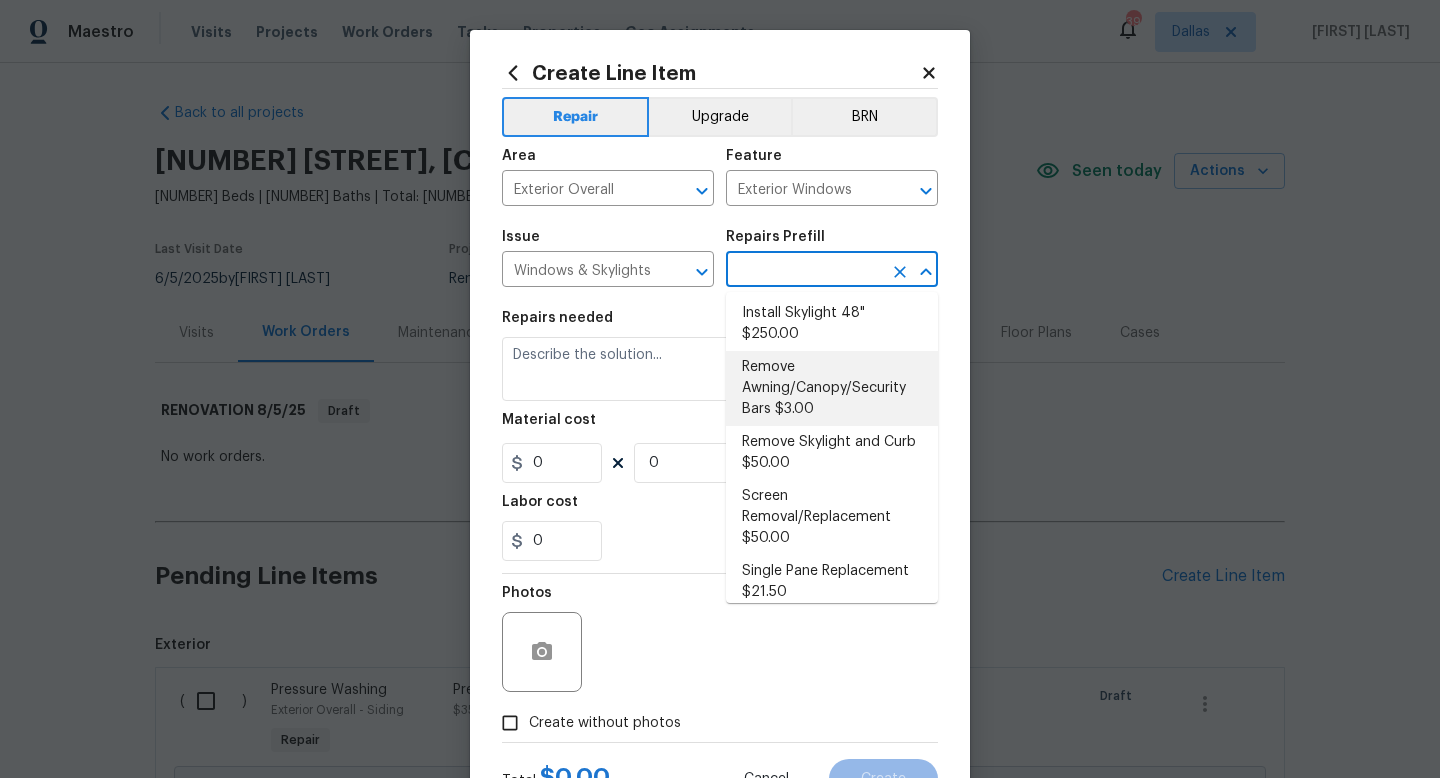 scroll, scrollTop: 407, scrollLeft: 0, axis: vertical 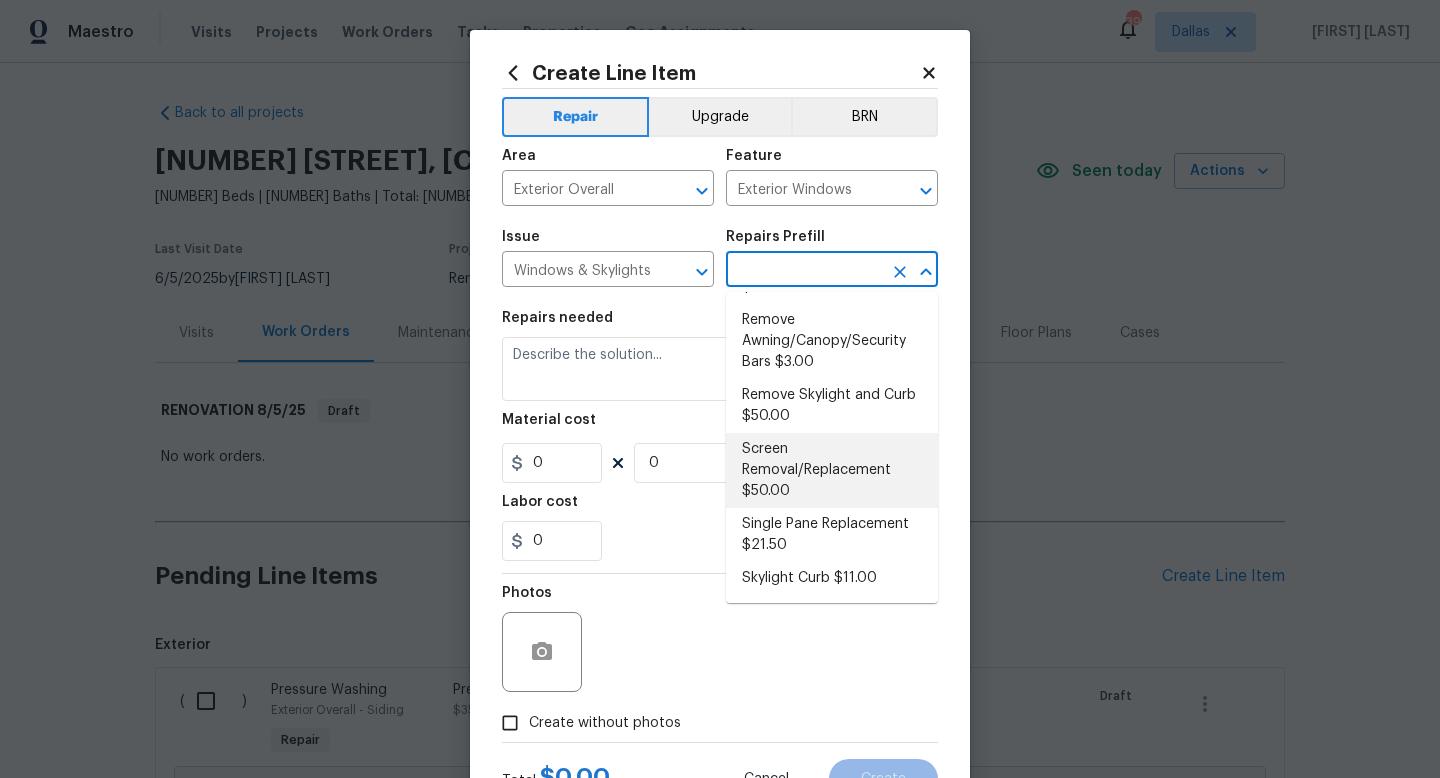 click on "Screen Removal/Replacement $50.00" at bounding box center (832, 470) 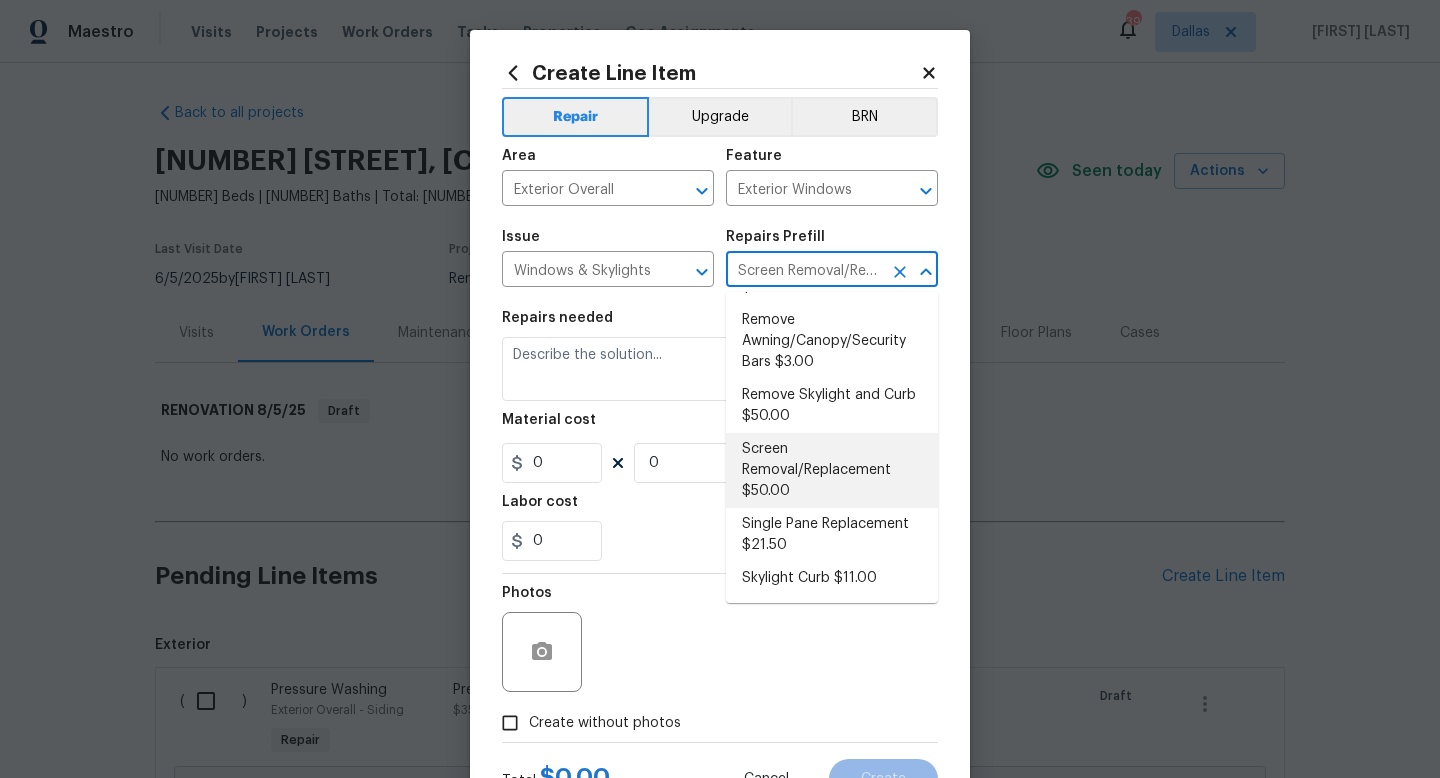 type on "Remove the insect screens from all of the windows on the home. Neatly stack the screens in discrete location in the garage." 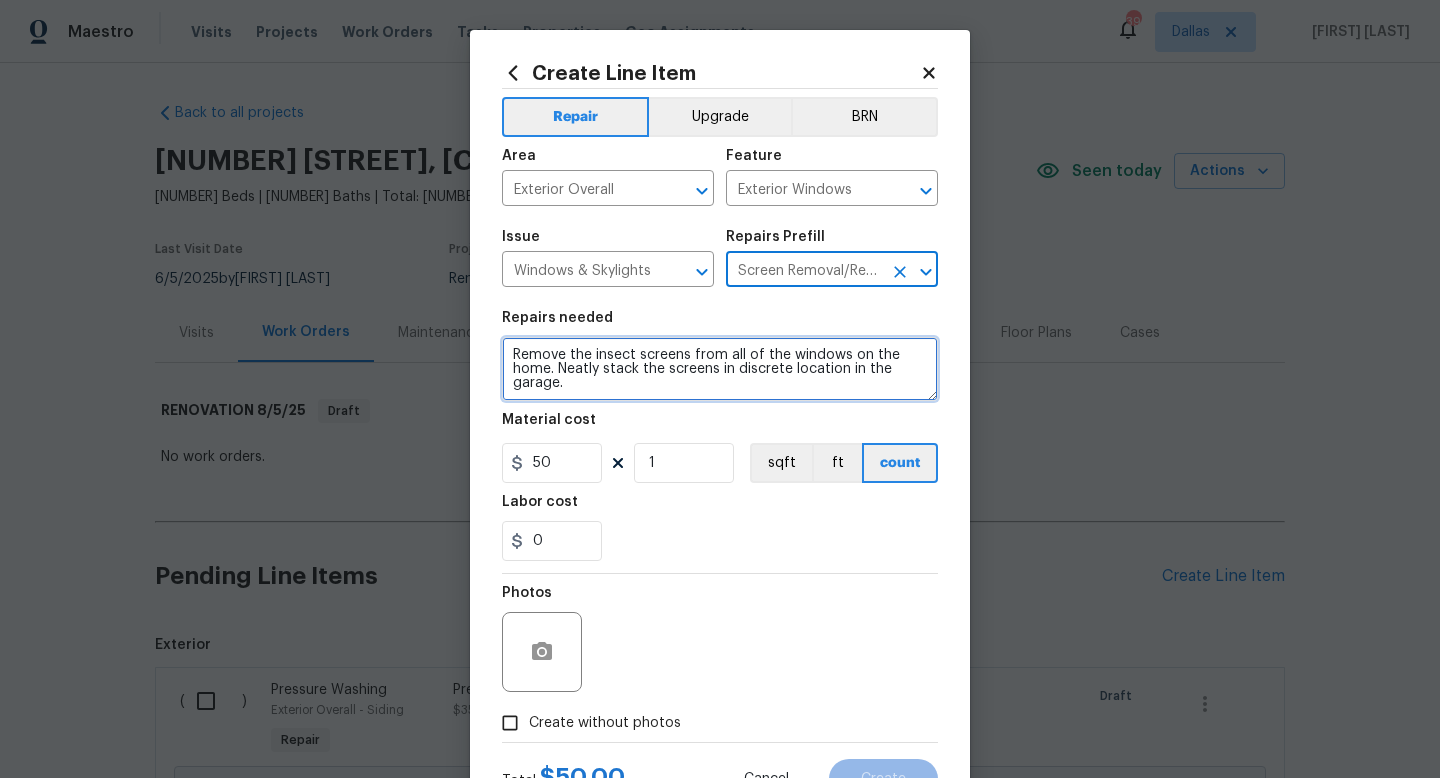 click on "Remove the insect screens from all of the windows on the home. Neatly stack the screens in discrete location in the garage." at bounding box center [720, 369] 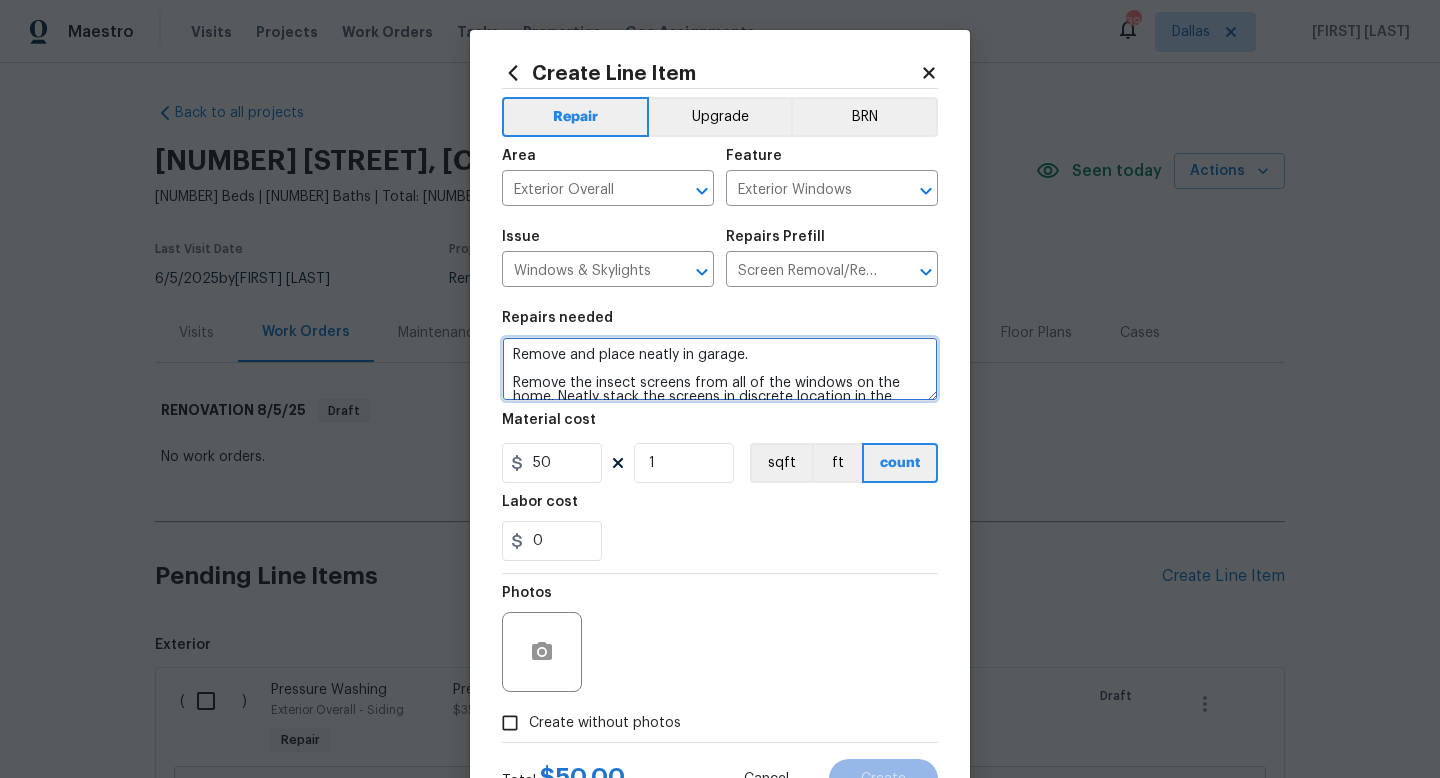 scroll, scrollTop: 84, scrollLeft: 0, axis: vertical 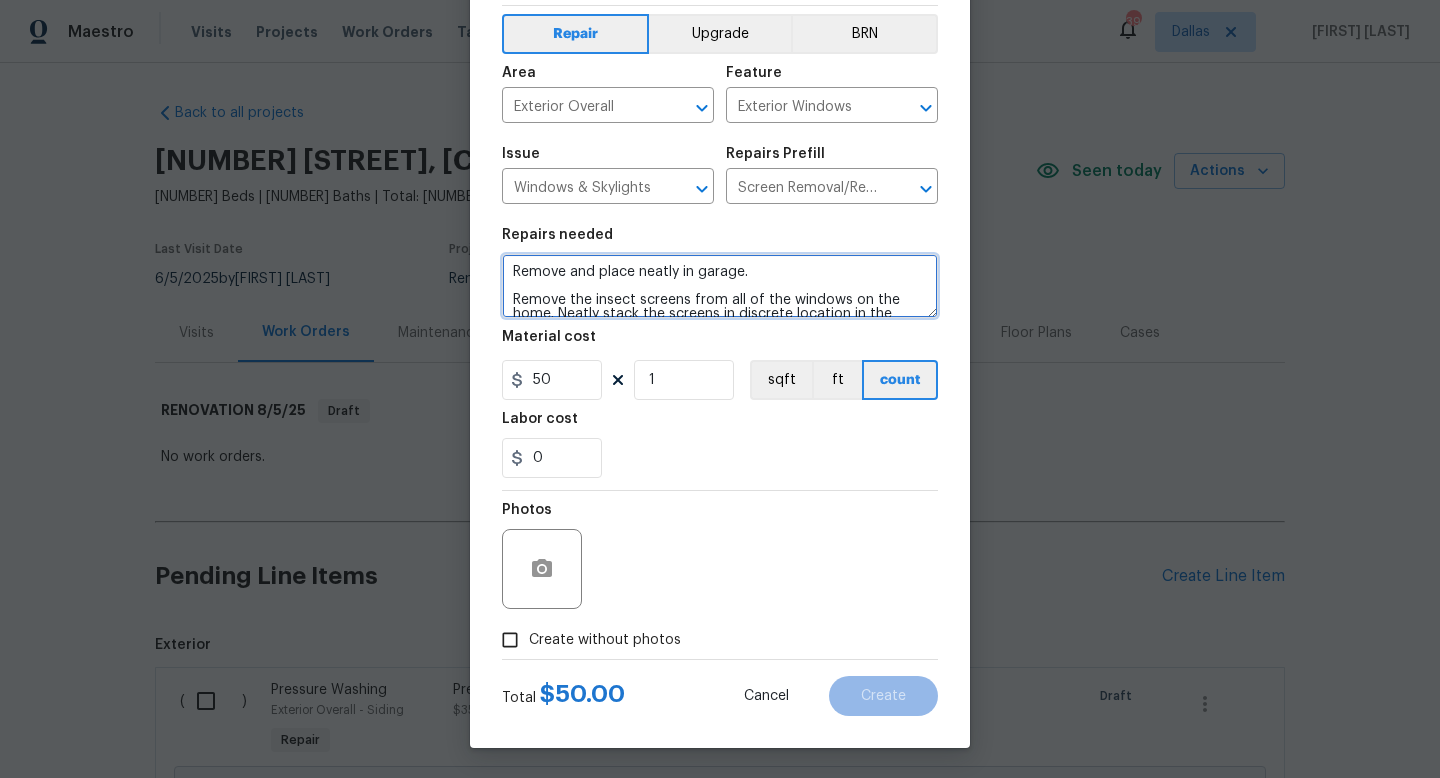 type on "Remove and place neatly in garage.
Remove the insect screens from all of the windows on the home. Neatly stack the screens in discrete location in the garage." 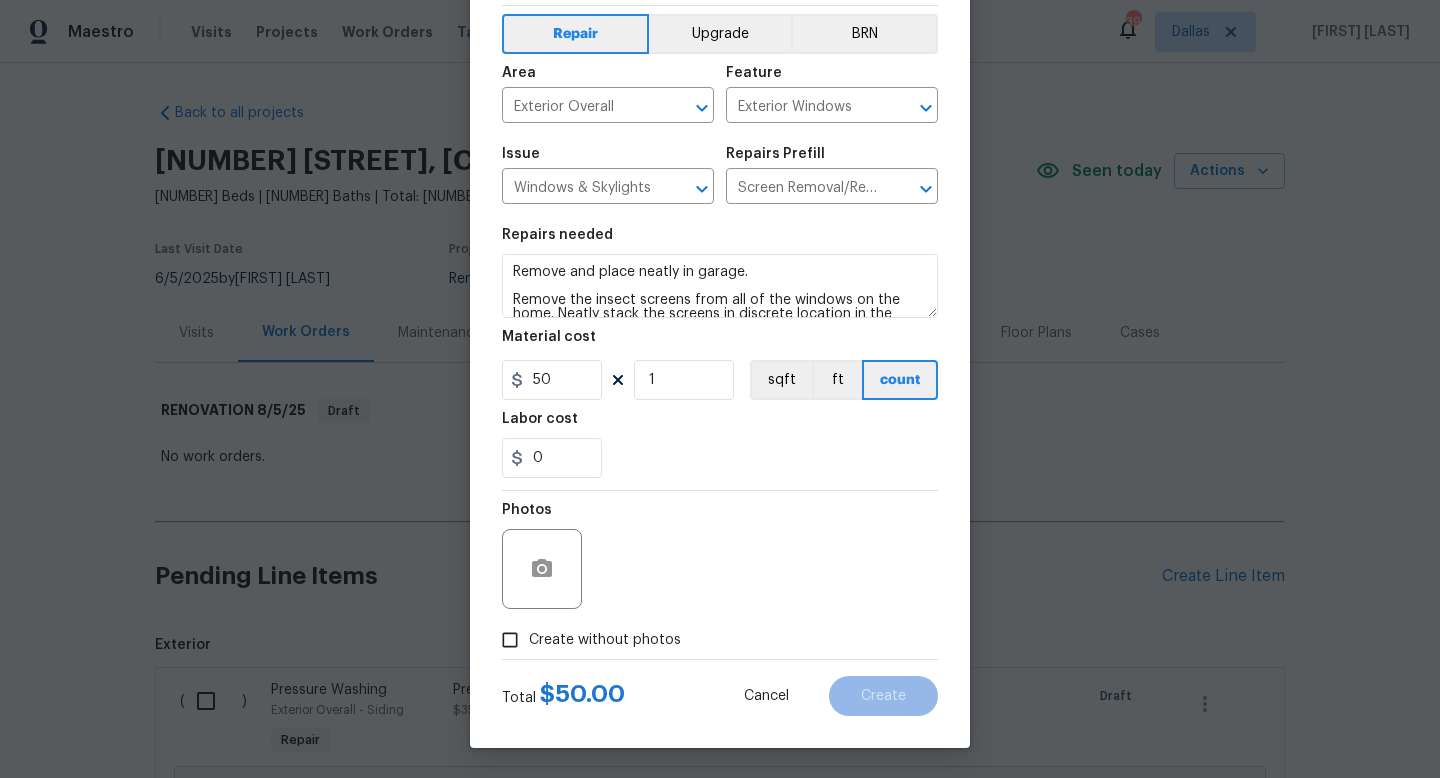 click on "Create without photos" at bounding box center (605, 640) 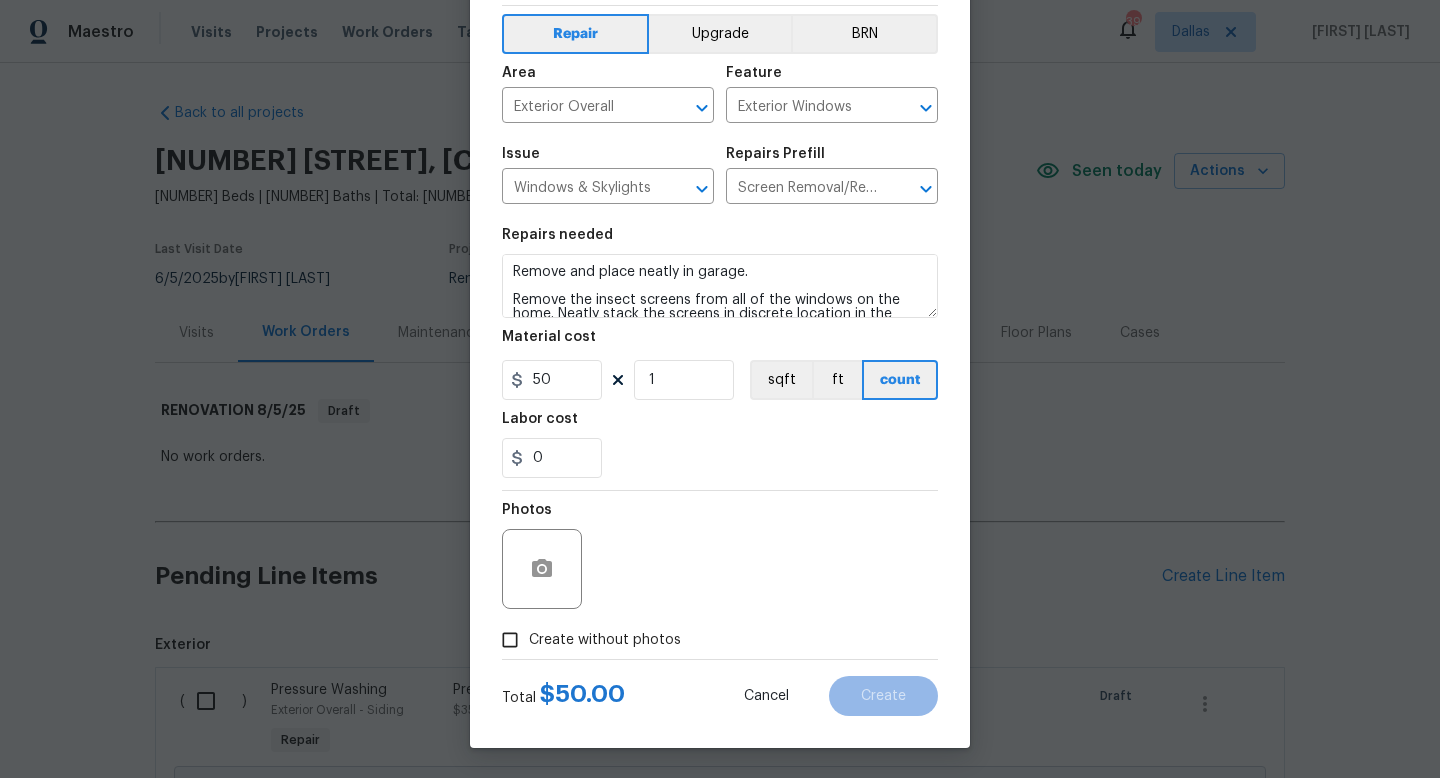 checkbox on "true" 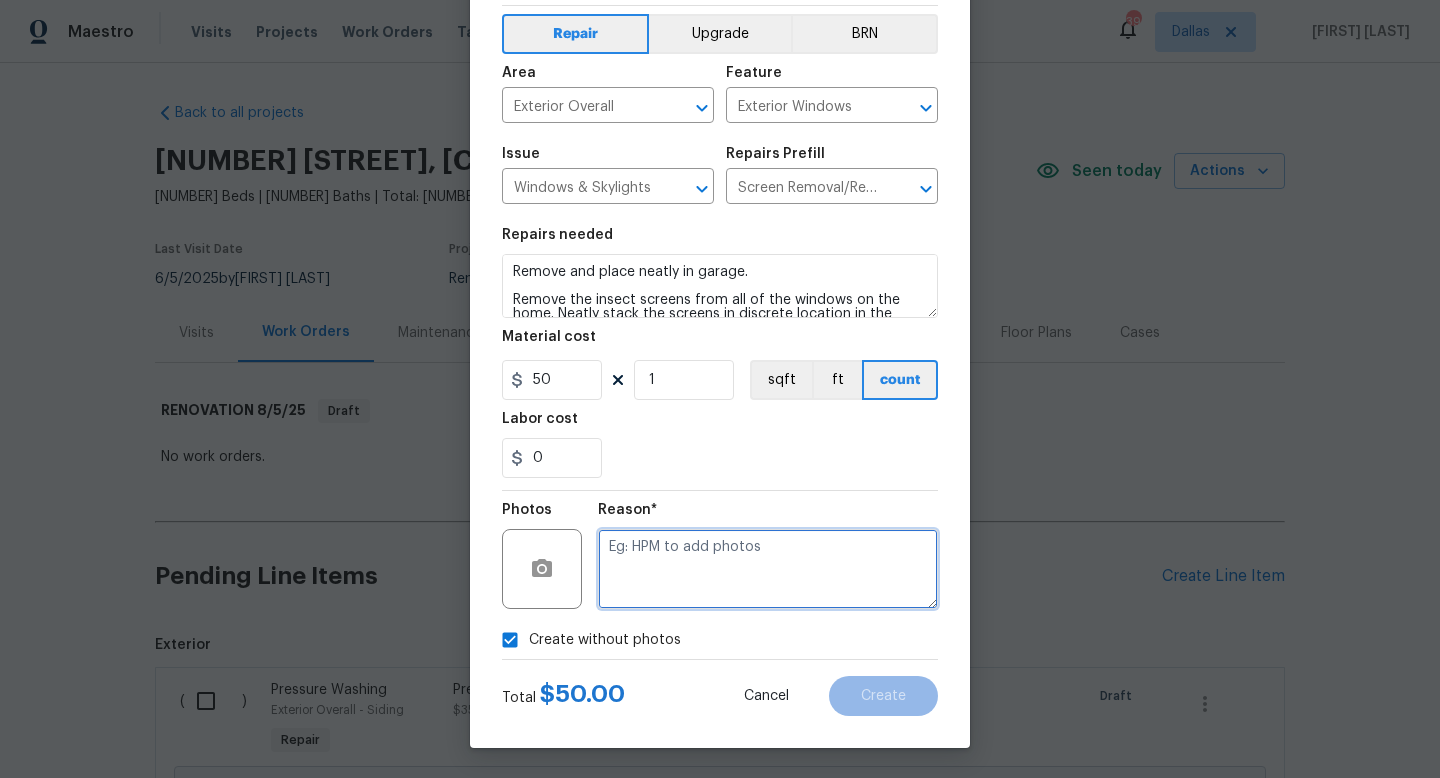 click at bounding box center (768, 569) 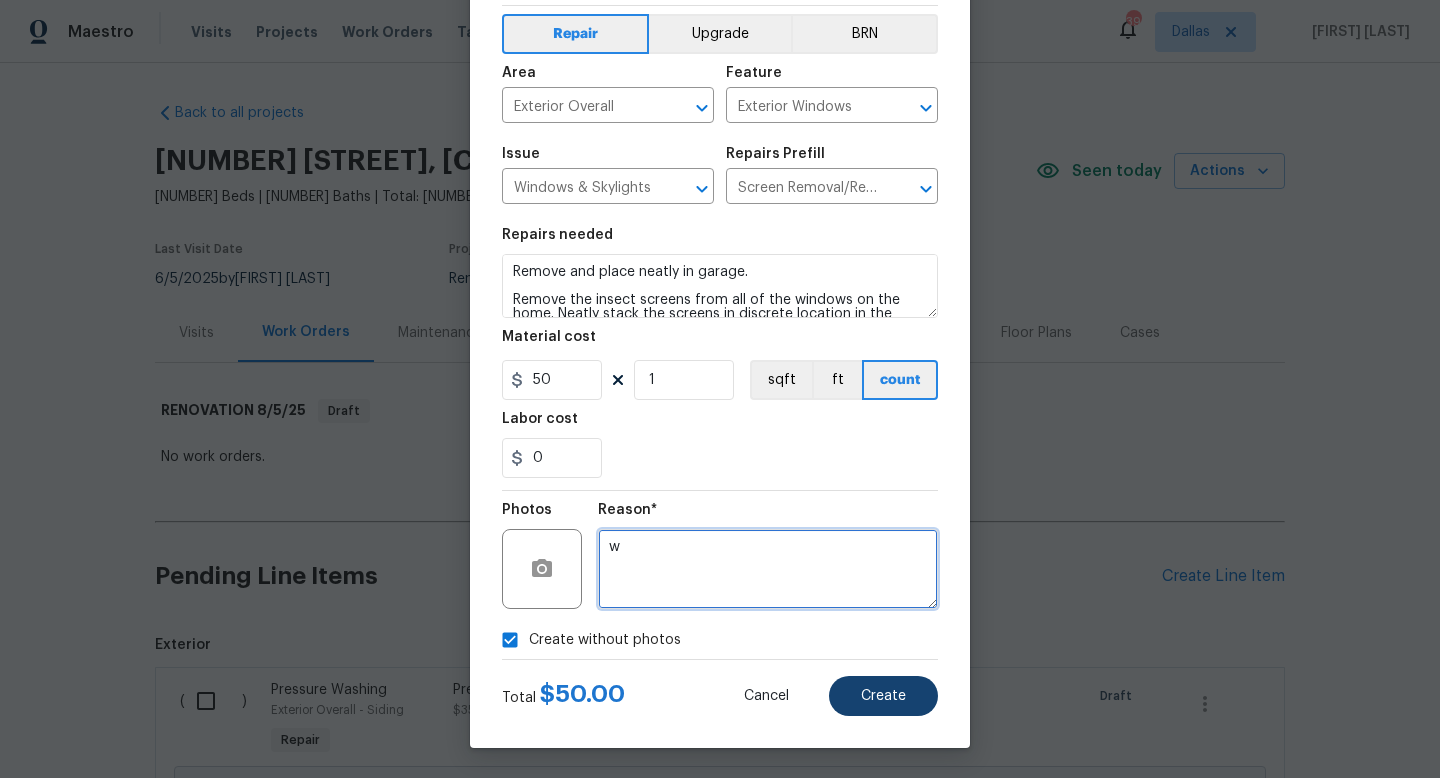 type on "w" 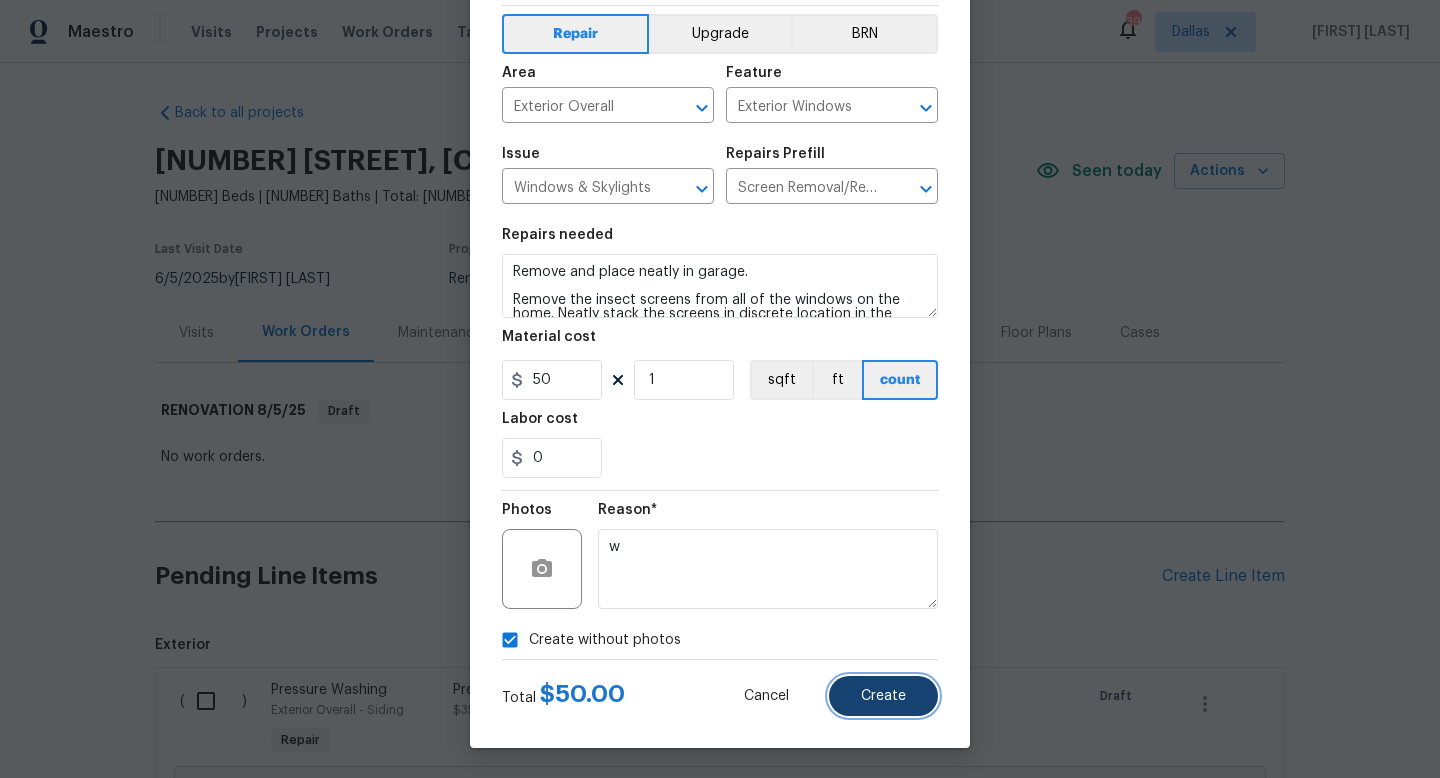 click on "Create" at bounding box center (883, 696) 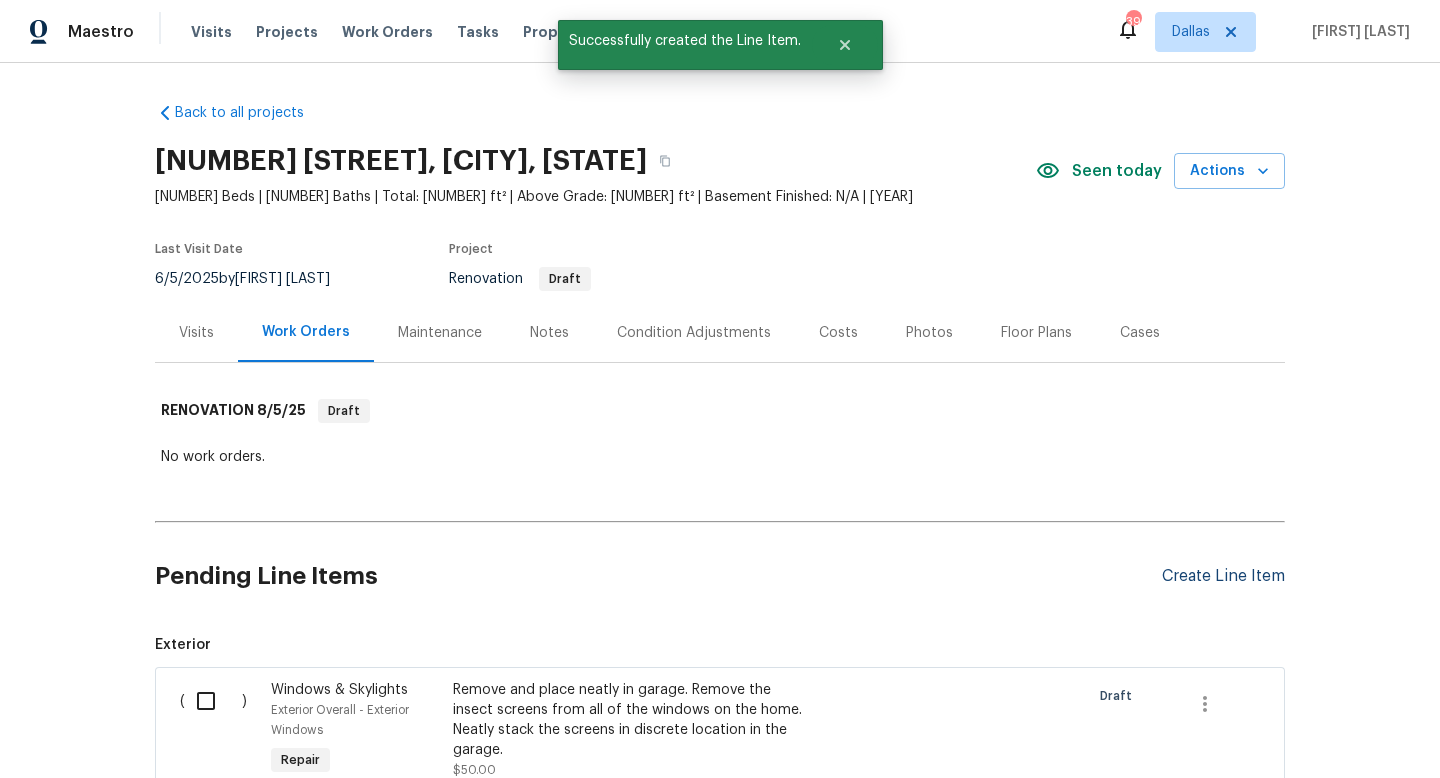 click on "Create Line Item" at bounding box center (1223, 576) 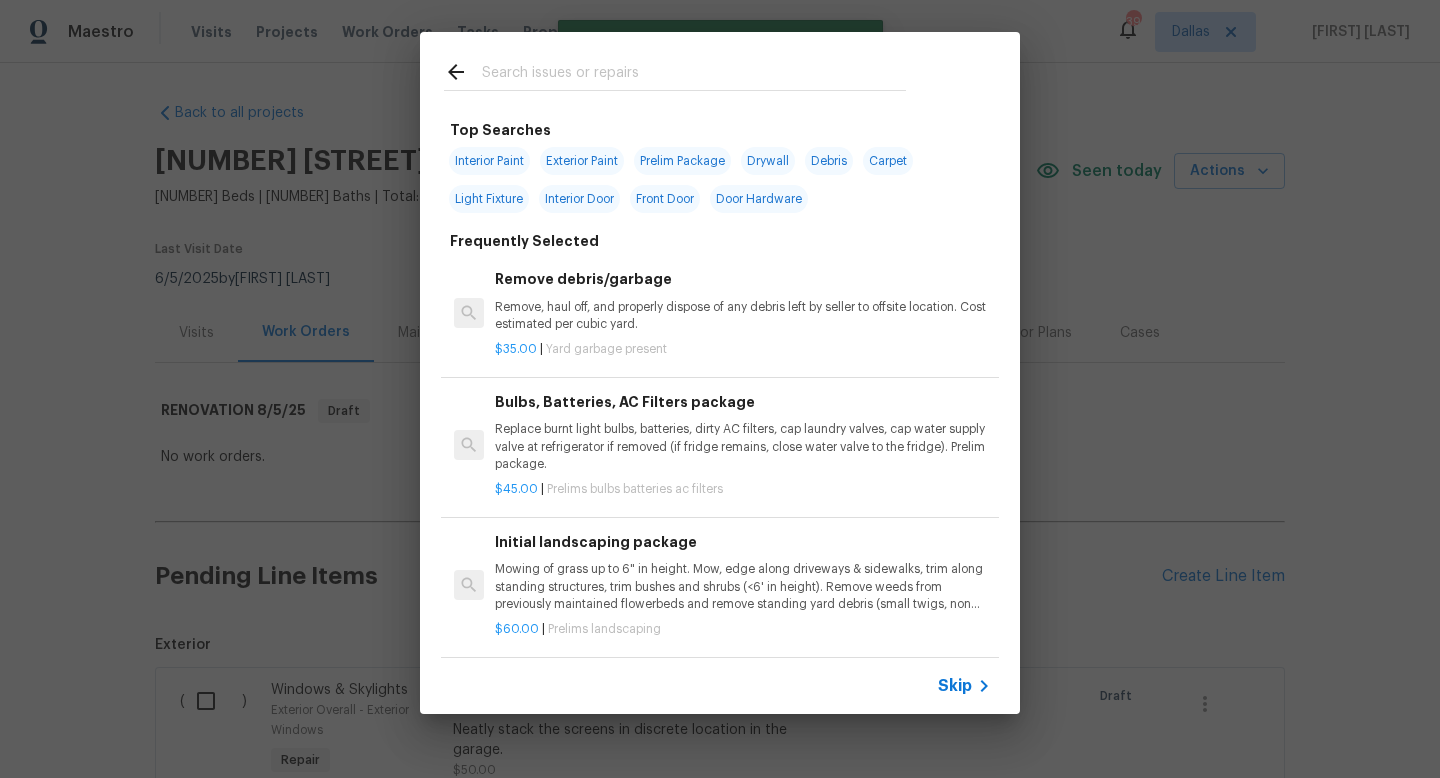 click on "Skip" at bounding box center (955, 686) 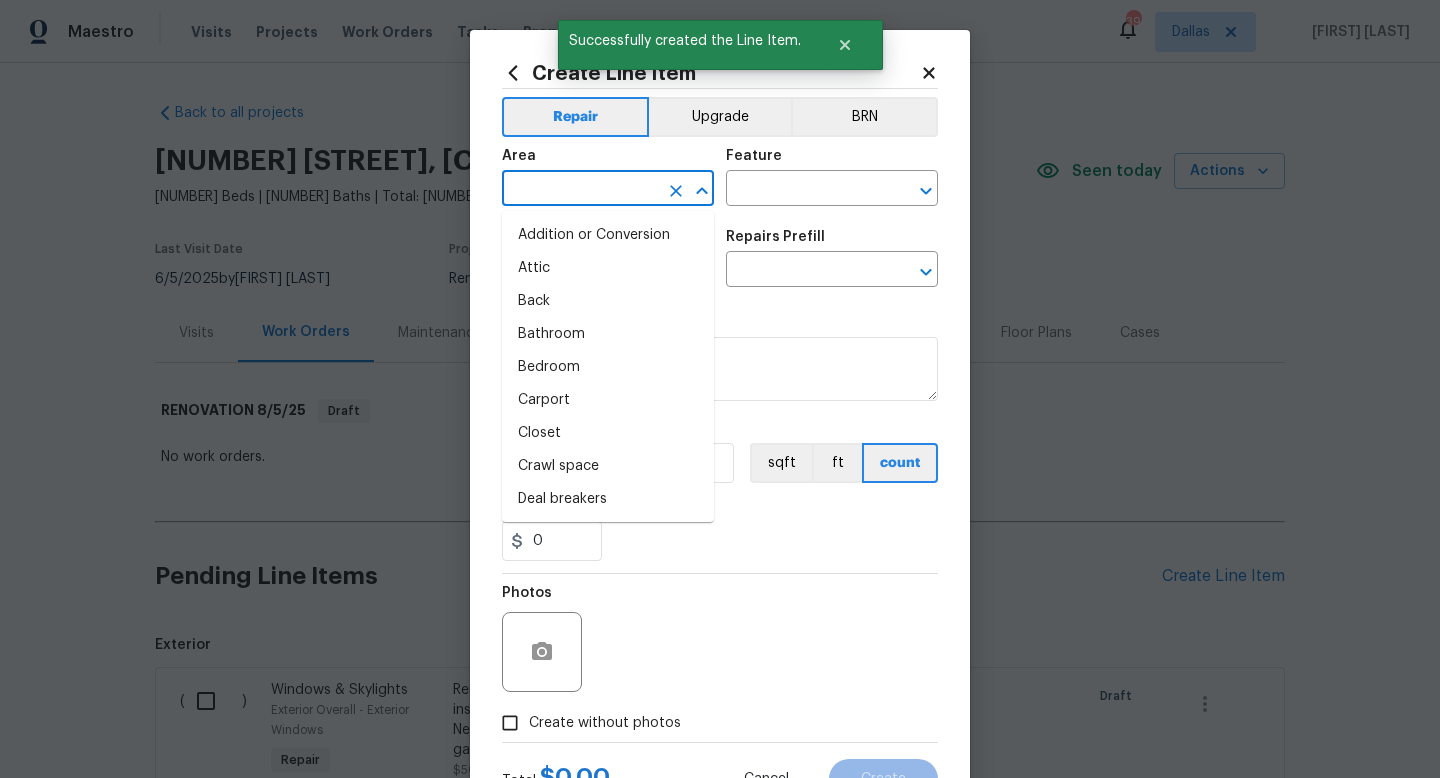 click at bounding box center [580, 190] 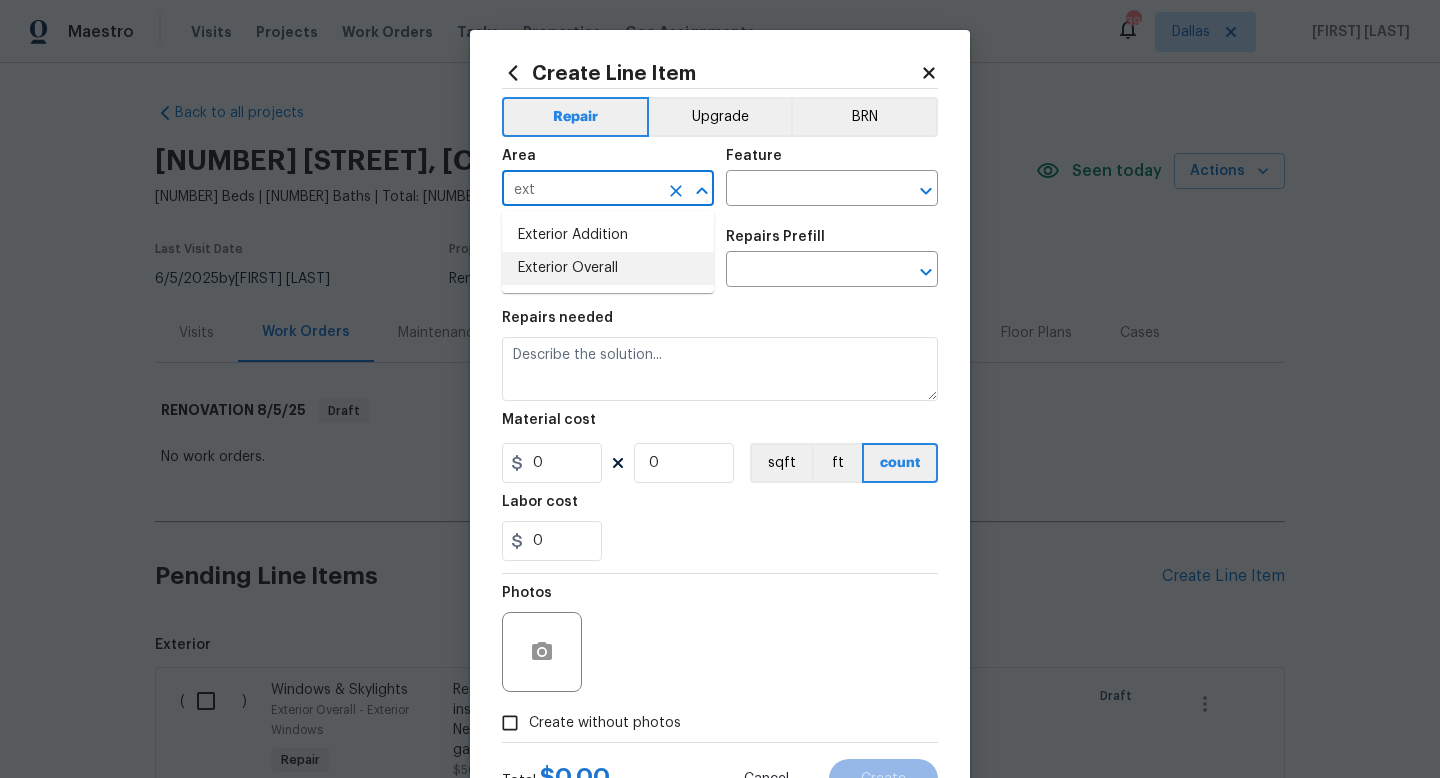 click on "Exterior Overall" at bounding box center [608, 268] 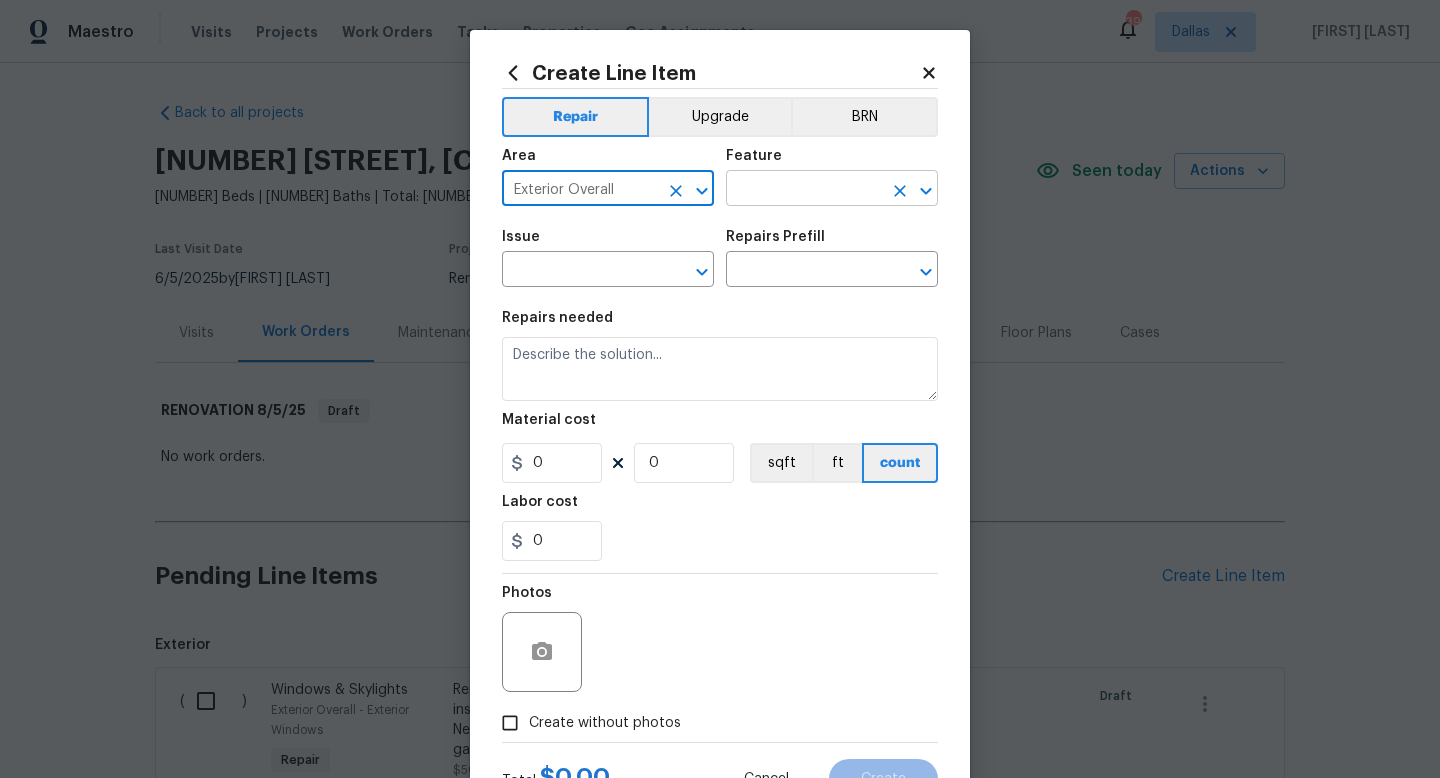 type on "Exterior Overall" 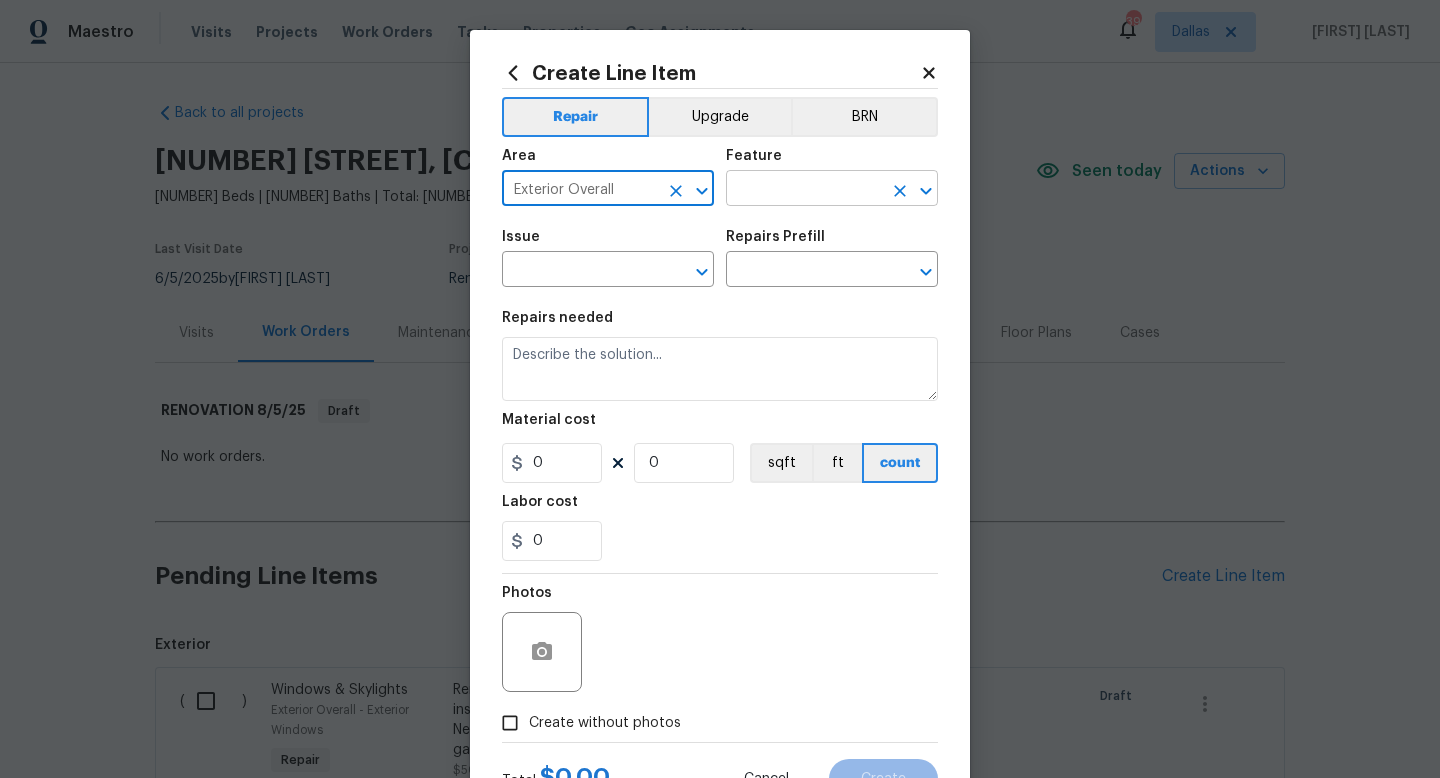 click at bounding box center (804, 190) 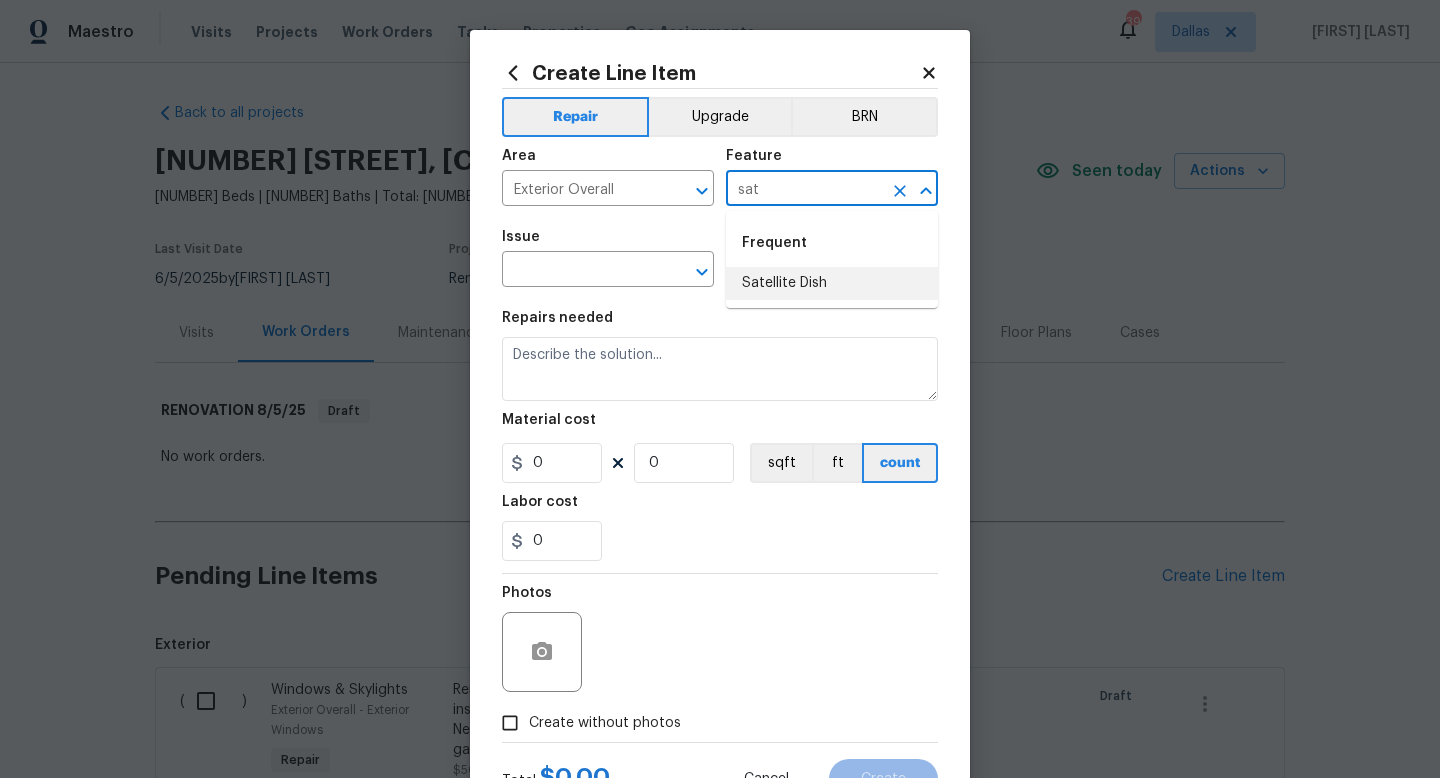 click on "Frequent Satellite Dish" at bounding box center [832, 259] 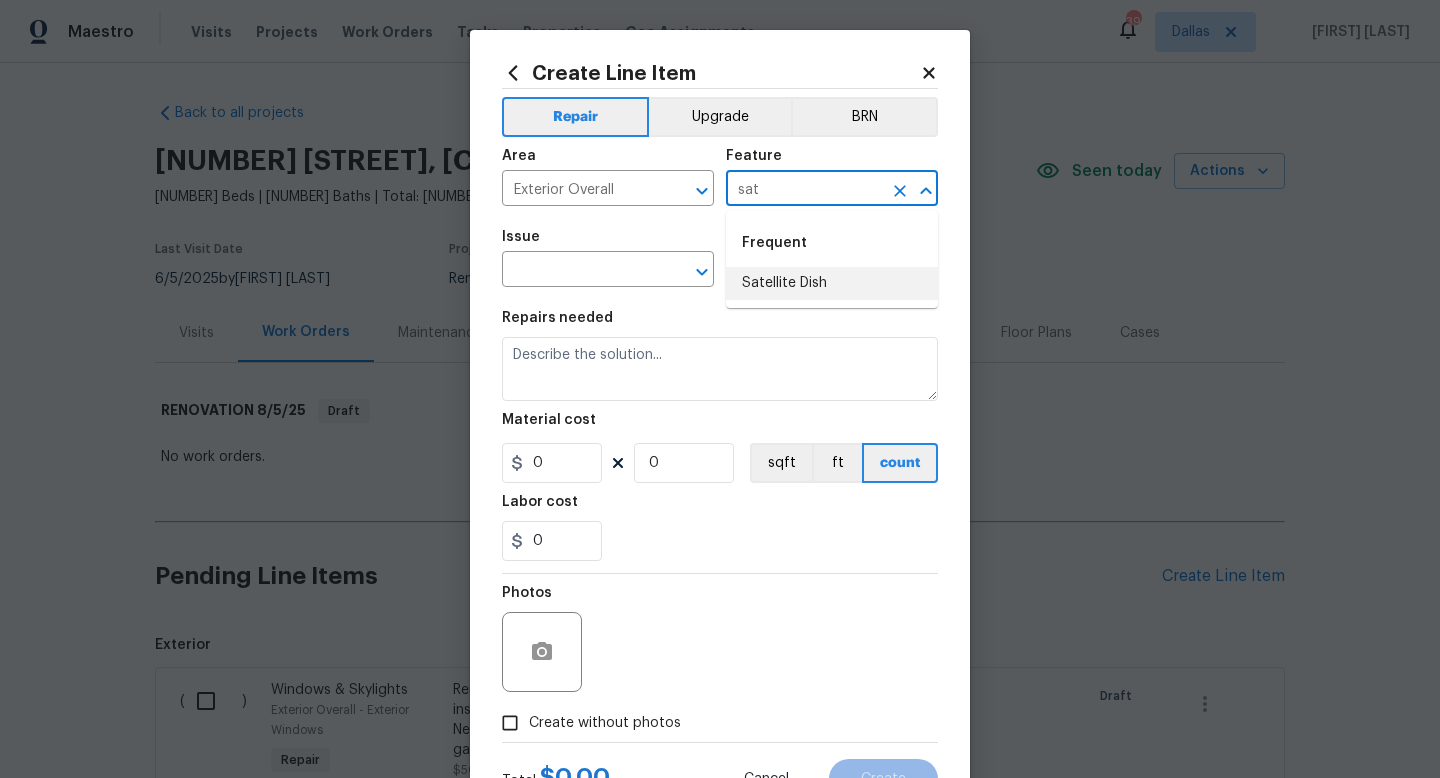 click on "Satellite Dish" at bounding box center (832, 283) 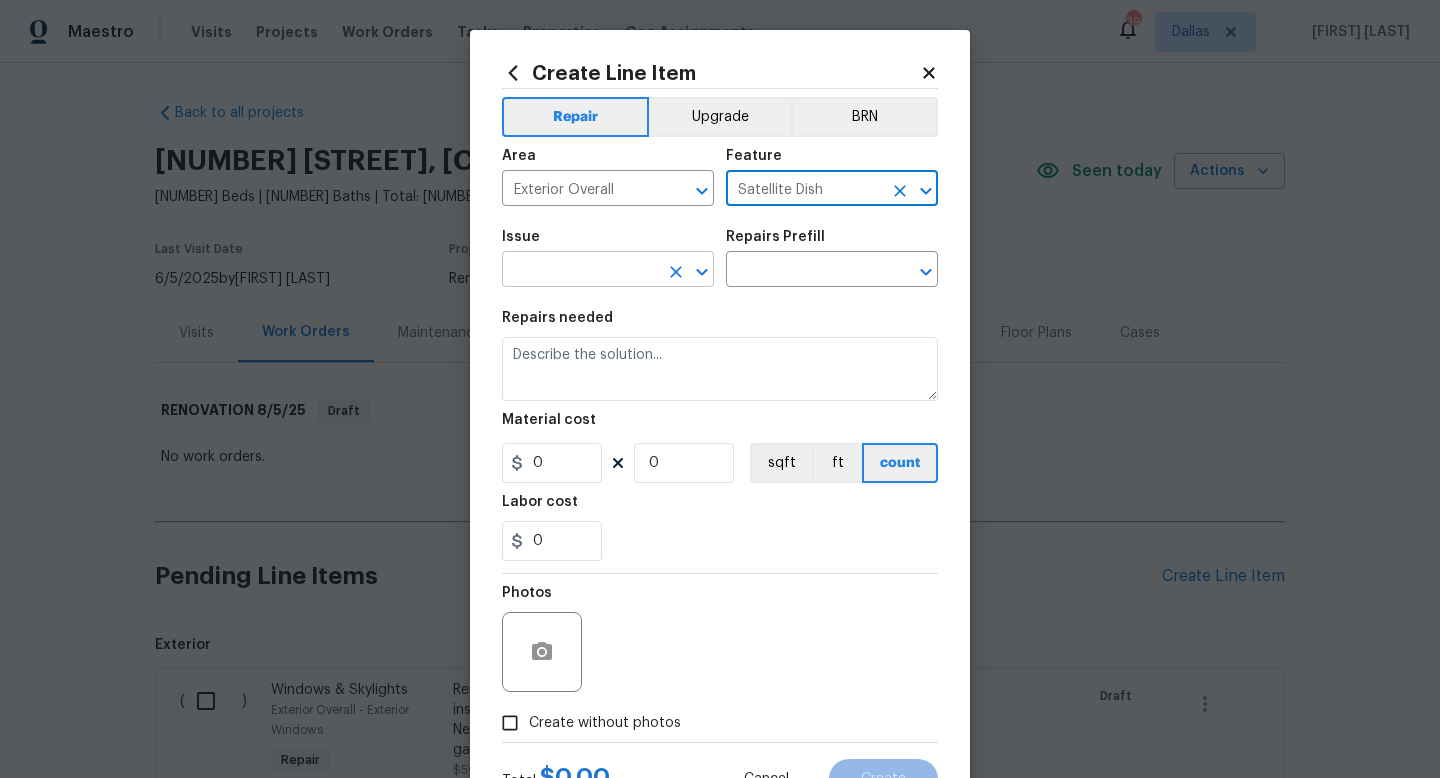 type on "Satellite Dish" 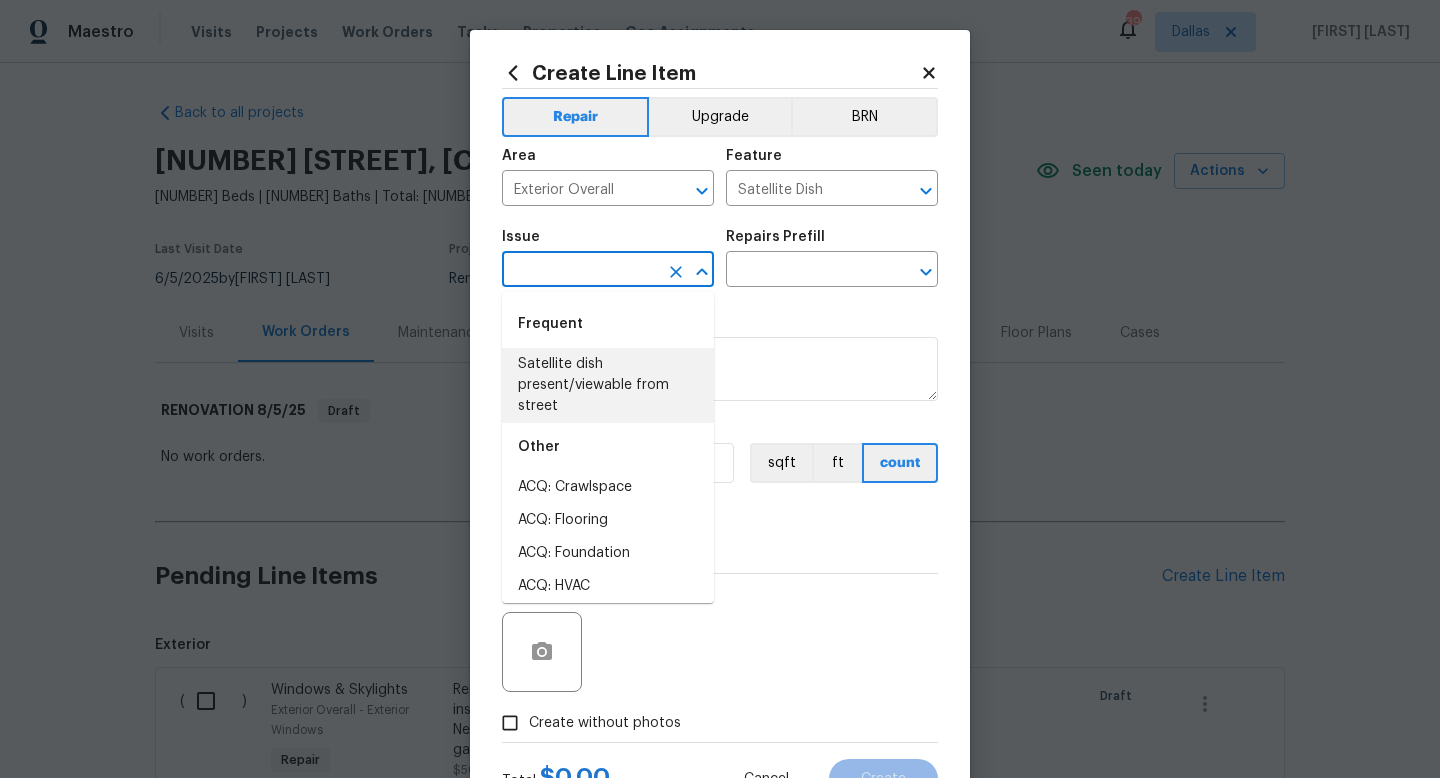 click on "Satellite dish present/viewable from street" at bounding box center [608, 385] 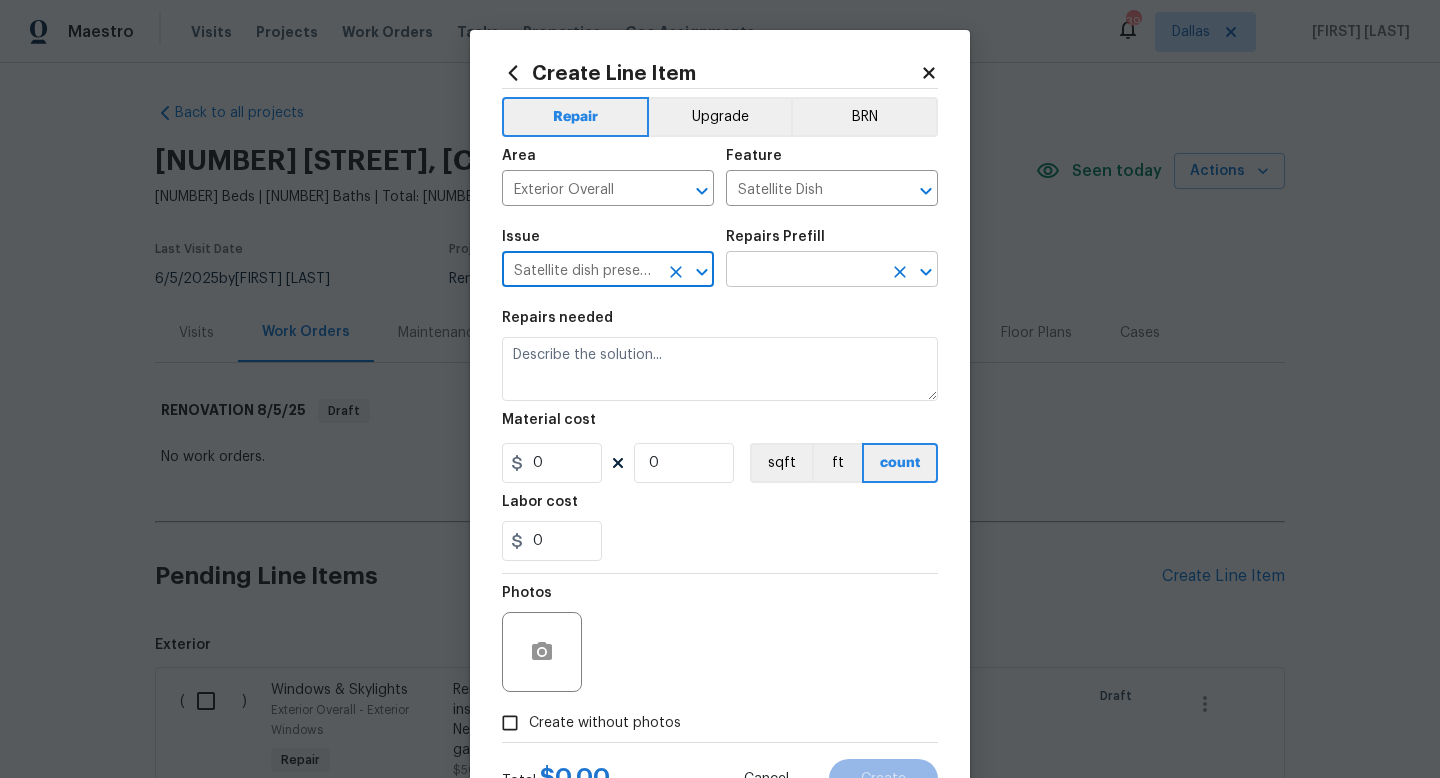 click at bounding box center [804, 271] 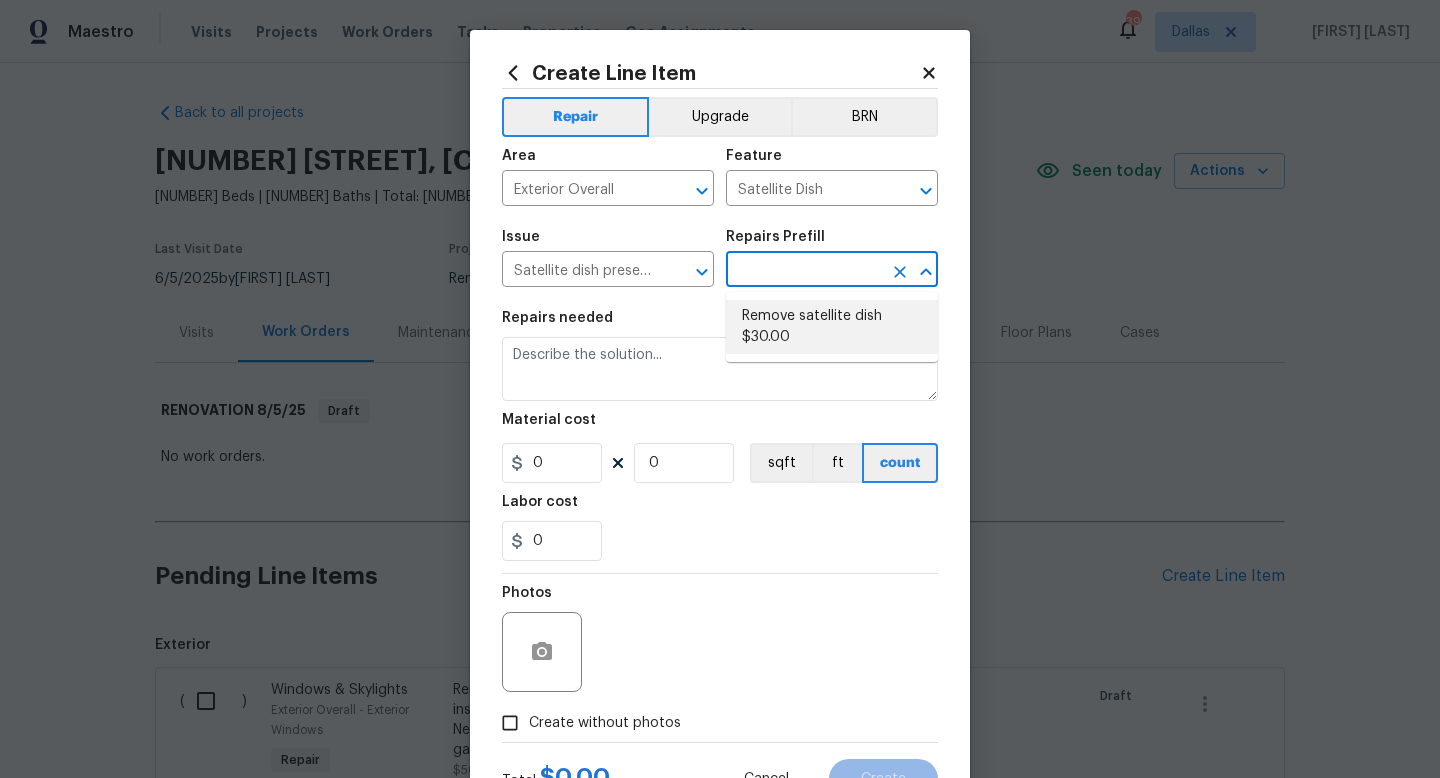 click on "Remove satellite dish $30.00" at bounding box center [832, 327] 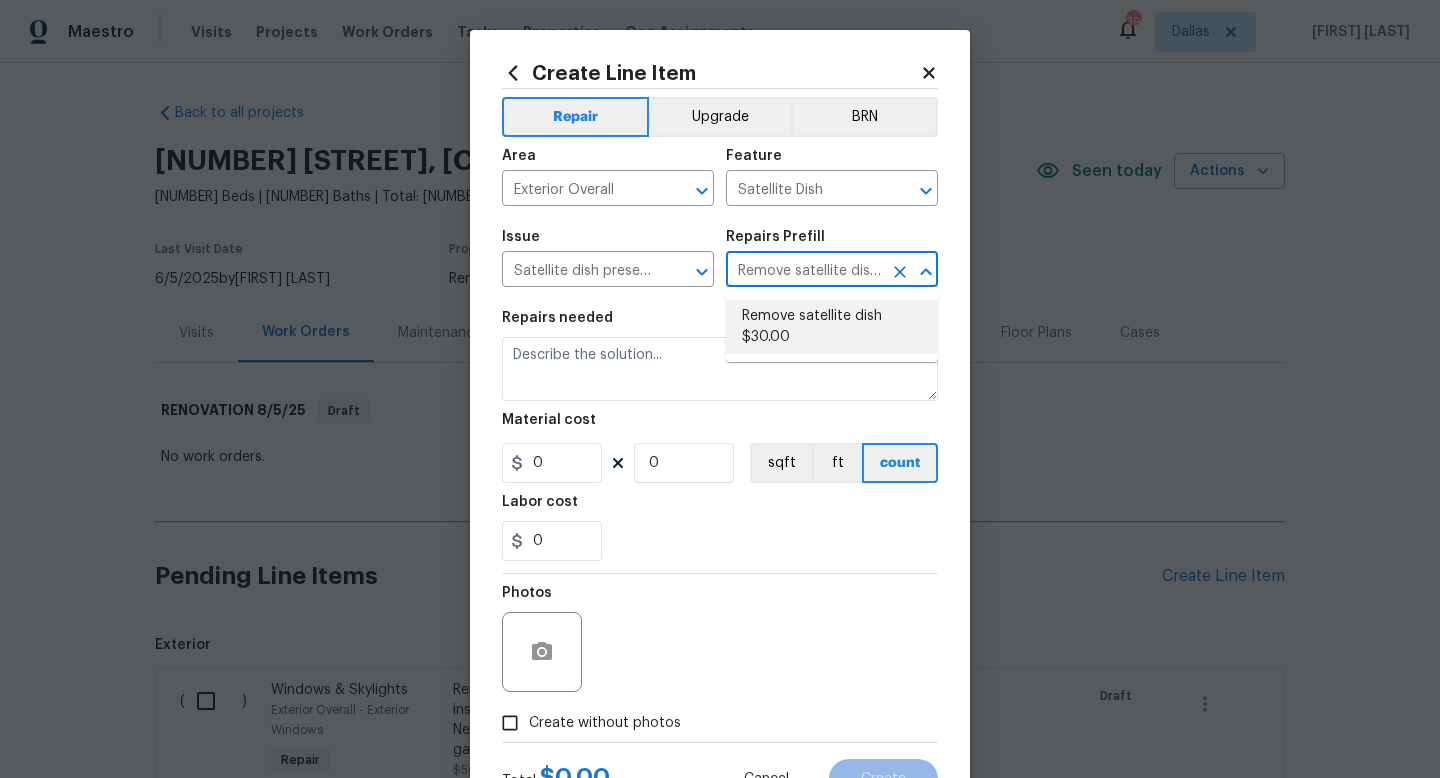 type on "Remove satellite dish, J mount, and all associated wiring/cabling. Leave bracket attached to the roof." 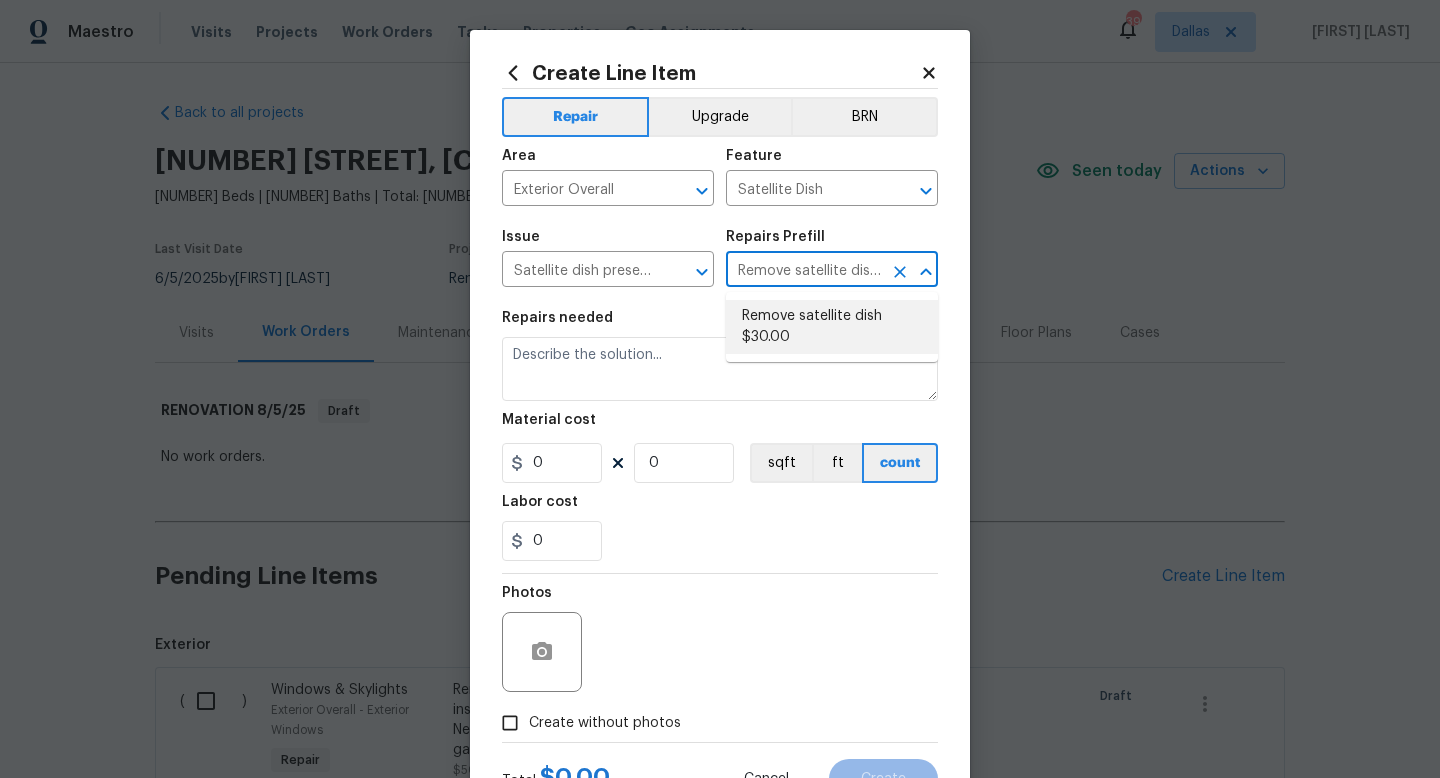 type on "30" 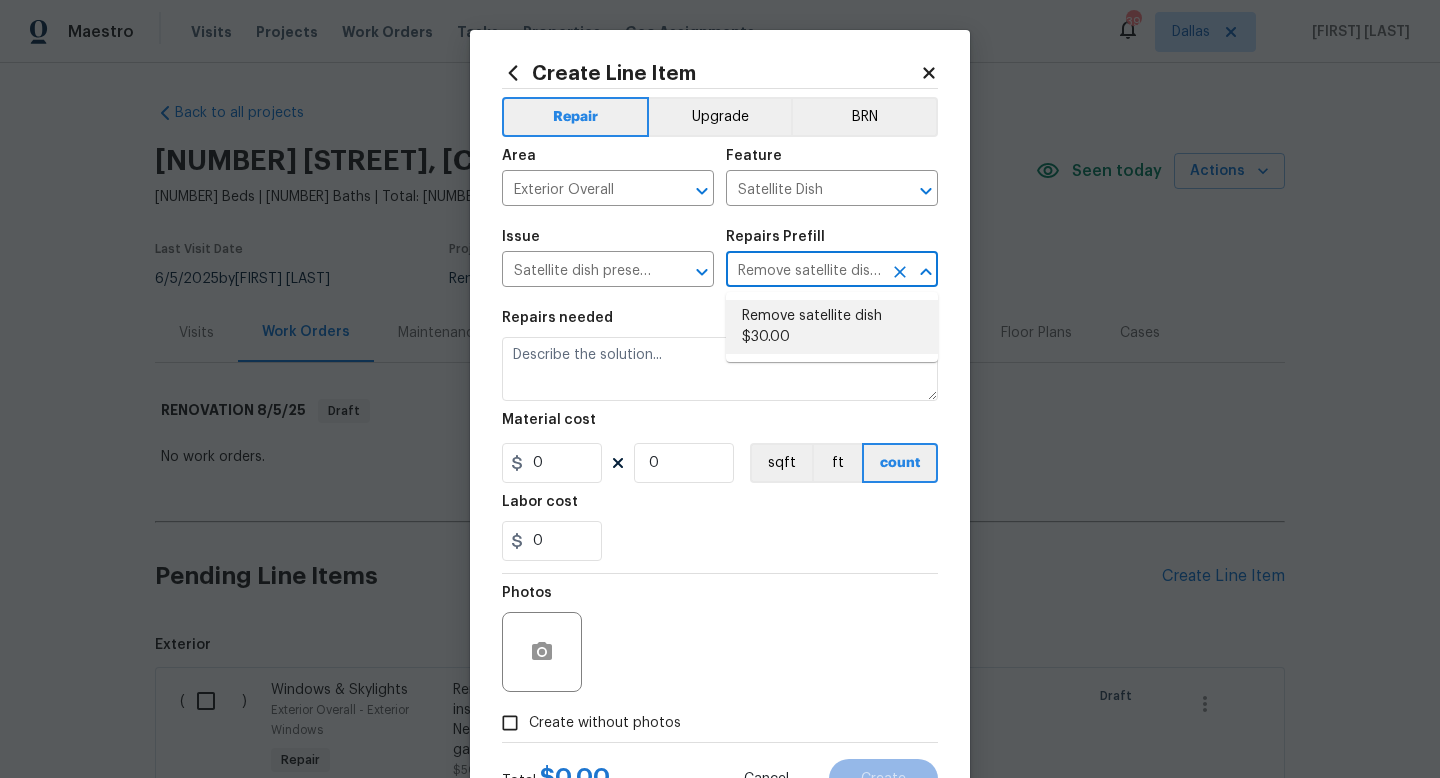 type on "1" 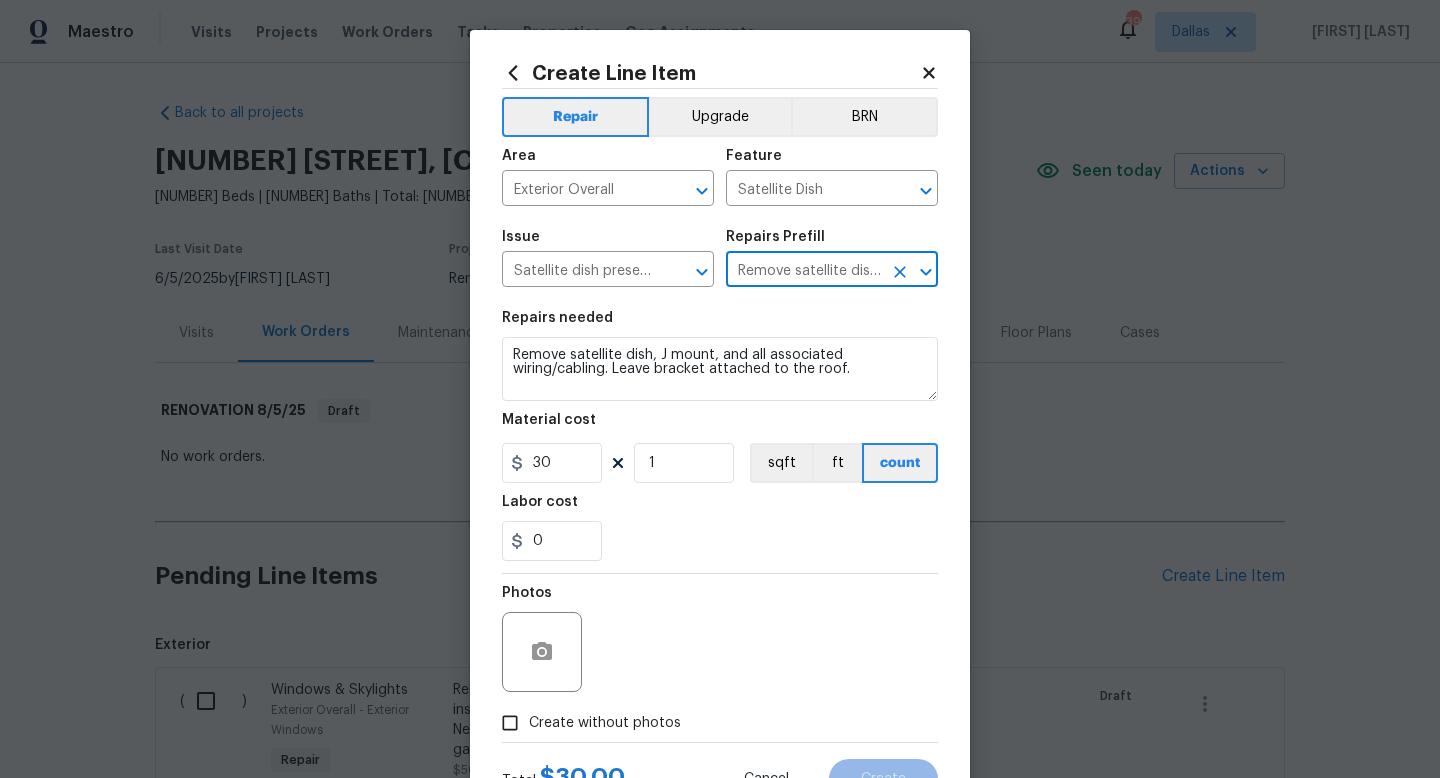 scroll, scrollTop: 84, scrollLeft: 0, axis: vertical 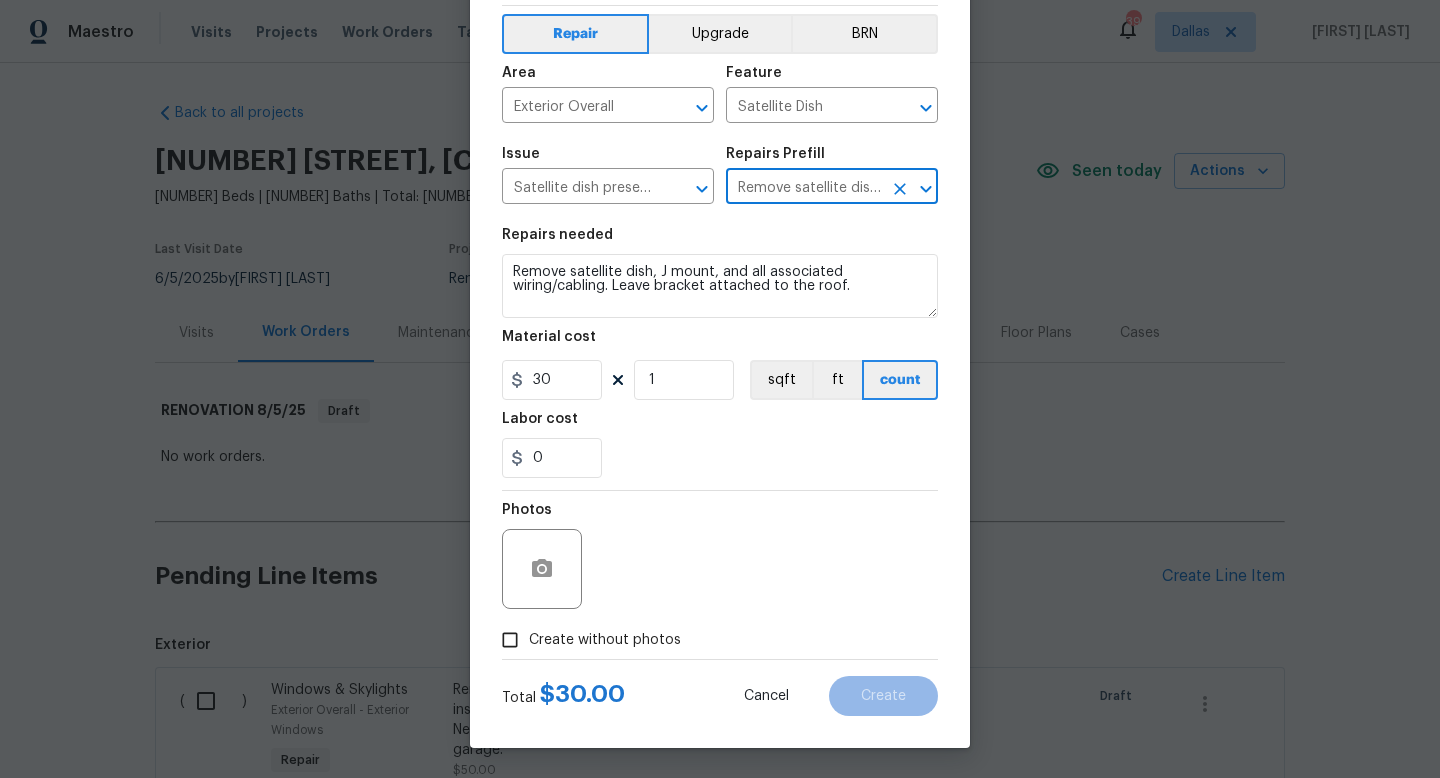 click on "Create without photos" at bounding box center [605, 640] 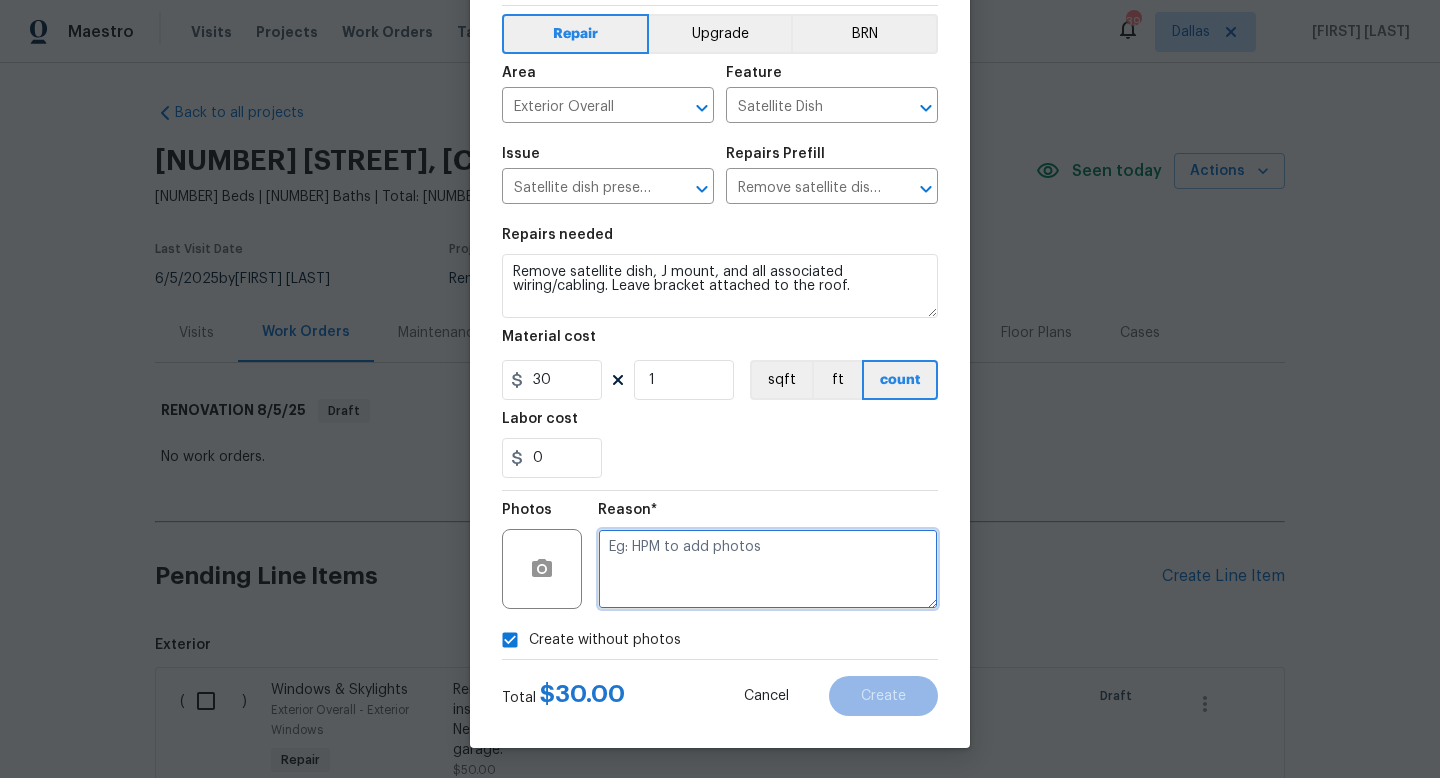 click at bounding box center [768, 569] 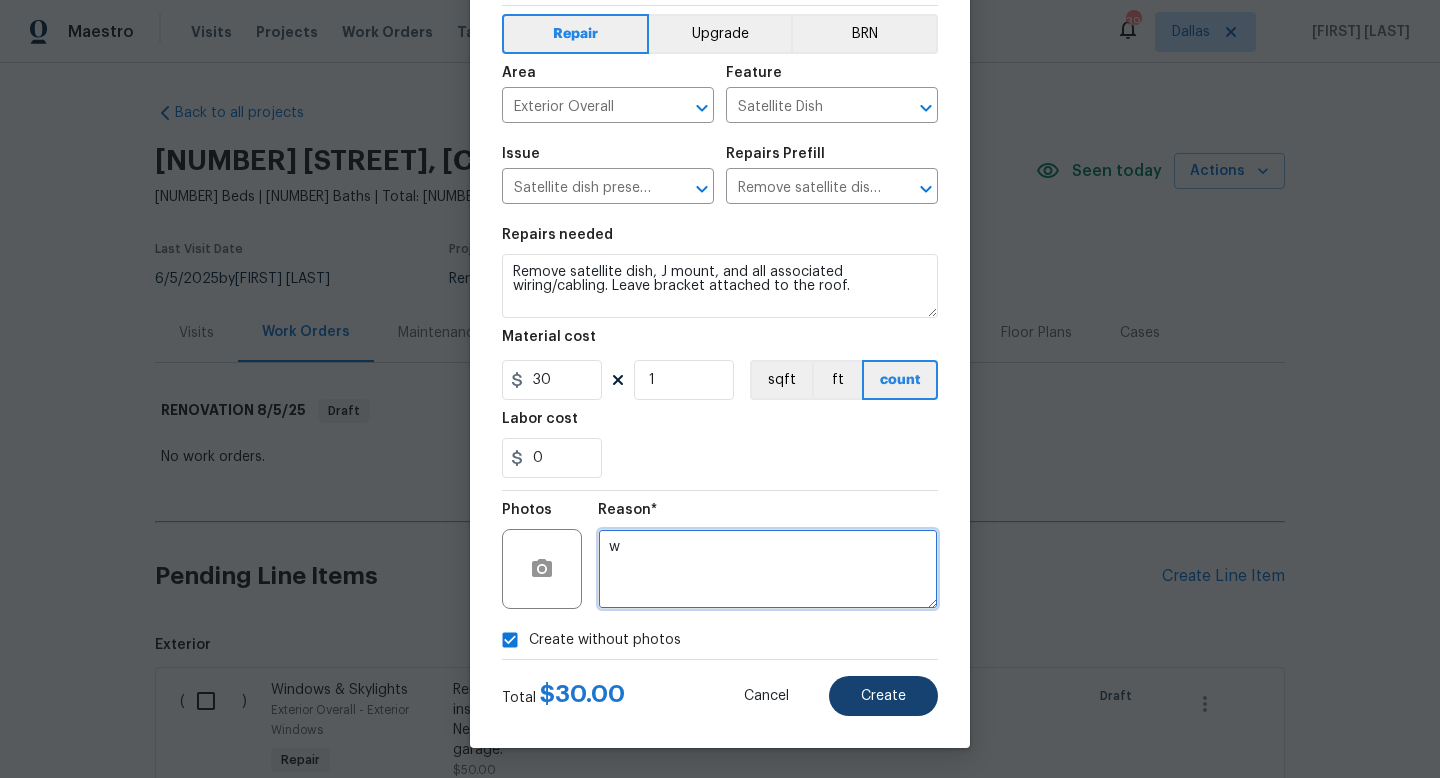 type on "w" 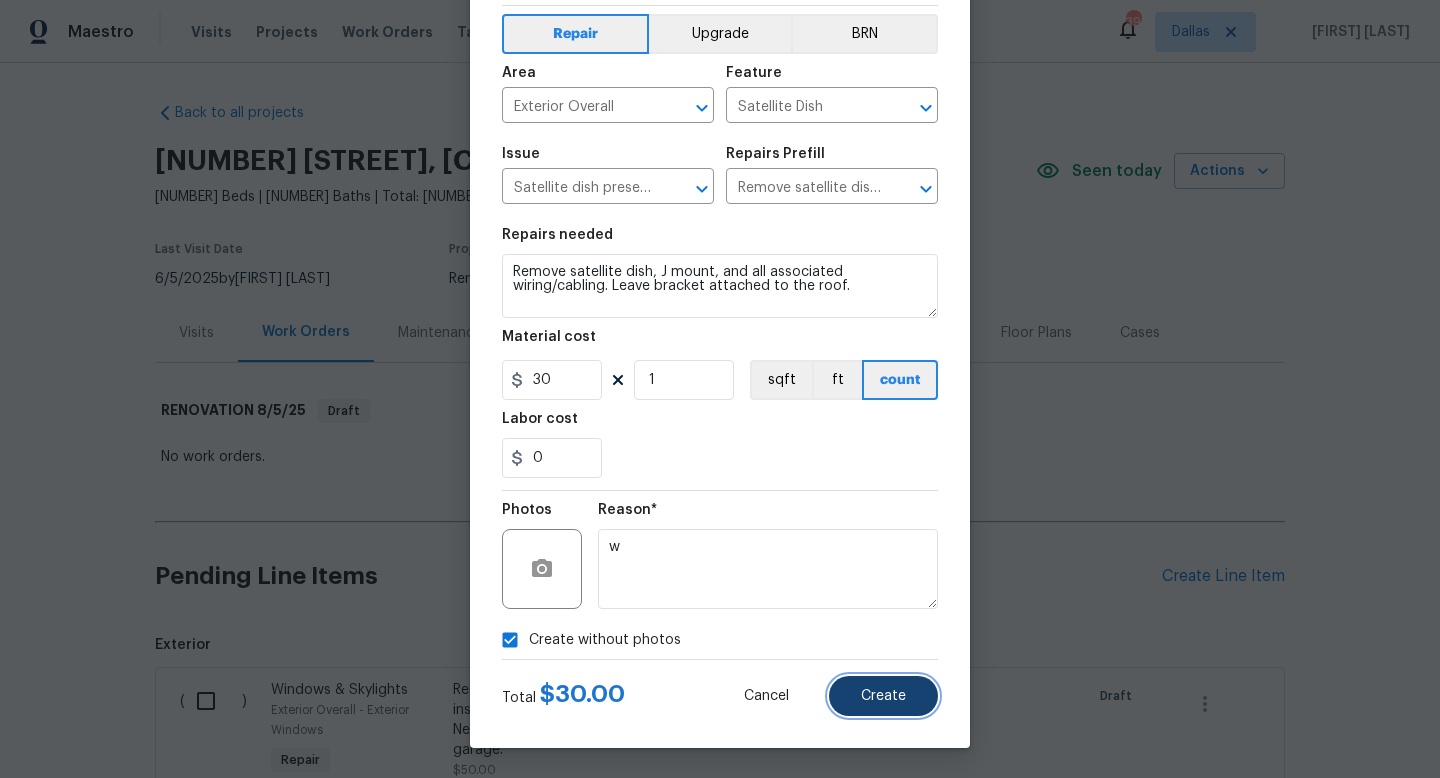 click on "Create" at bounding box center [883, 696] 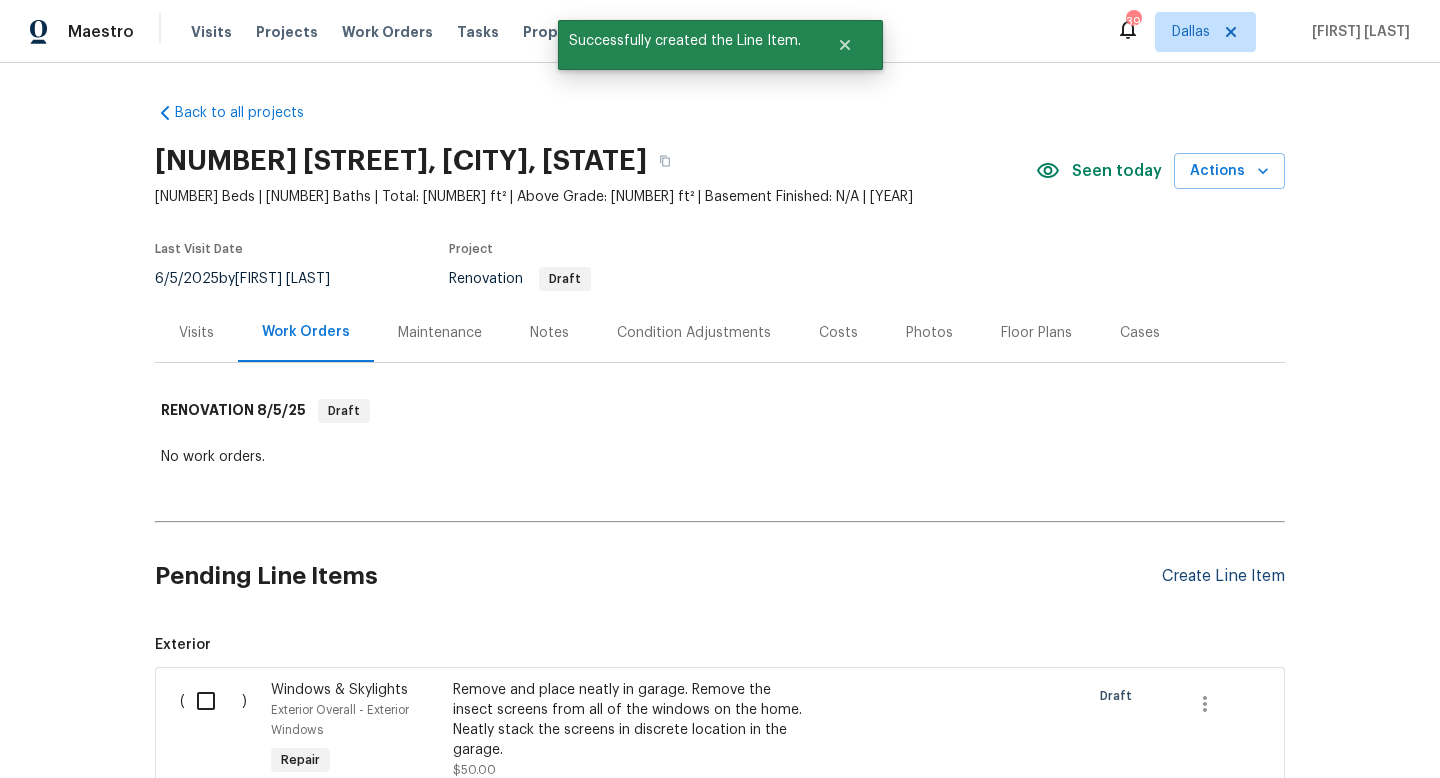 click on "Create Line Item" at bounding box center (1223, 576) 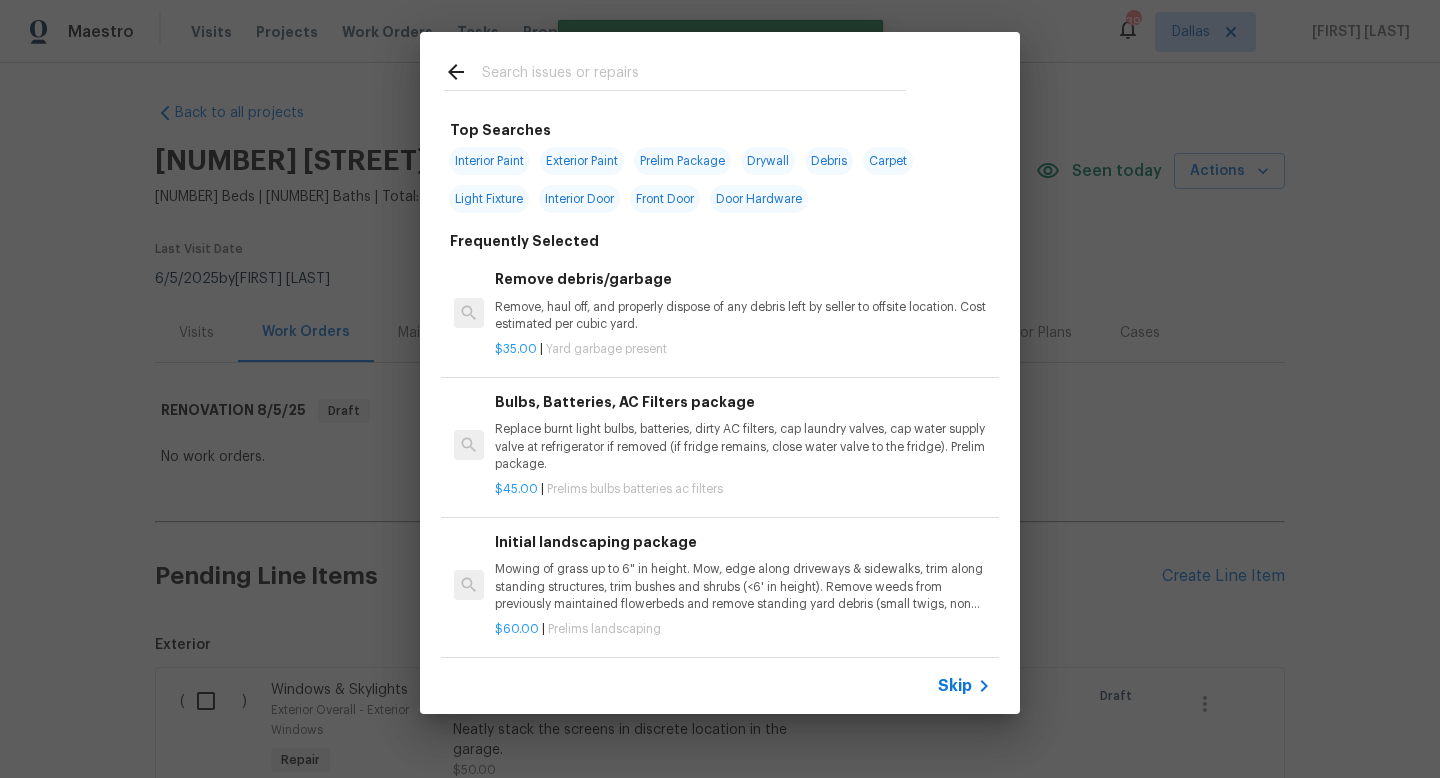 click on "Skip" at bounding box center [955, 686] 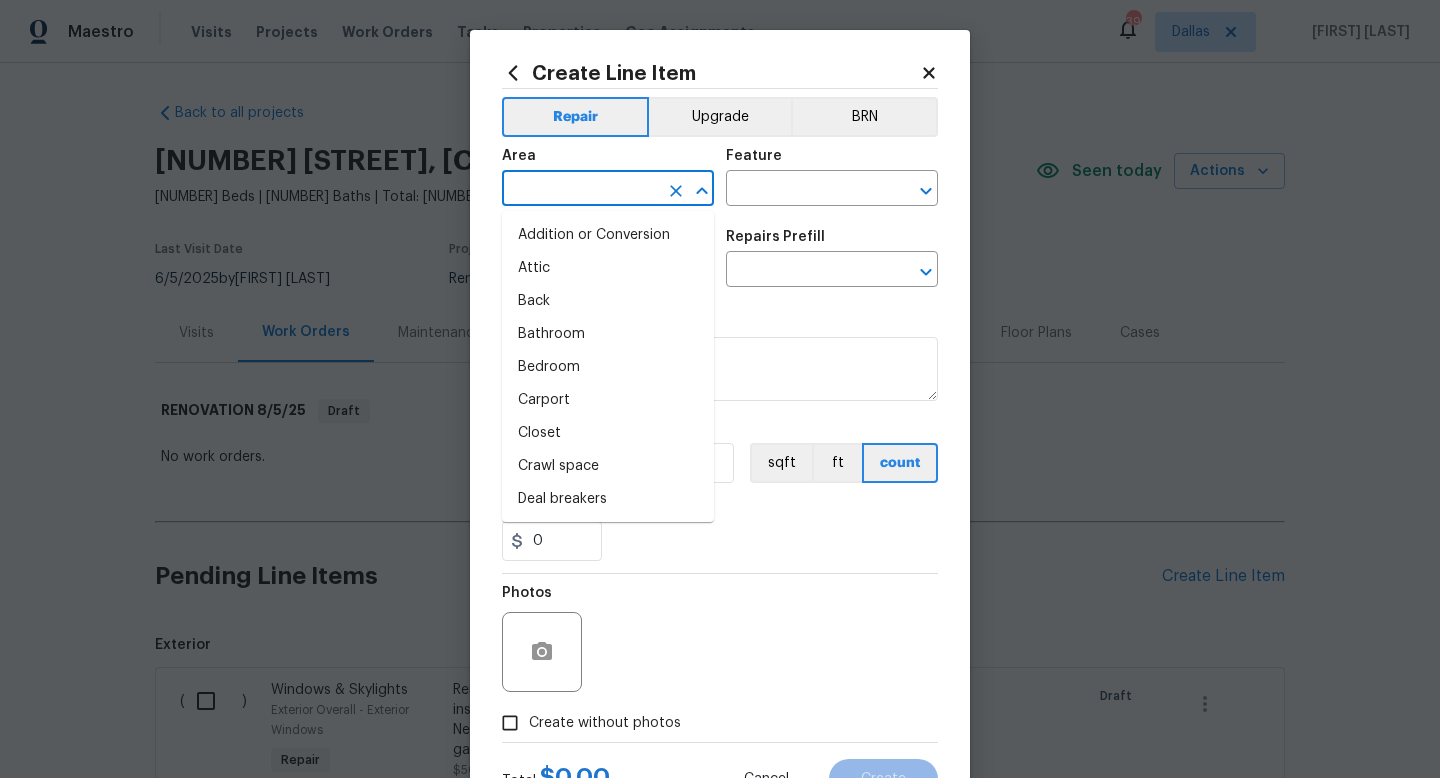 click at bounding box center [580, 190] 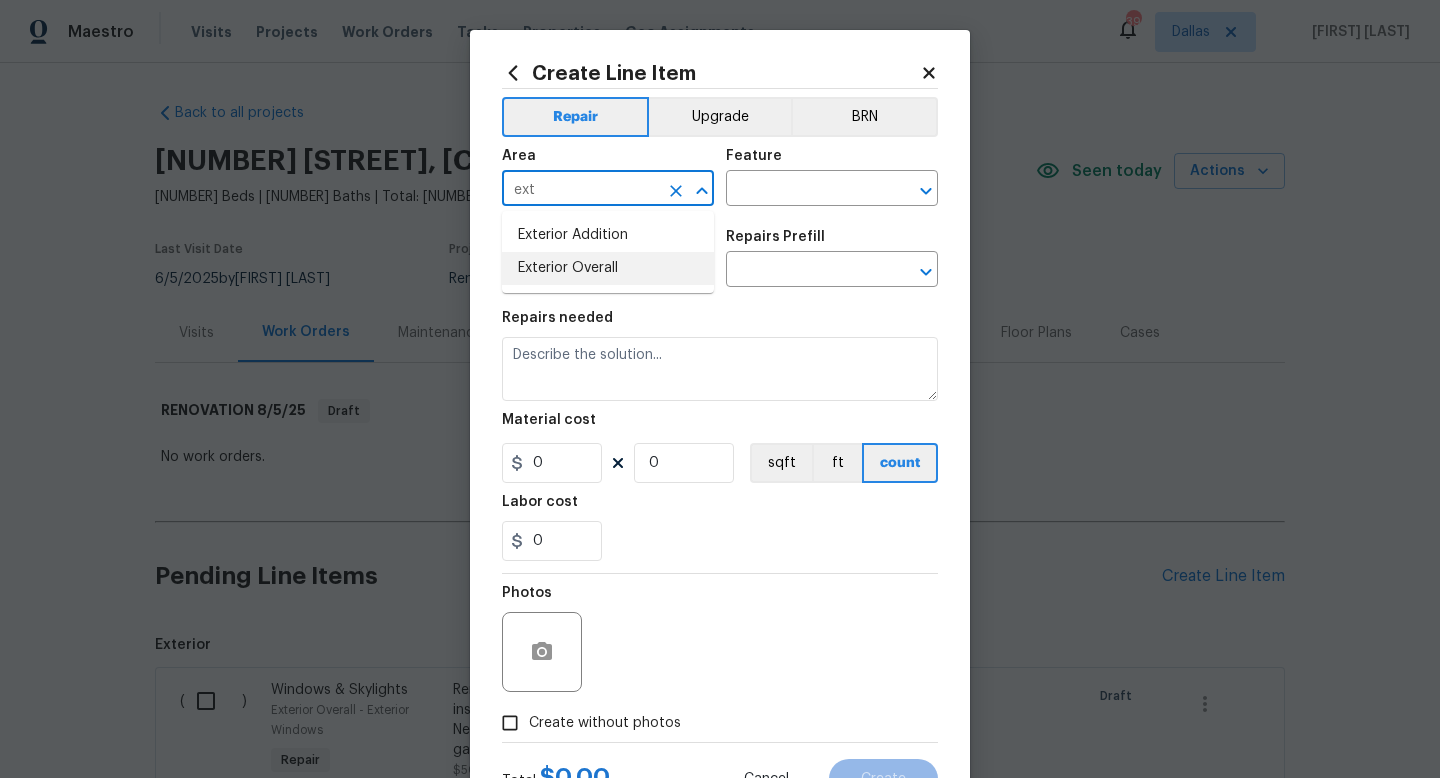 click on "Exterior Overall" at bounding box center (608, 268) 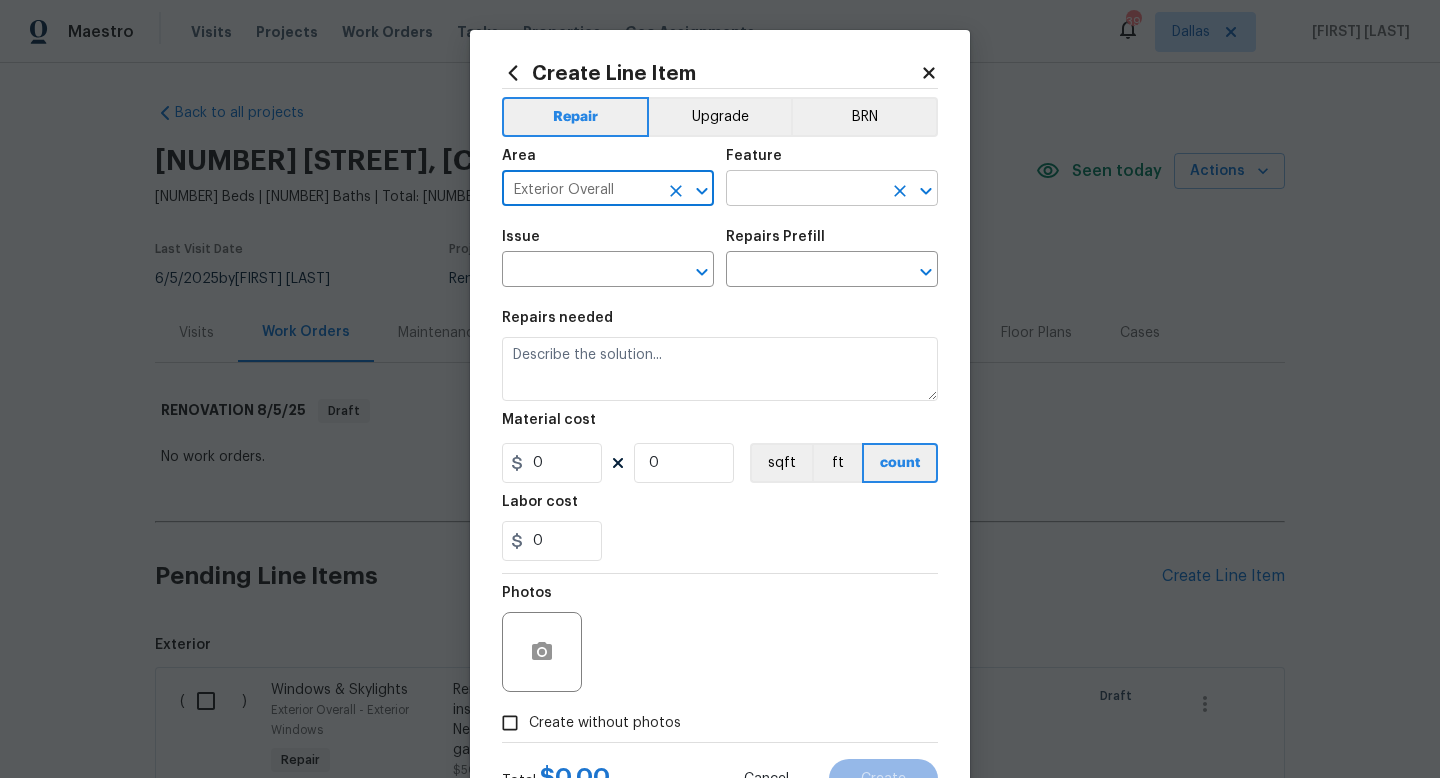 type on "Exterior Overall" 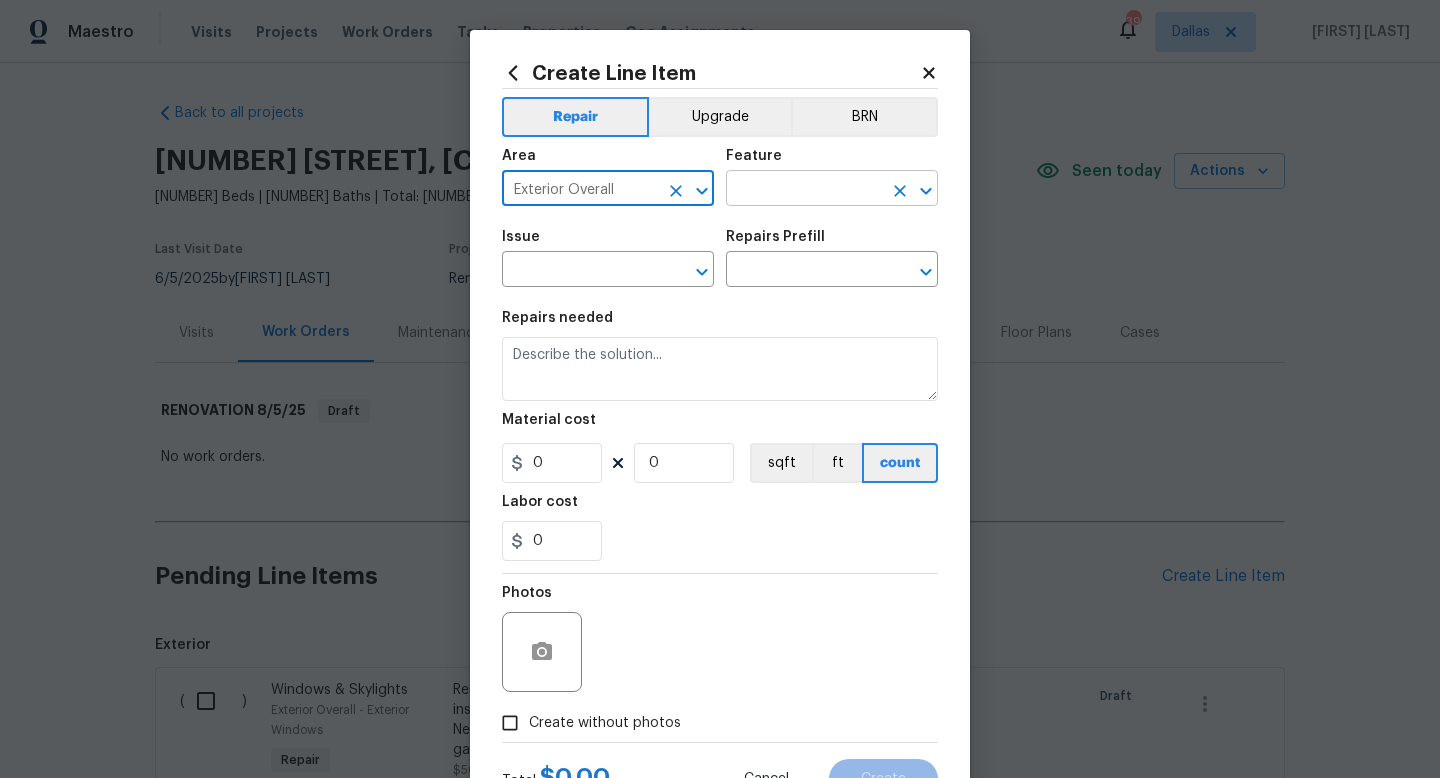 click at bounding box center [804, 190] 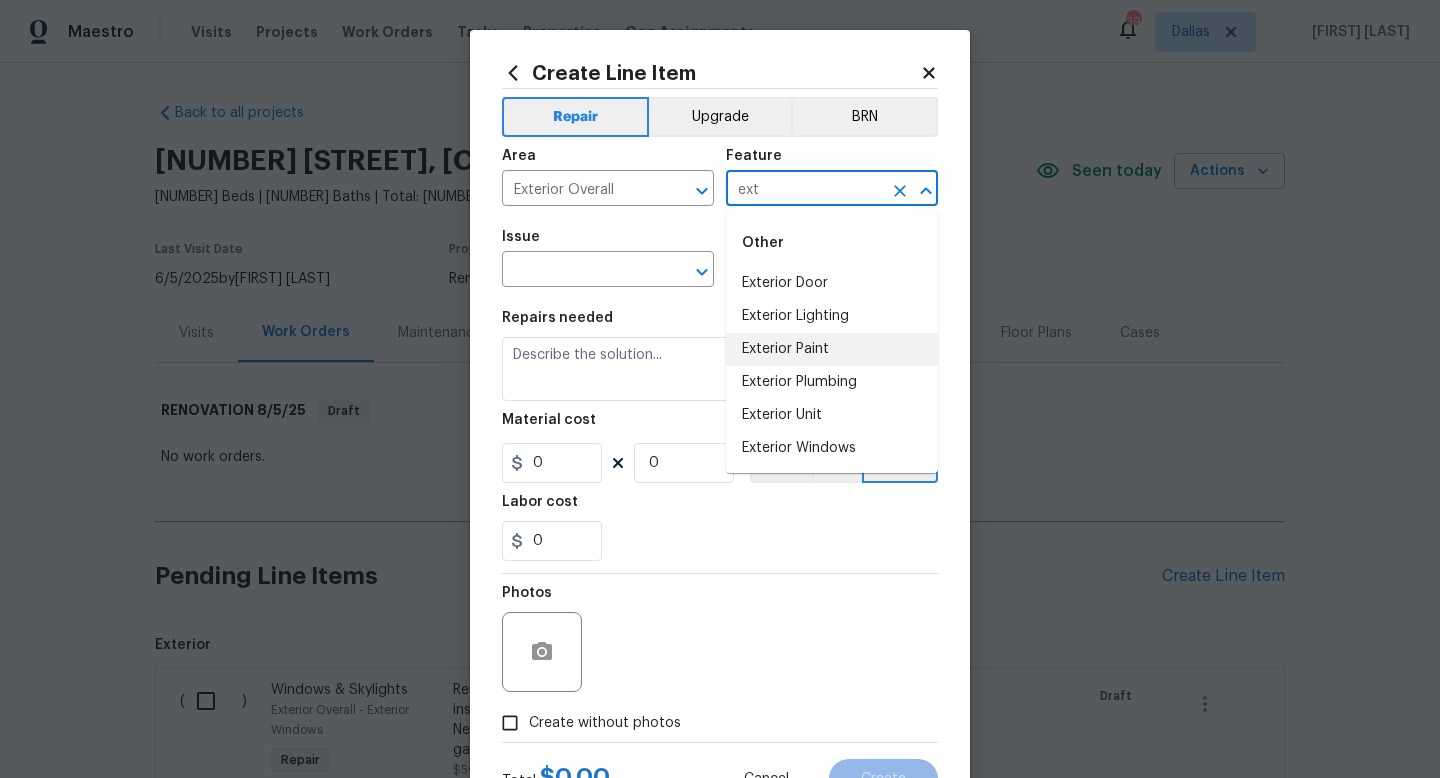 click on "Exterior Paint" at bounding box center [832, 349] 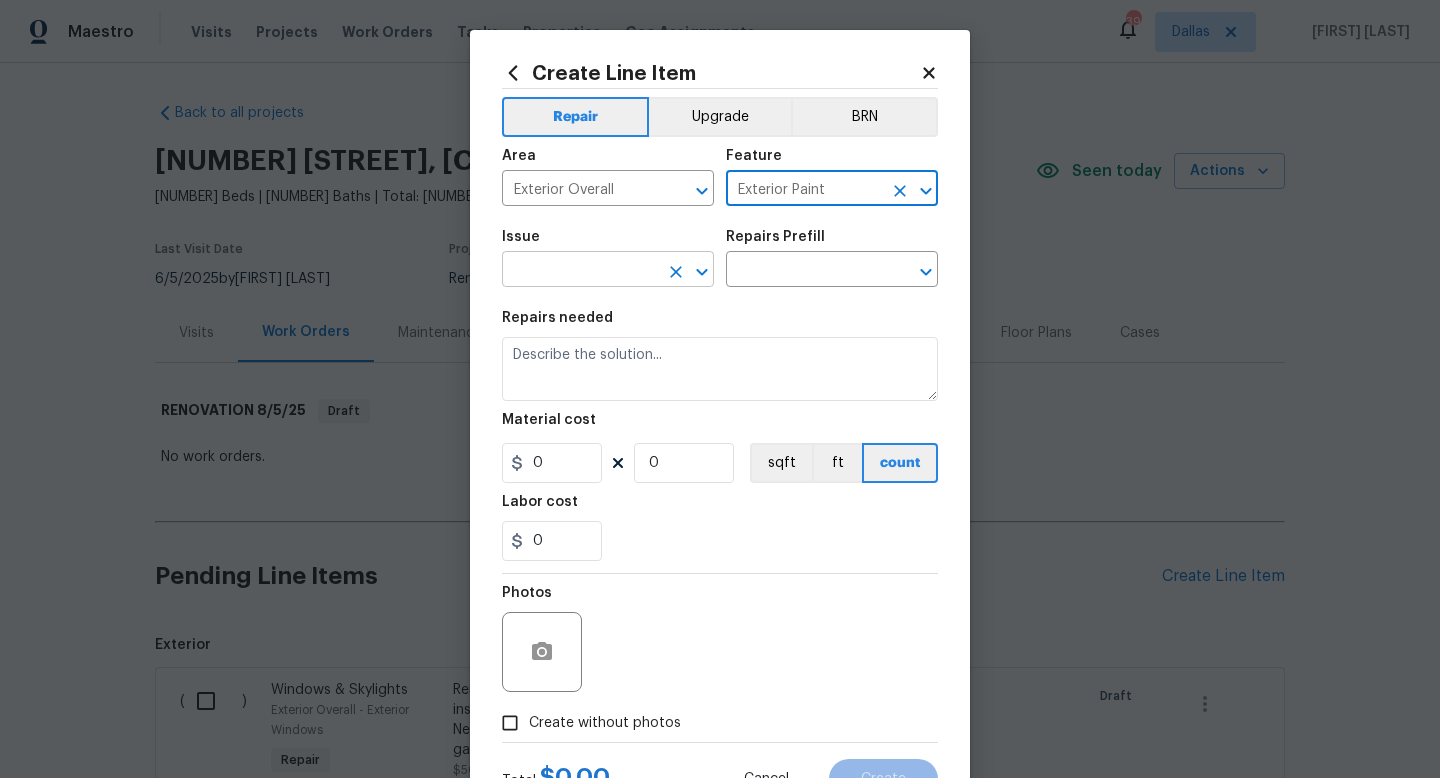 type on "Exterior Paint" 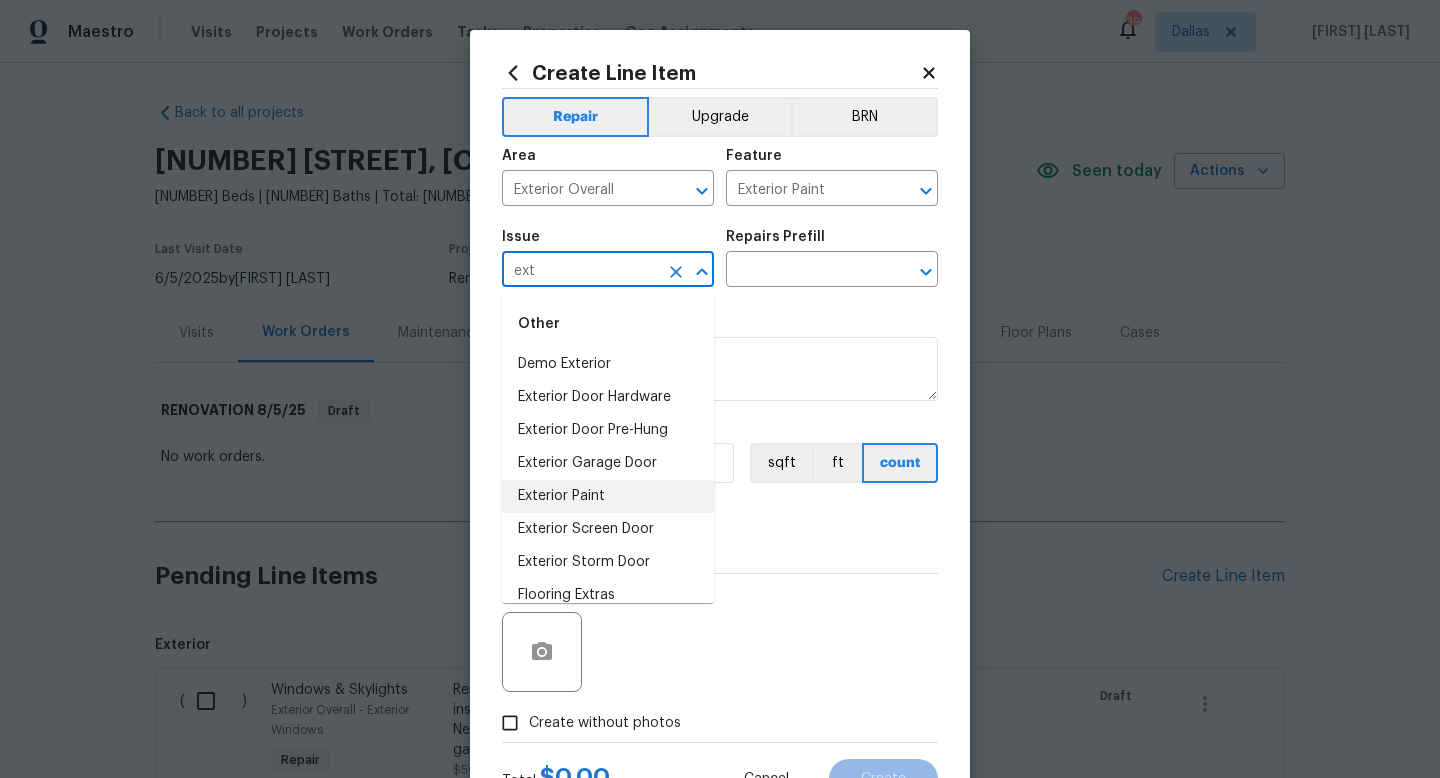 click on "Exterior Paint" at bounding box center [608, 496] 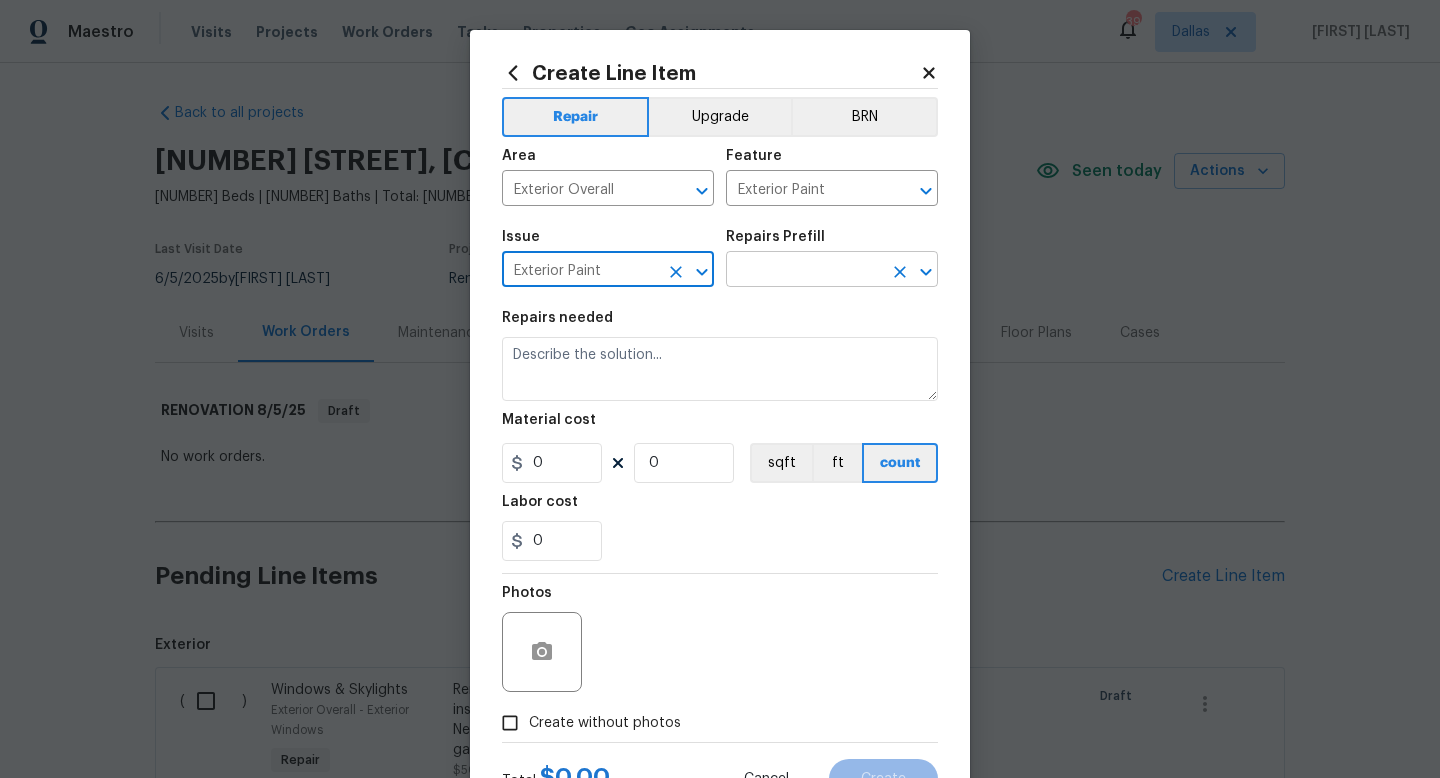 type on "Exterior Paint" 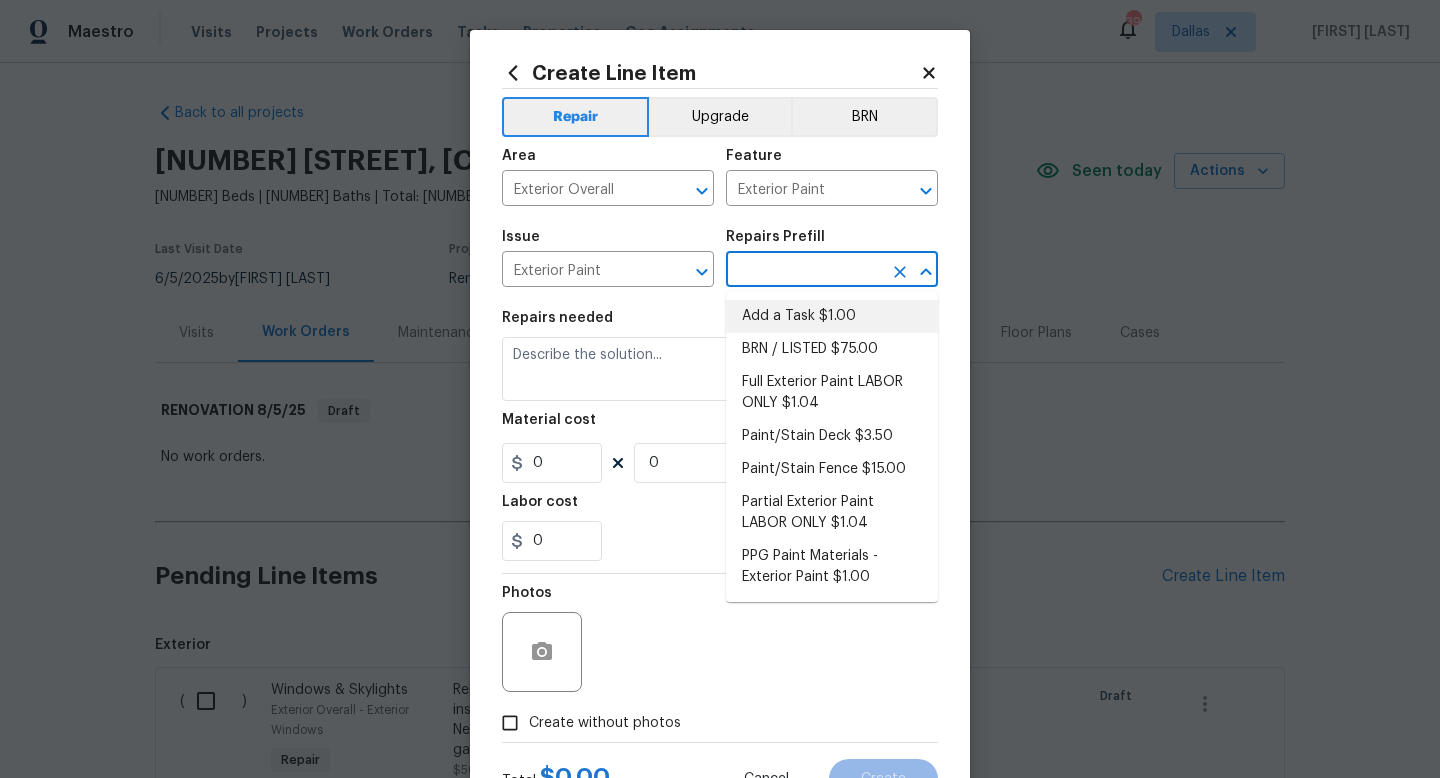 click on "Add a Task $1.00" at bounding box center [832, 316] 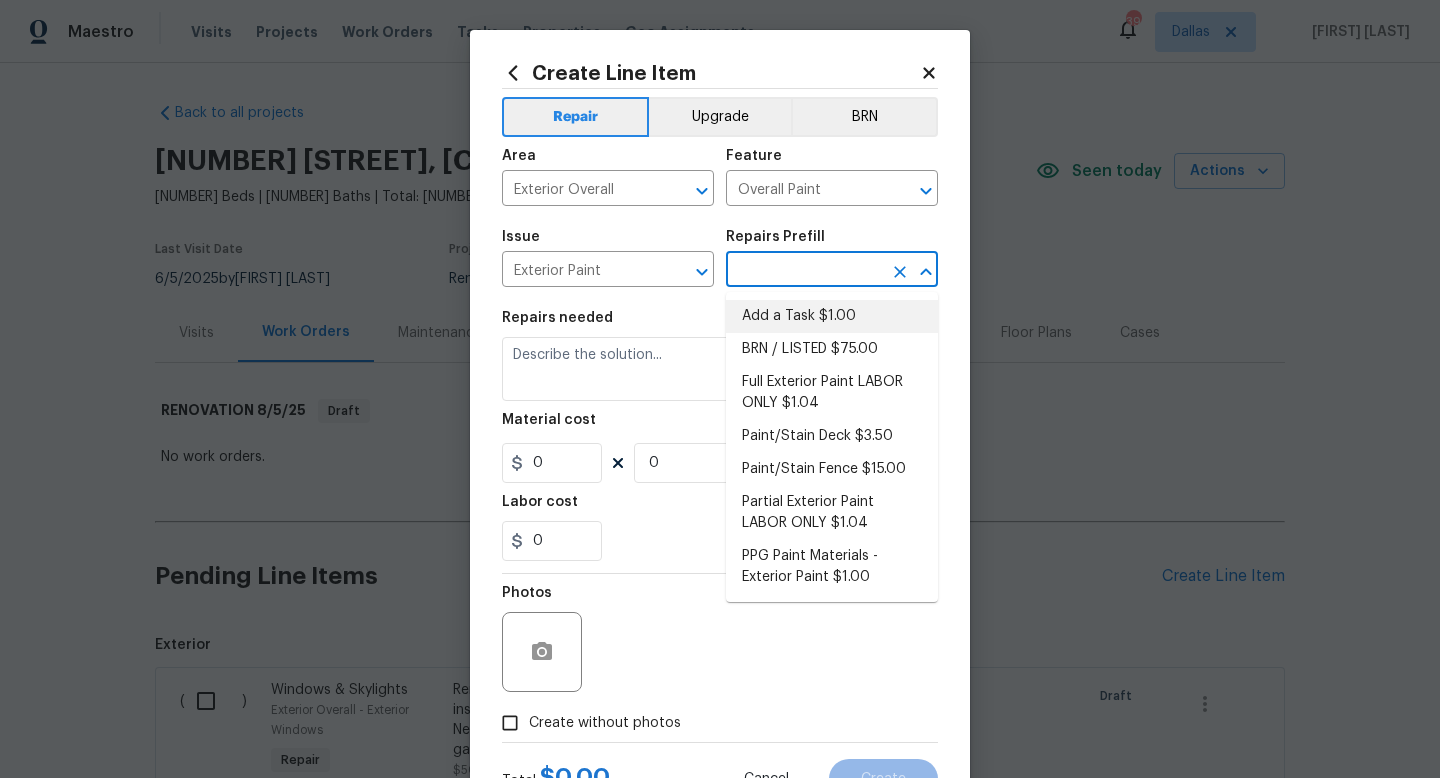 type on "Add a Task $1.00" 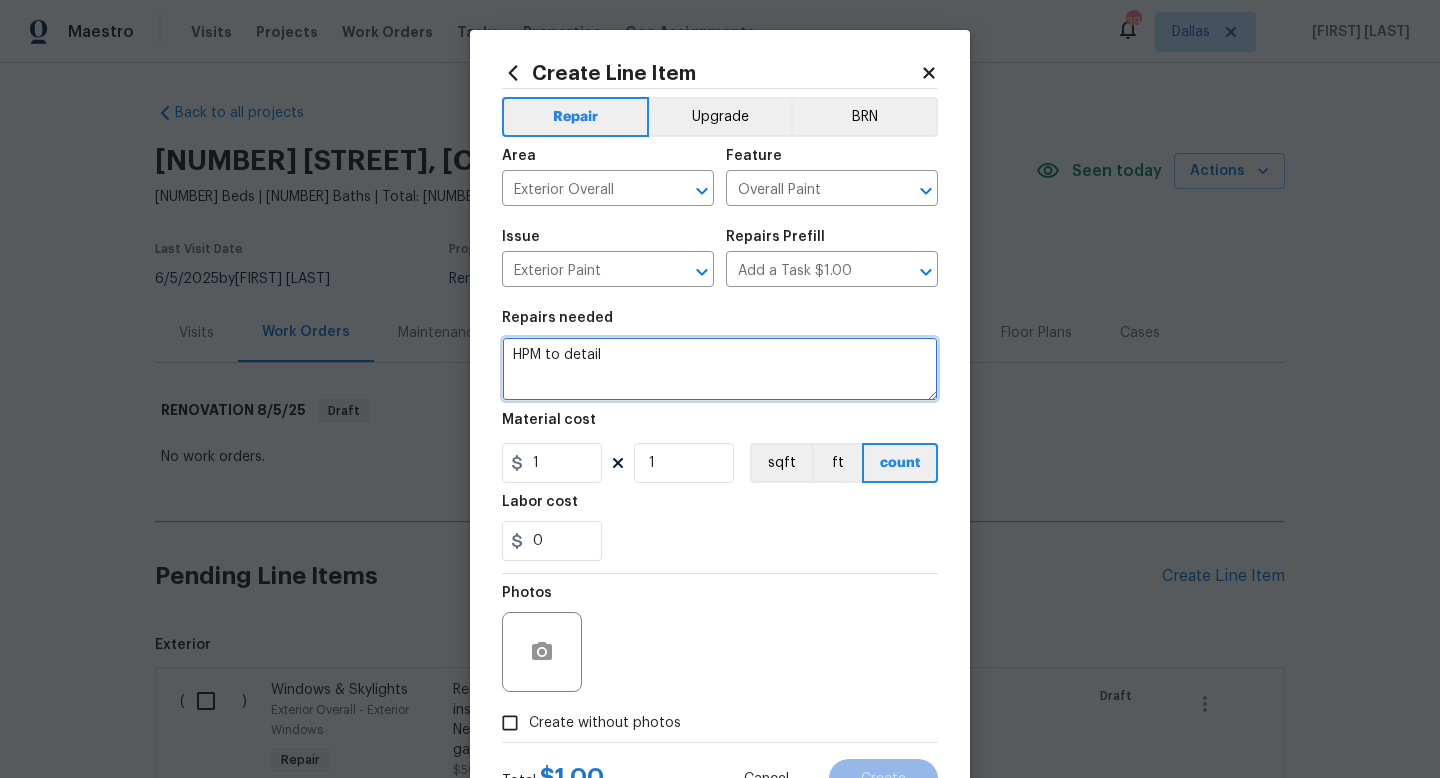click on "HPM to detail" at bounding box center (720, 369) 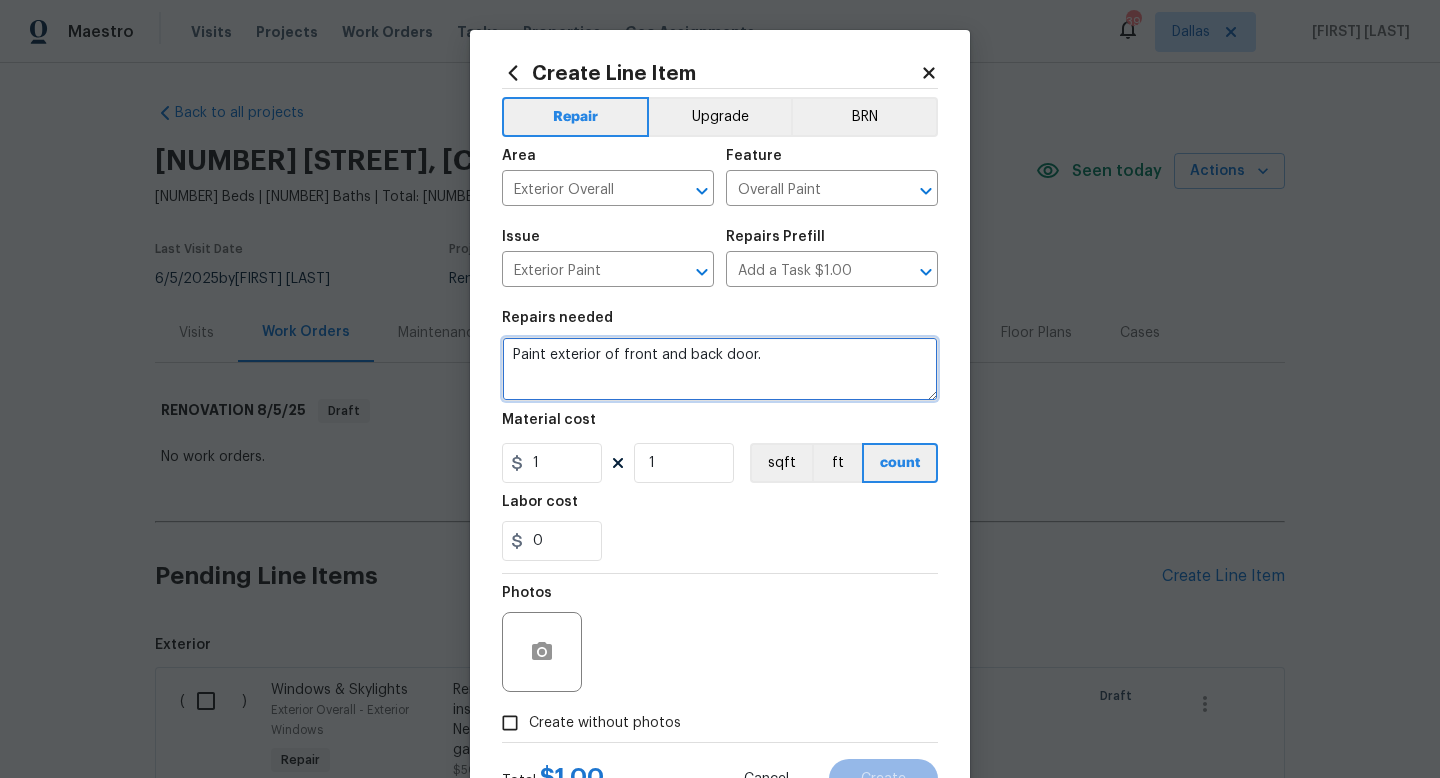 type on "Paint exterior of front and back door." 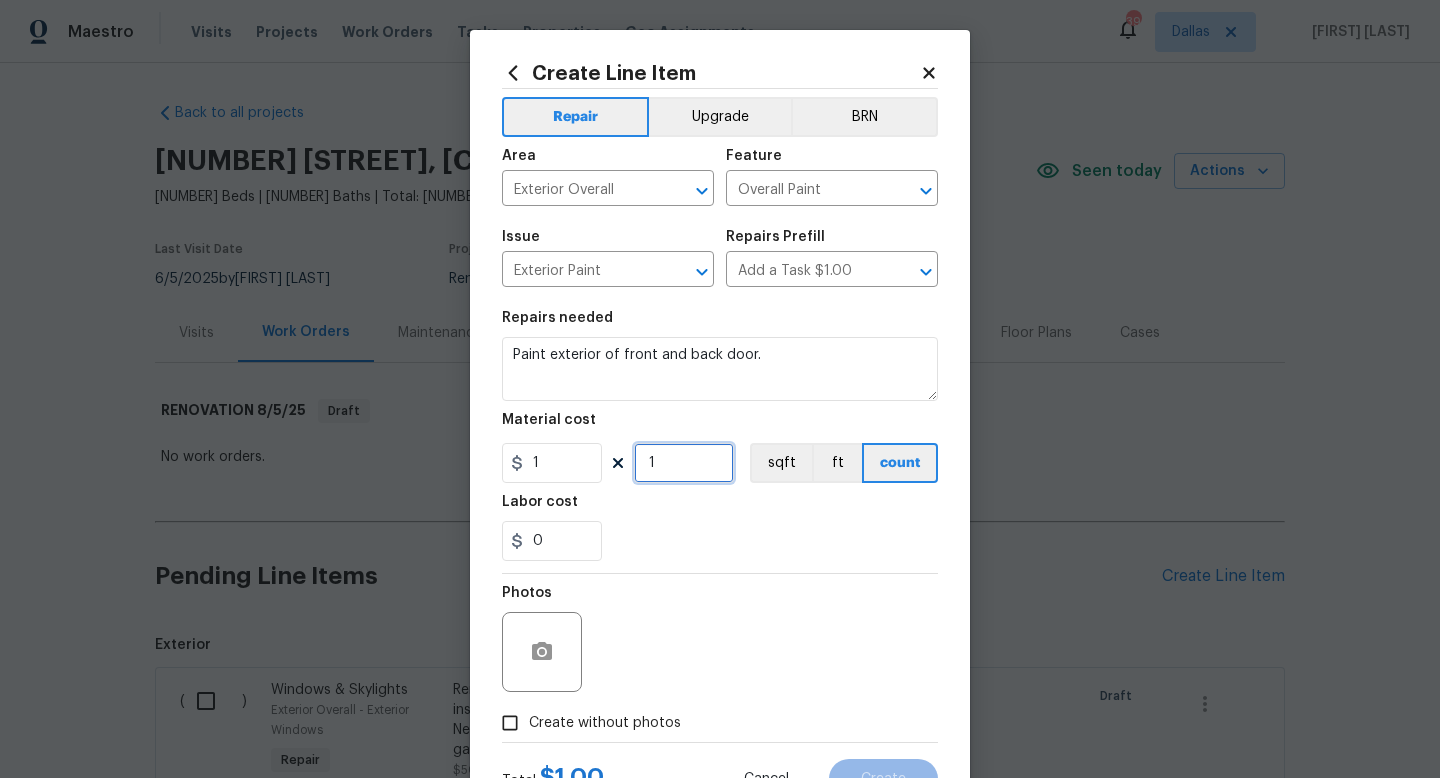 click on "1" at bounding box center [684, 463] 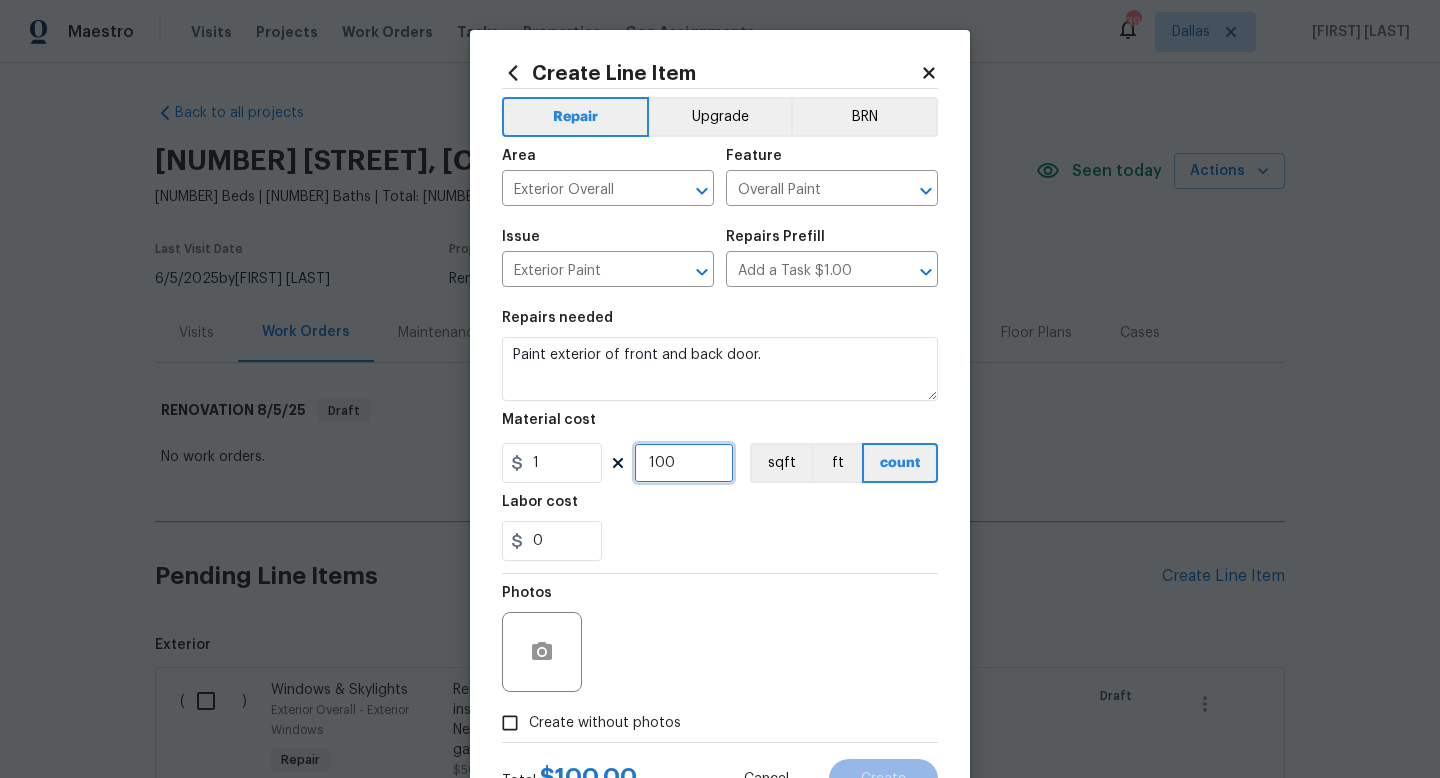 scroll, scrollTop: 84, scrollLeft: 0, axis: vertical 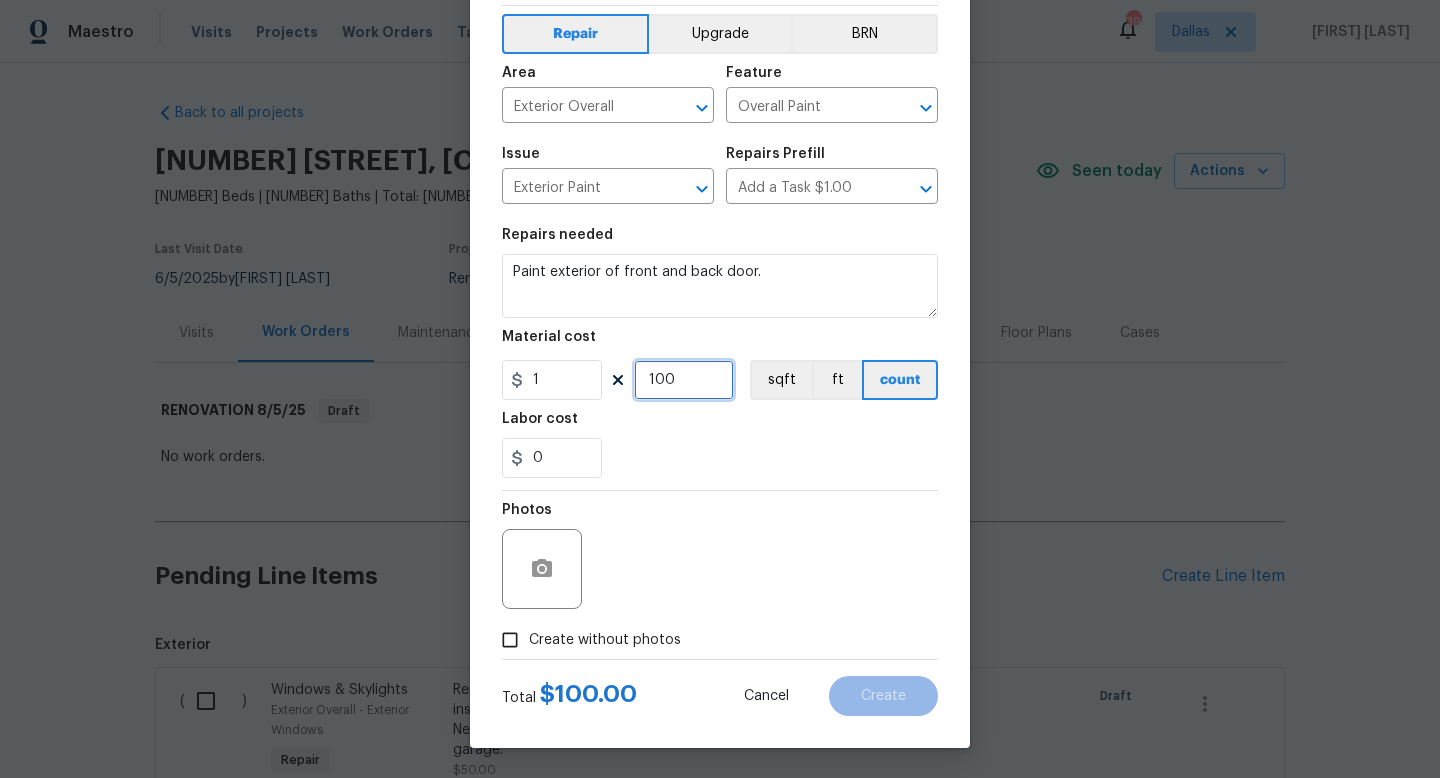 type on "100" 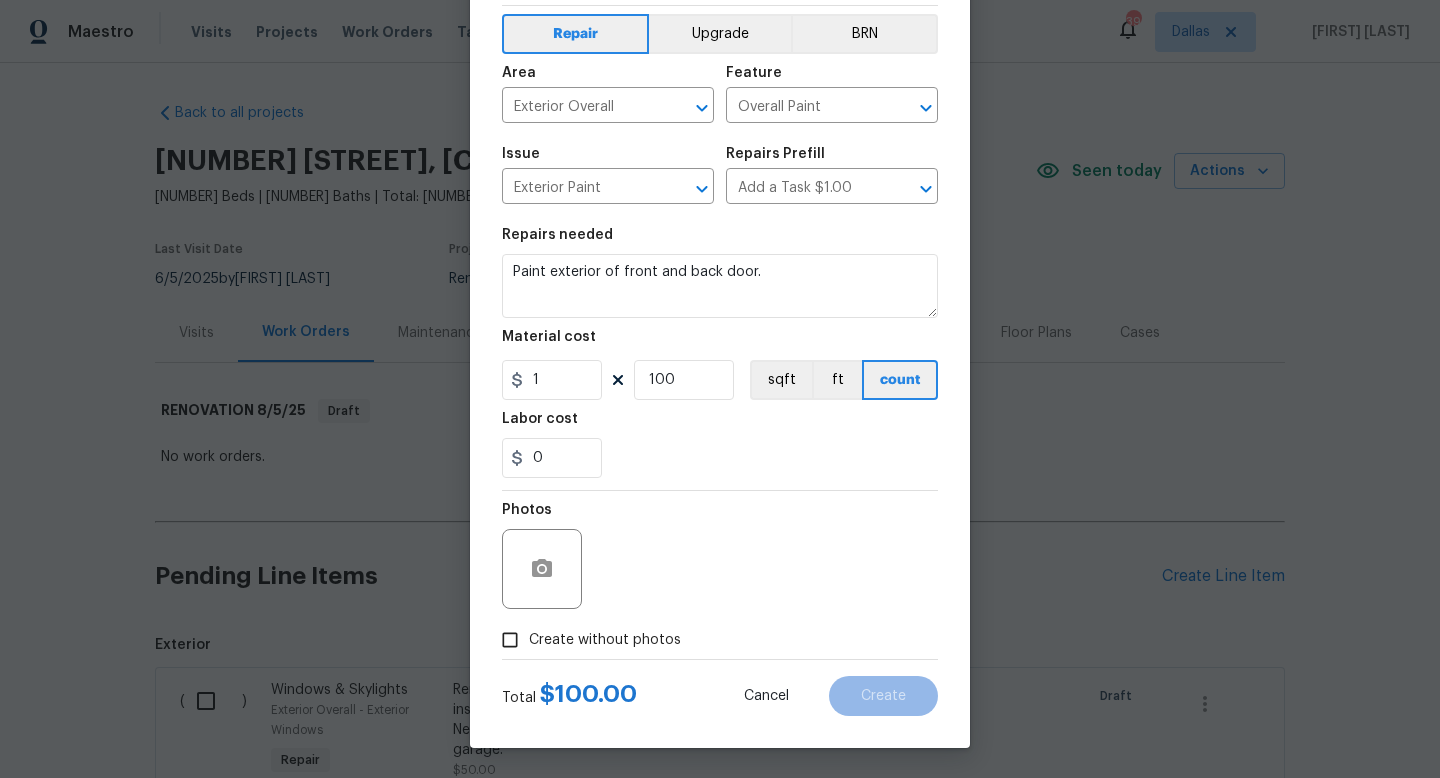 click on "Create without photos" at bounding box center [605, 640] 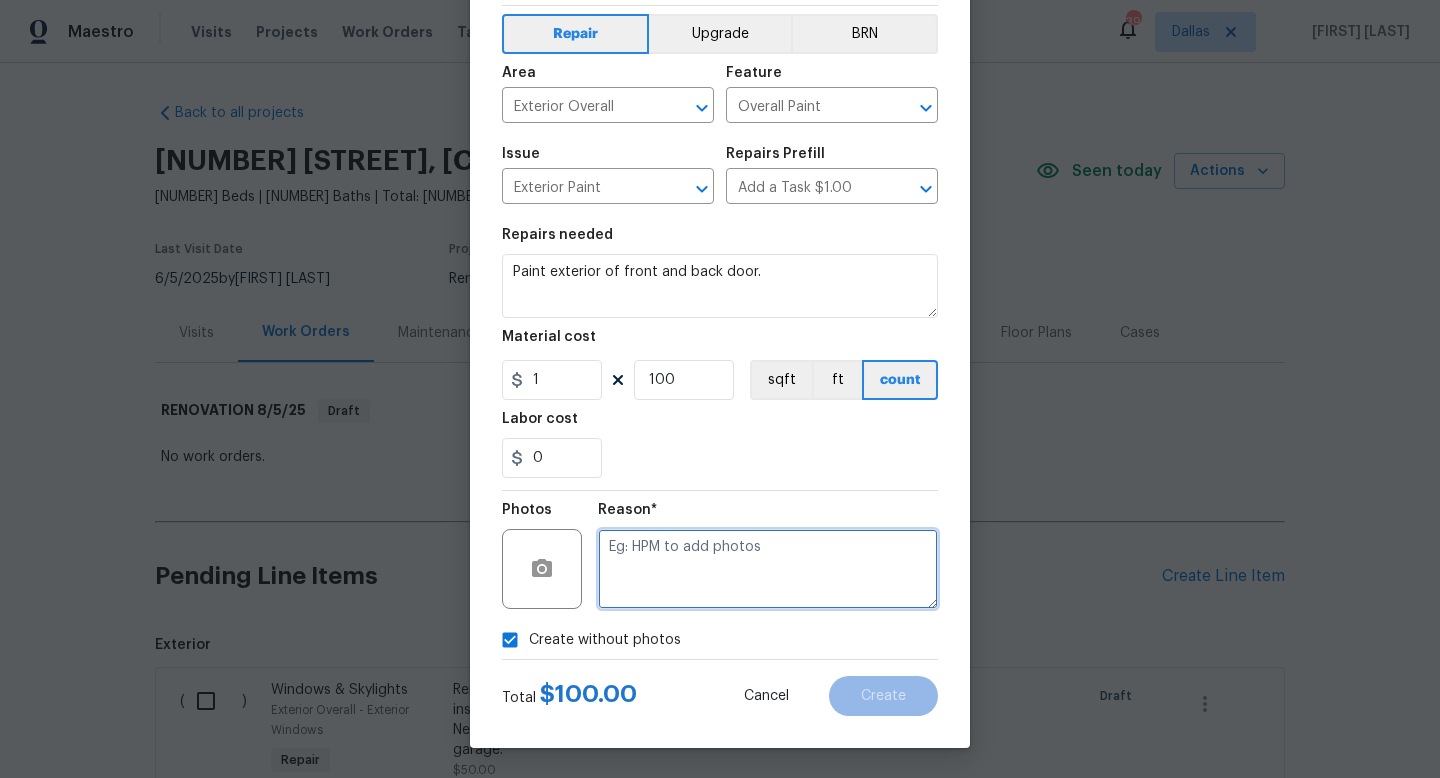 click at bounding box center (768, 569) 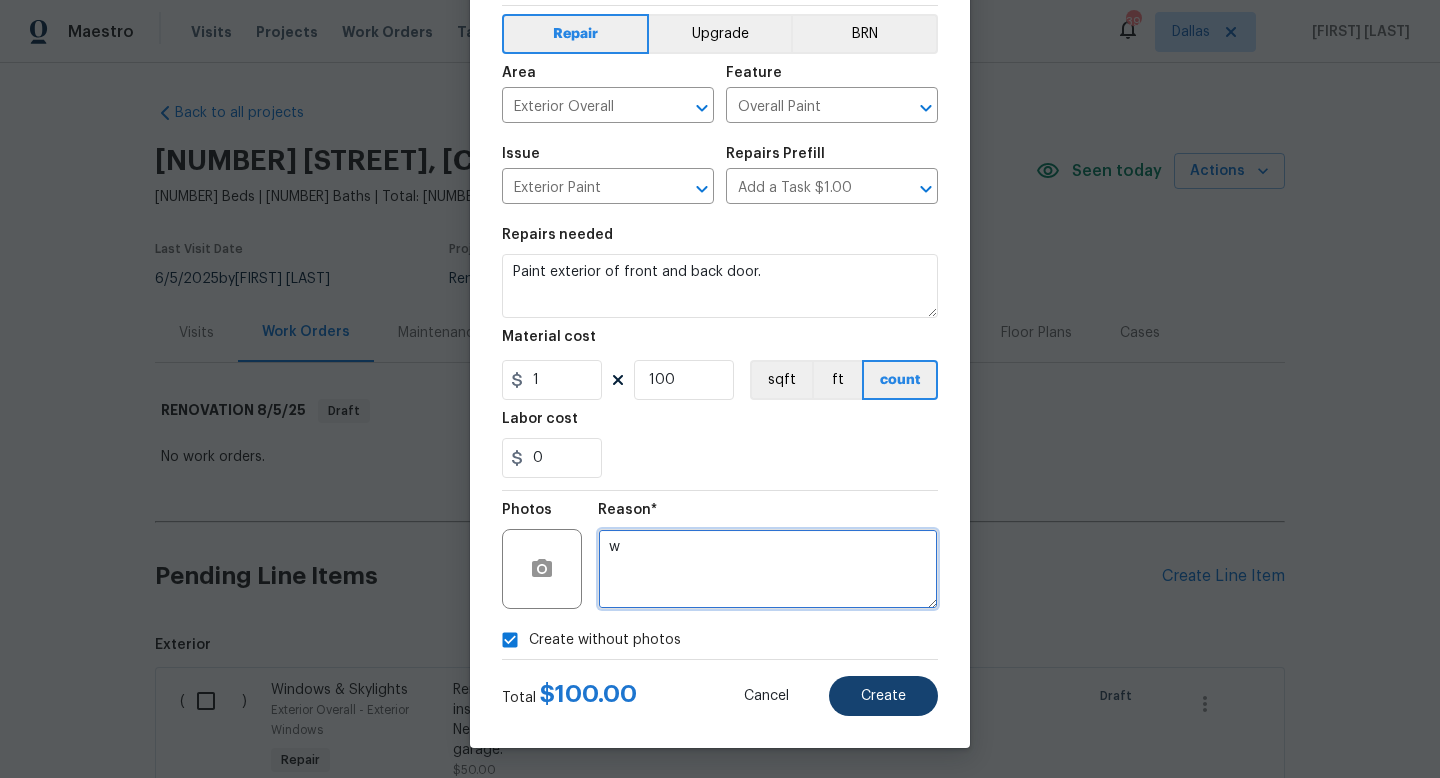type on "w" 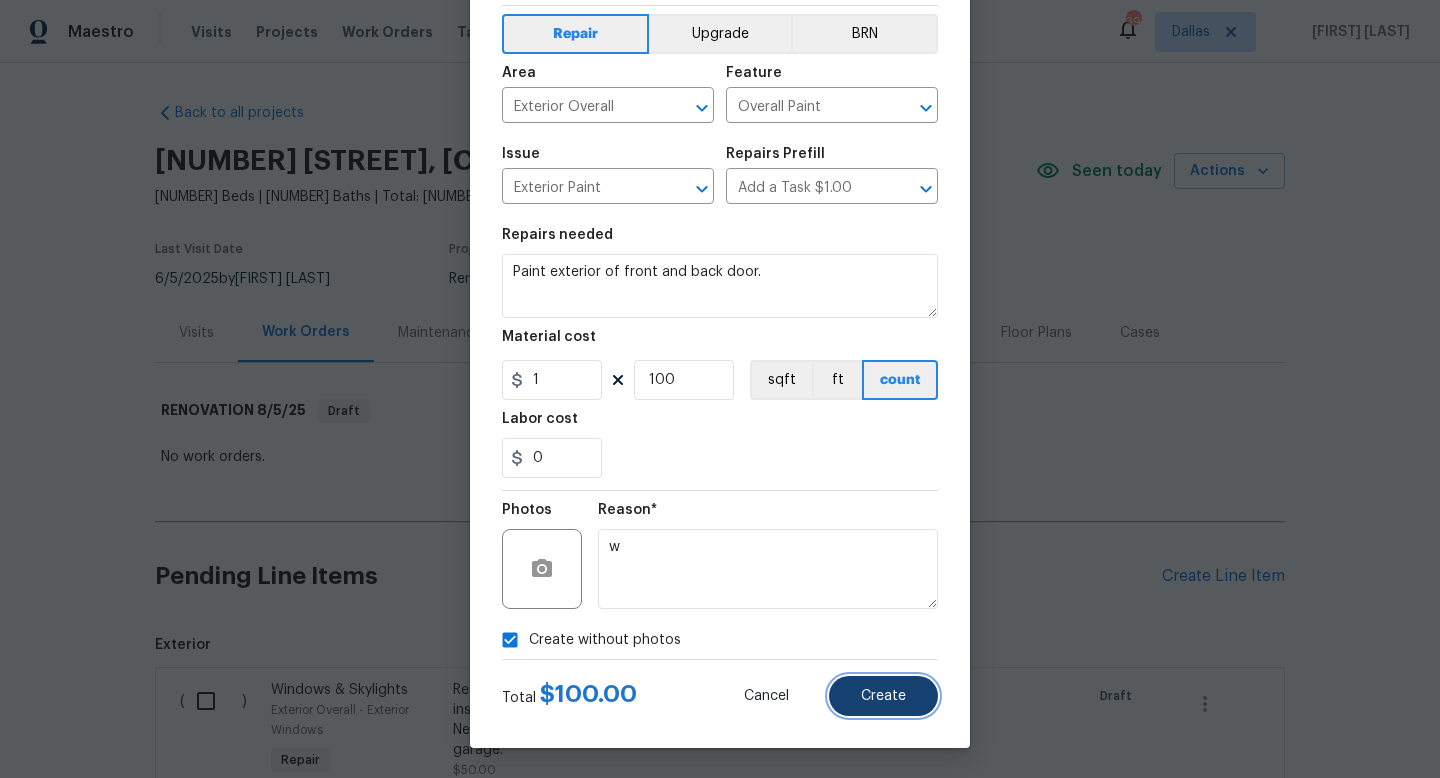 click on "Create" at bounding box center (883, 696) 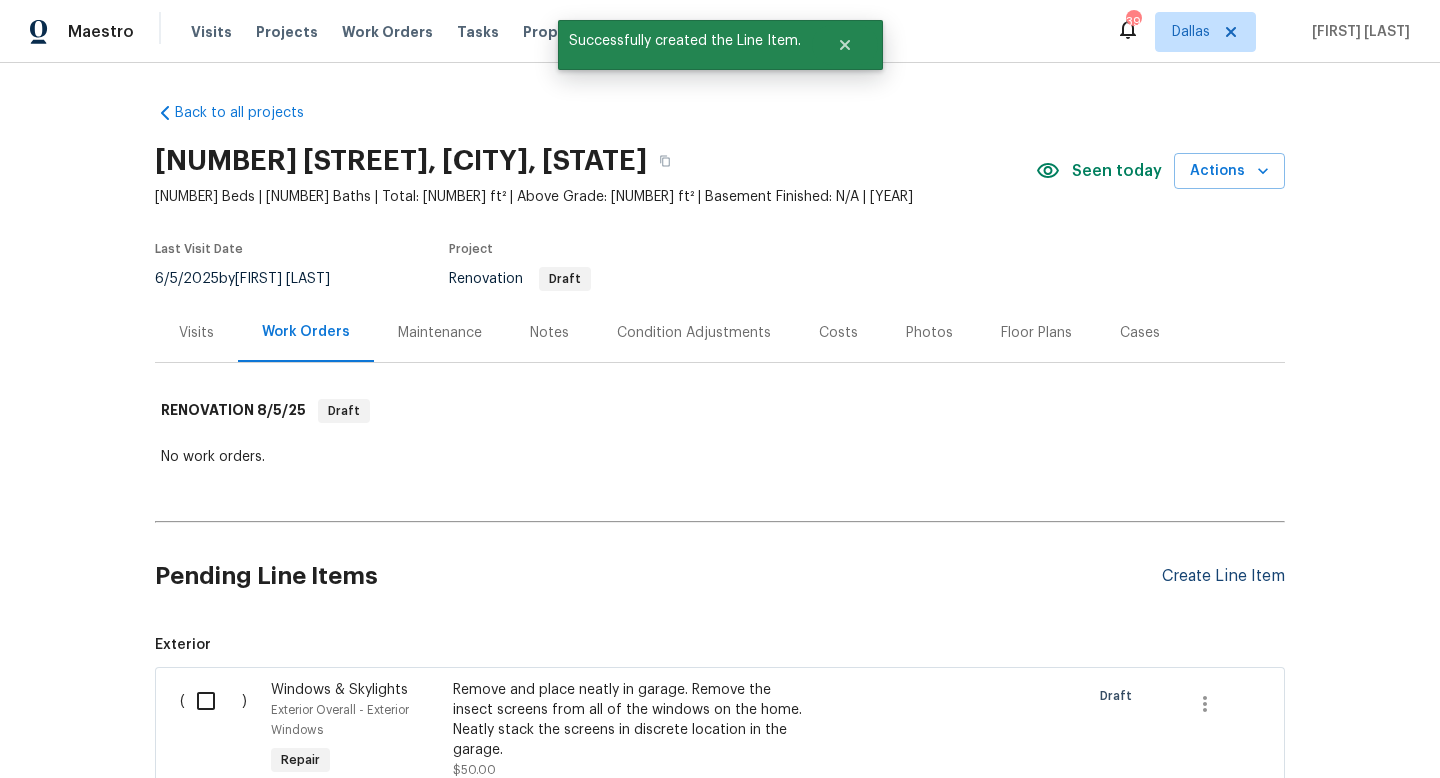click on "Create Line Item" at bounding box center (1223, 576) 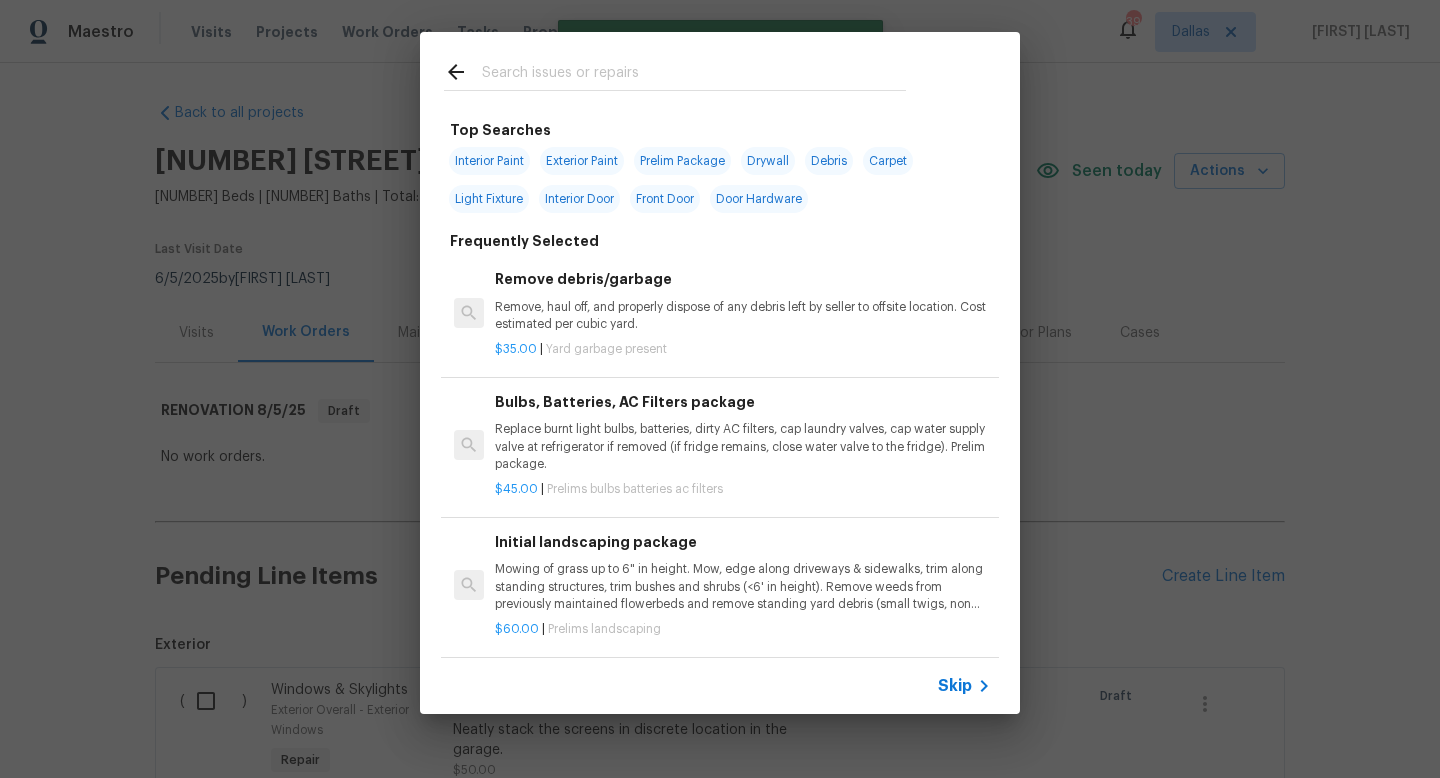 click on "Skip" at bounding box center (955, 686) 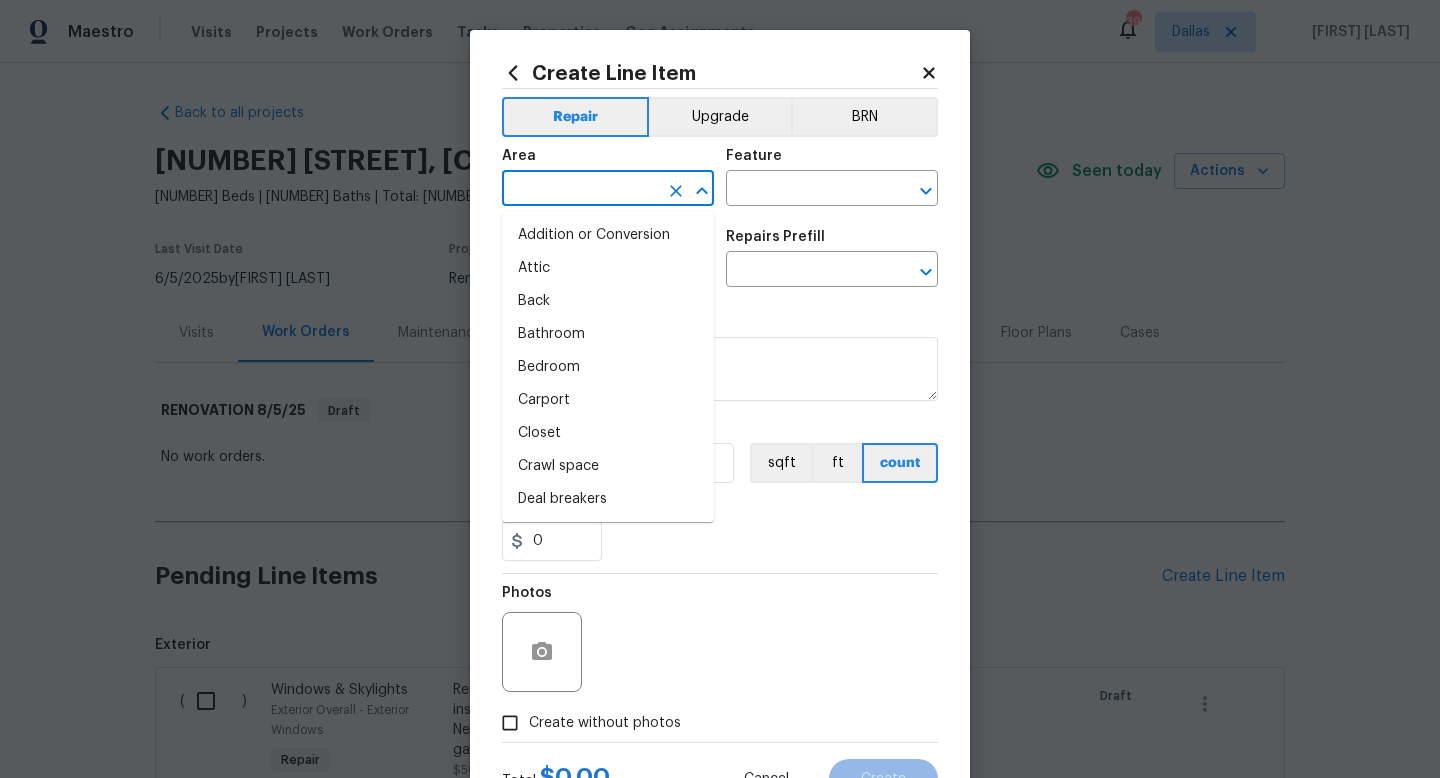 click at bounding box center [580, 190] 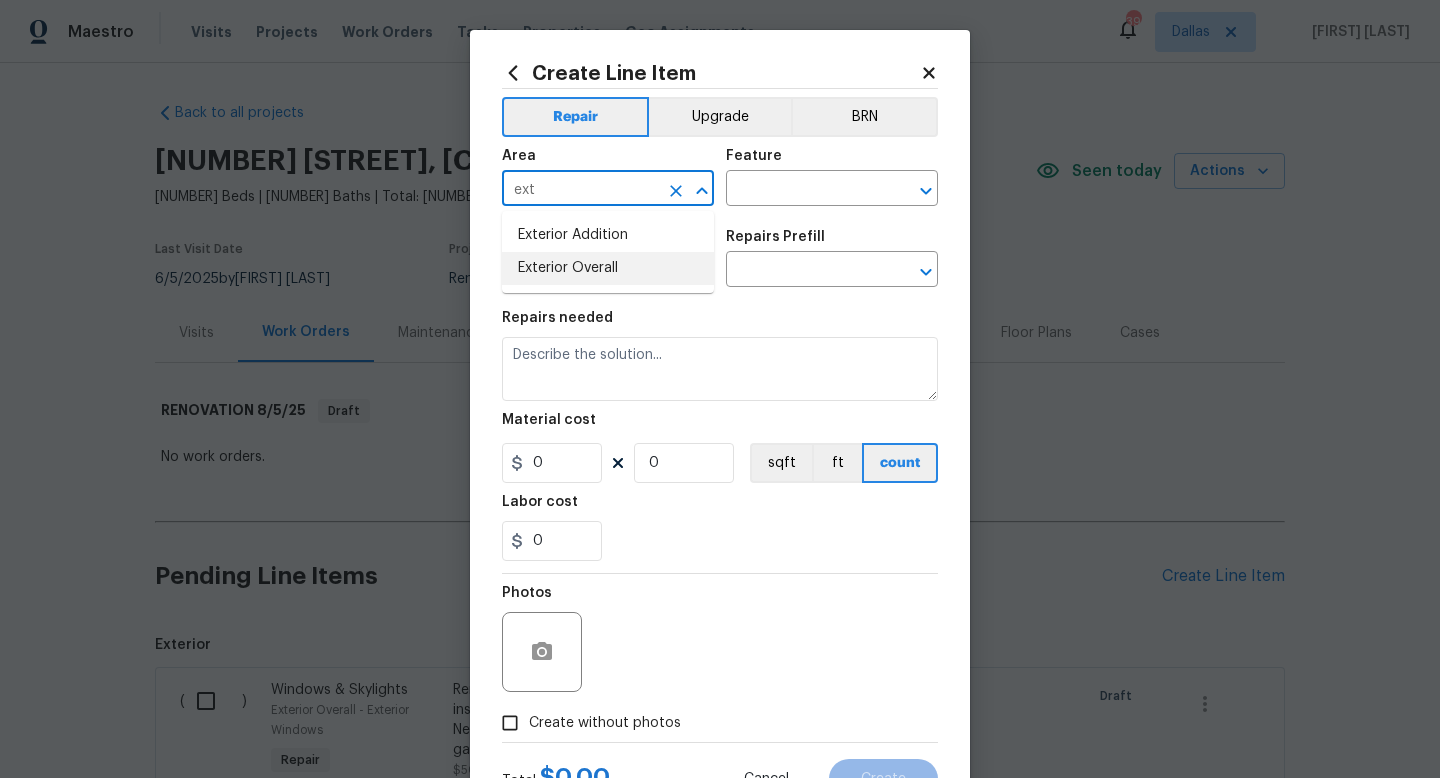 click on "Exterior Overall" at bounding box center (608, 268) 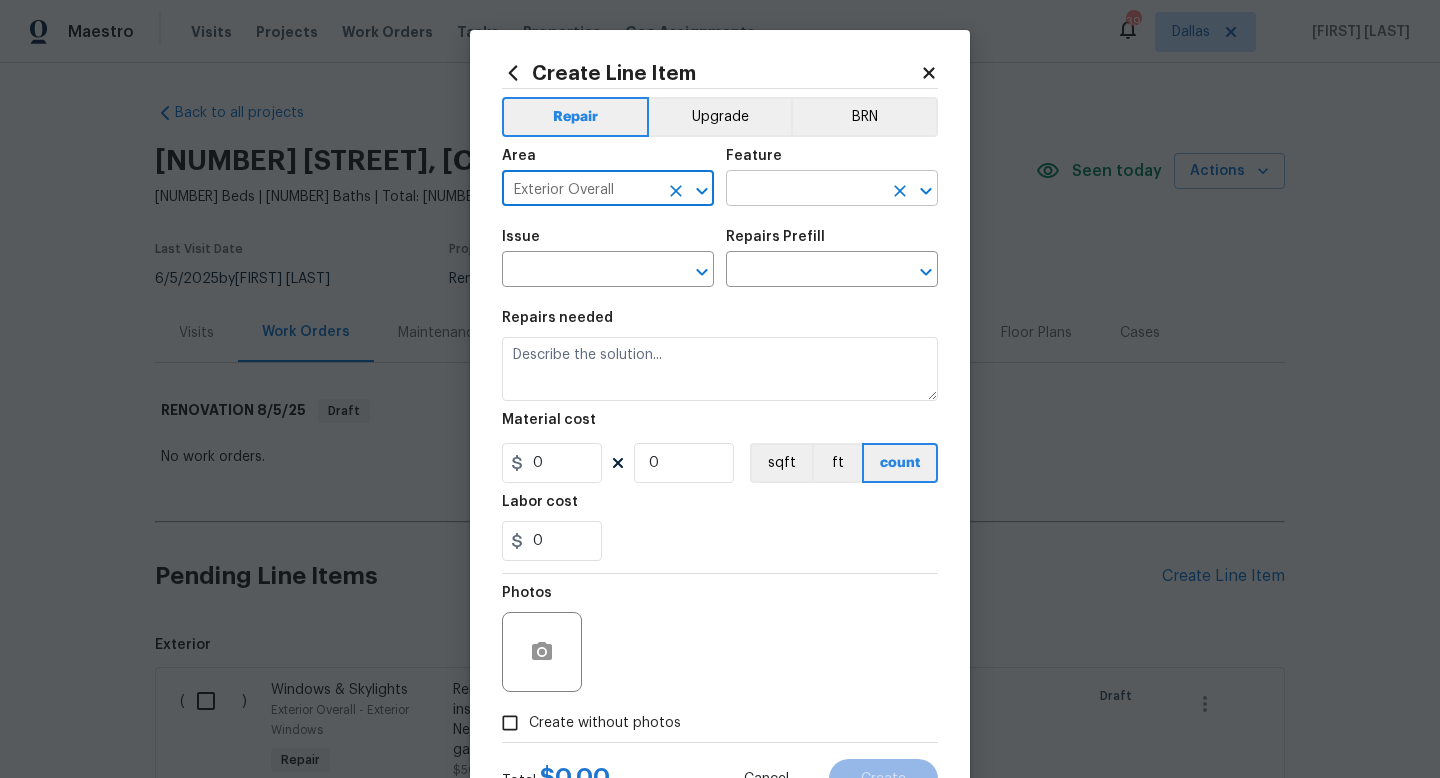 type on "Exterior Overall" 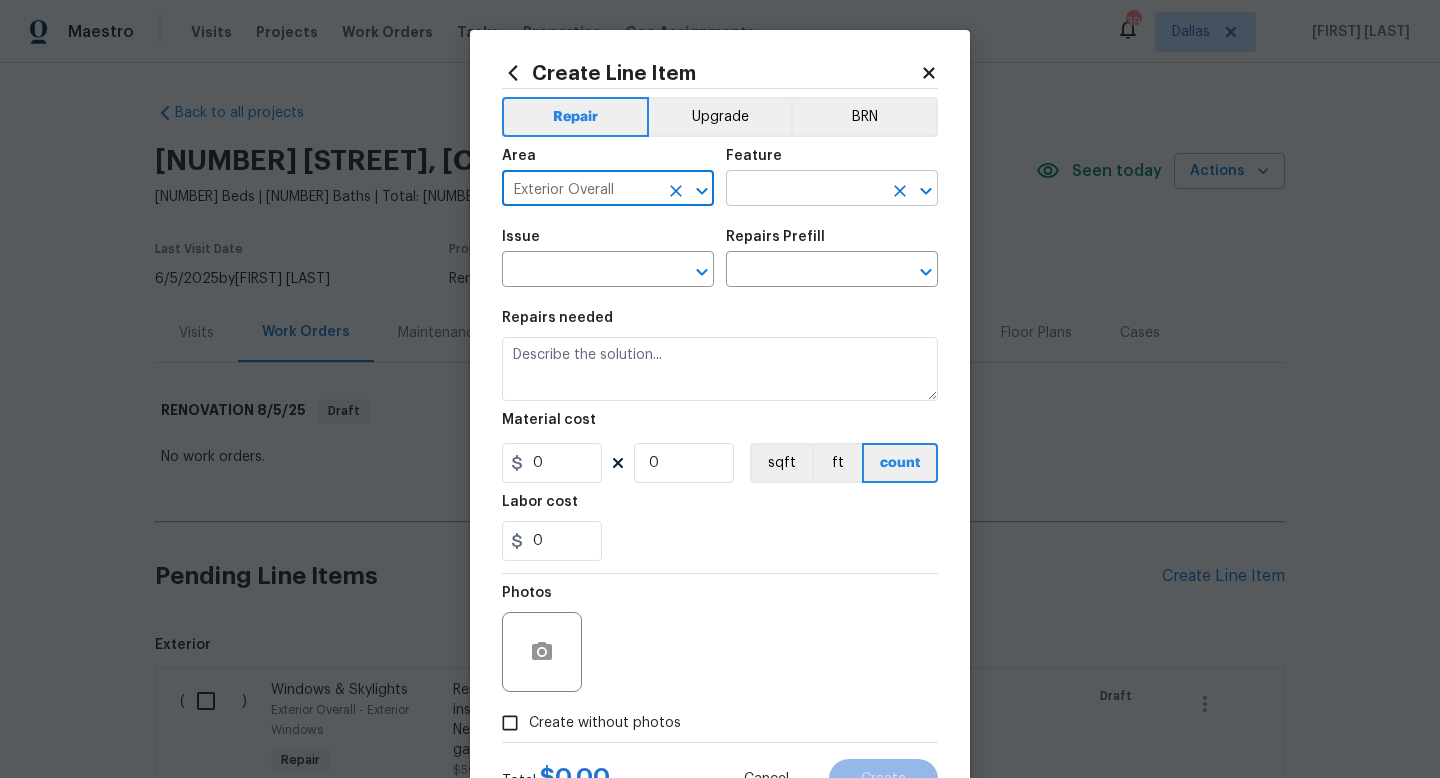 click at bounding box center (804, 190) 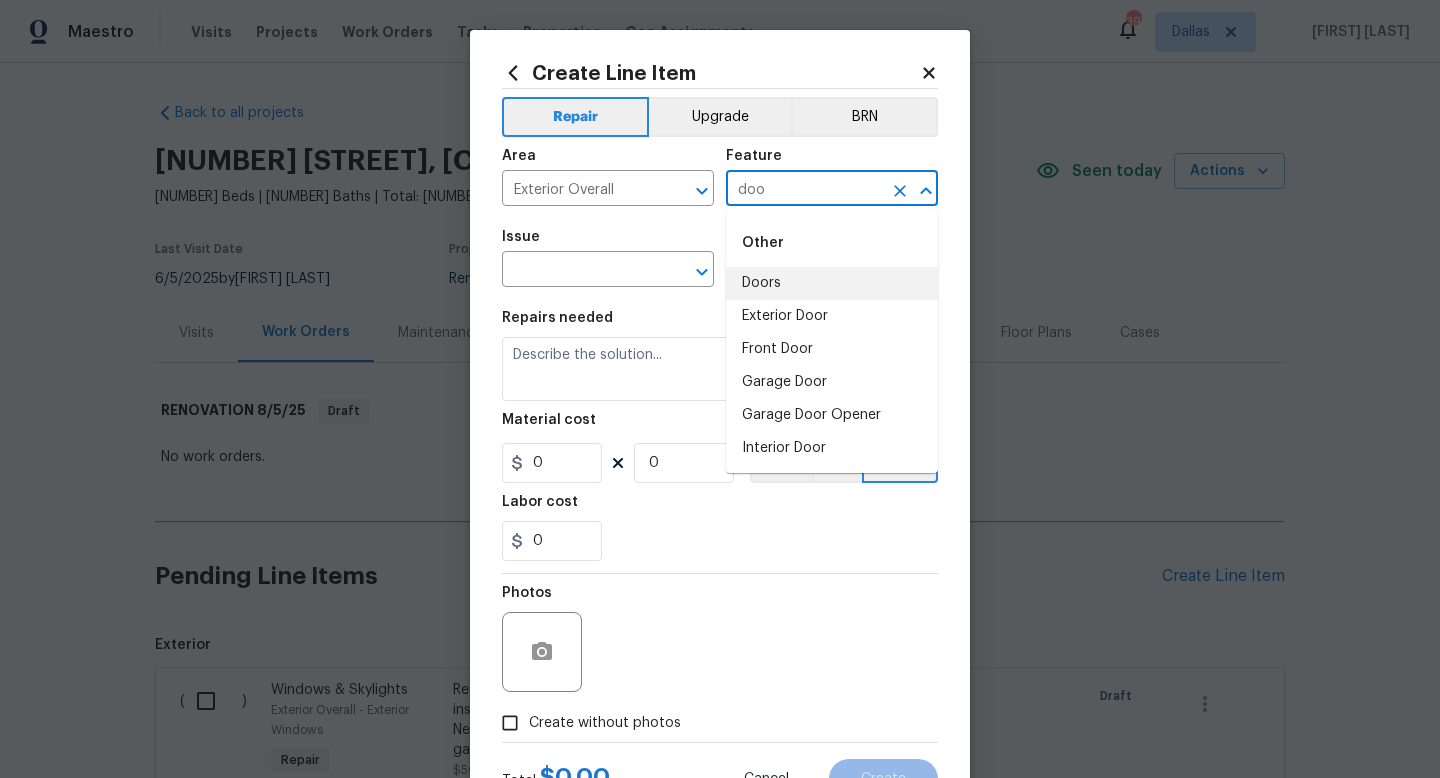 click on "Doors" at bounding box center [832, 283] 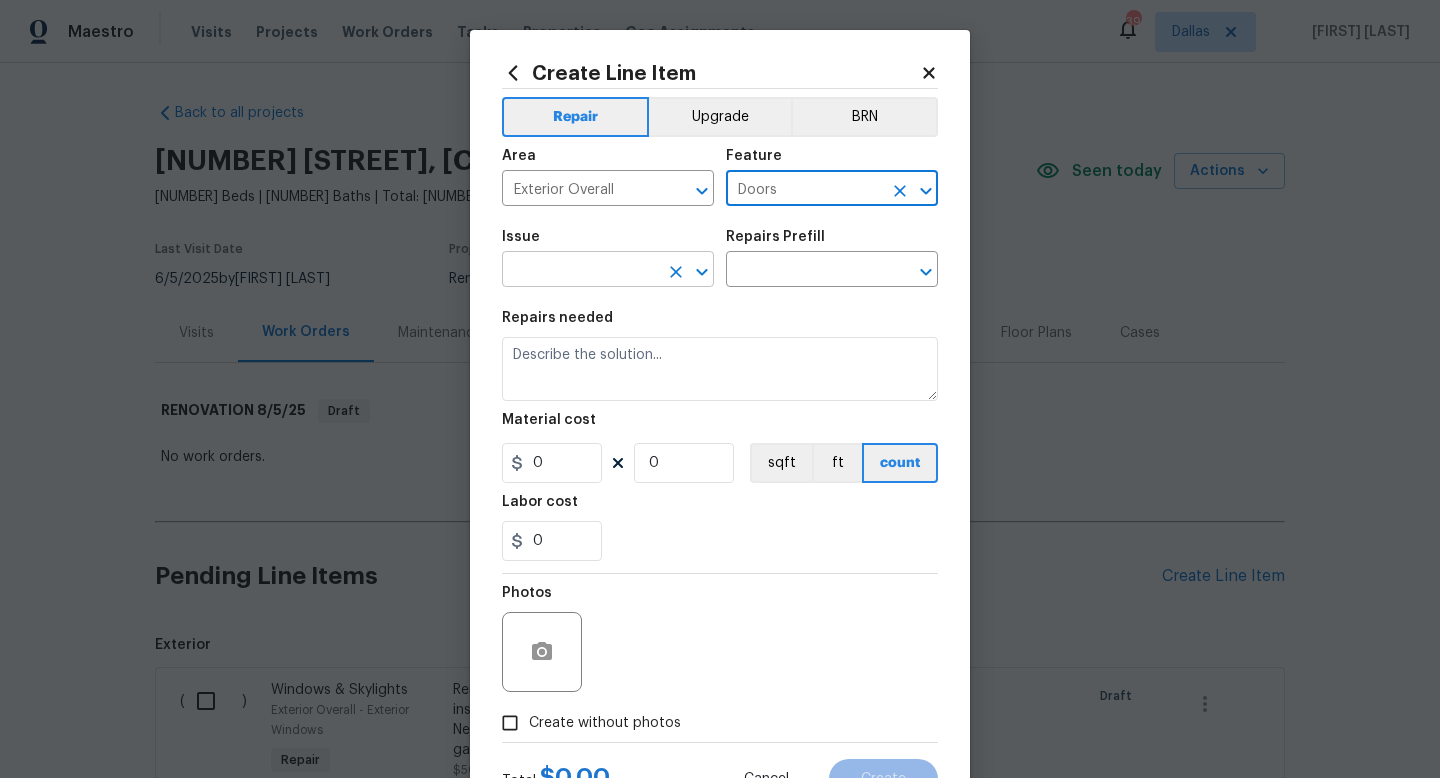 type on "Doors" 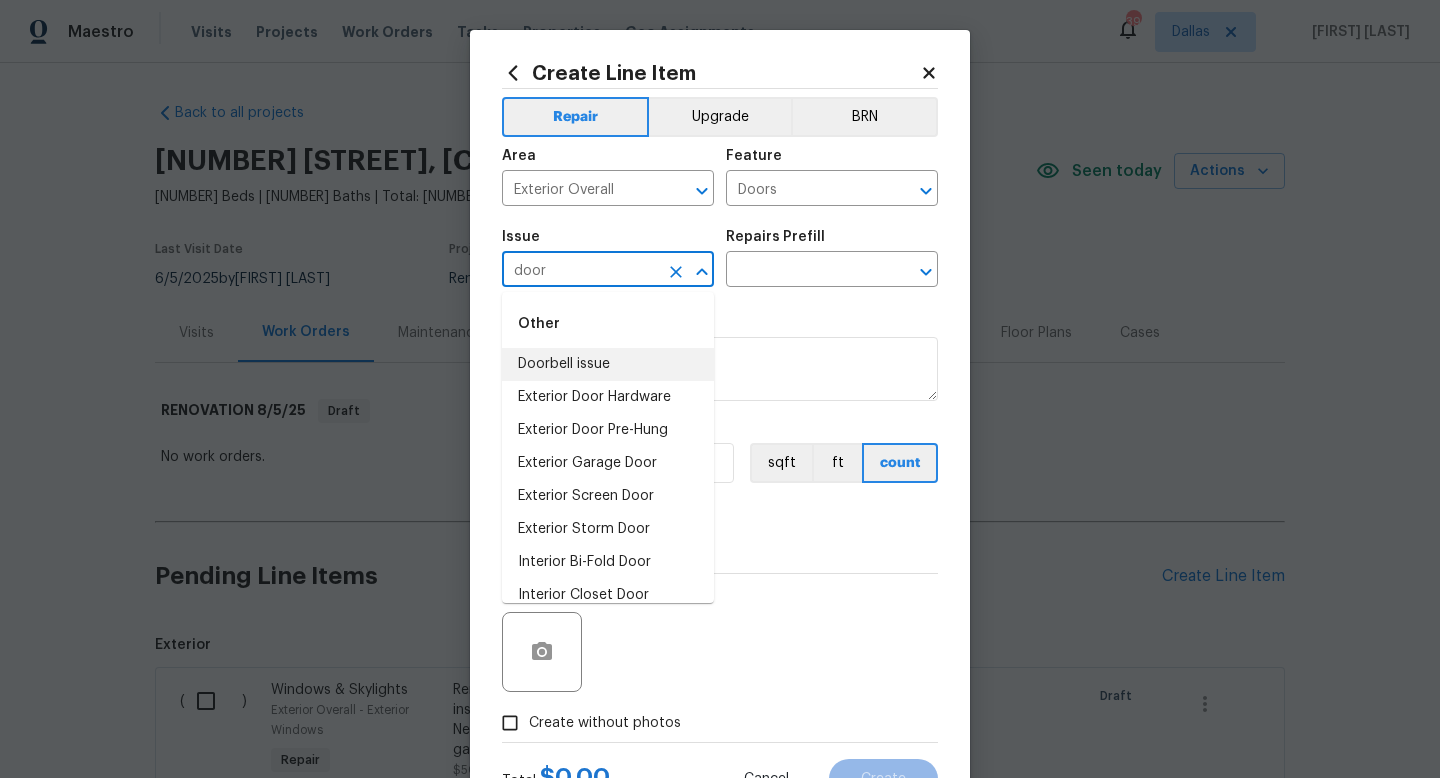click on "Doorbell issue" at bounding box center [608, 364] 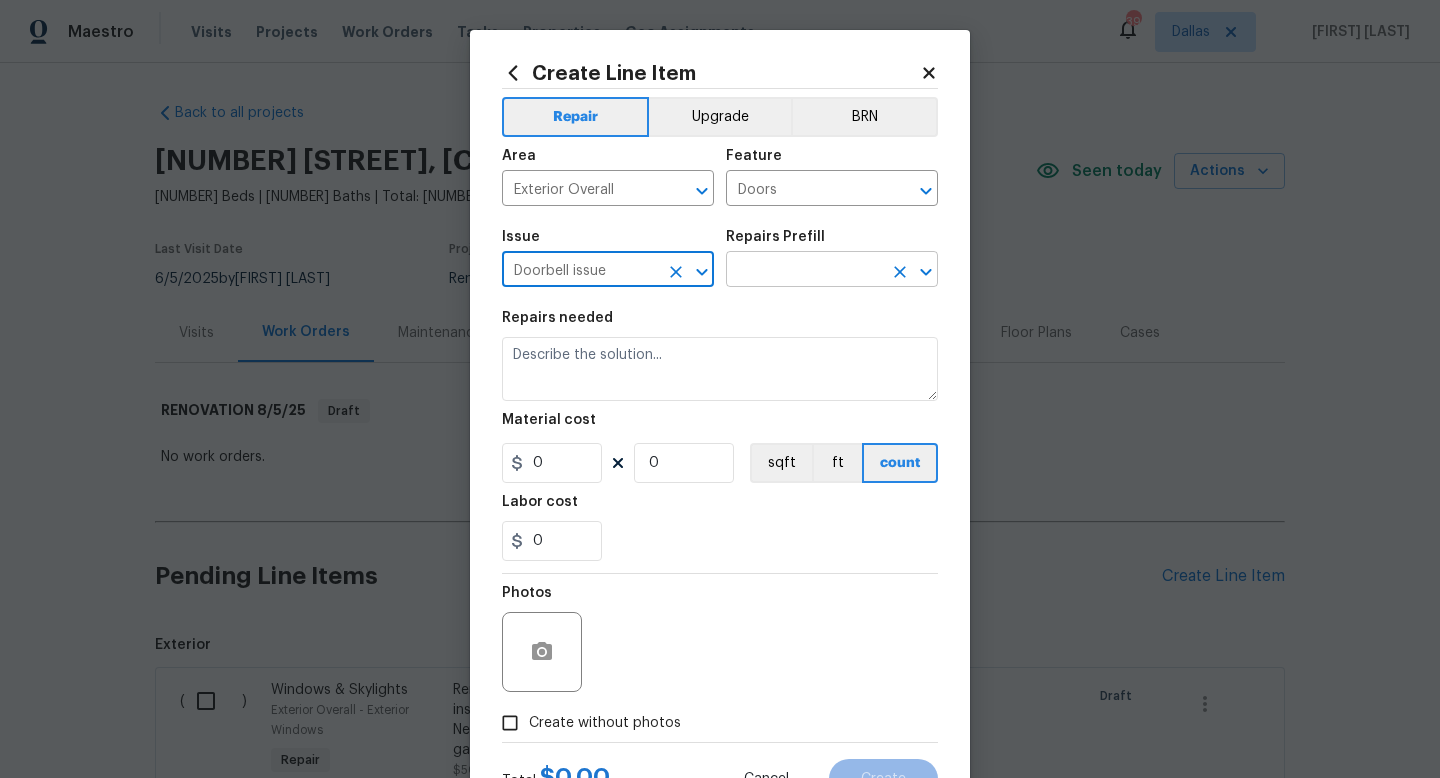 type on "Doorbell issue" 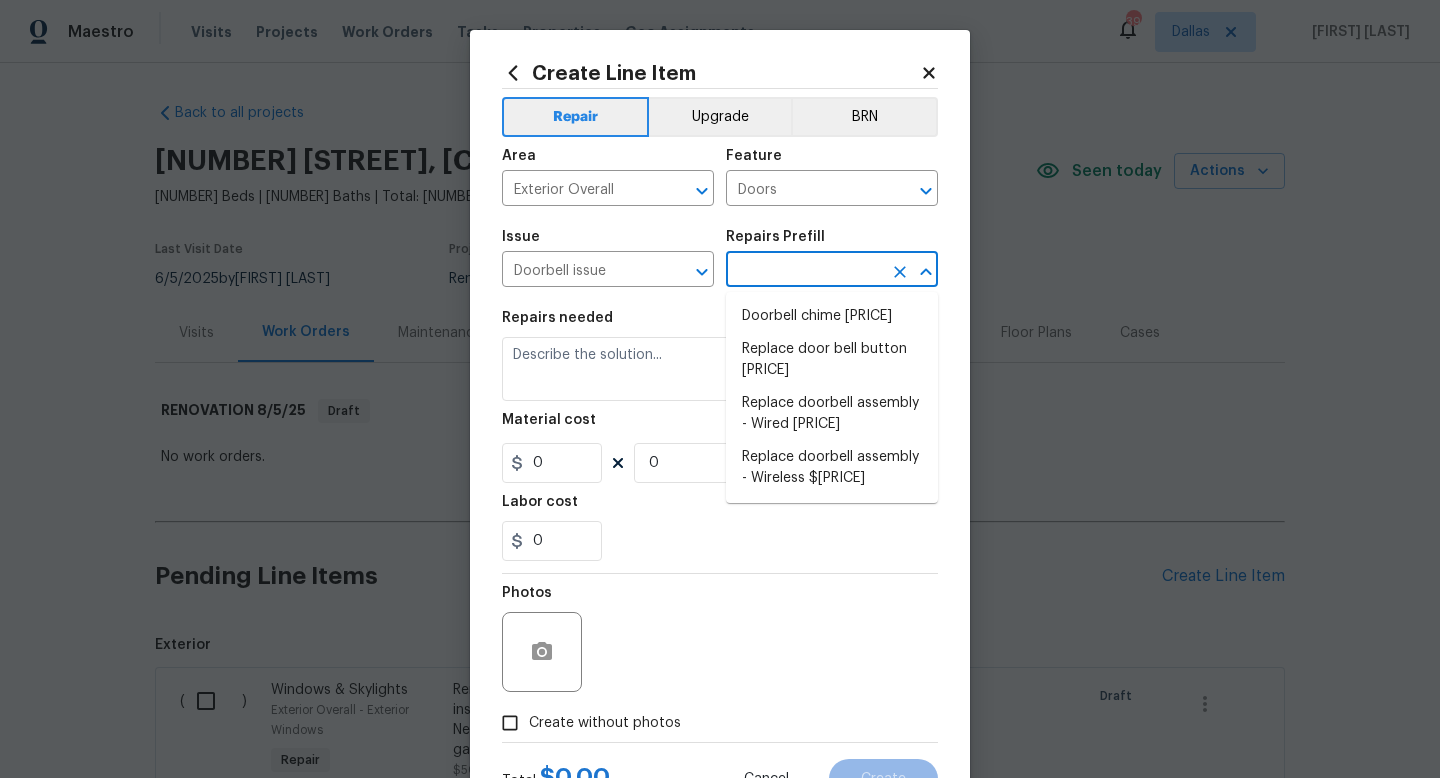 click at bounding box center [804, 271] 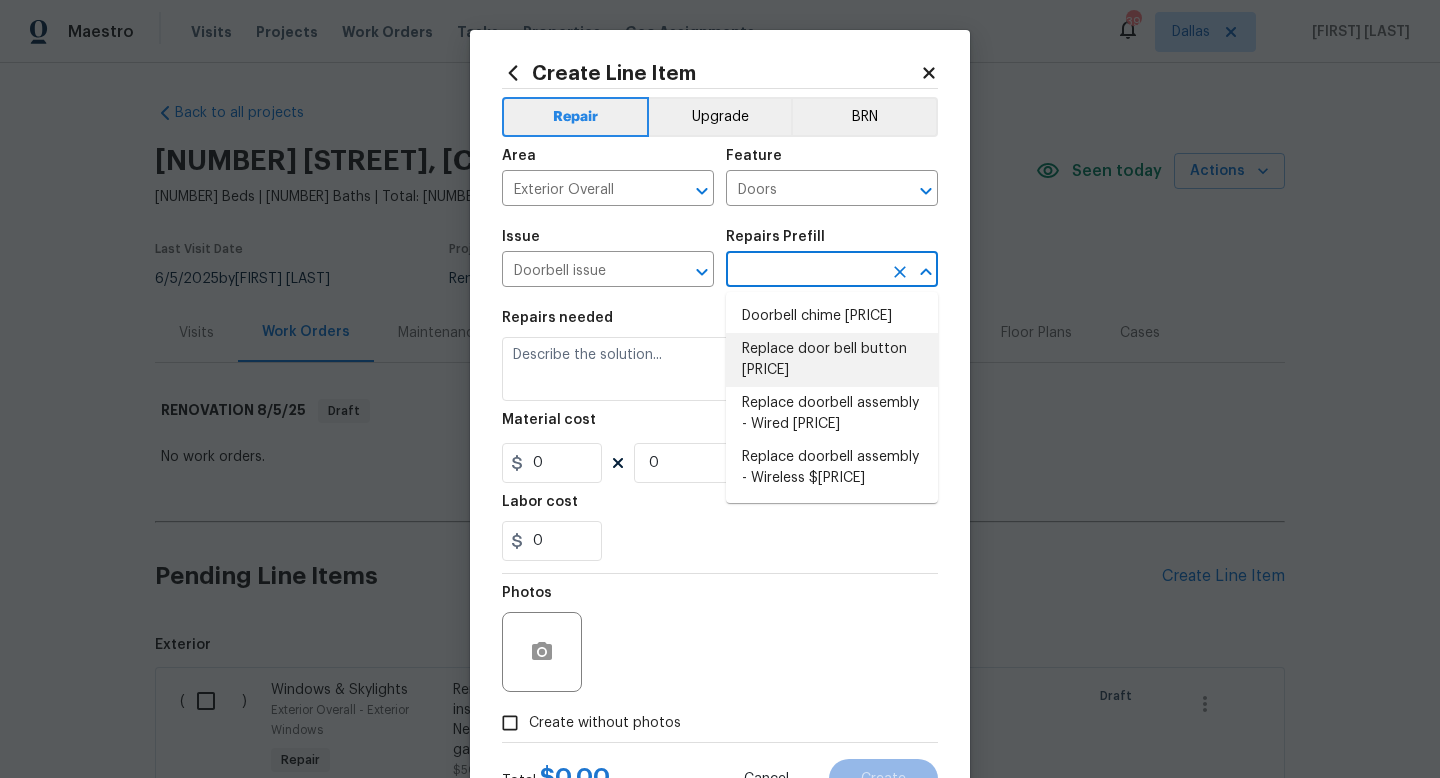 click on "Replace door bell button $20.00" at bounding box center (832, 360) 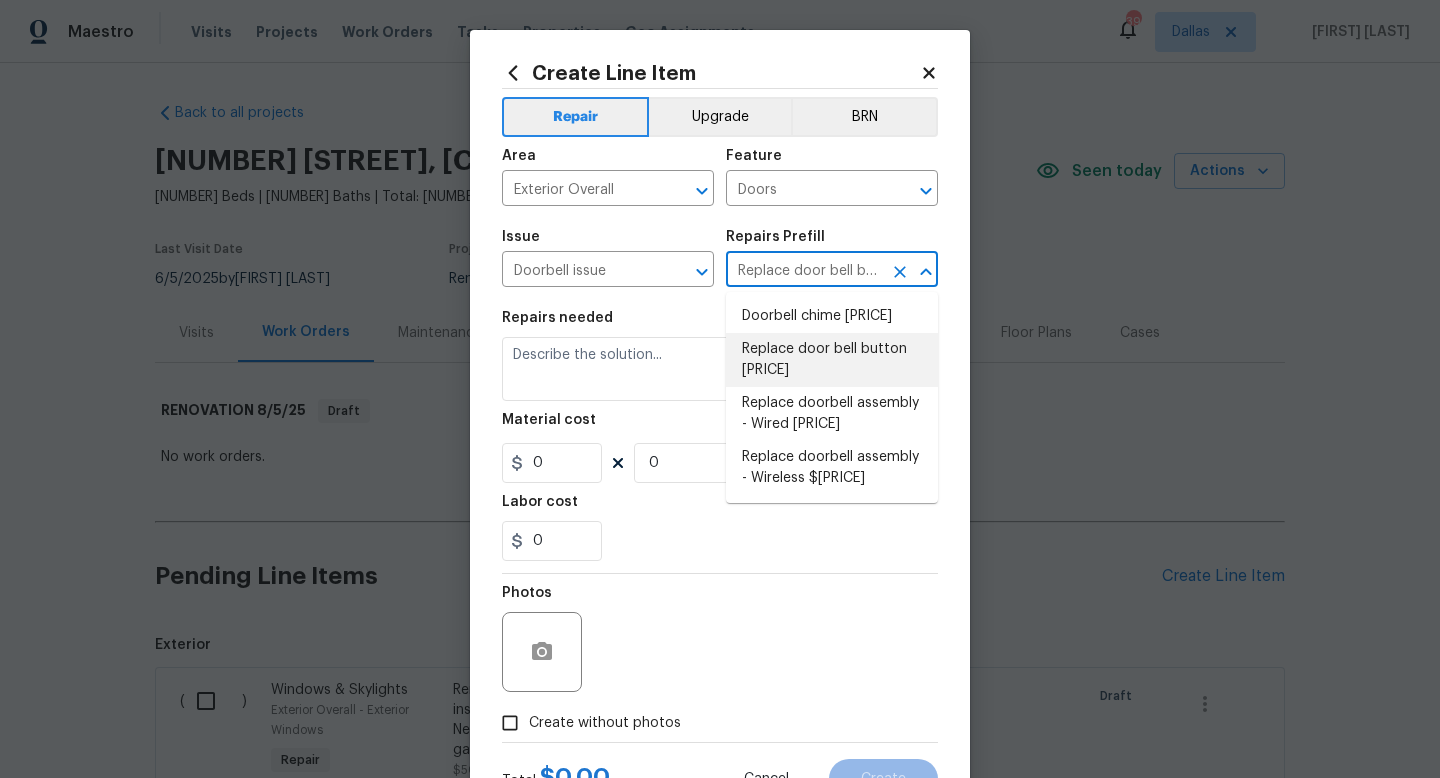 type on "Door bell button broken/inoperable - Replace door bell button." 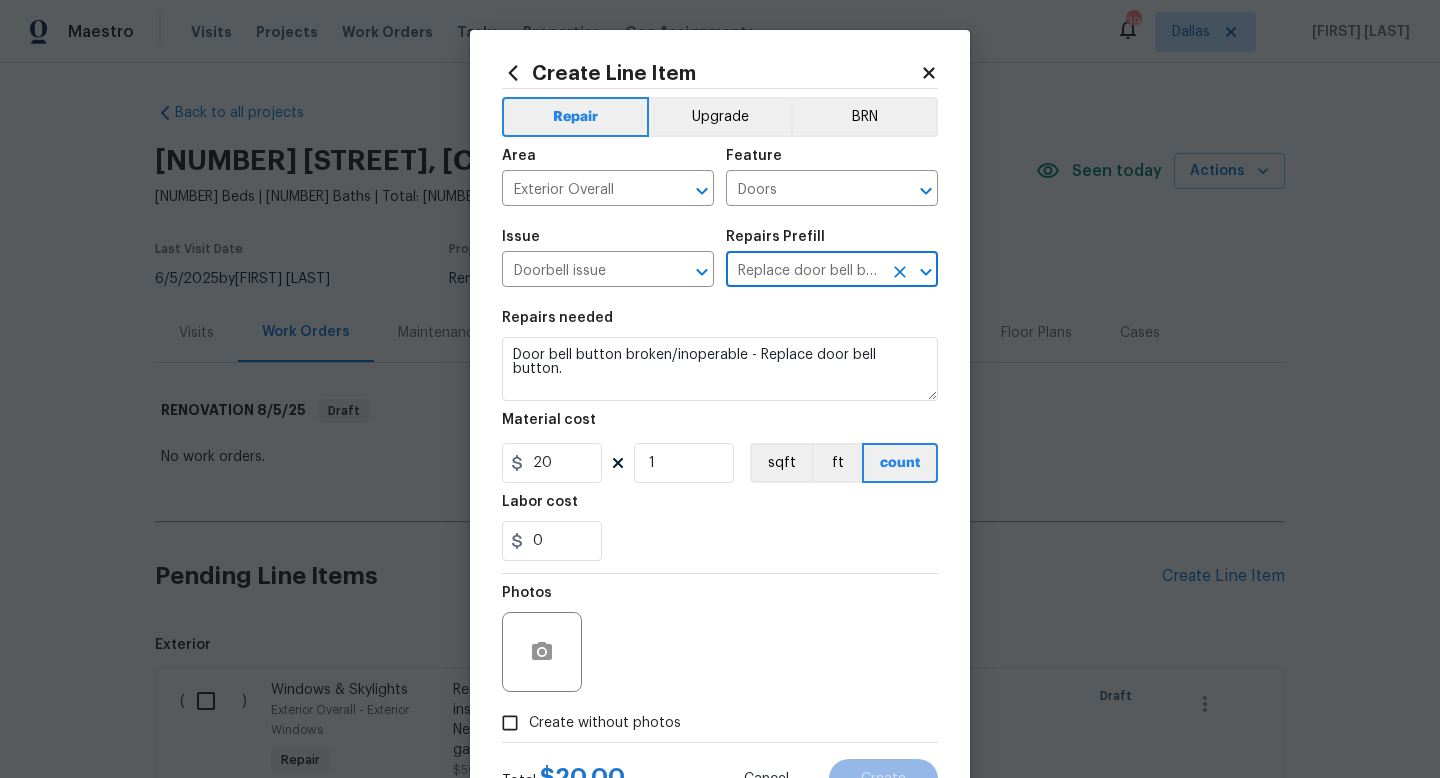 scroll, scrollTop: 84, scrollLeft: 0, axis: vertical 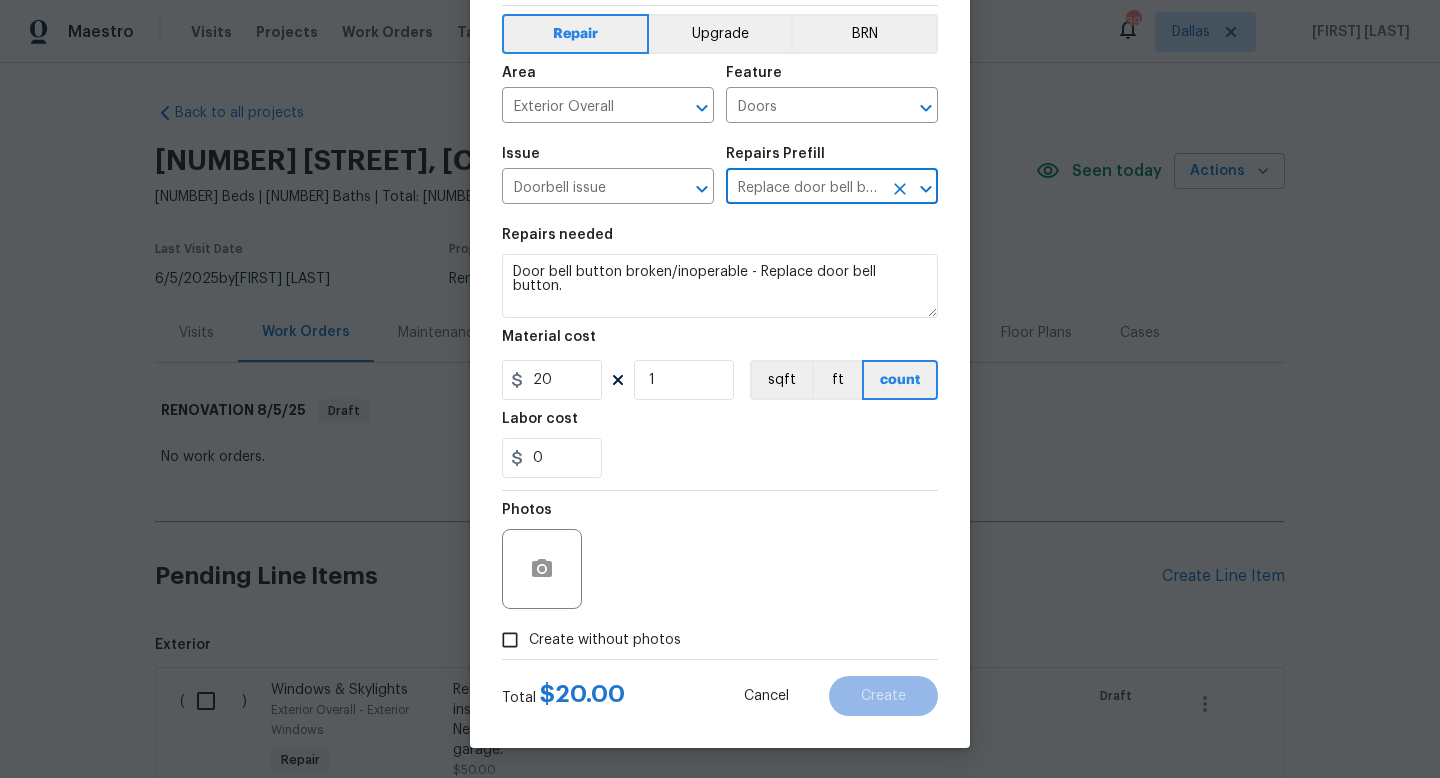 click on "Create without photos" at bounding box center [605, 640] 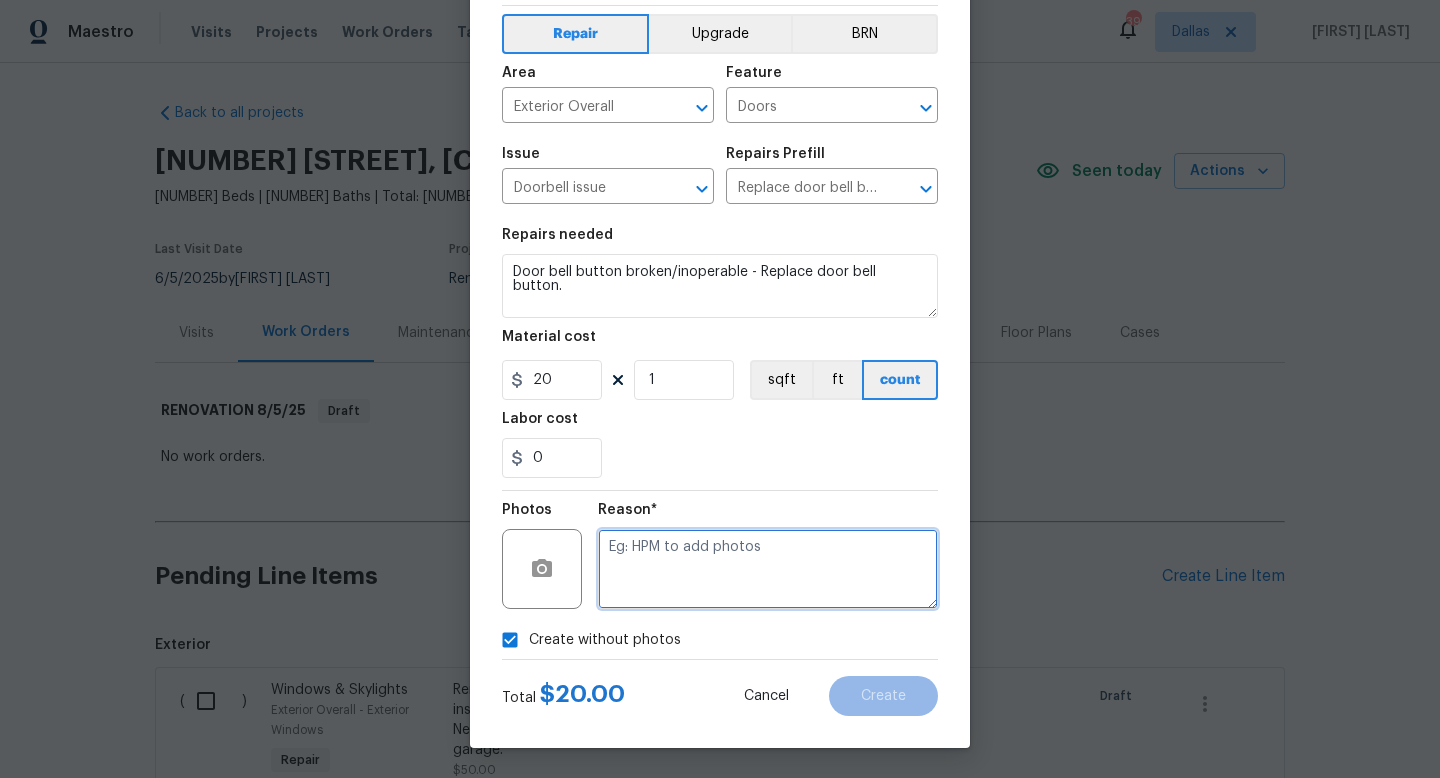 click at bounding box center (768, 569) 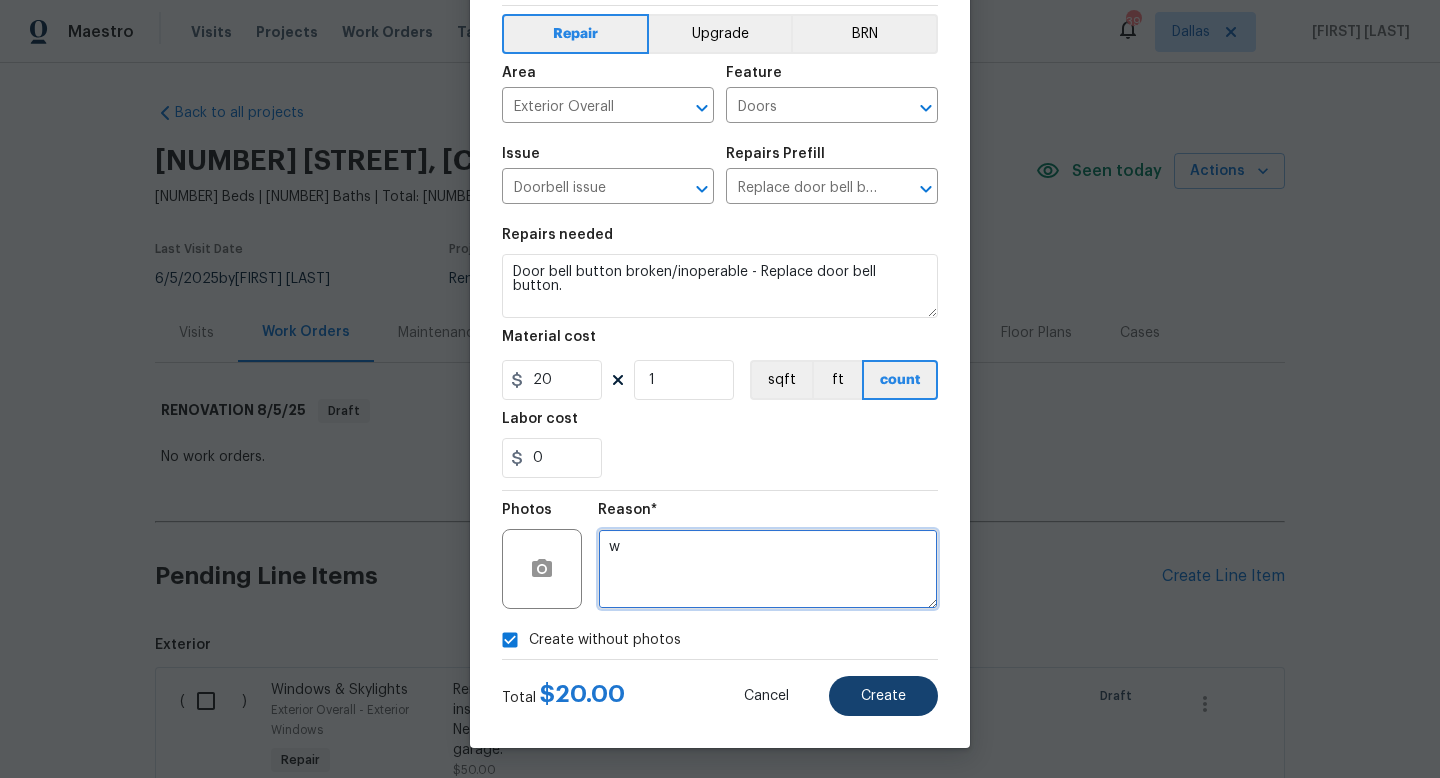 type on "w" 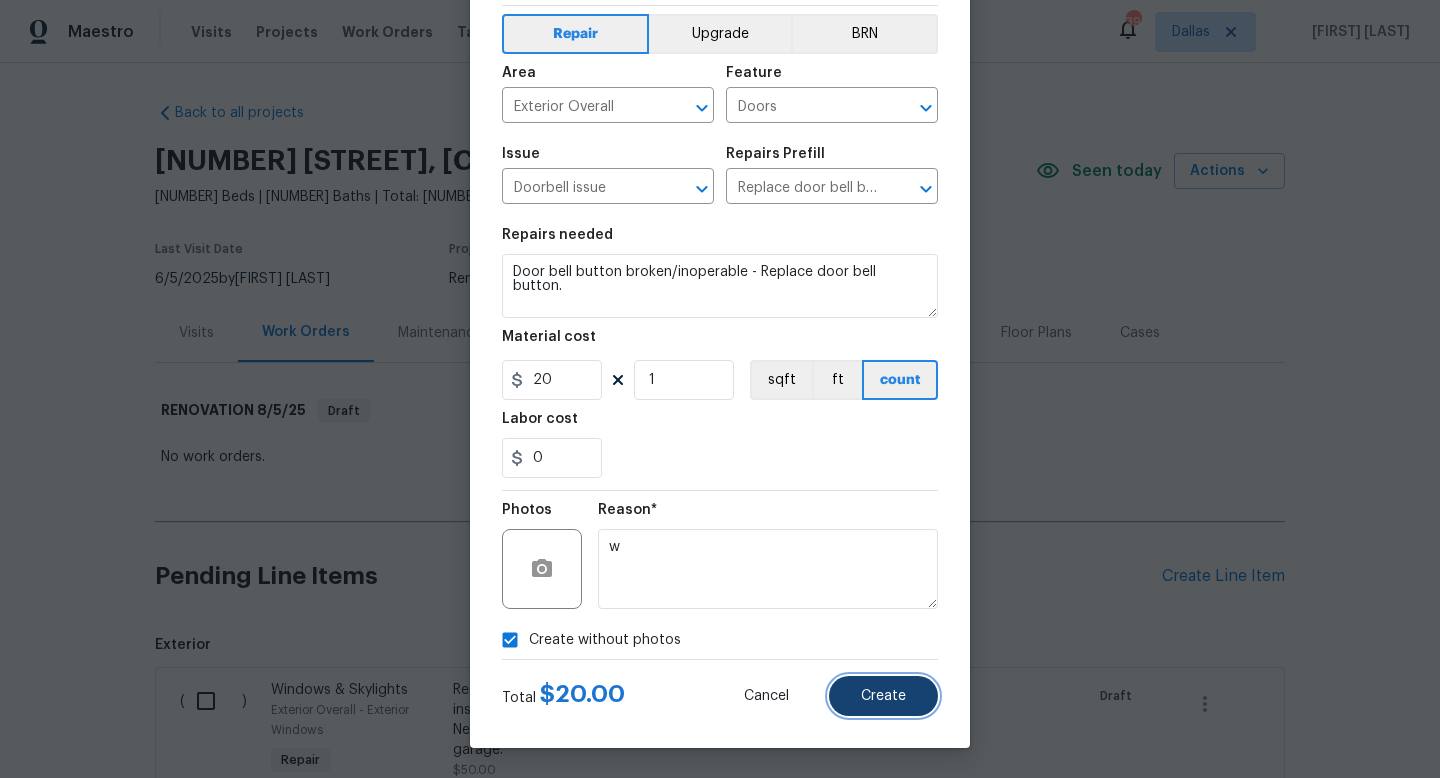 click on "Create" at bounding box center [883, 696] 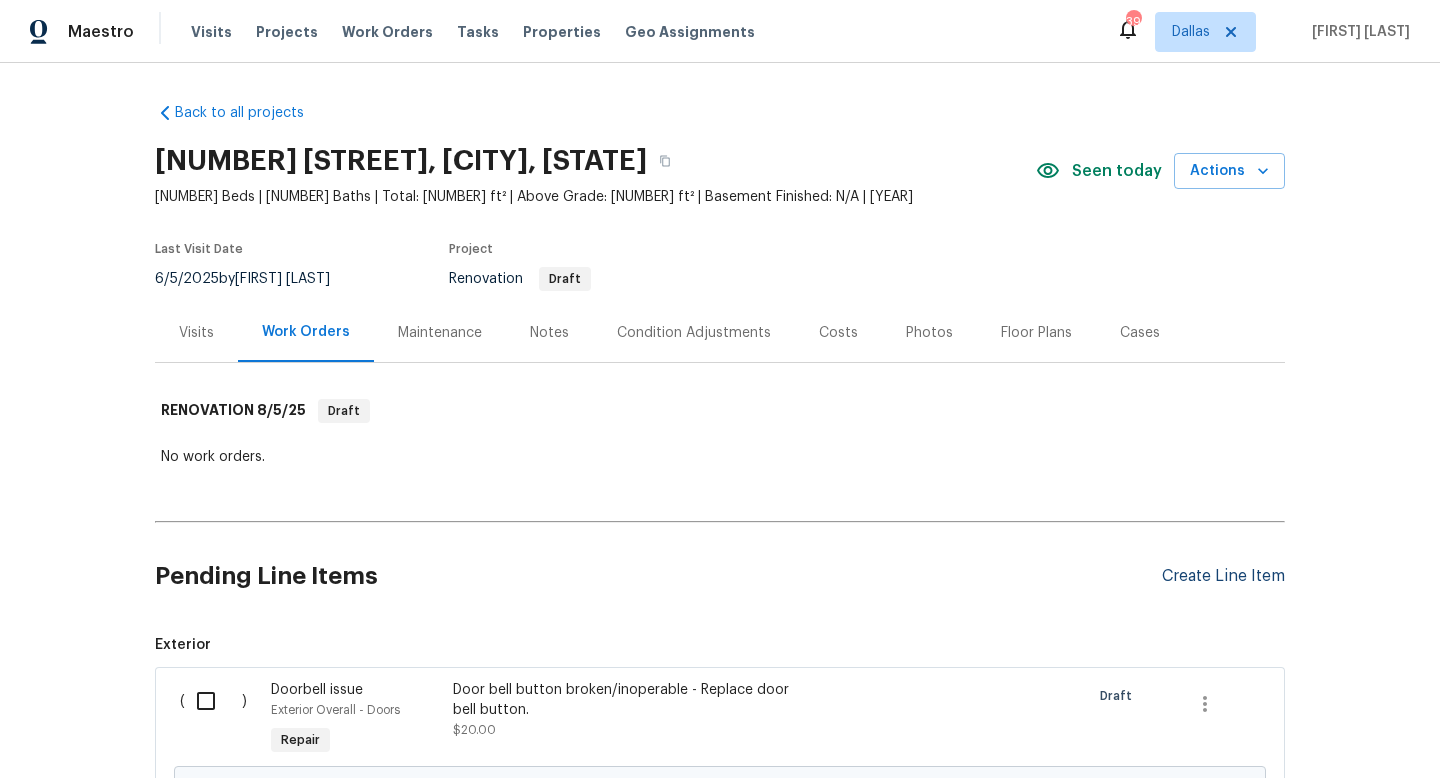 click on "Create Line Item" at bounding box center (1223, 576) 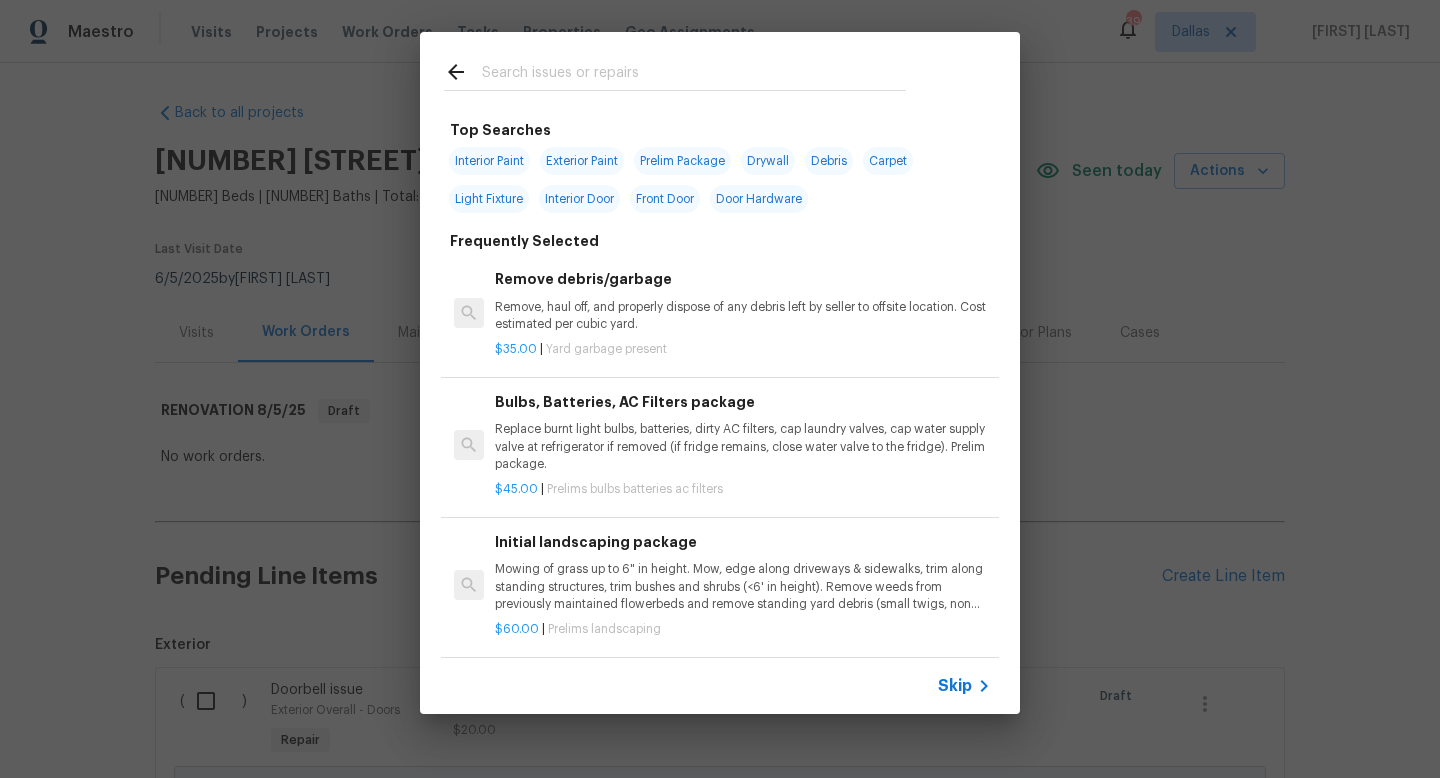 click on "Skip" at bounding box center [955, 686] 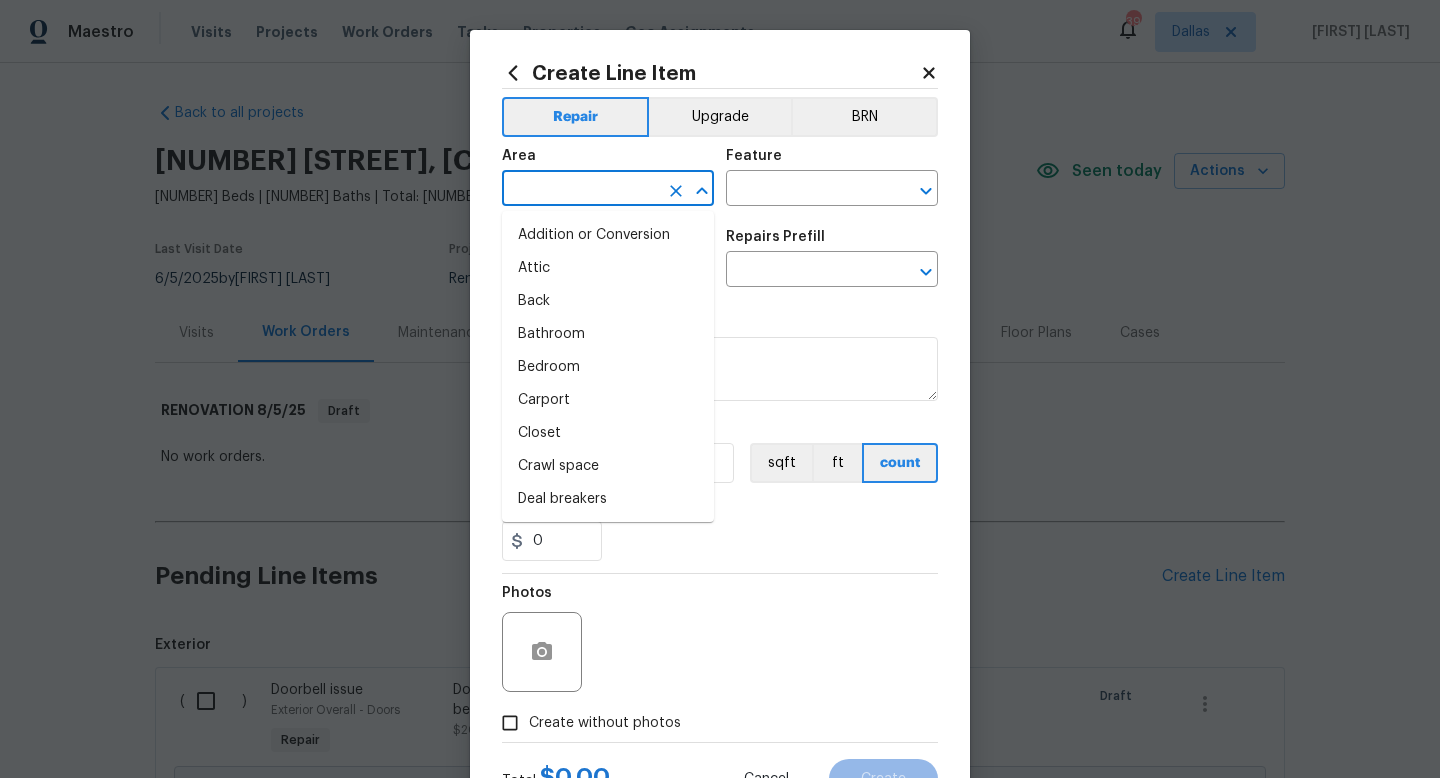 click at bounding box center (580, 190) 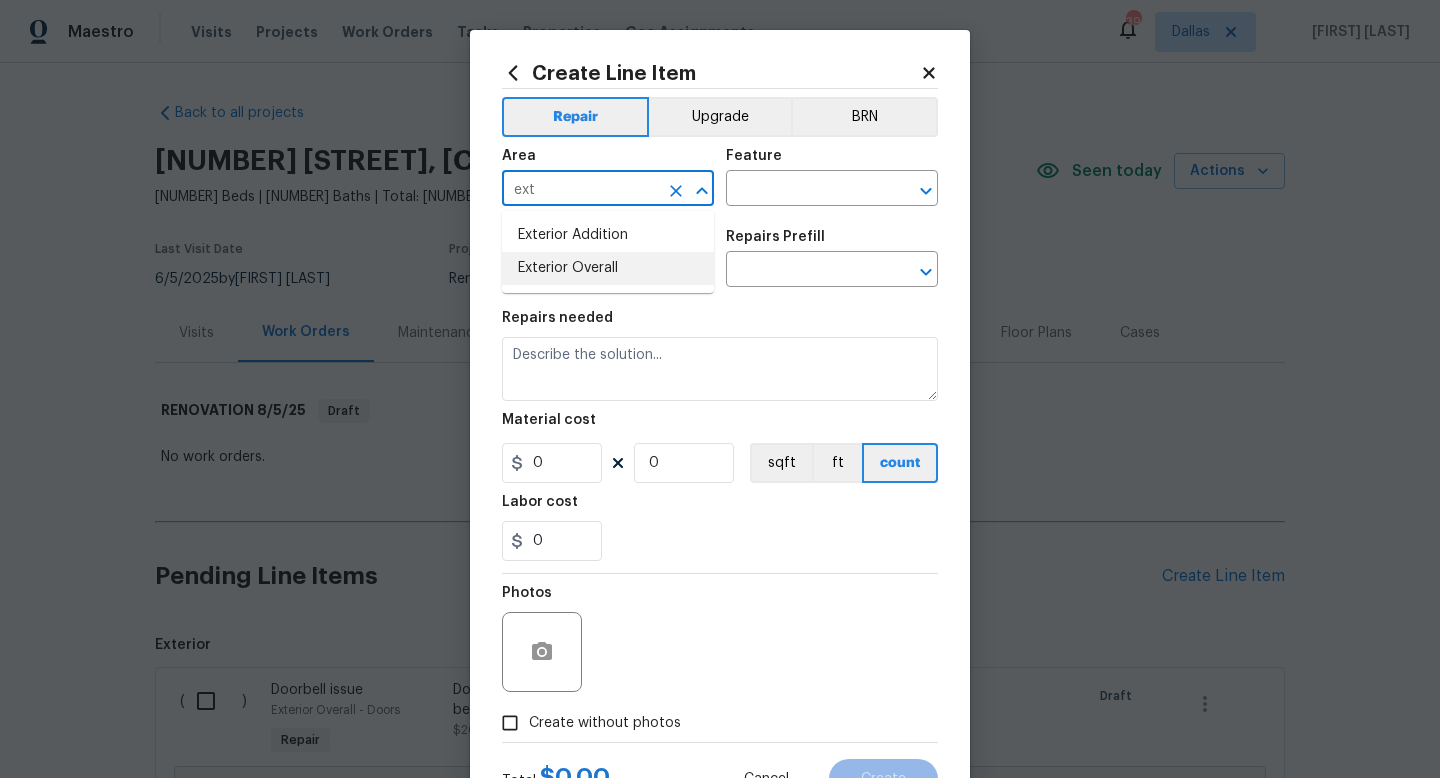 click on "Exterior Overall" at bounding box center [608, 268] 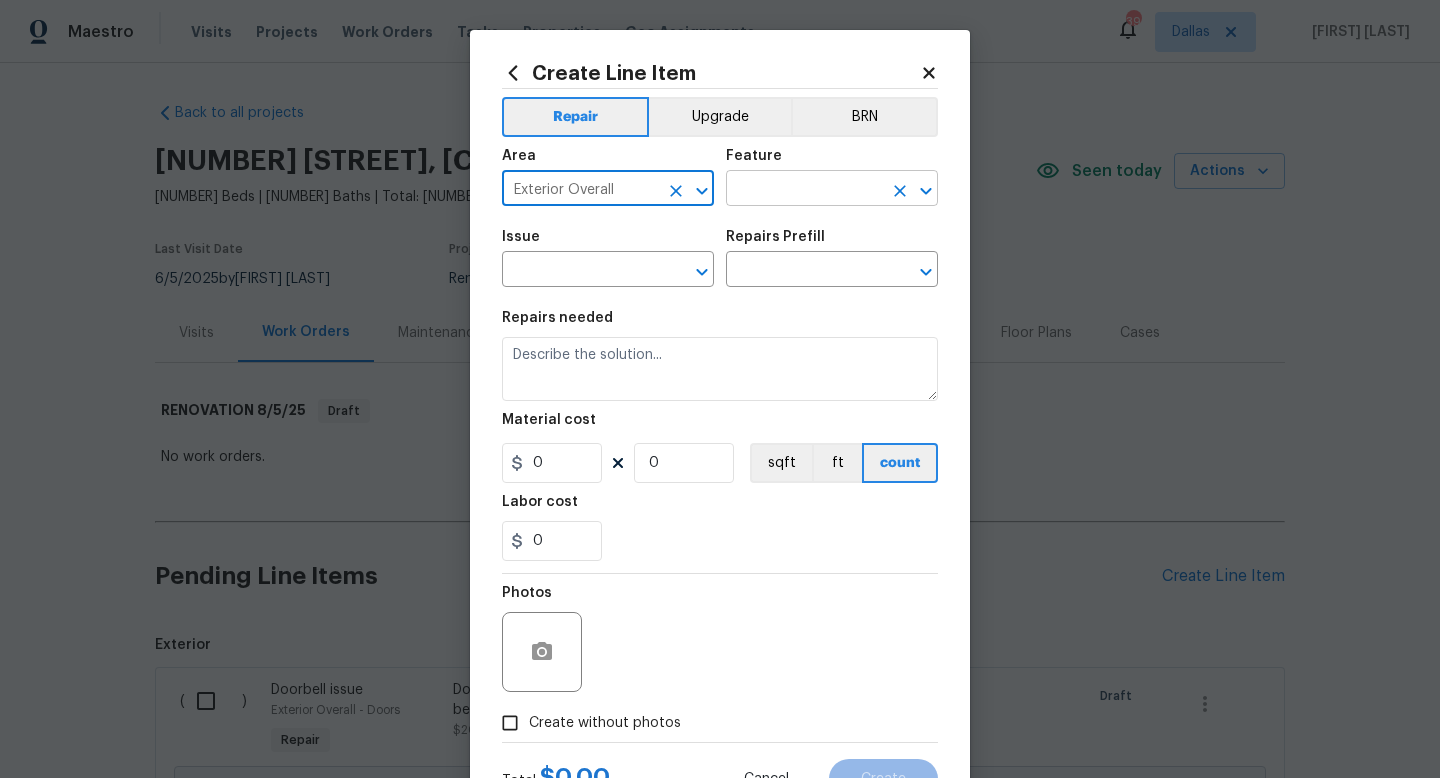type on "Exterior Overall" 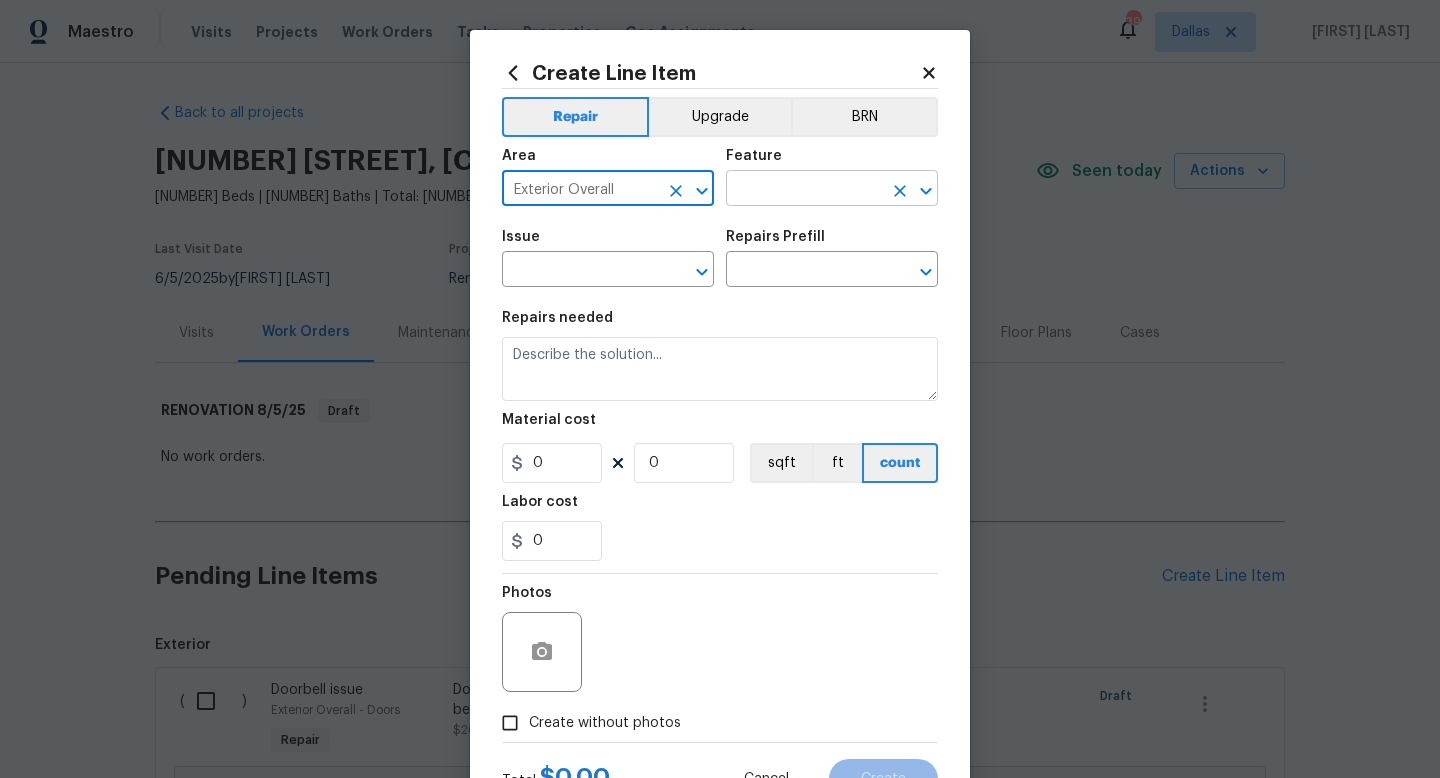 click at bounding box center [804, 190] 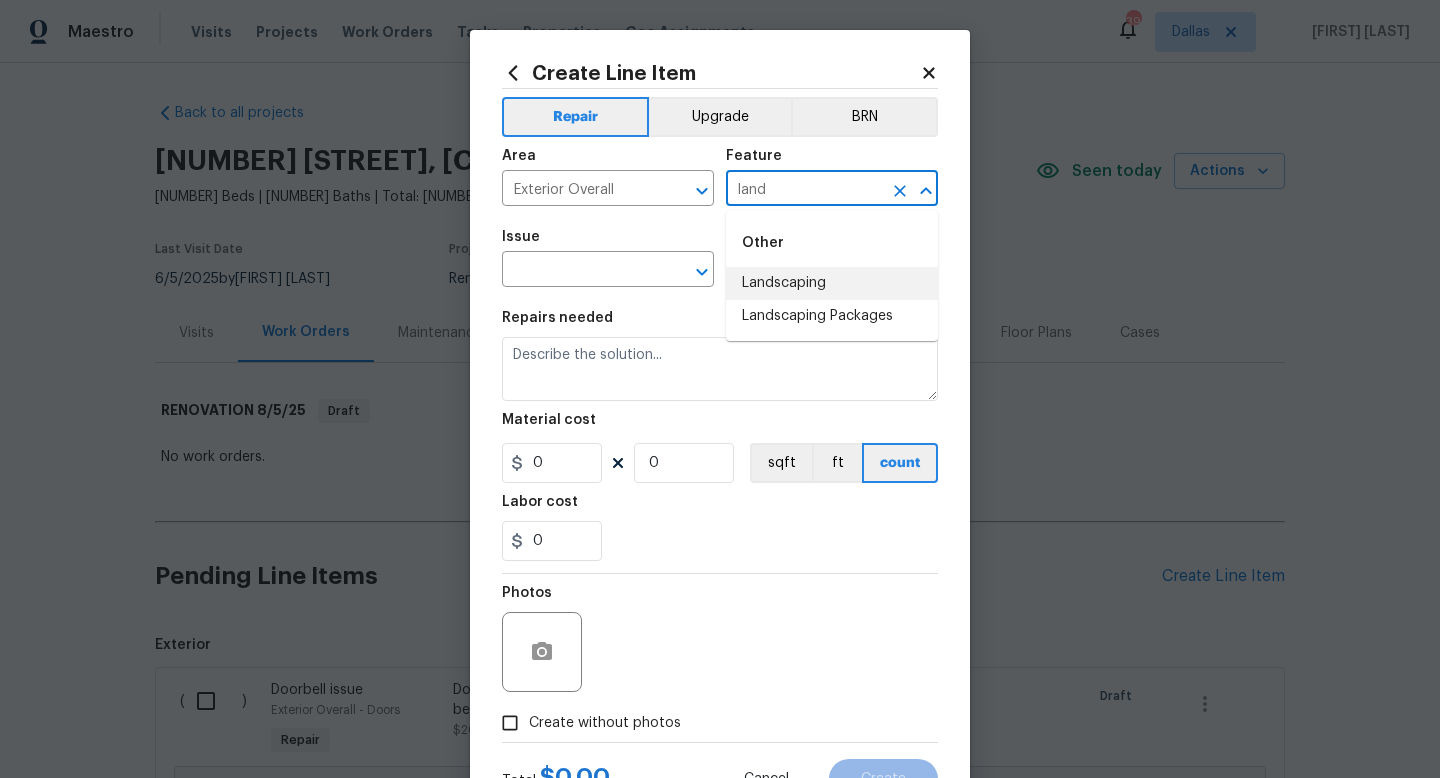 click on "Landscaping" at bounding box center [832, 283] 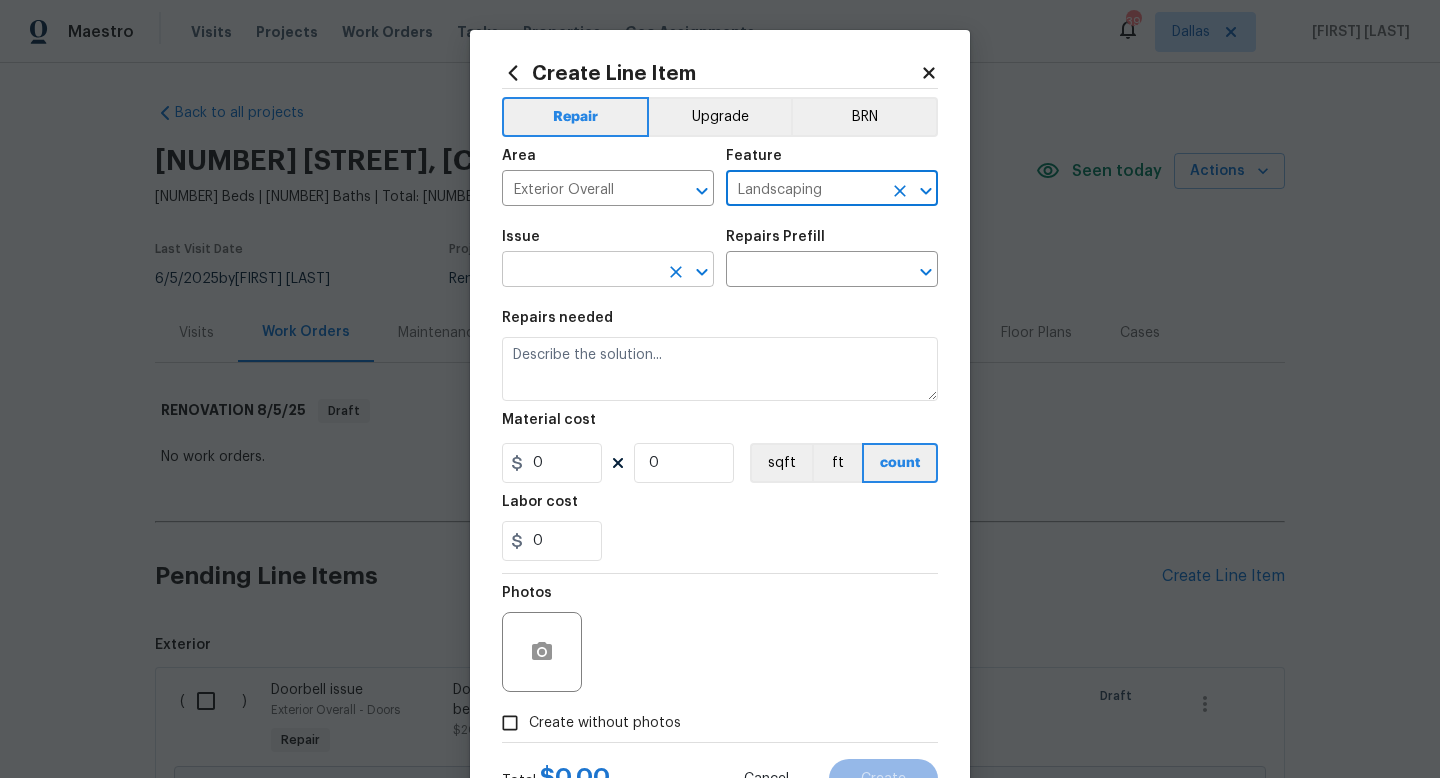 type on "Landscaping" 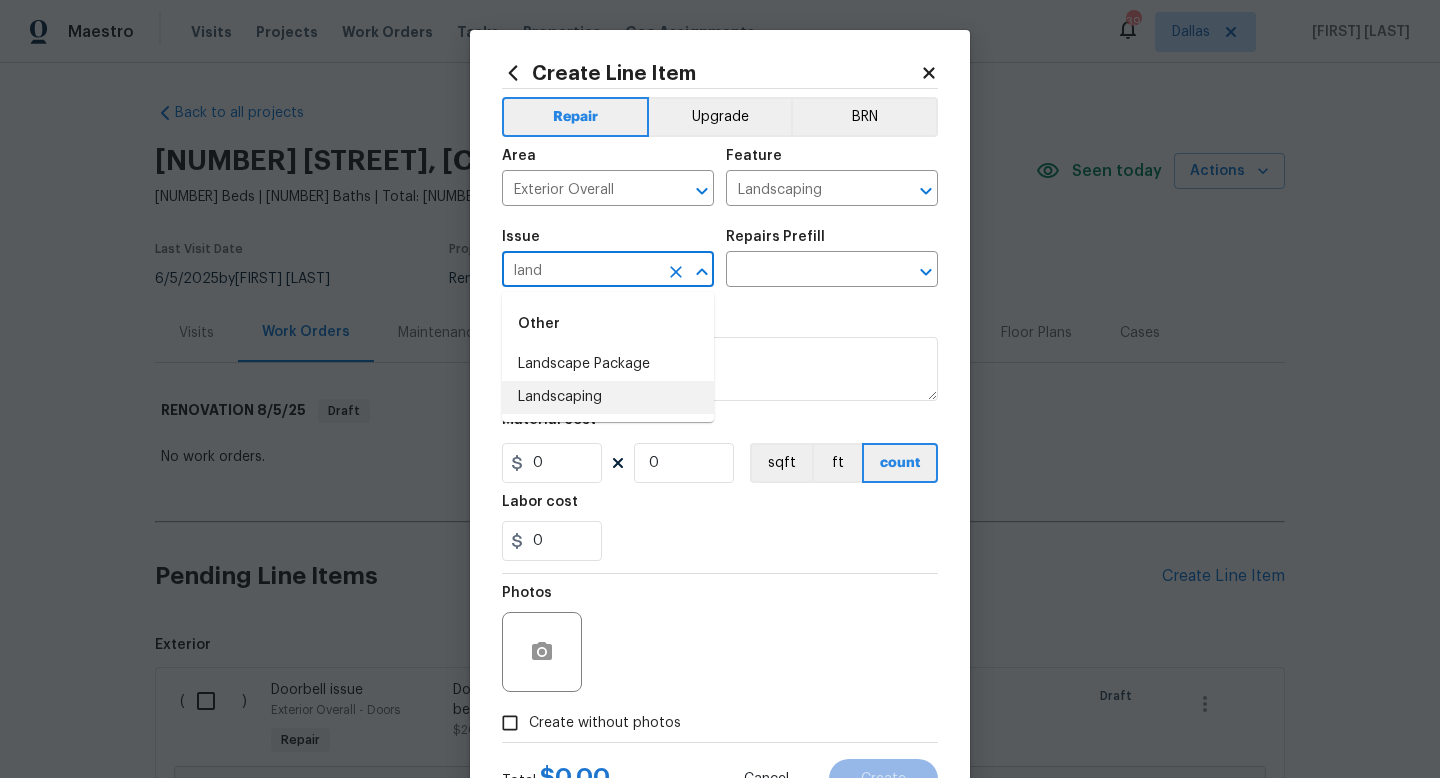 click on "Landscaping" at bounding box center [608, 397] 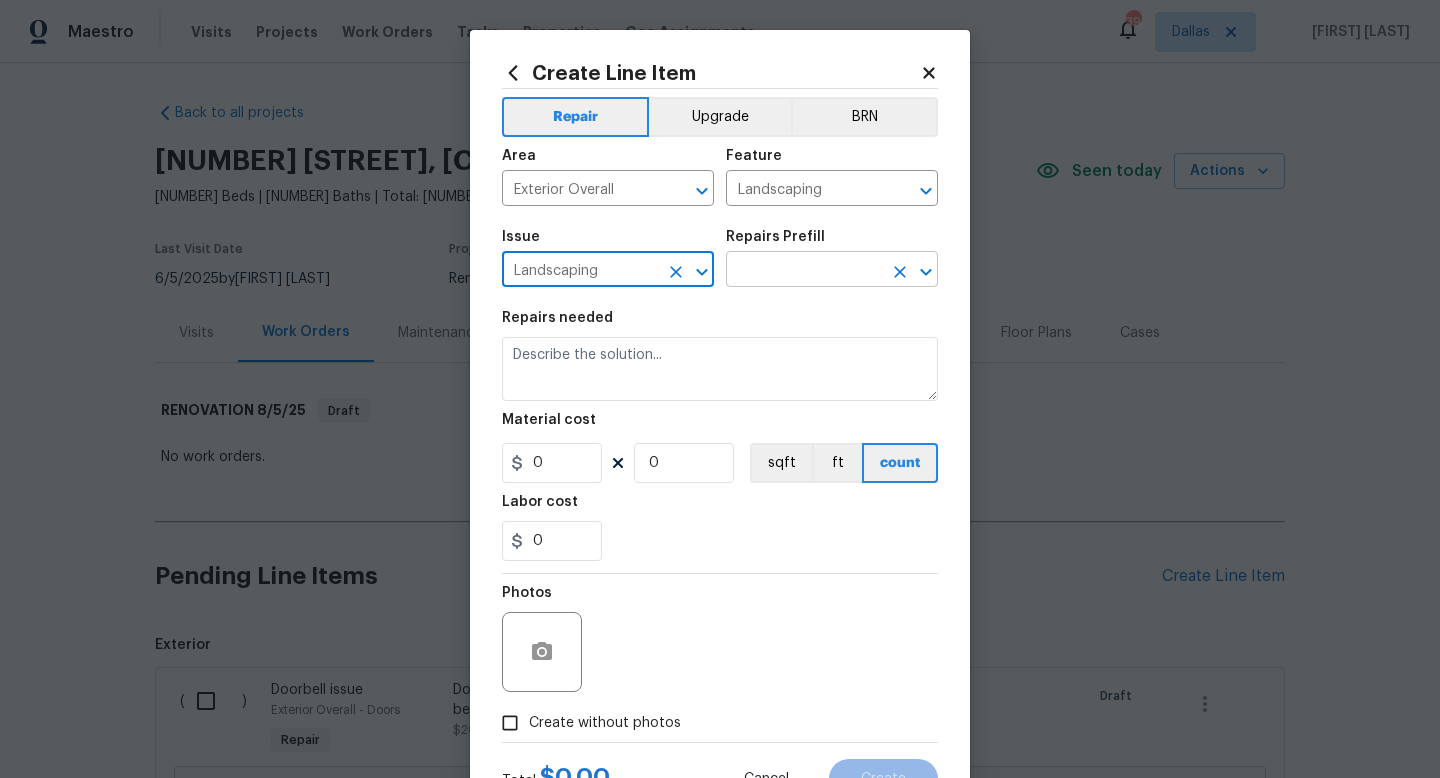 type on "Landscaping" 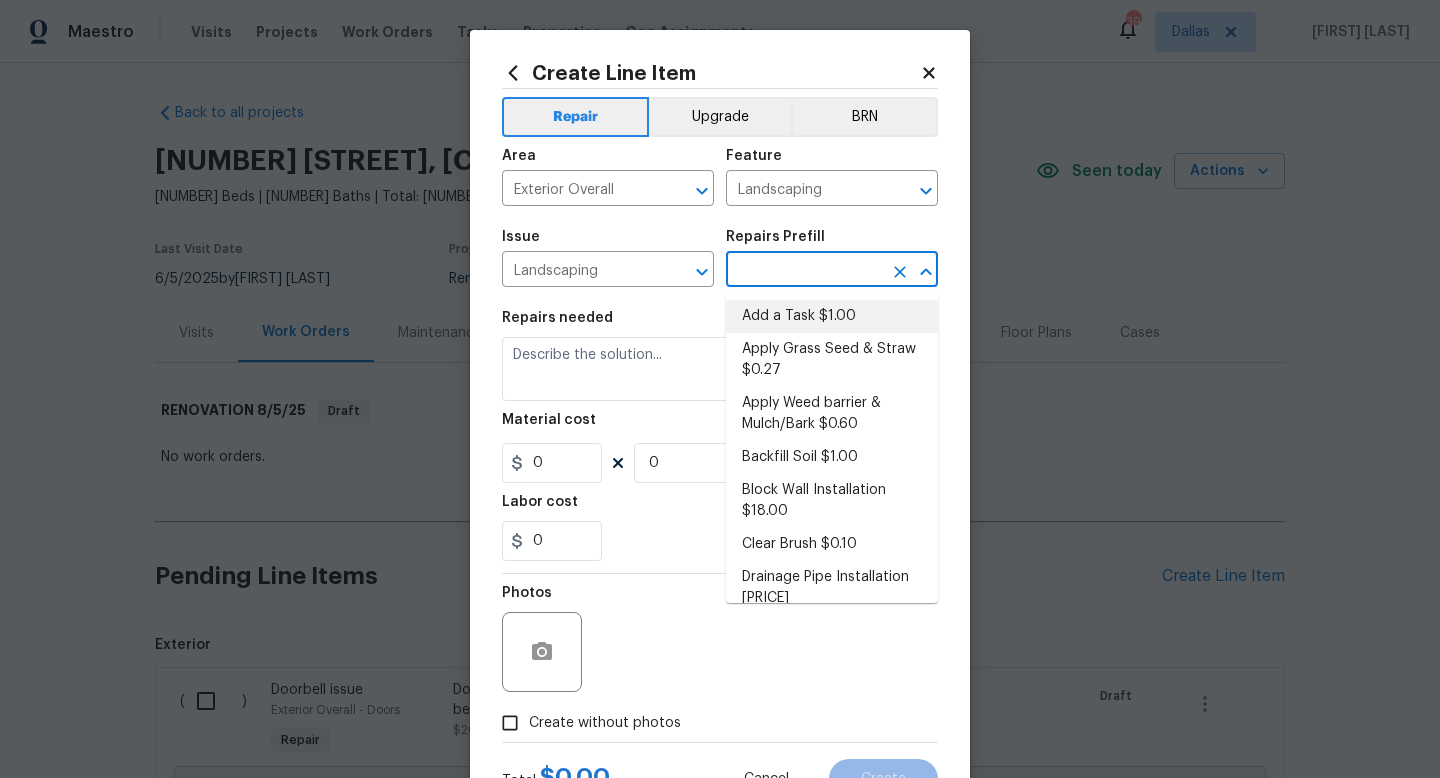 click on "Add a Task $1.00" at bounding box center (832, 316) 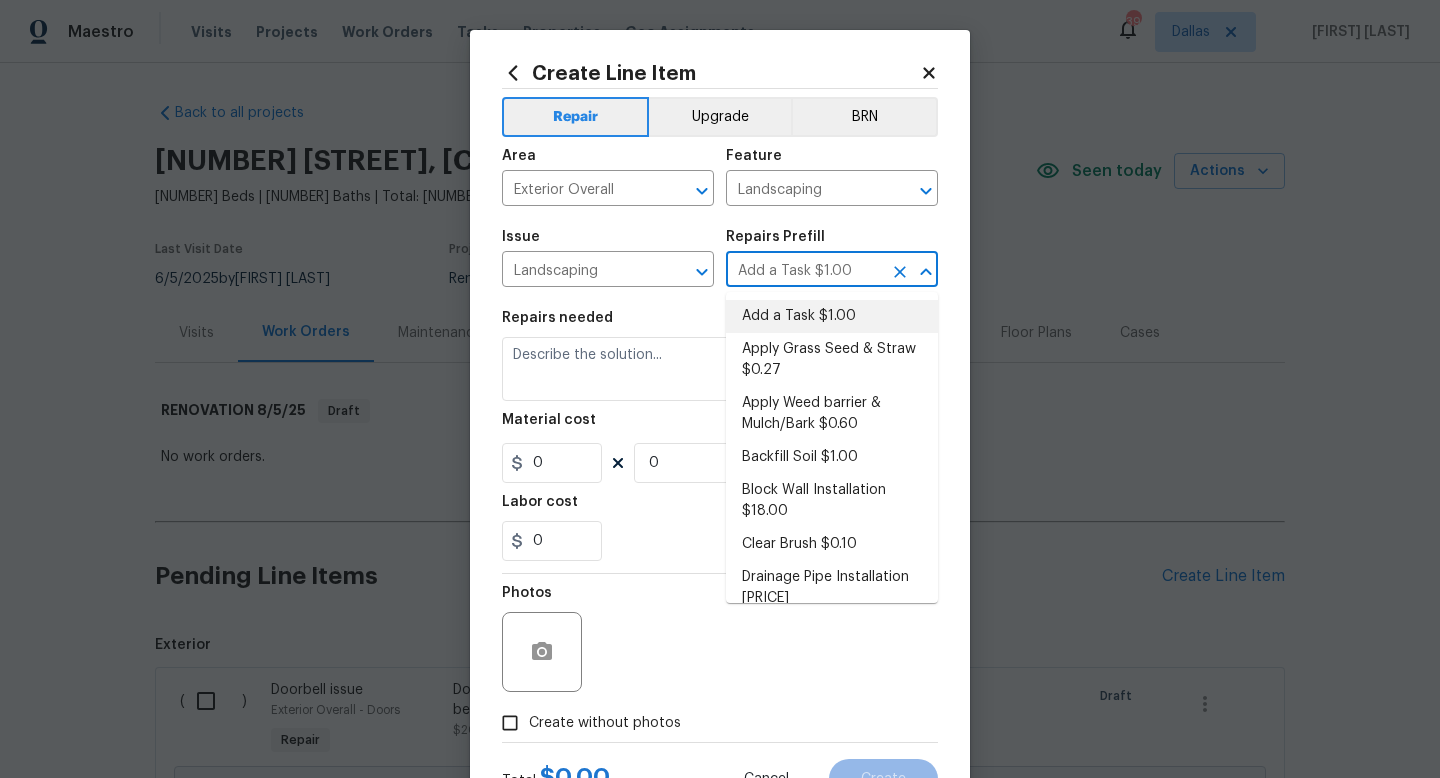 type on "HPM to detail" 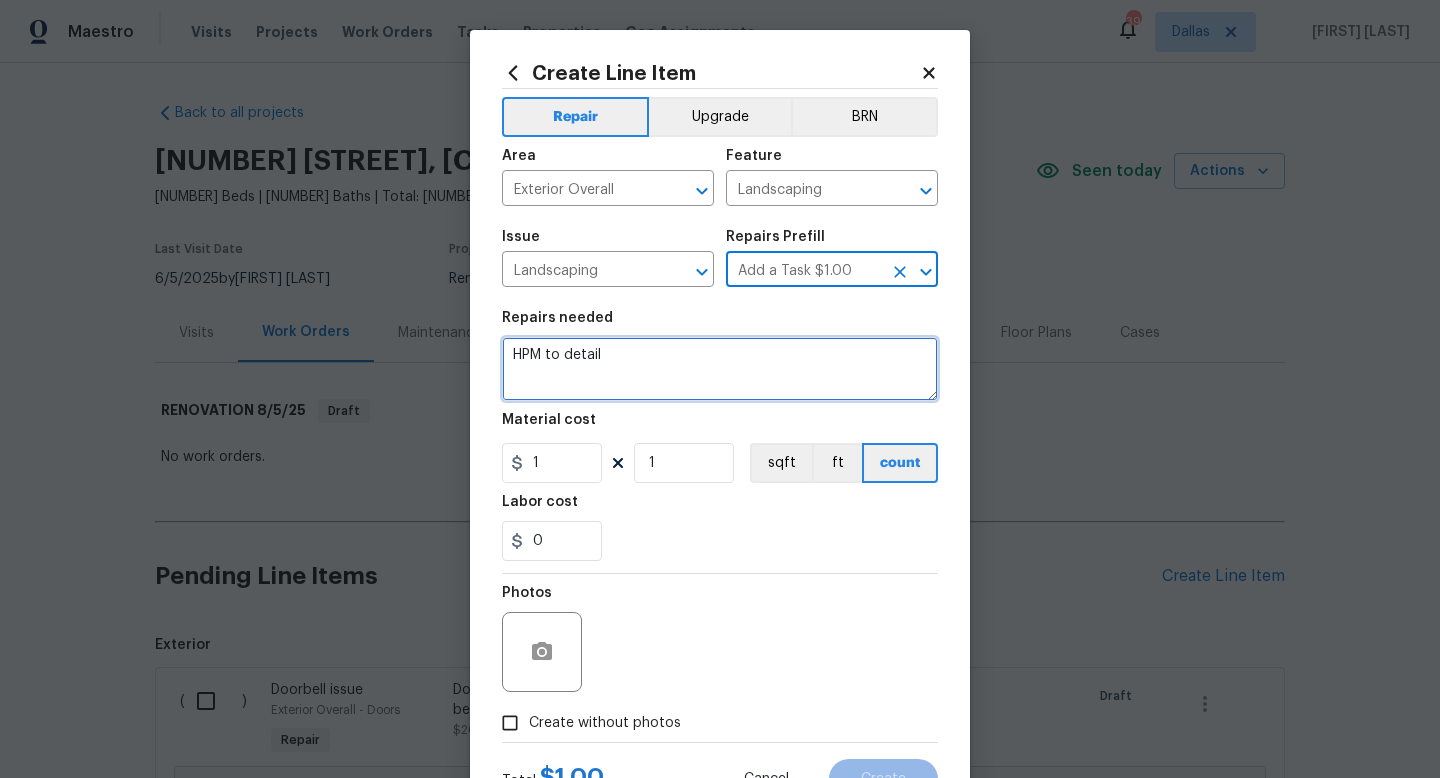 click on "HPM to detail" at bounding box center (720, 369) 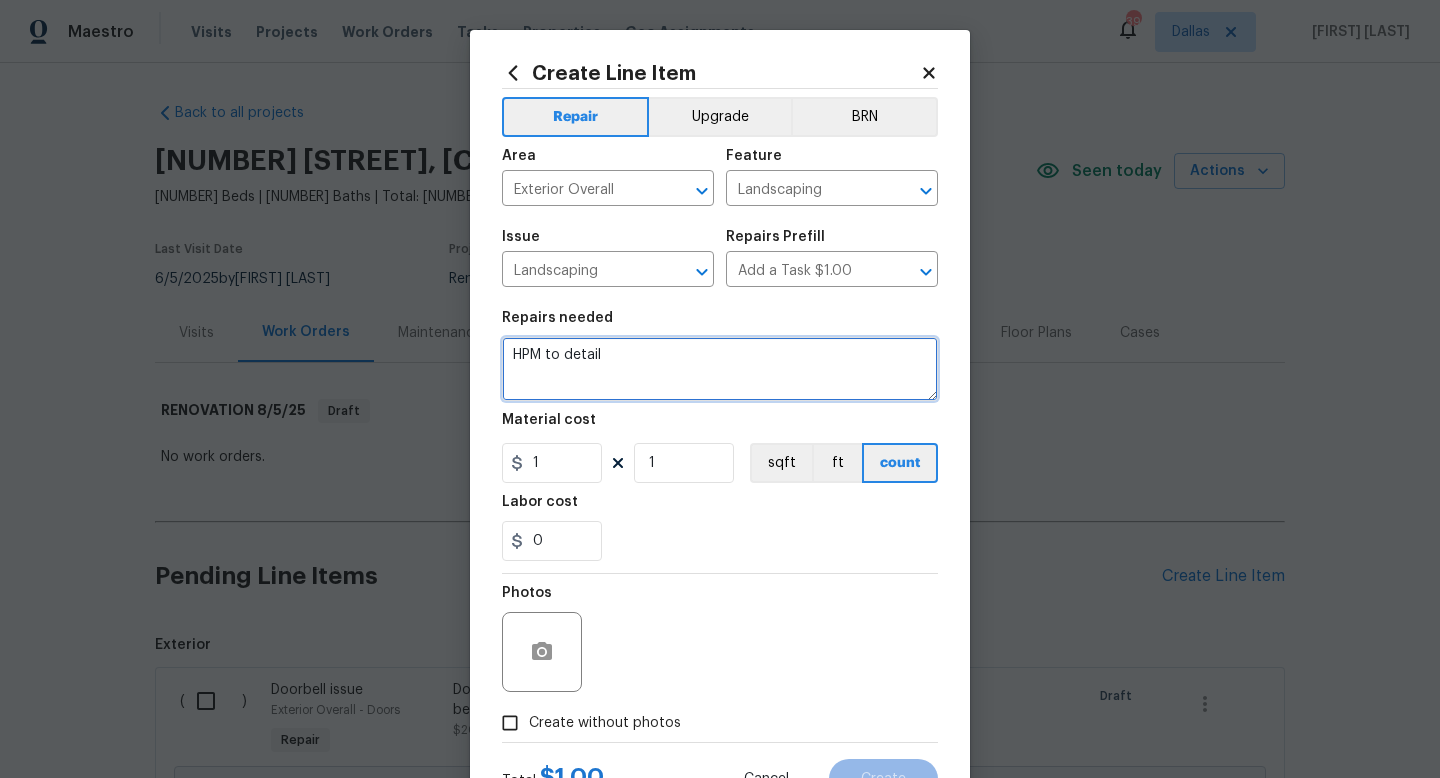 click on "HPM to detail" at bounding box center (720, 369) 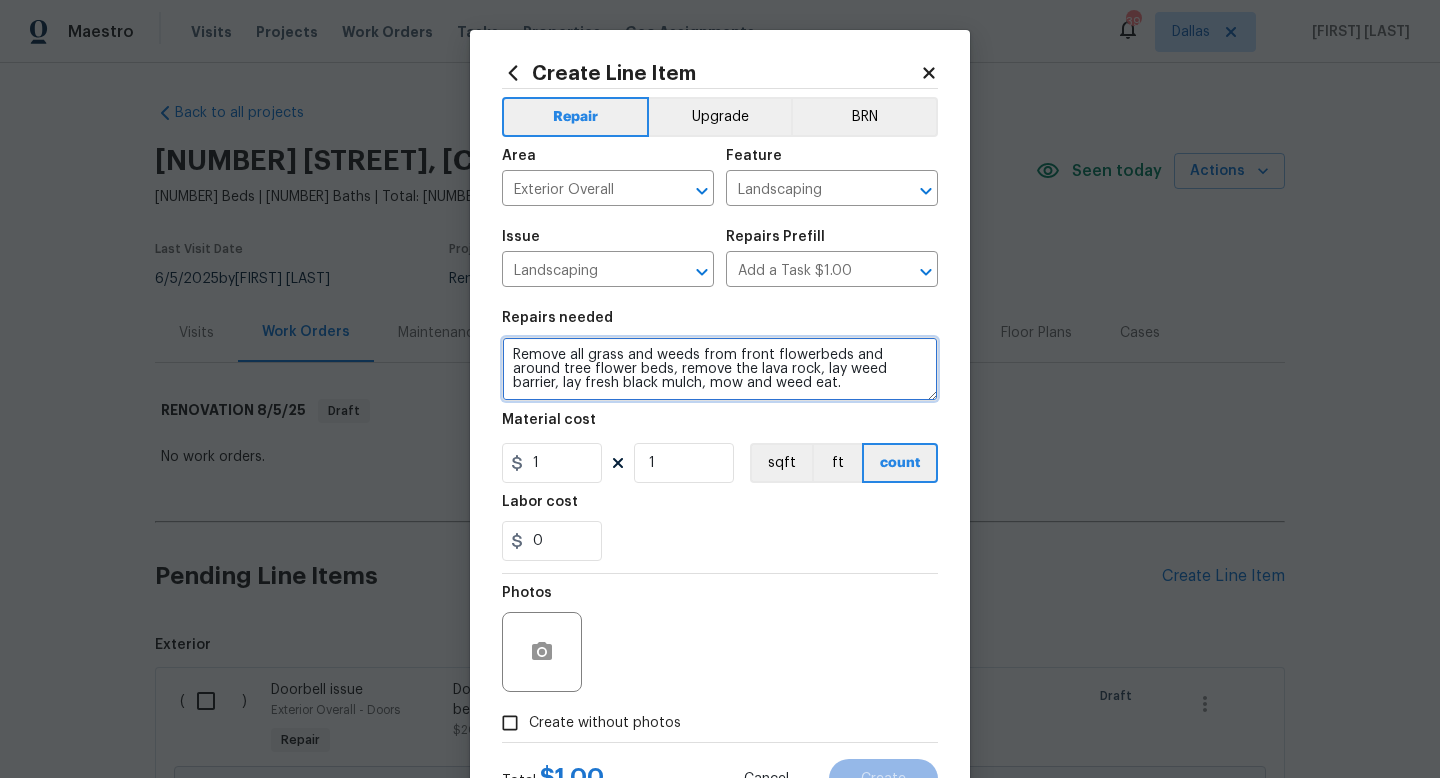 type on "Remove all grass and weeds from front flowerbeds and around tree flower beds, remove the lava rock, lay weed barrier, lay fresh black mulch, mow and weed eat." 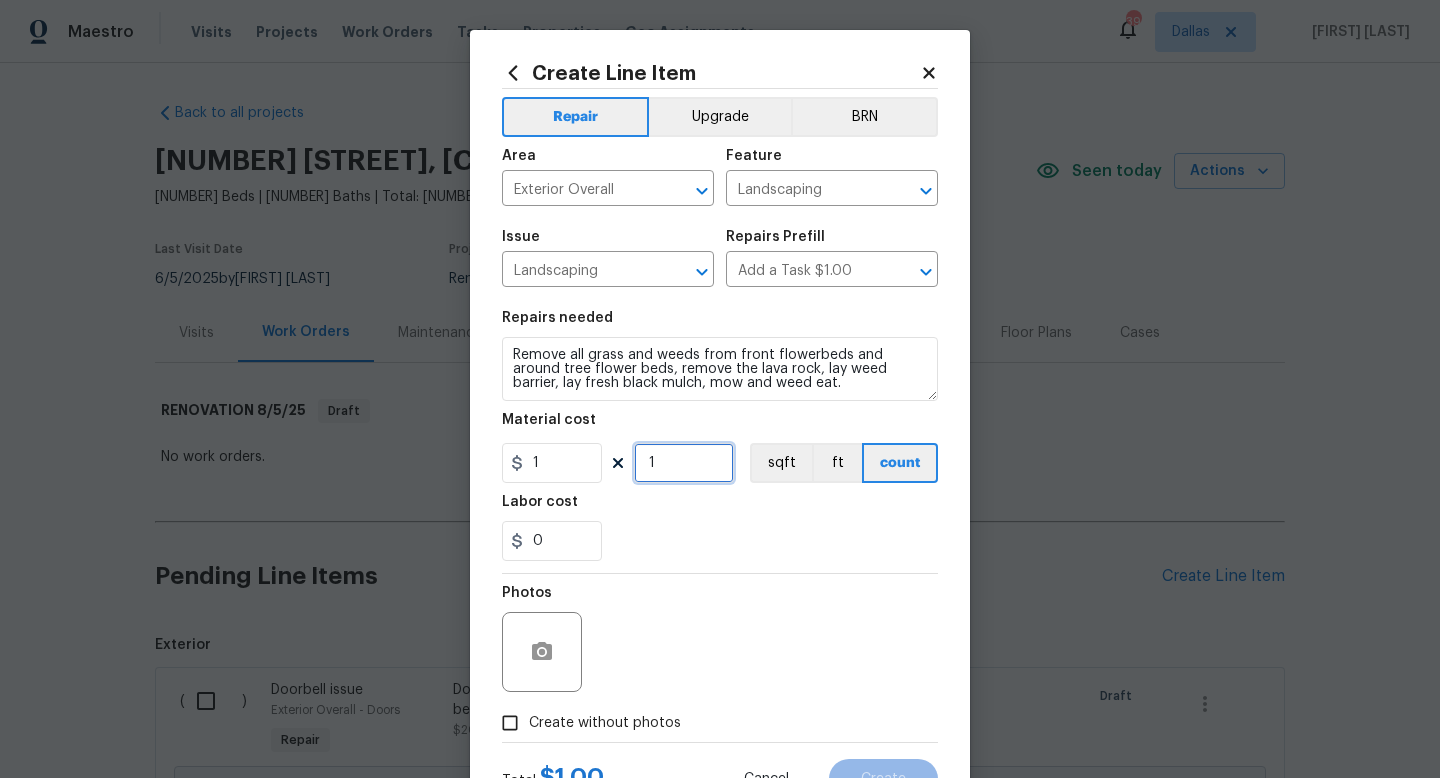 click on "1" at bounding box center (684, 463) 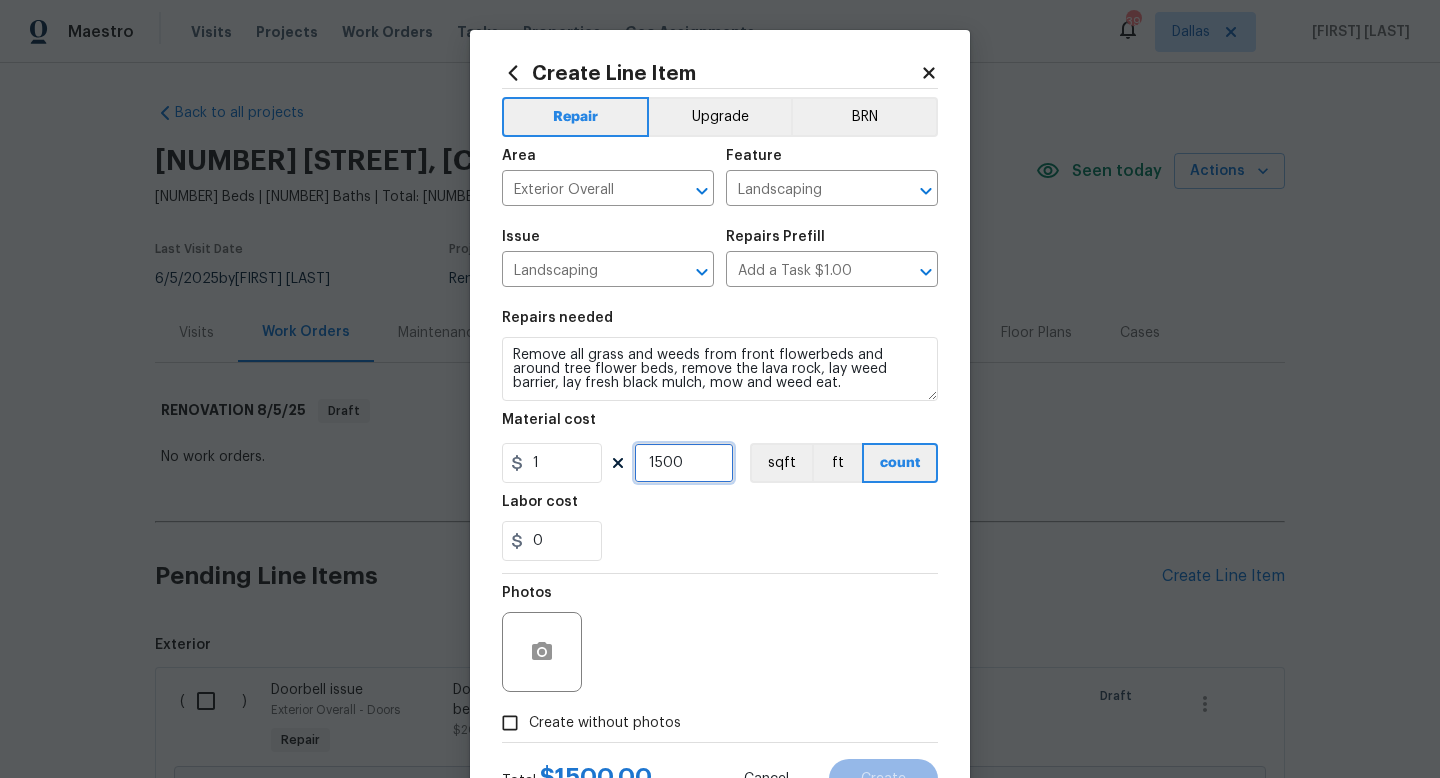 scroll, scrollTop: 84, scrollLeft: 0, axis: vertical 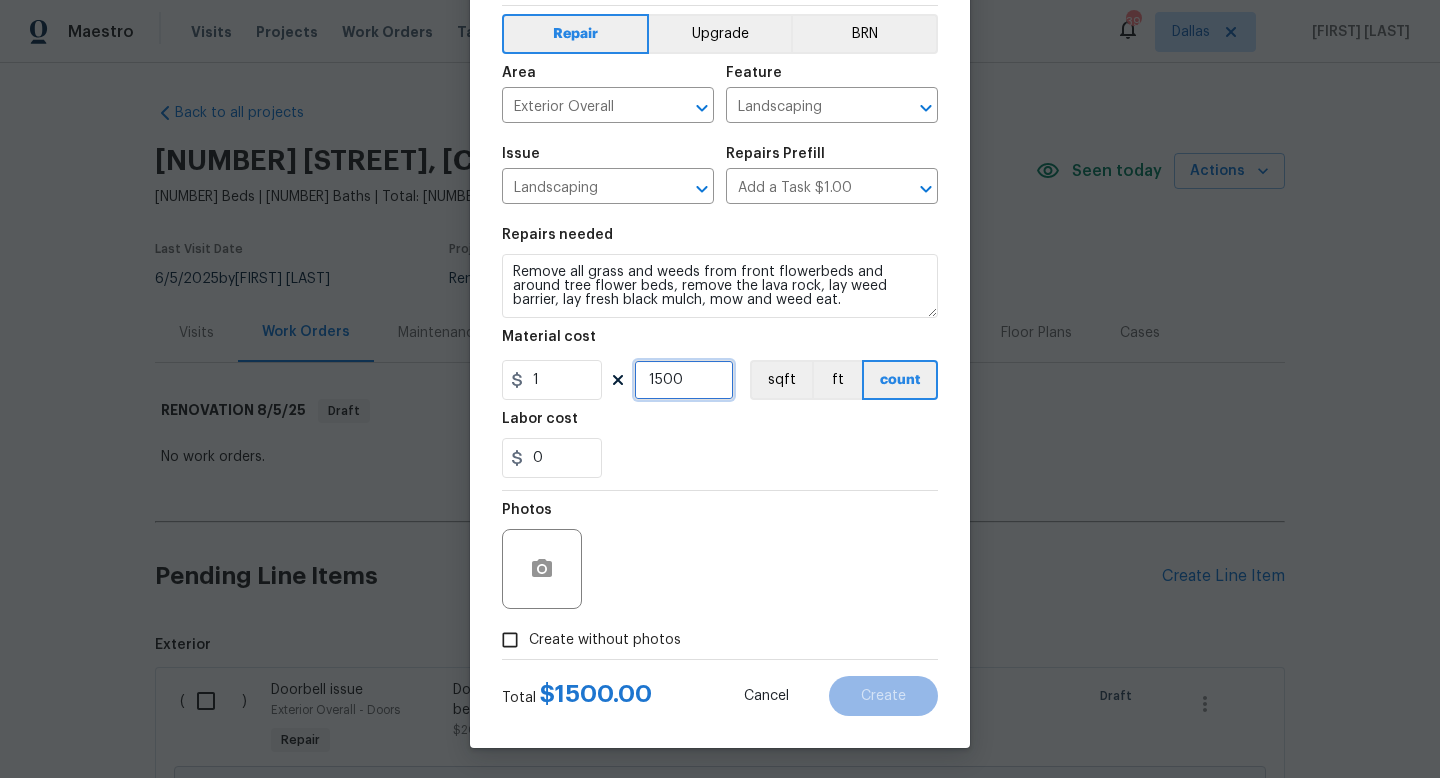 type on "1500" 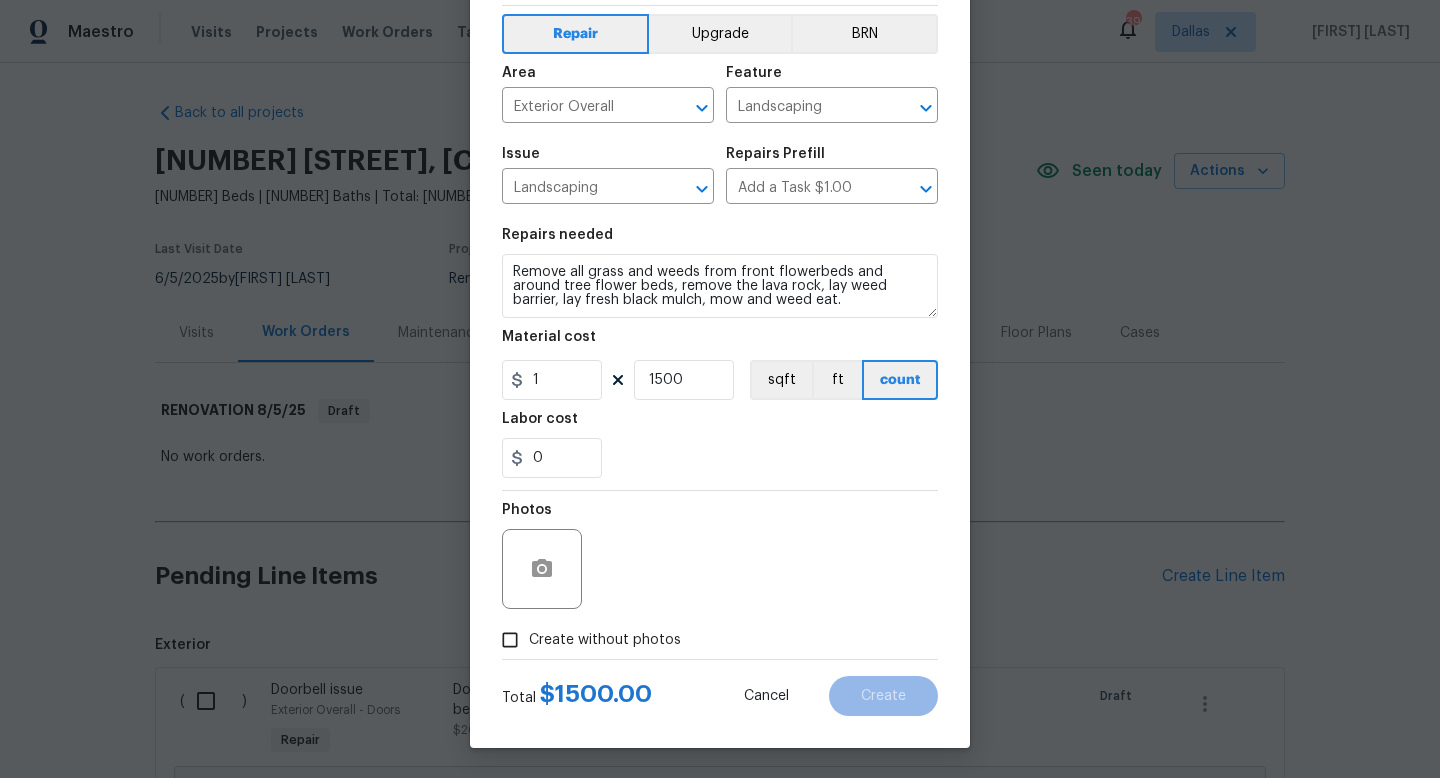 click on "Create without photos" at bounding box center (605, 640) 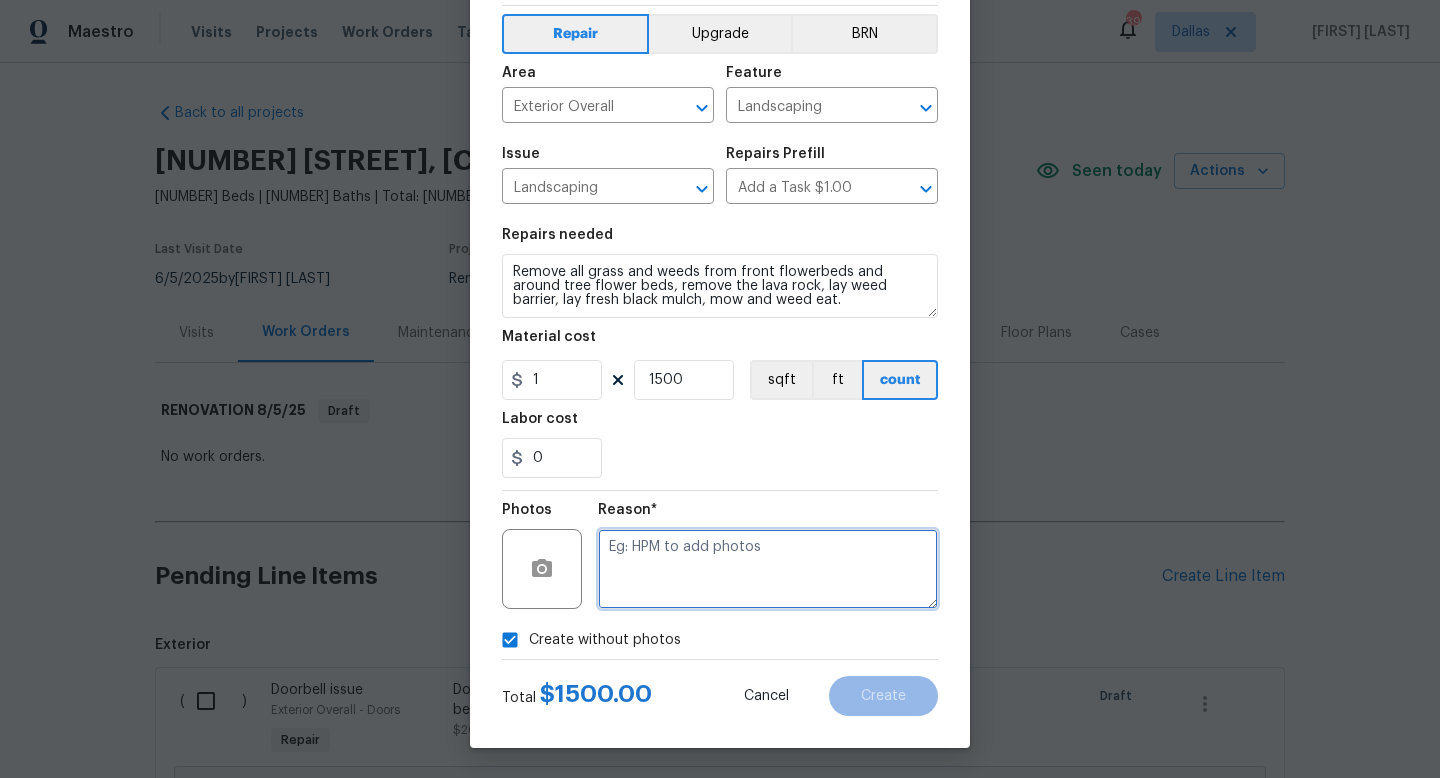 click at bounding box center (768, 569) 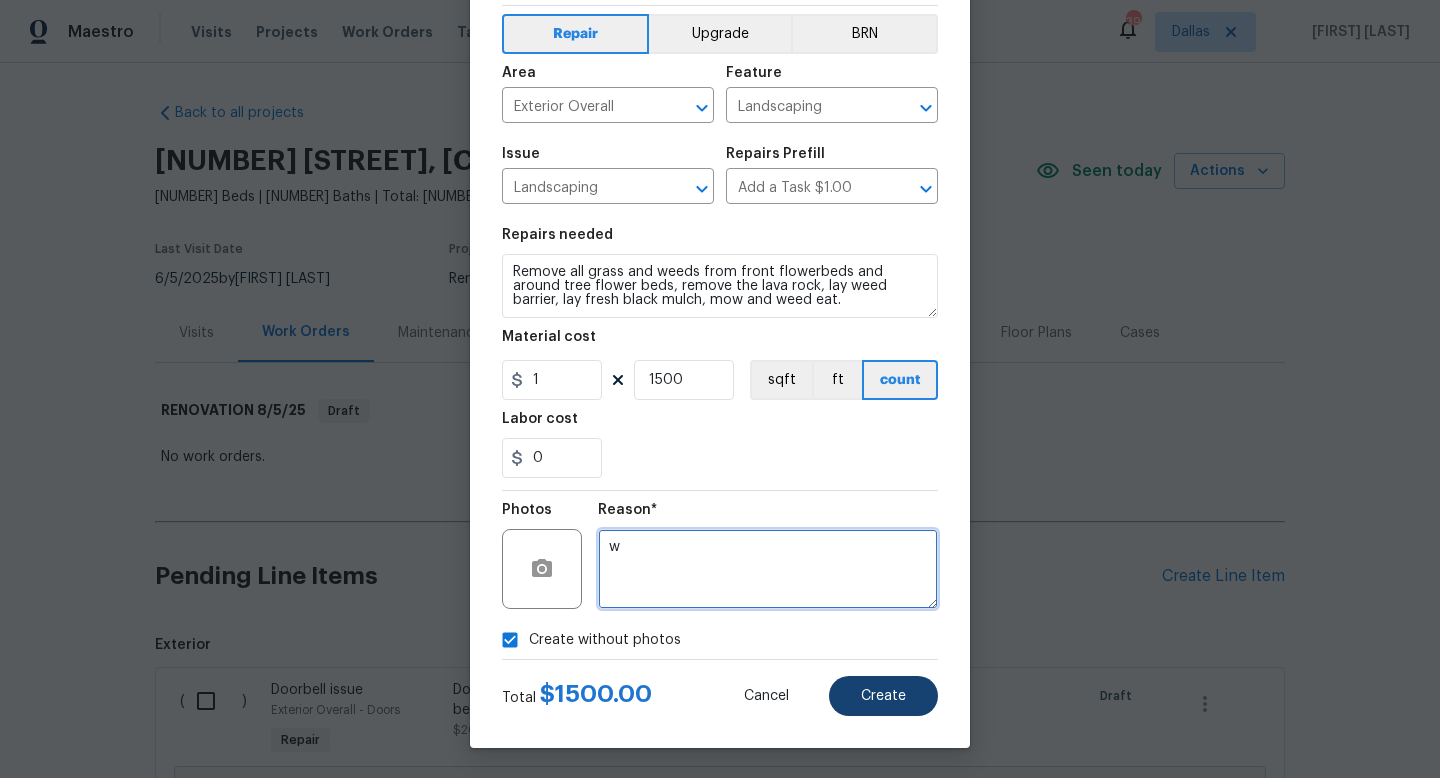 type on "w" 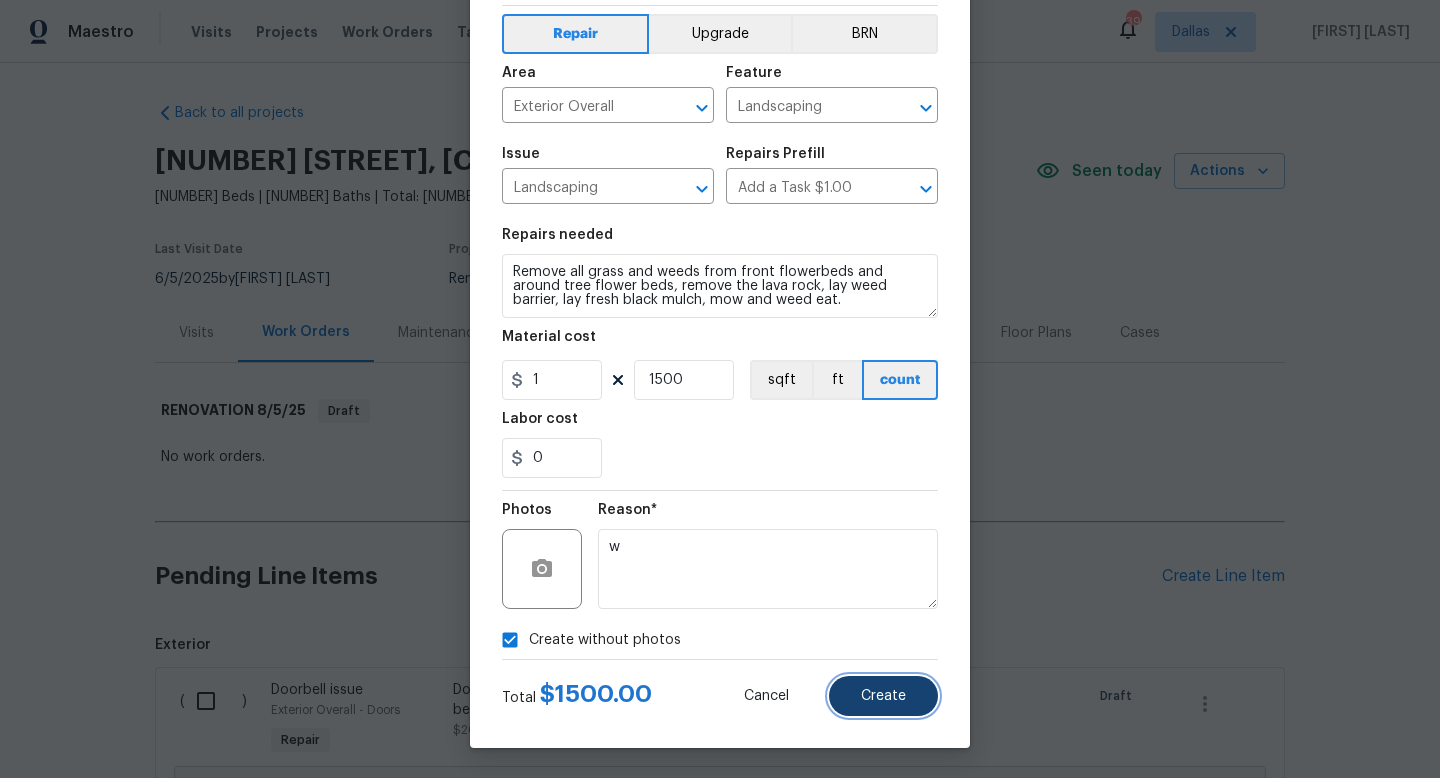 click on "Create" at bounding box center [883, 696] 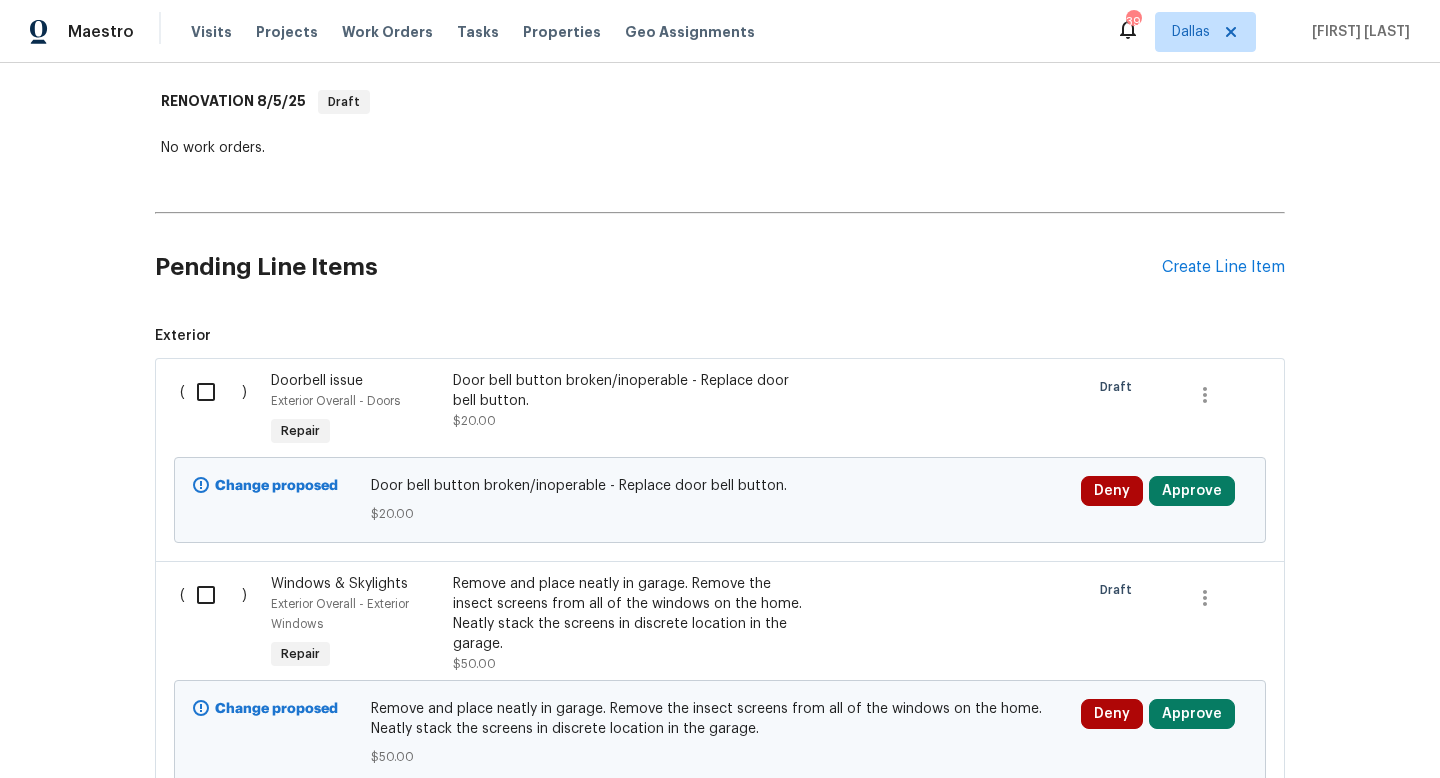 scroll, scrollTop: 321, scrollLeft: 0, axis: vertical 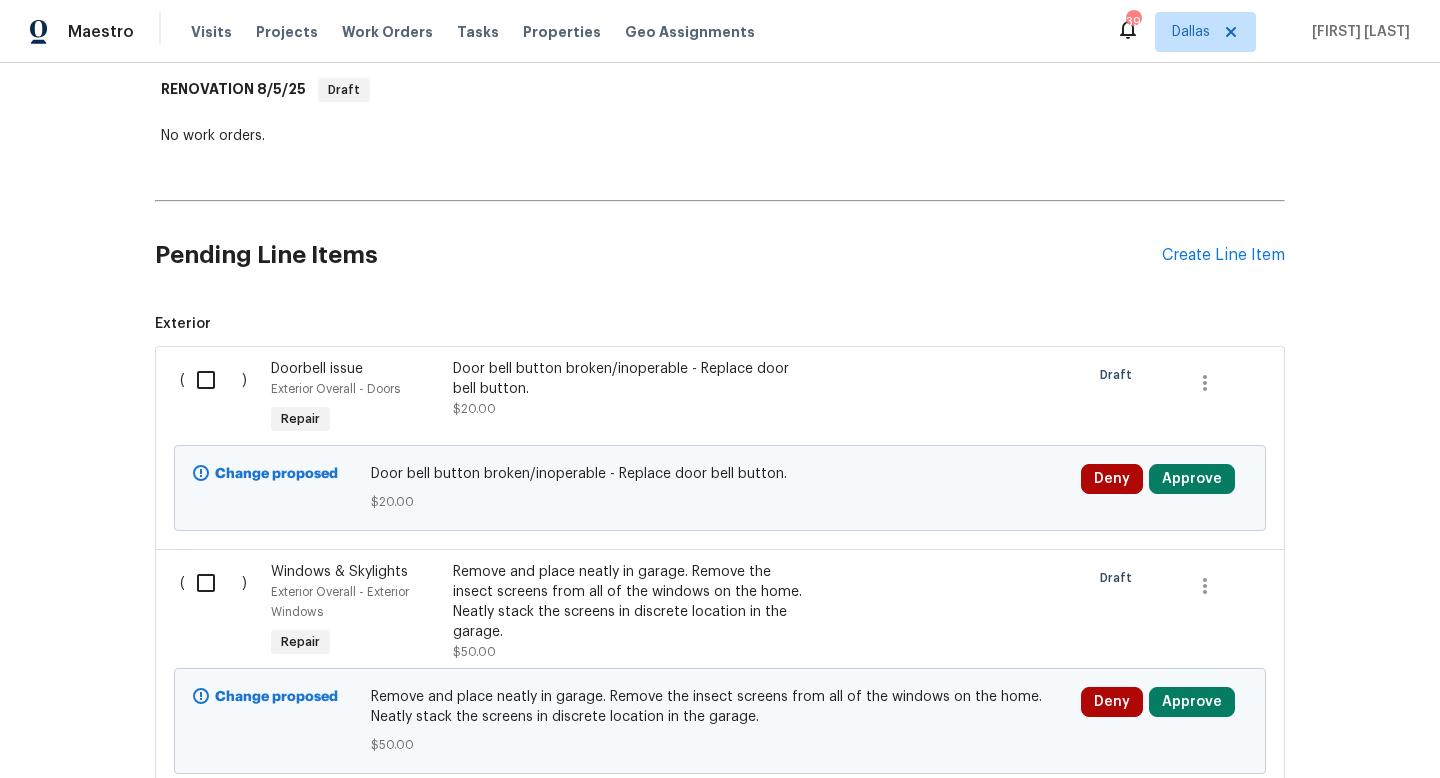 click at bounding box center (213, 380) 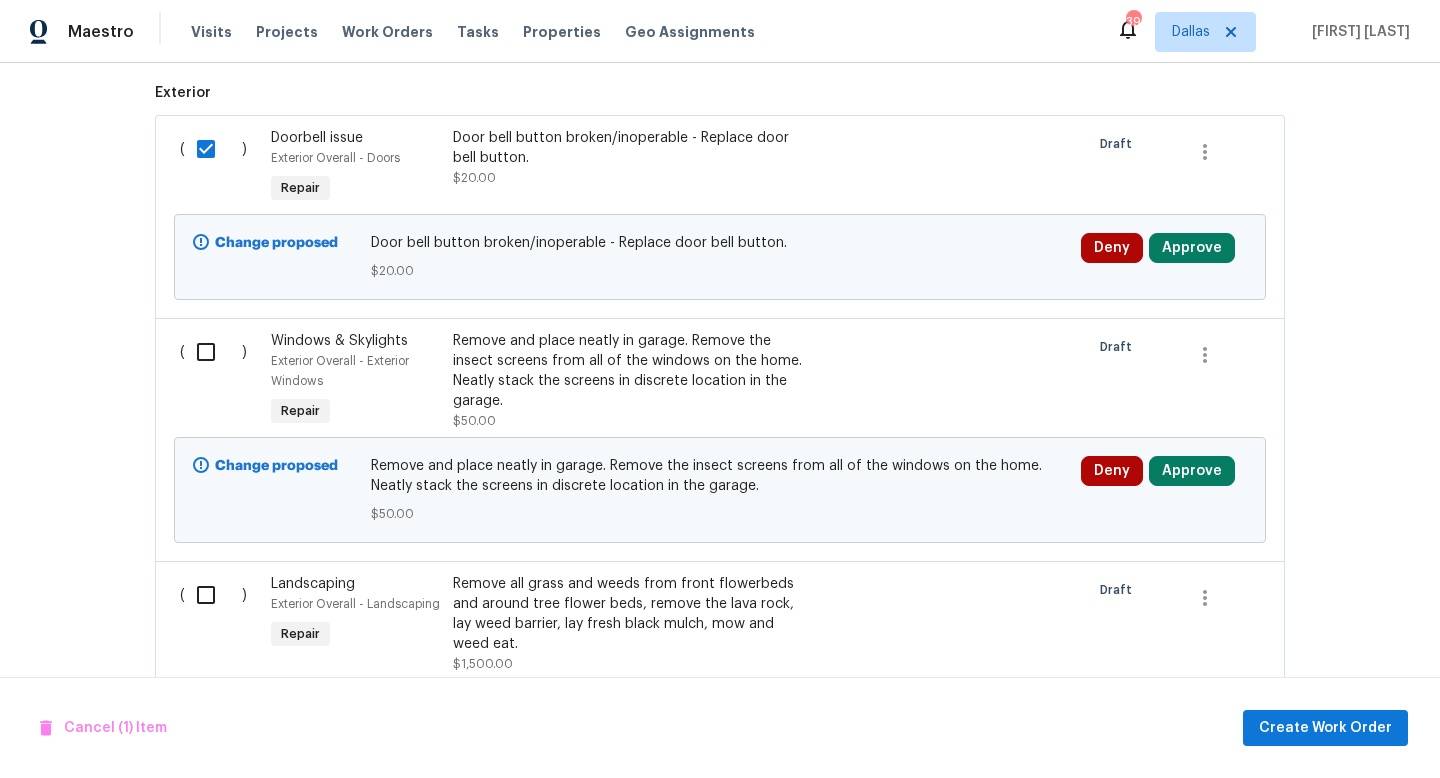 scroll, scrollTop: 570, scrollLeft: 0, axis: vertical 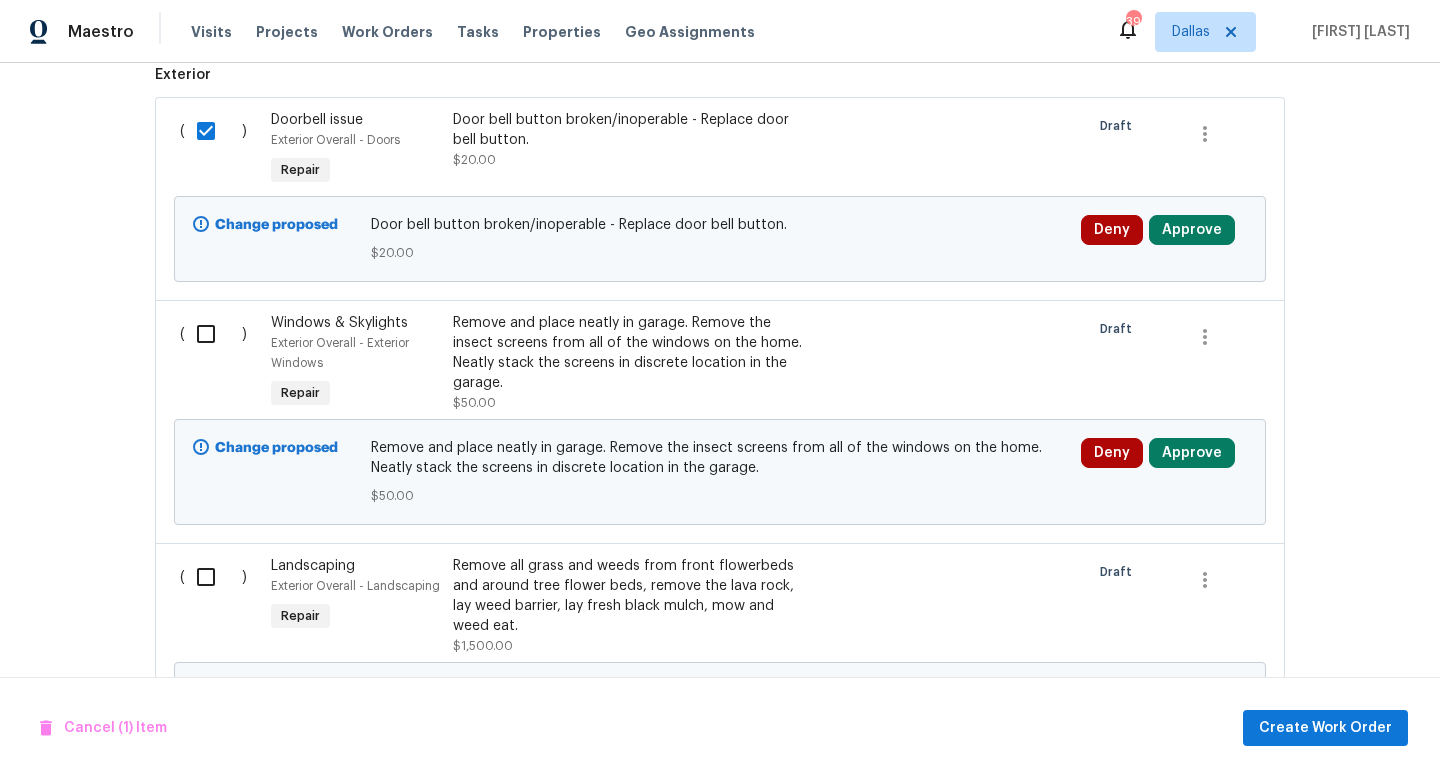 click at bounding box center (213, 334) 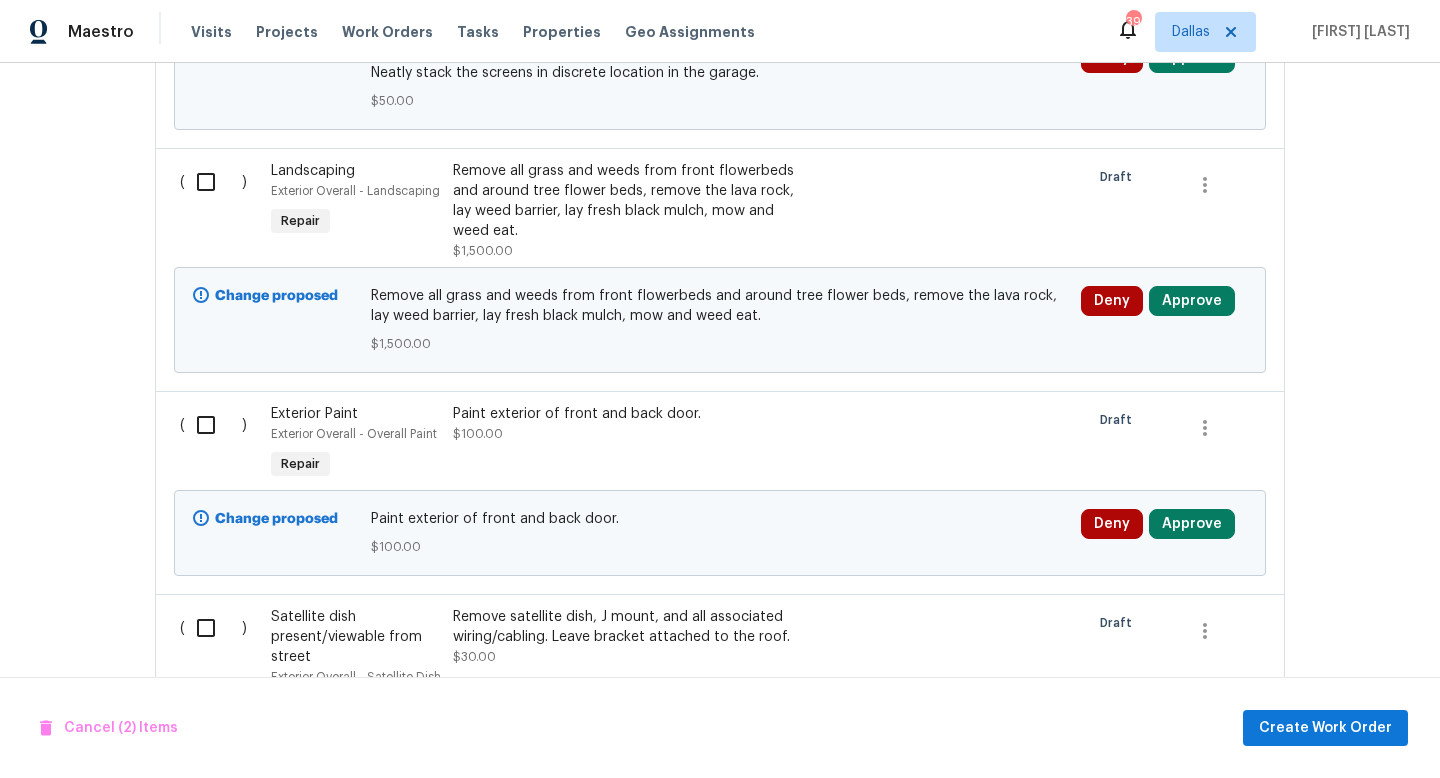 scroll, scrollTop: 1049, scrollLeft: 0, axis: vertical 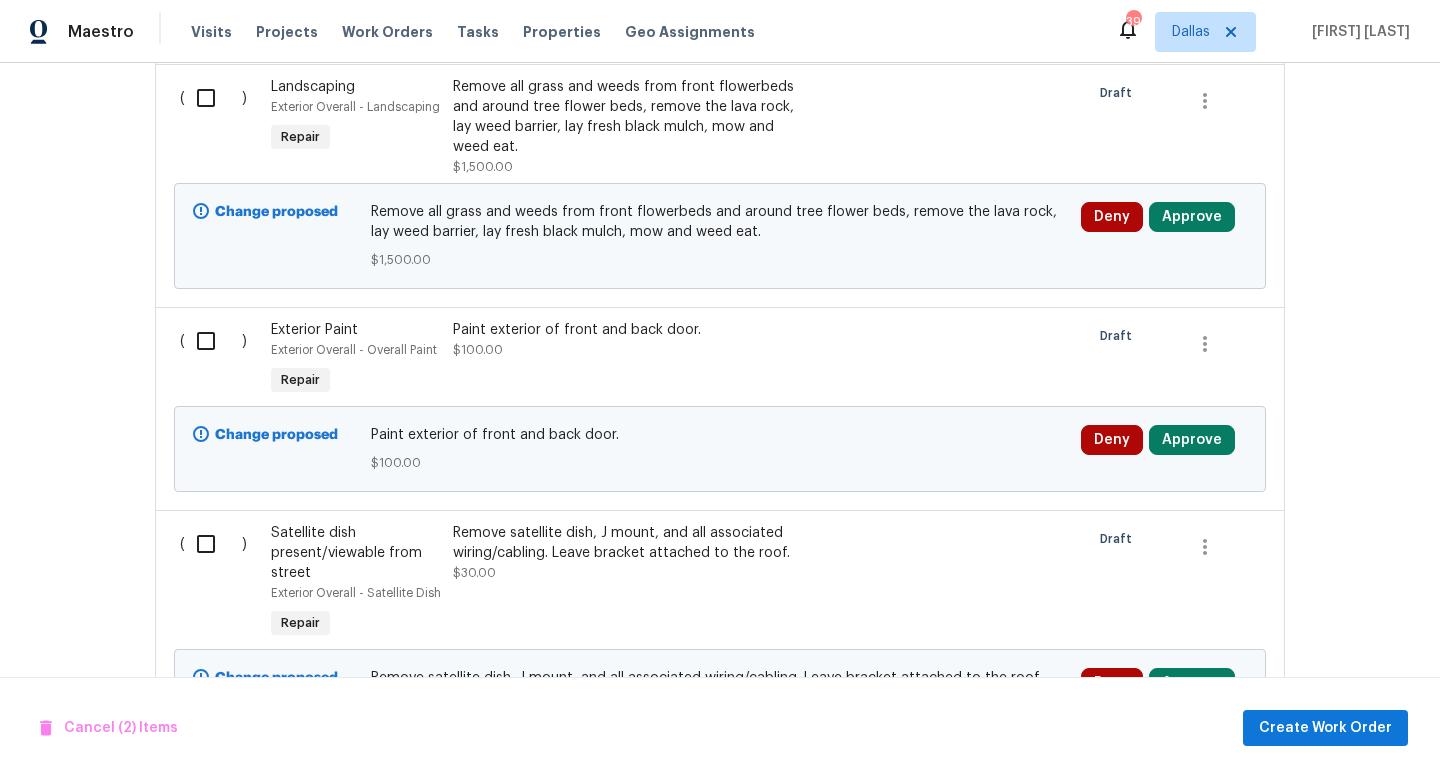 click at bounding box center (213, 341) 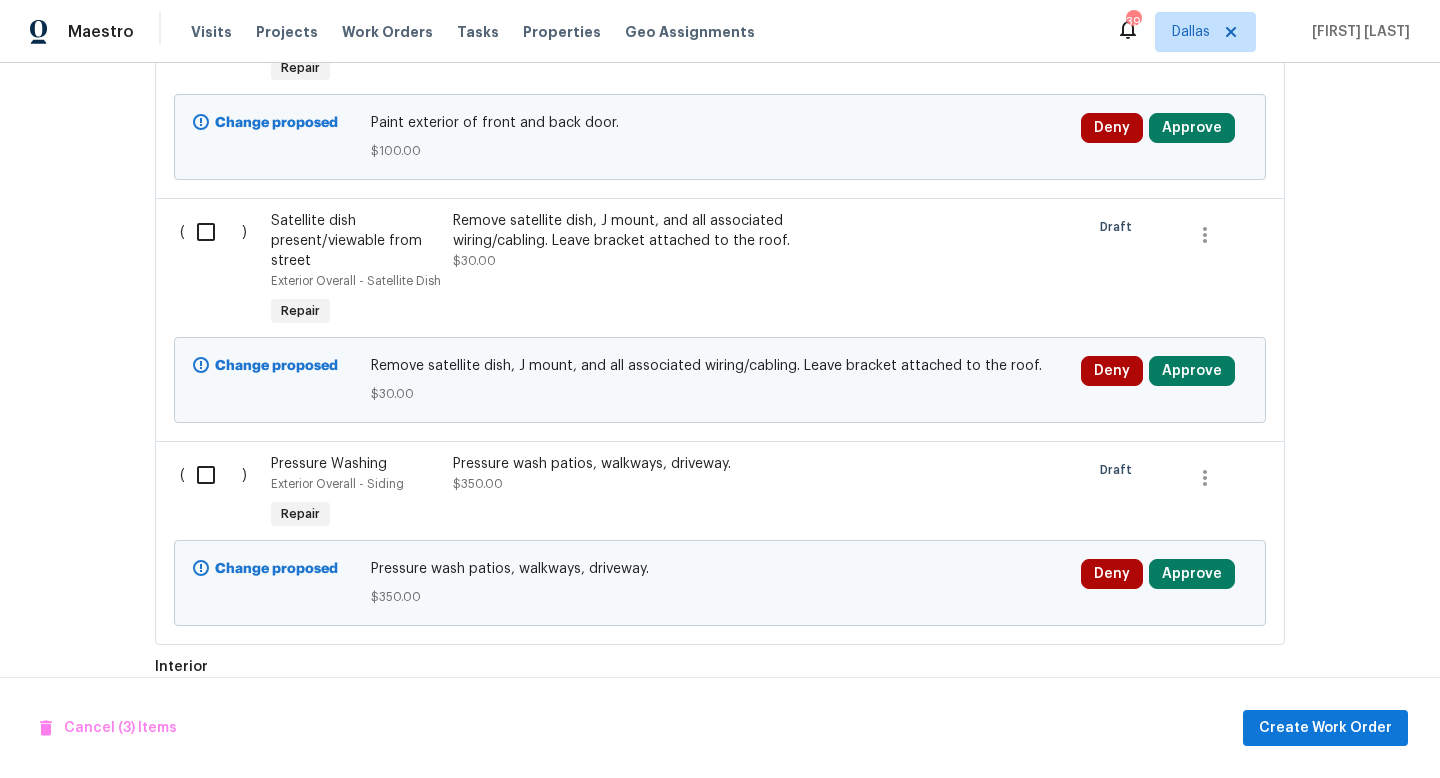 scroll, scrollTop: 1372, scrollLeft: 0, axis: vertical 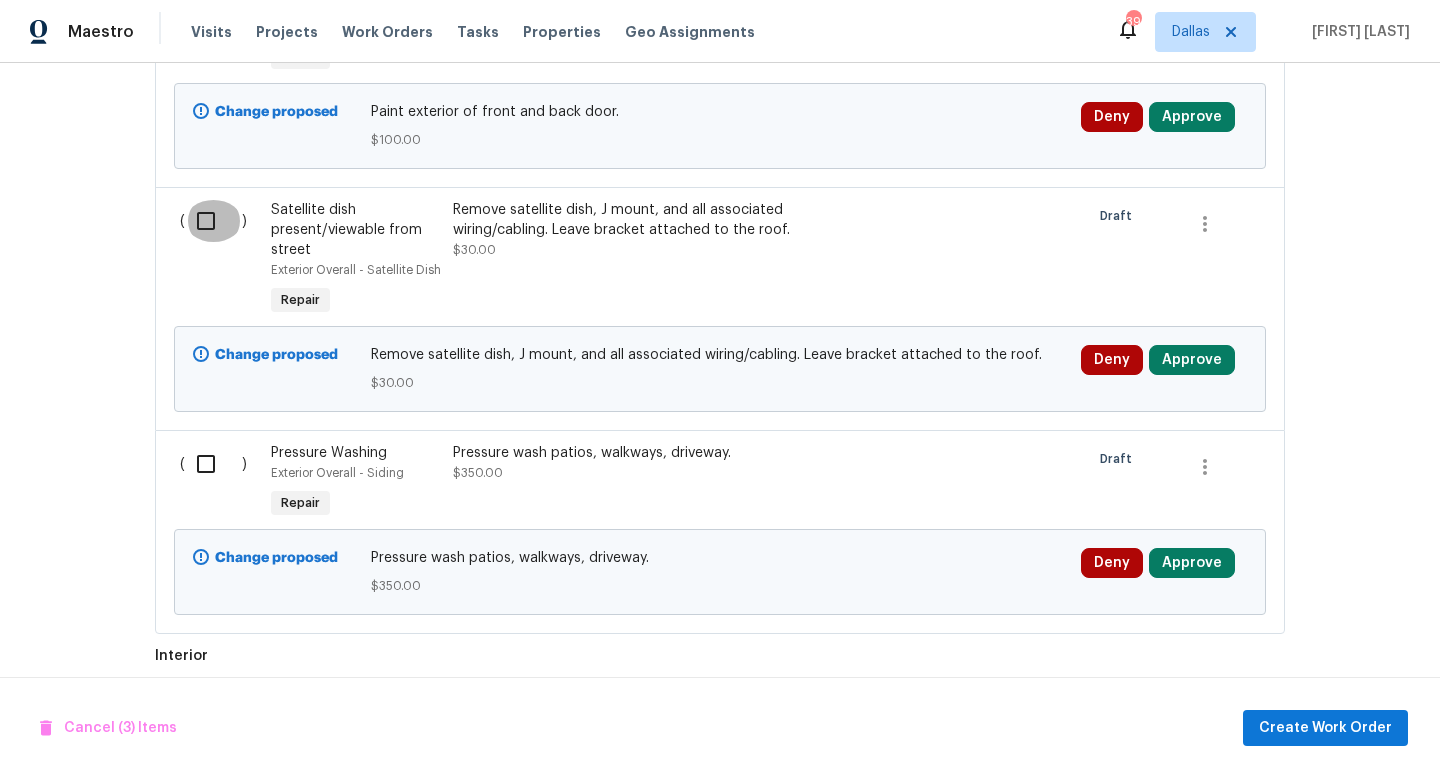 click at bounding box center (213, 221) 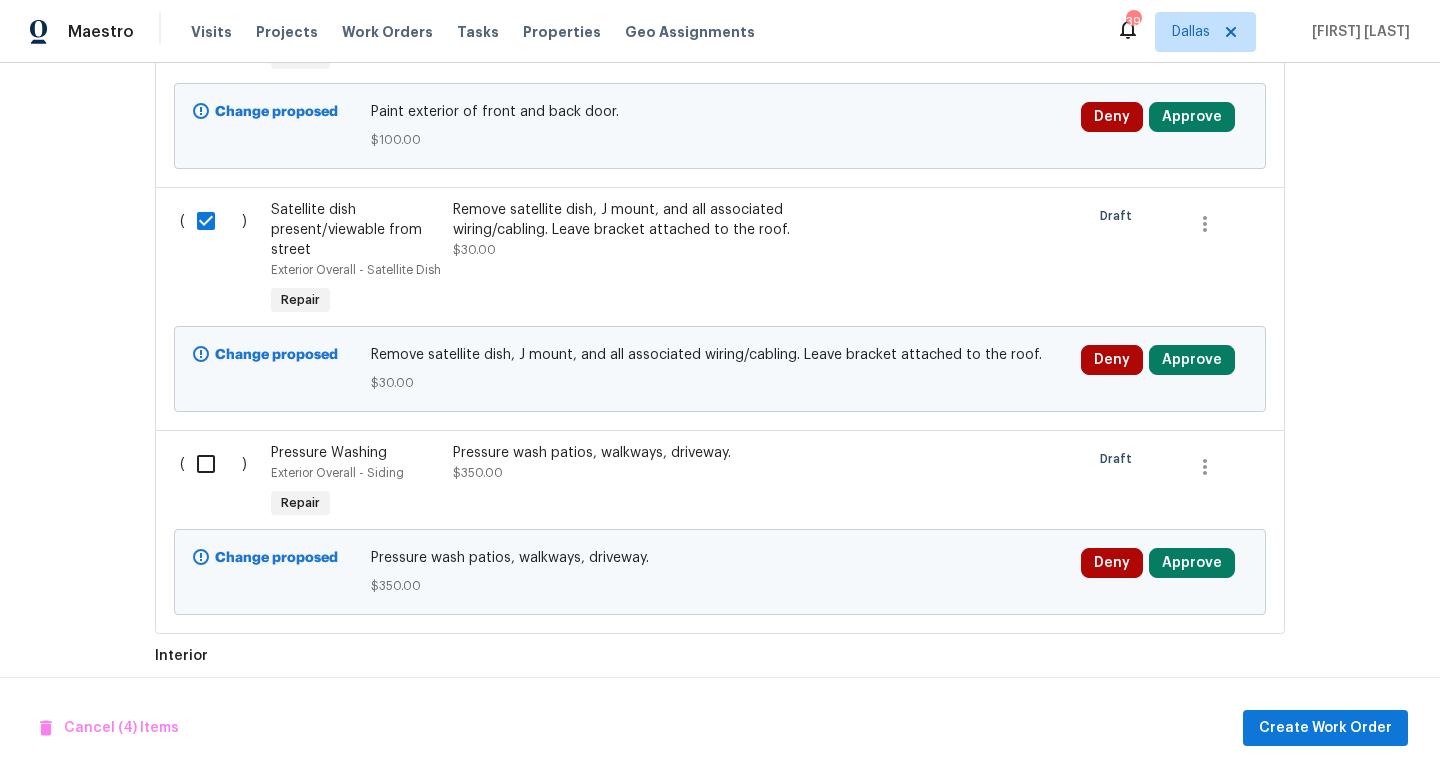 click at bounding box center (213, 464) 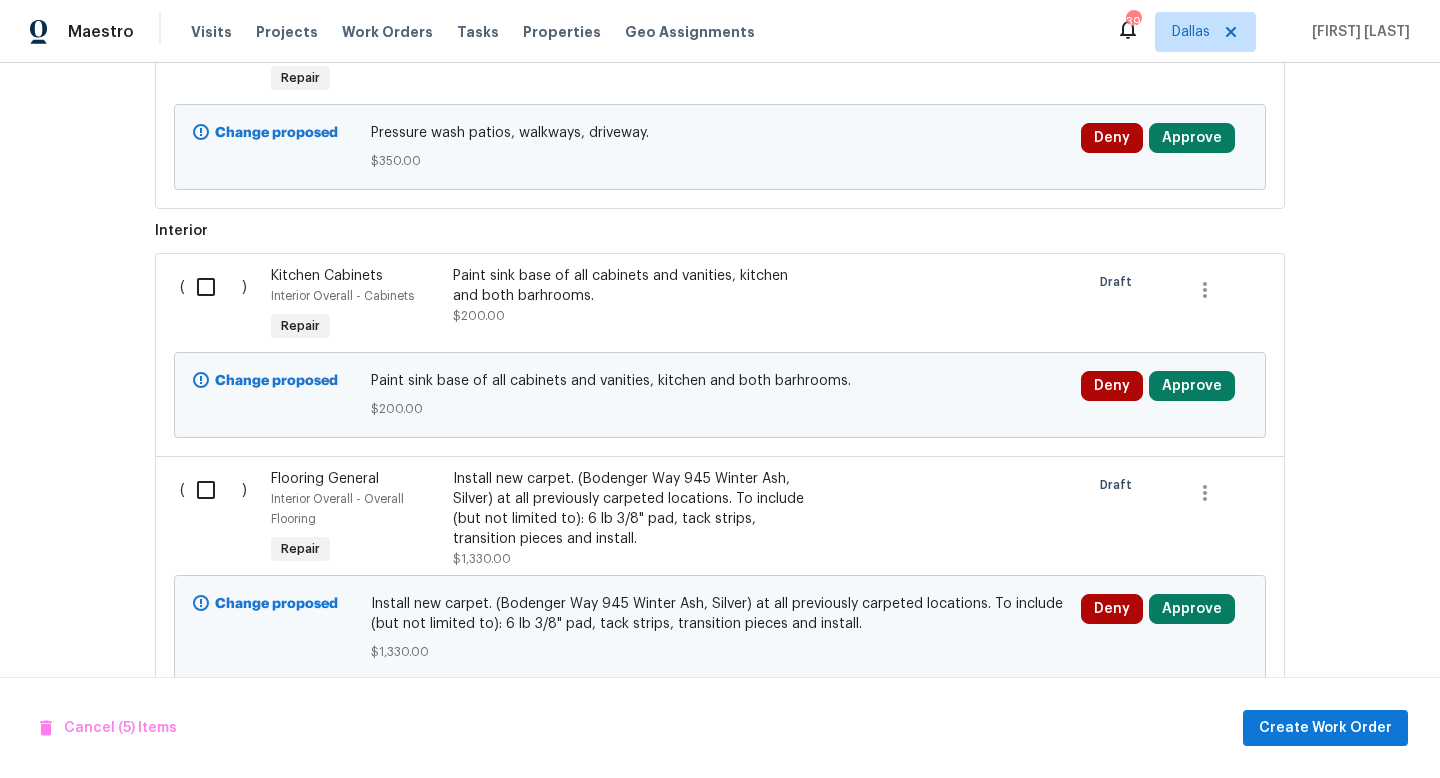 scroll, scrollTop: 1856, scrollLeft: 0, axis: vertical 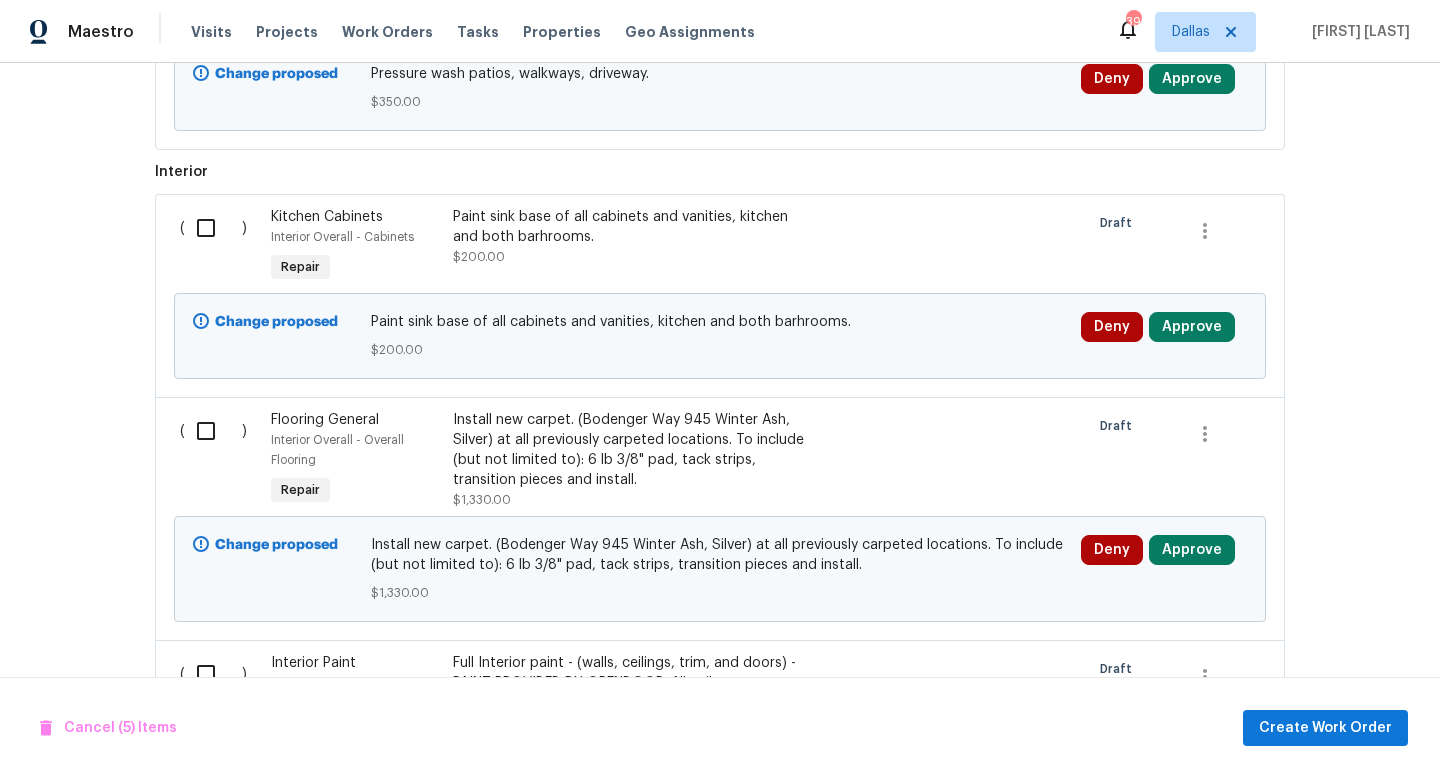 click at bounding box center (213, 228) 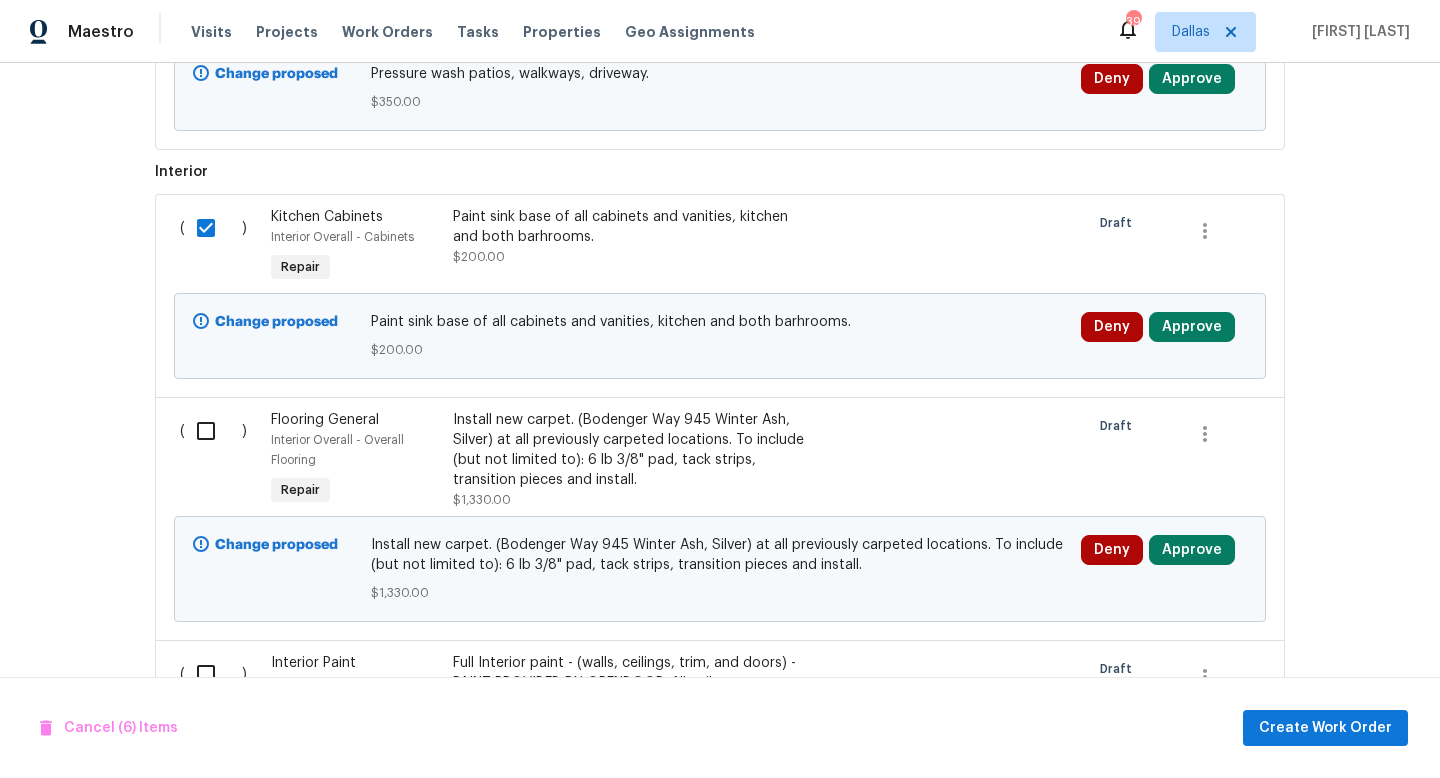 click at bounding box center (213, 431) 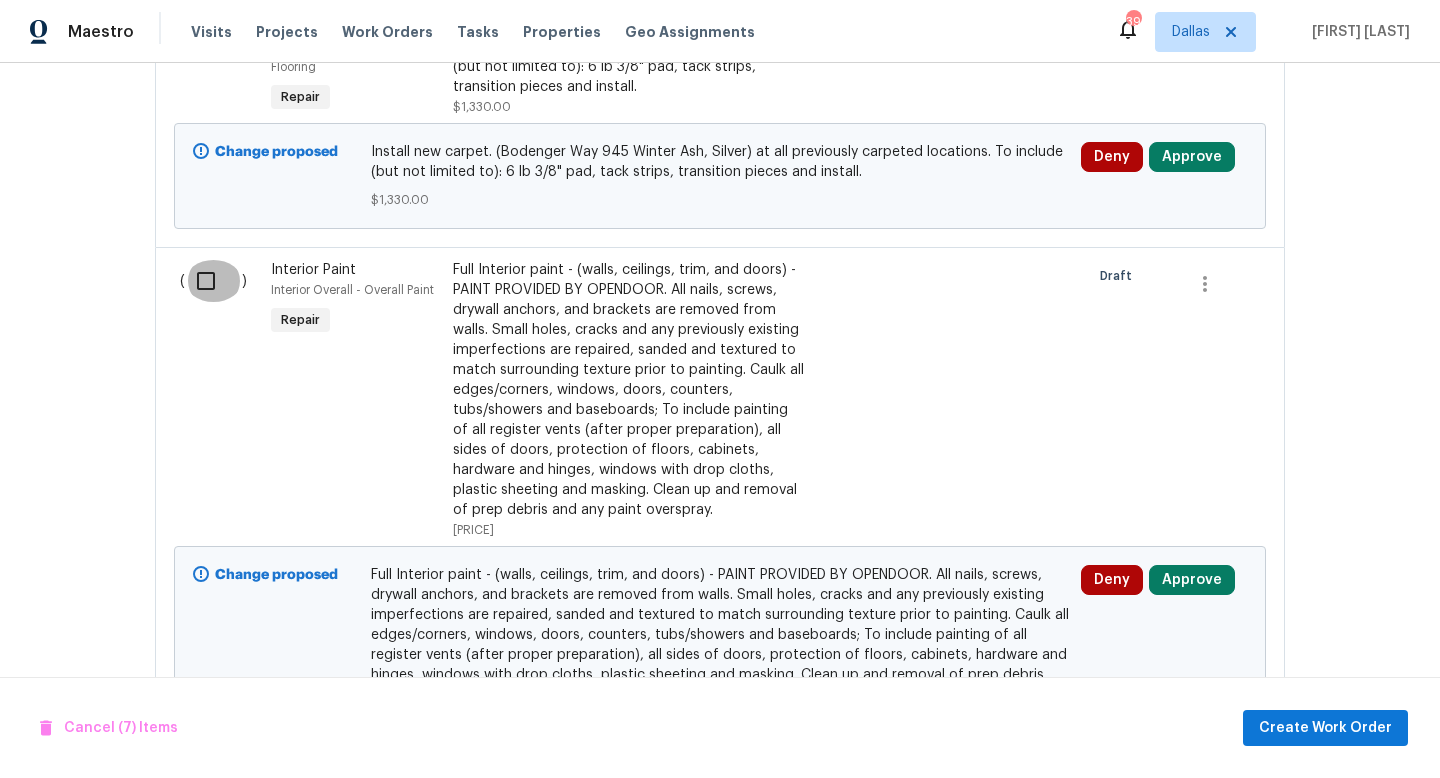 click at bounding box center (213, 281) 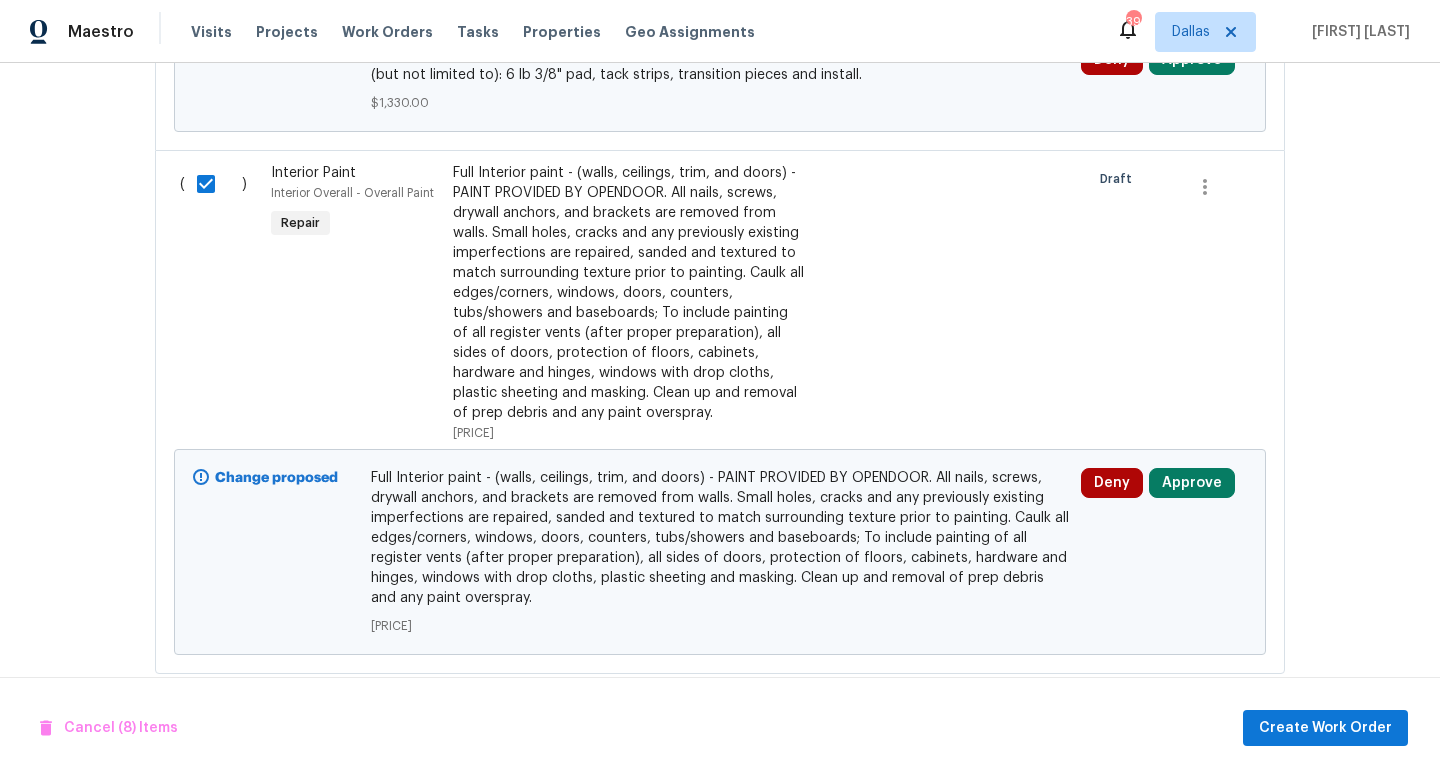 scroll, scrollTop: 2383, scrollLeft: 0, axis: vertical 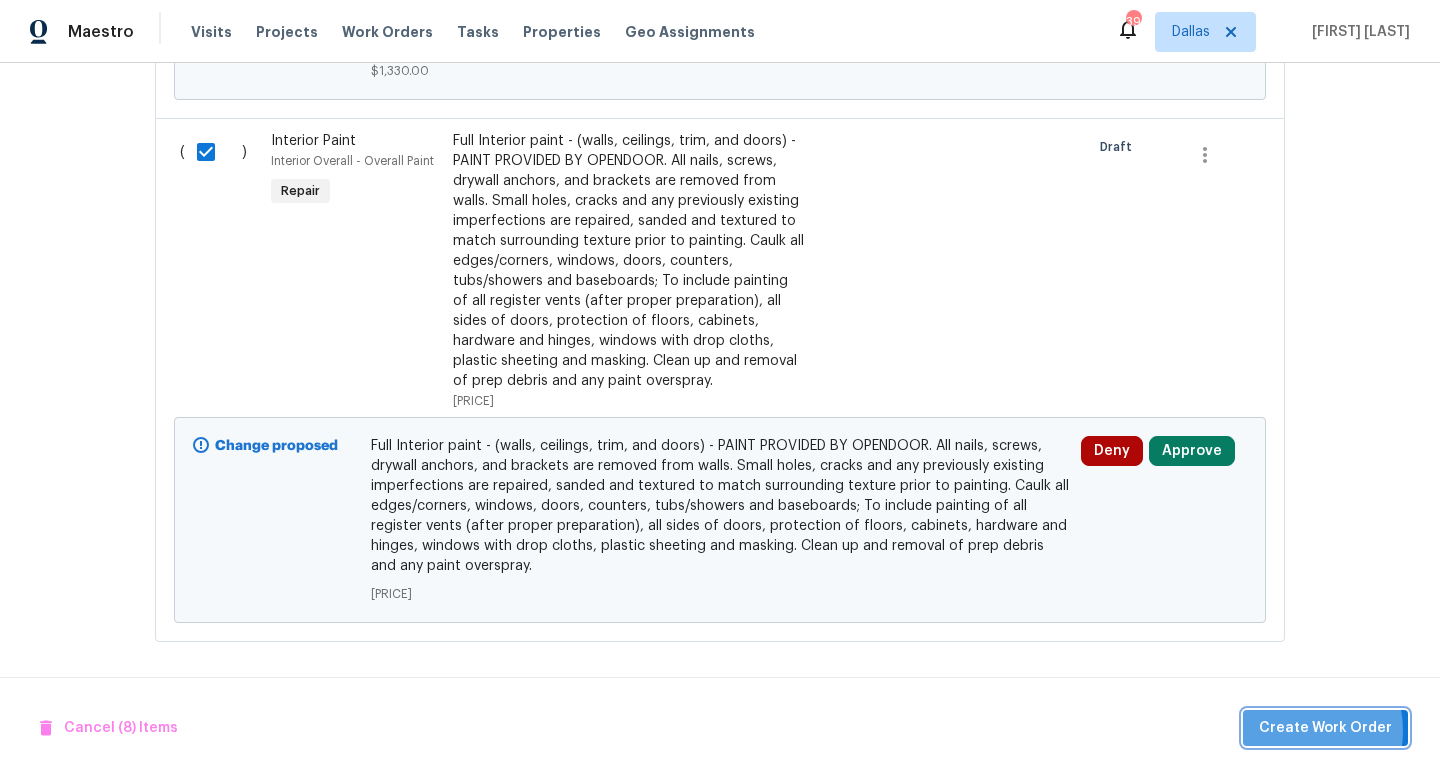 click on "Create Work Order" at bounding box center [1325, 728] 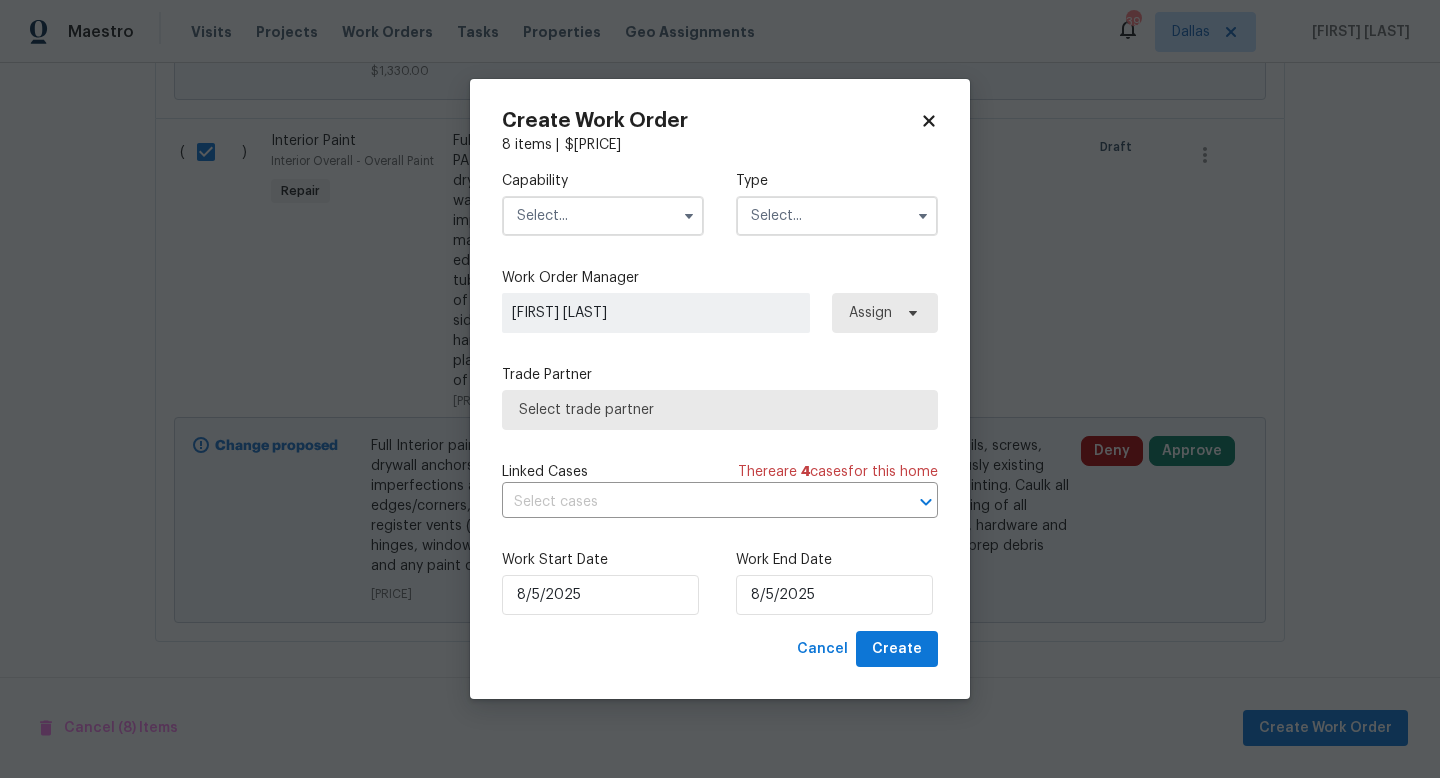 click at bounding box center (603, 216) 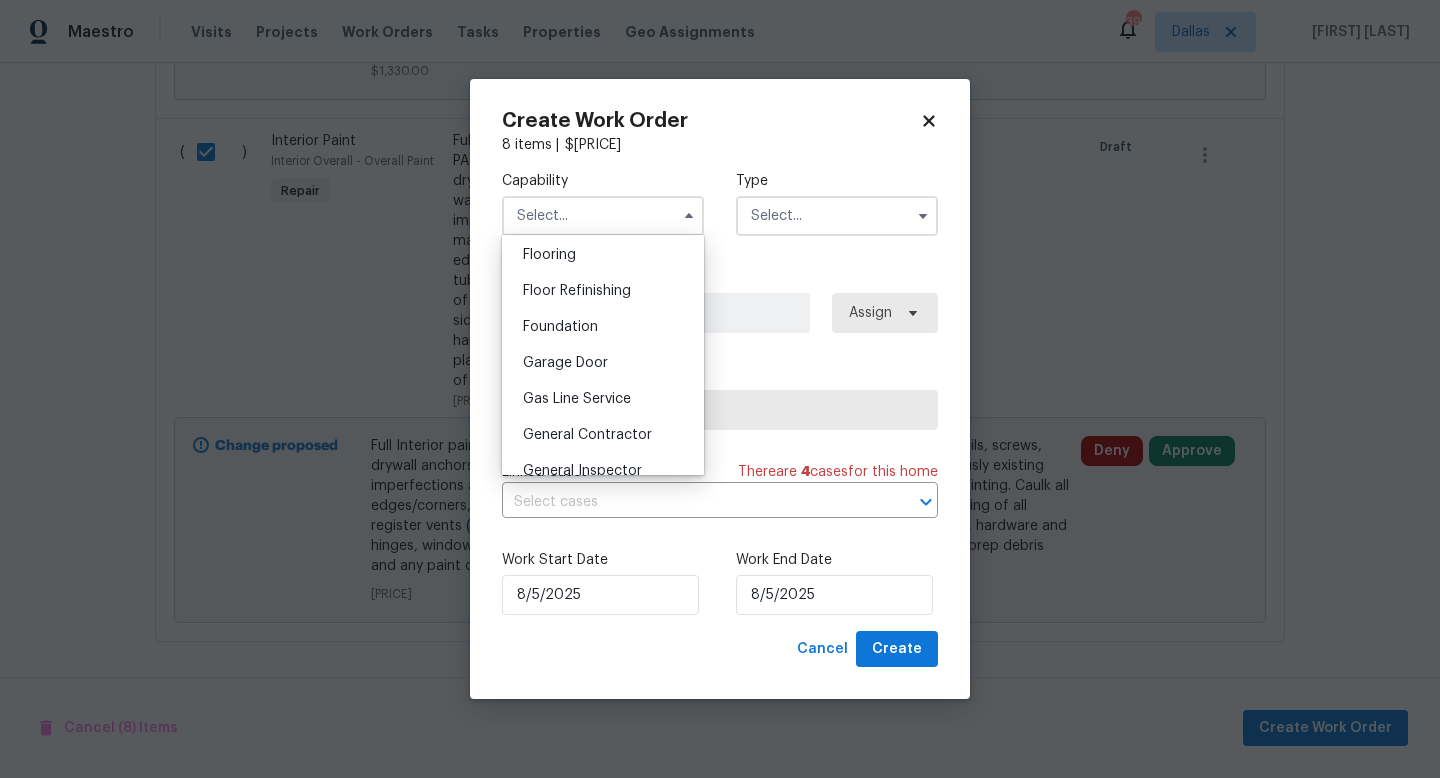 scroll, scrollTop: 784, scrollLeft: 0, axis: vertical 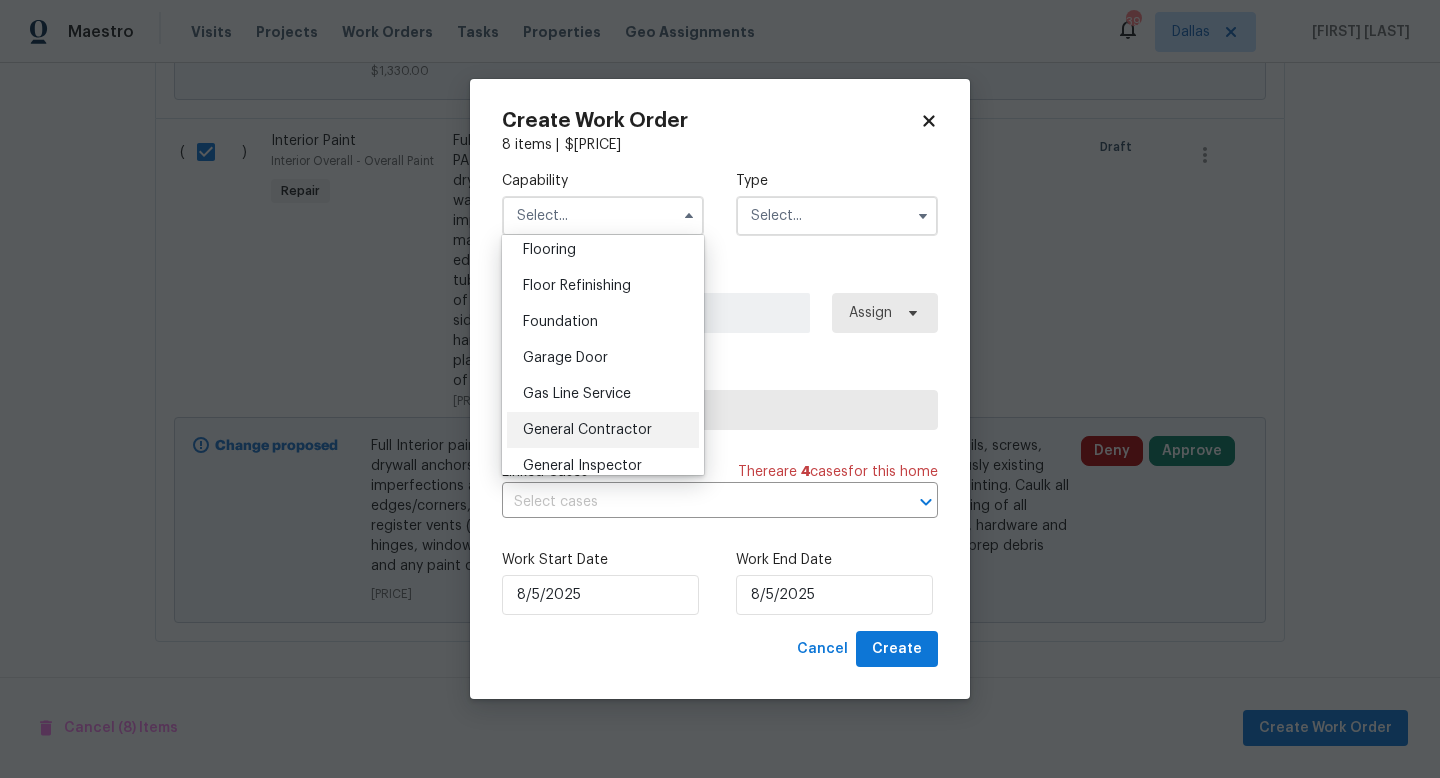 click on "General Contractor" at bounding box center (587, 430) 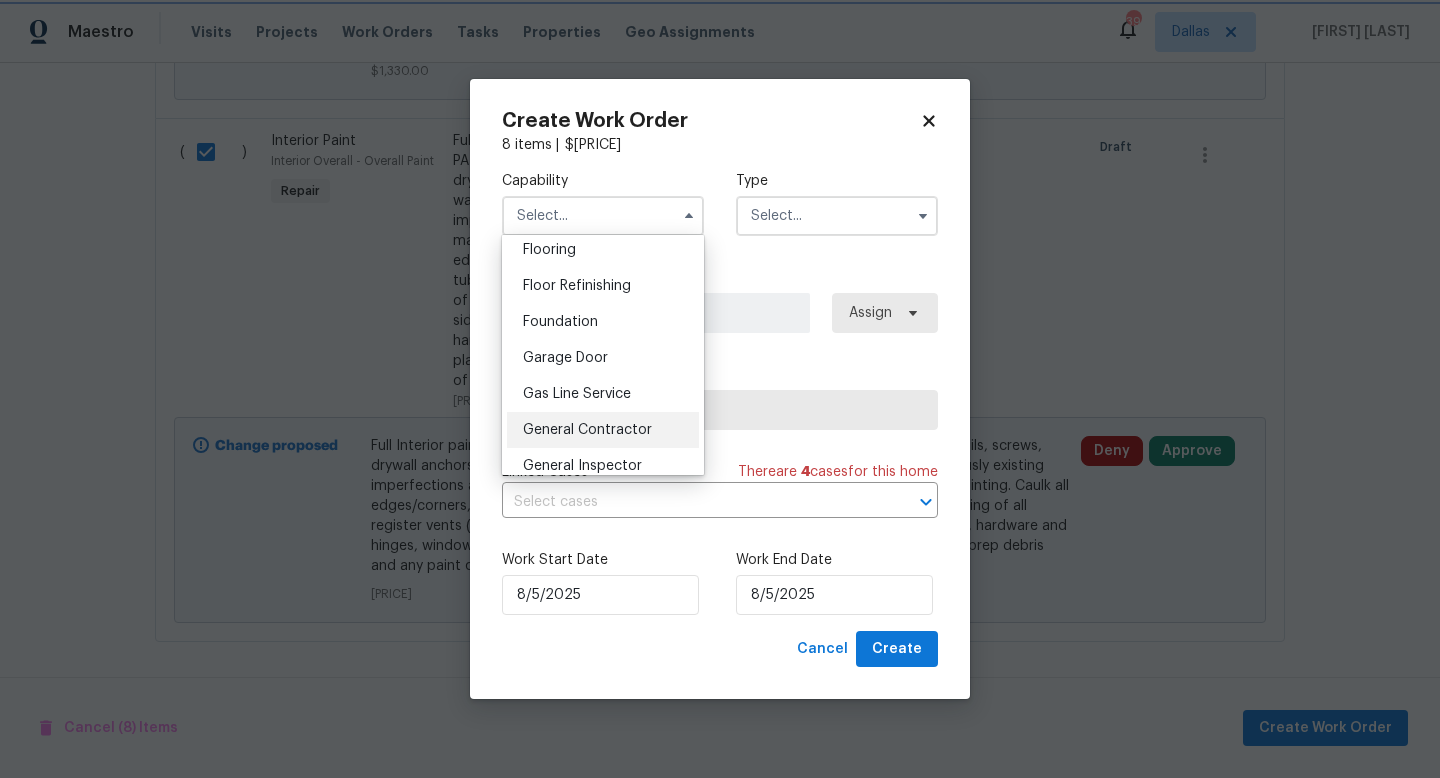 type on "General Contractor" 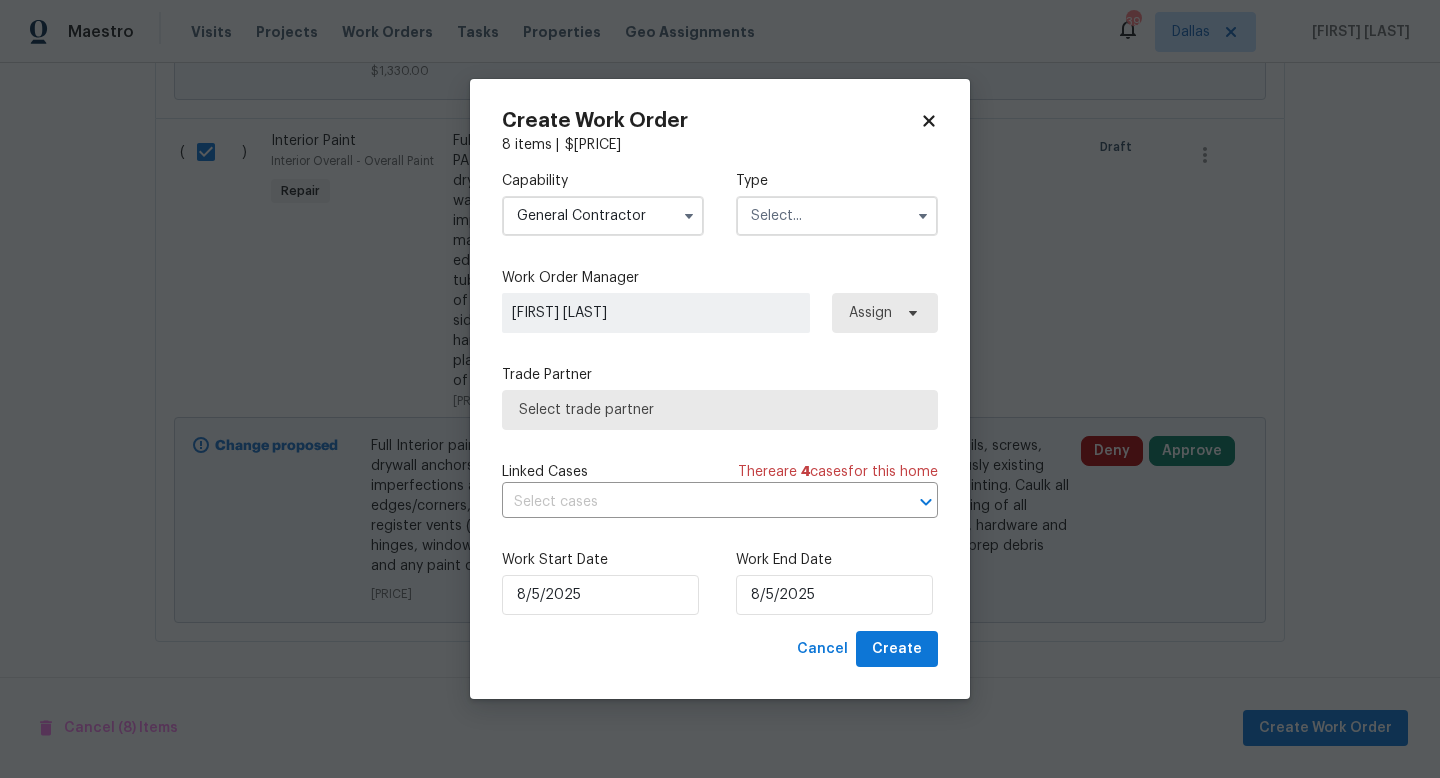 click at bounding box center (837, 216) 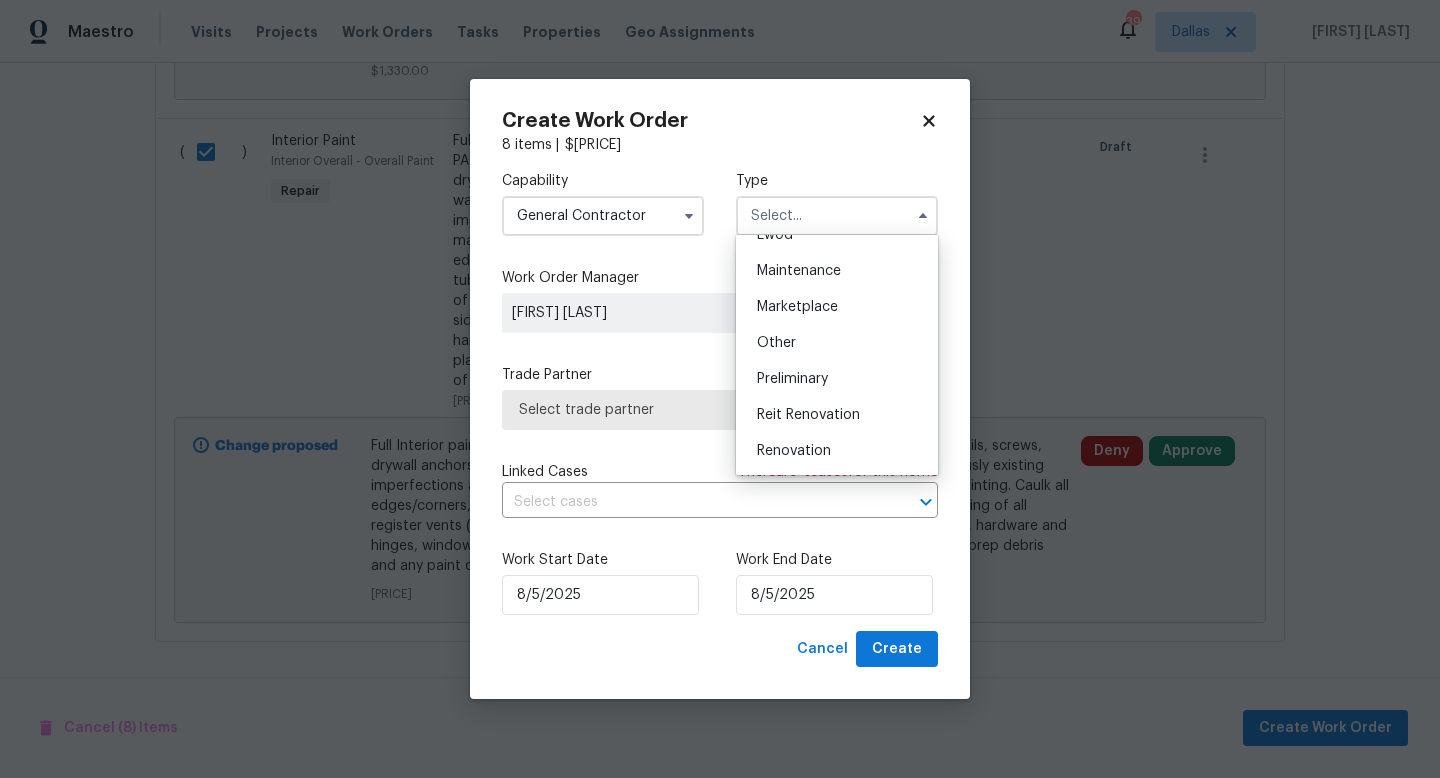 scroll, scrollTop: 316, scrollLeft: 0, axis: vertical 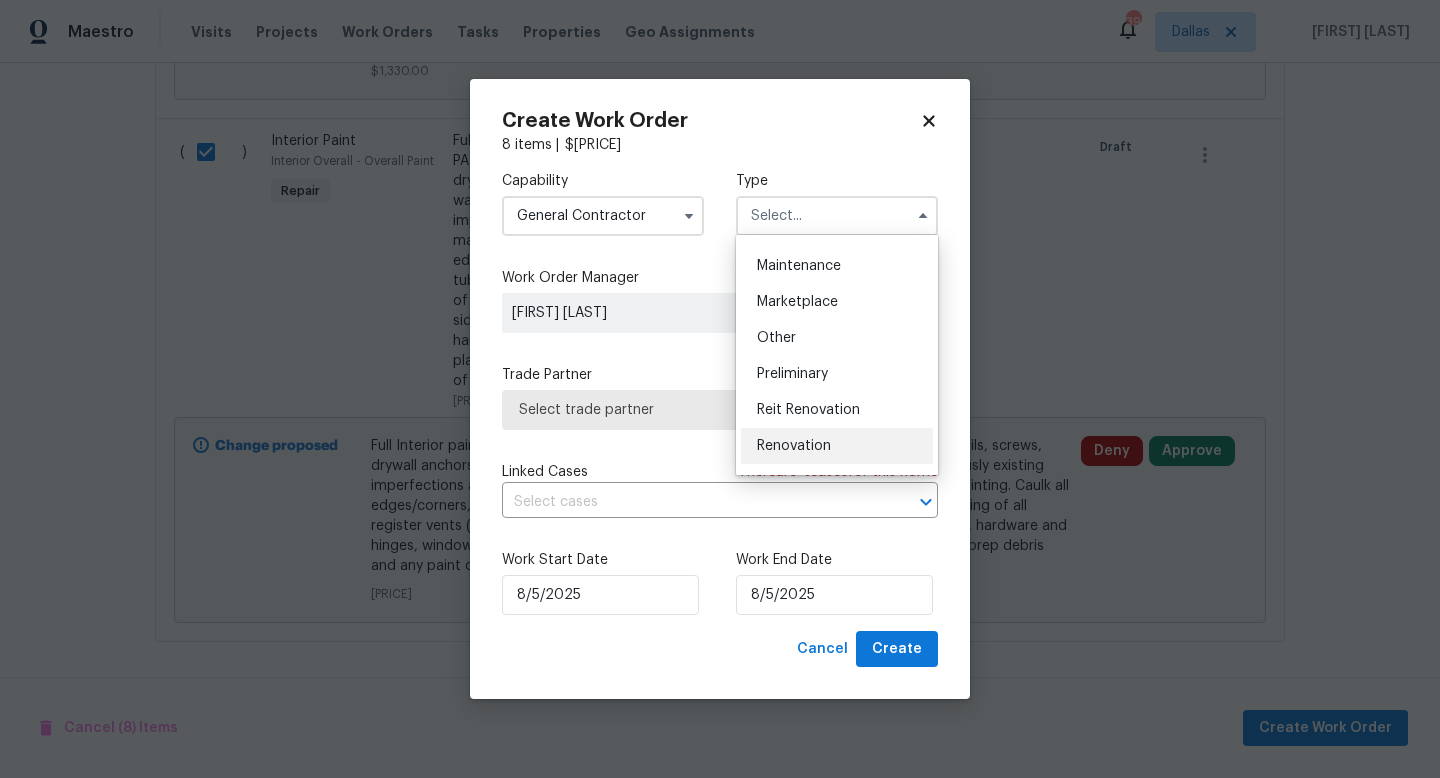click on "Renovation" at bounding box center (794, 446) 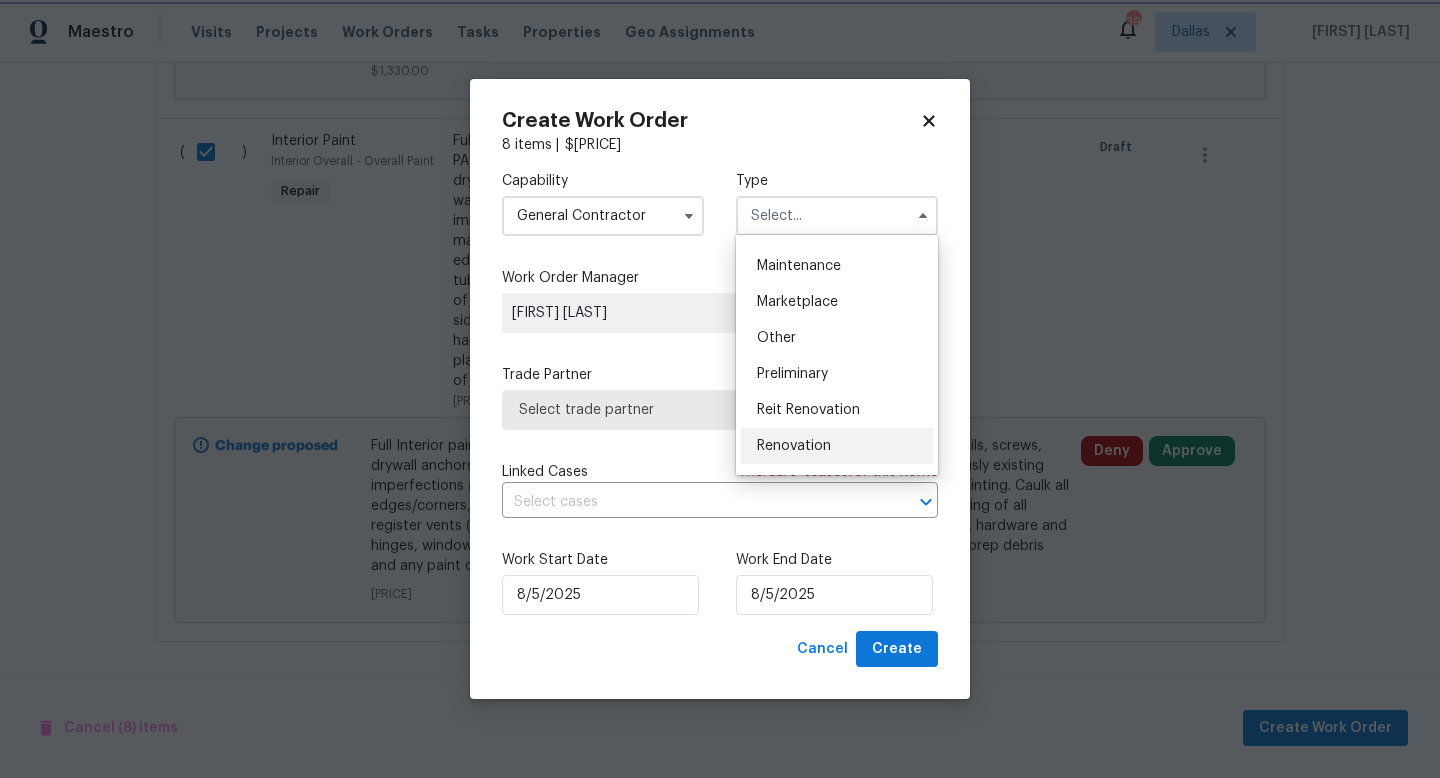 type on "Renovation" 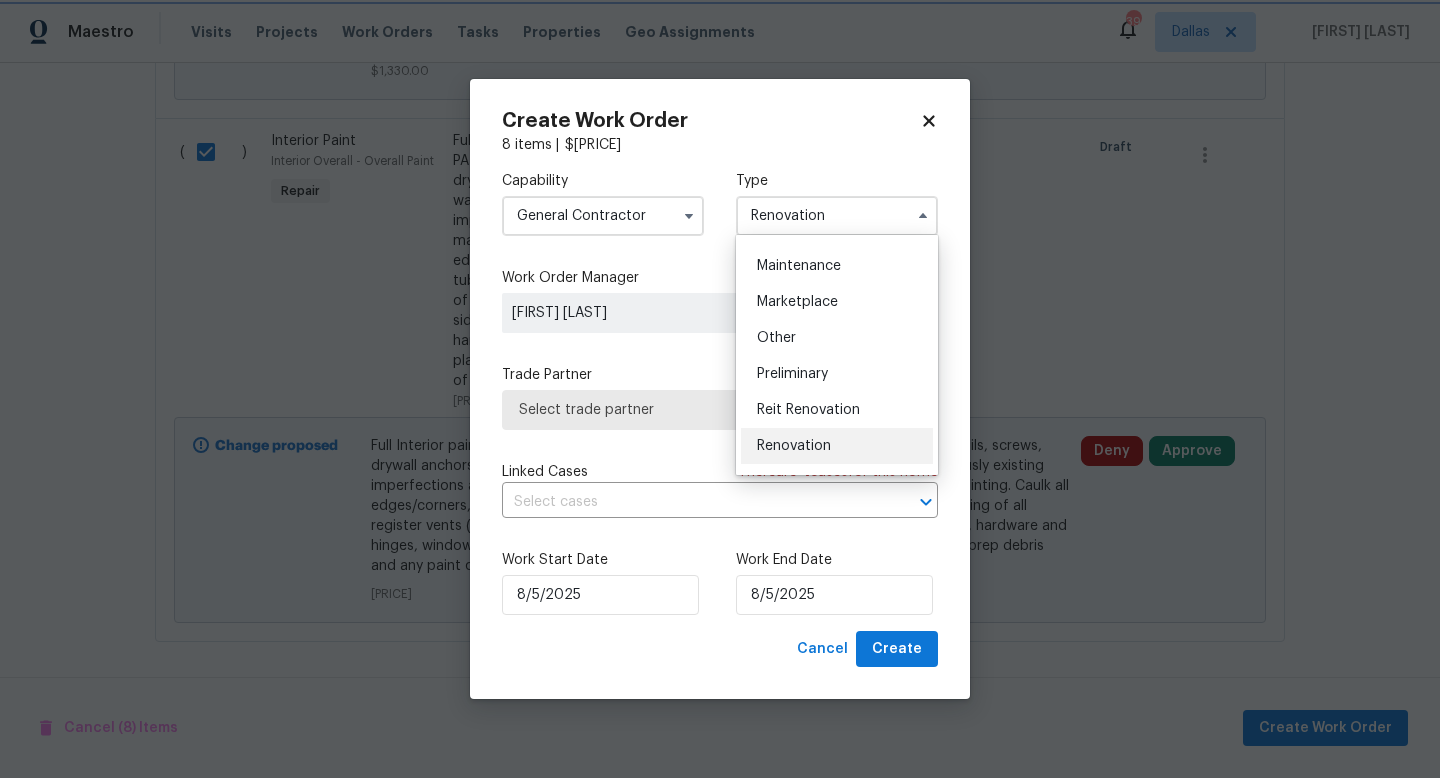 scroll, scrollTop: 0, scrollLeft: 0, axis: both 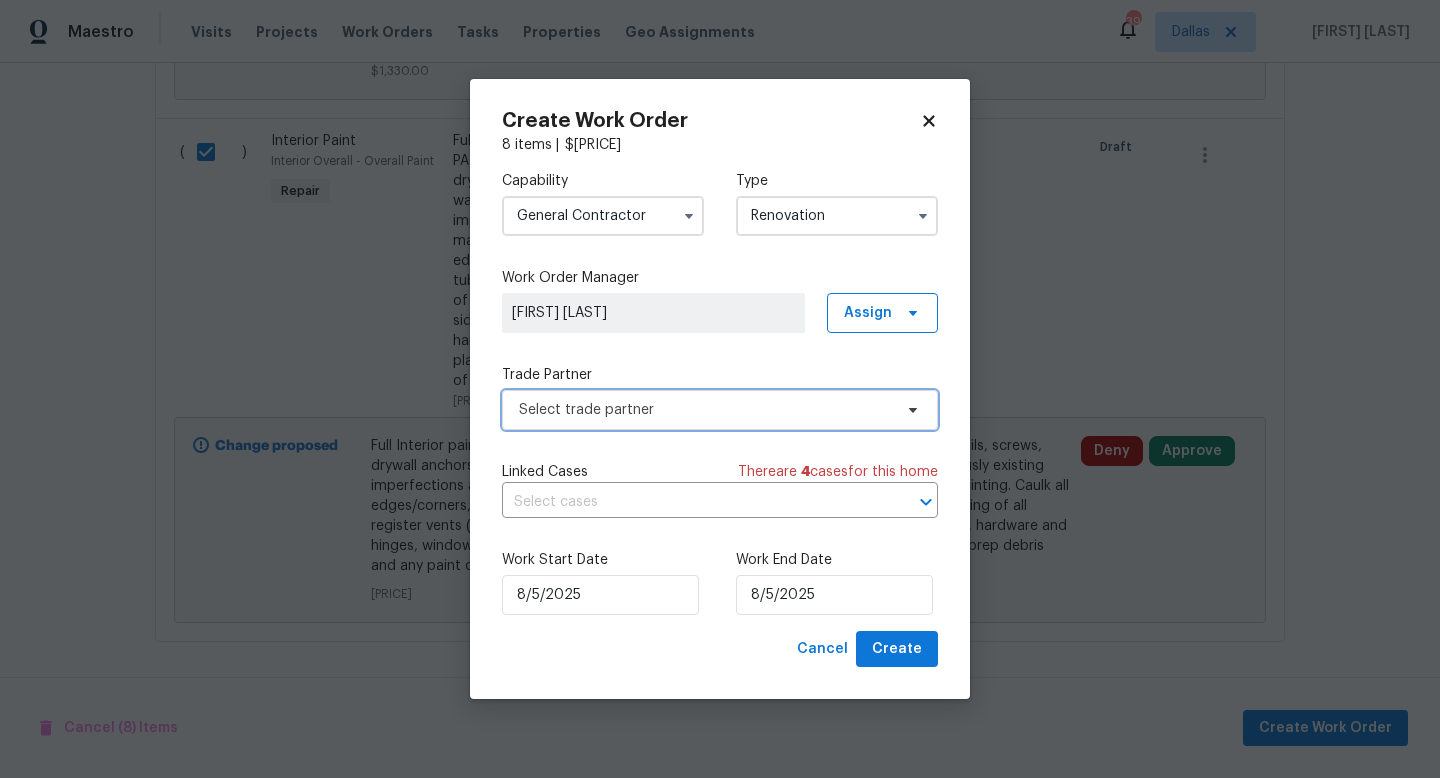 click on "Select trade partner" at bounding box center [720, 410] 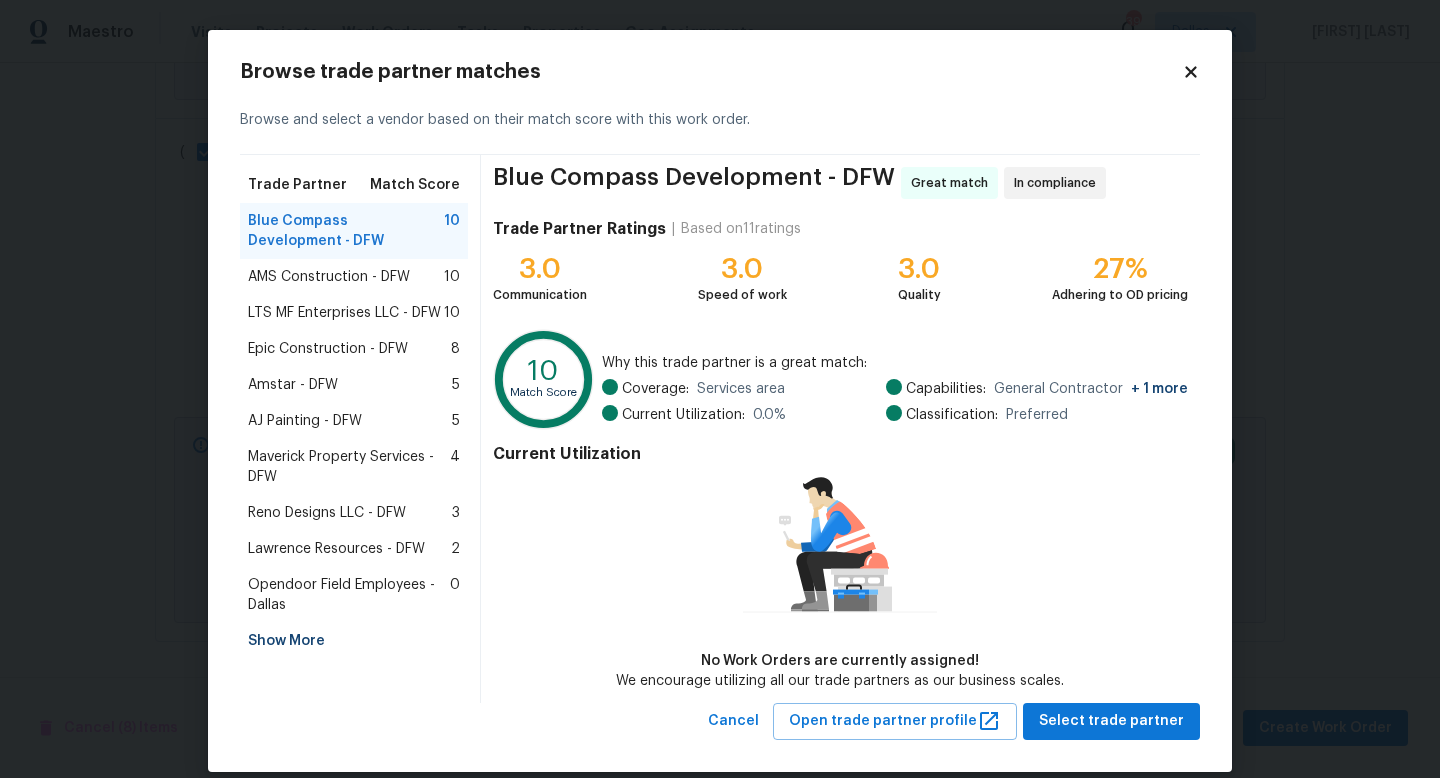 click on "LTS MF Enterprises LLC - DFW" at bounding box center (344, 313) 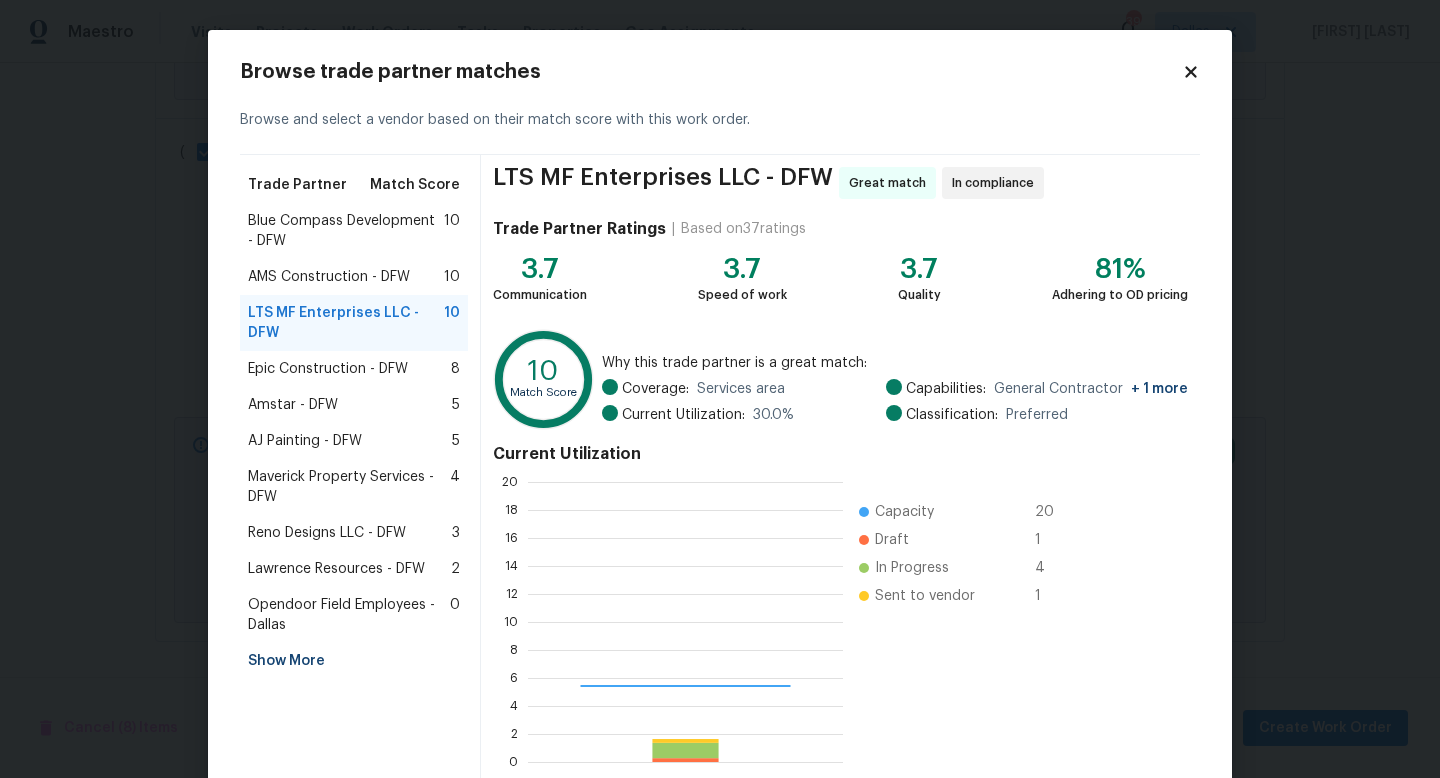 scroll, scrollTop: 2, scrollLeft: 2, axis: both 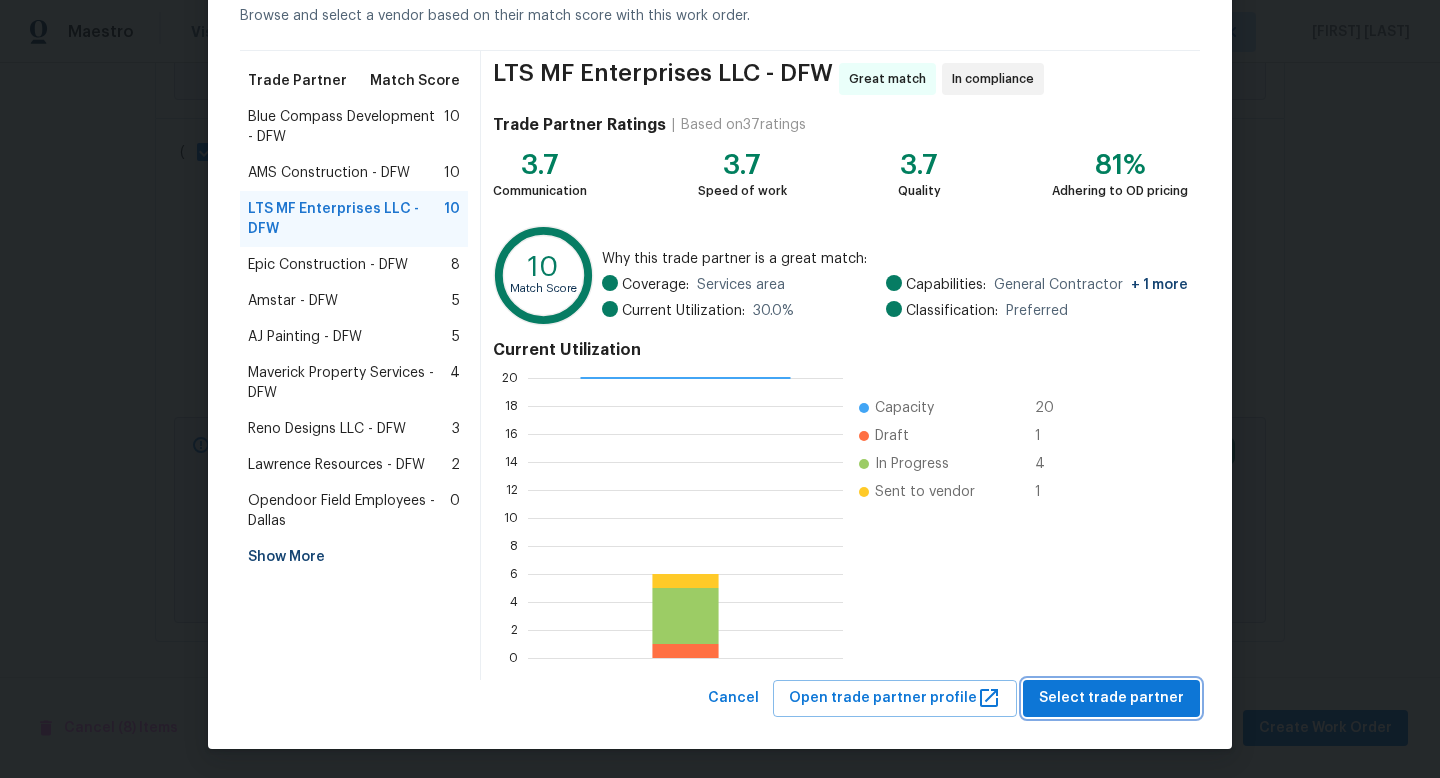 click on "Select trade partner" at bounding box center [1111, 698] 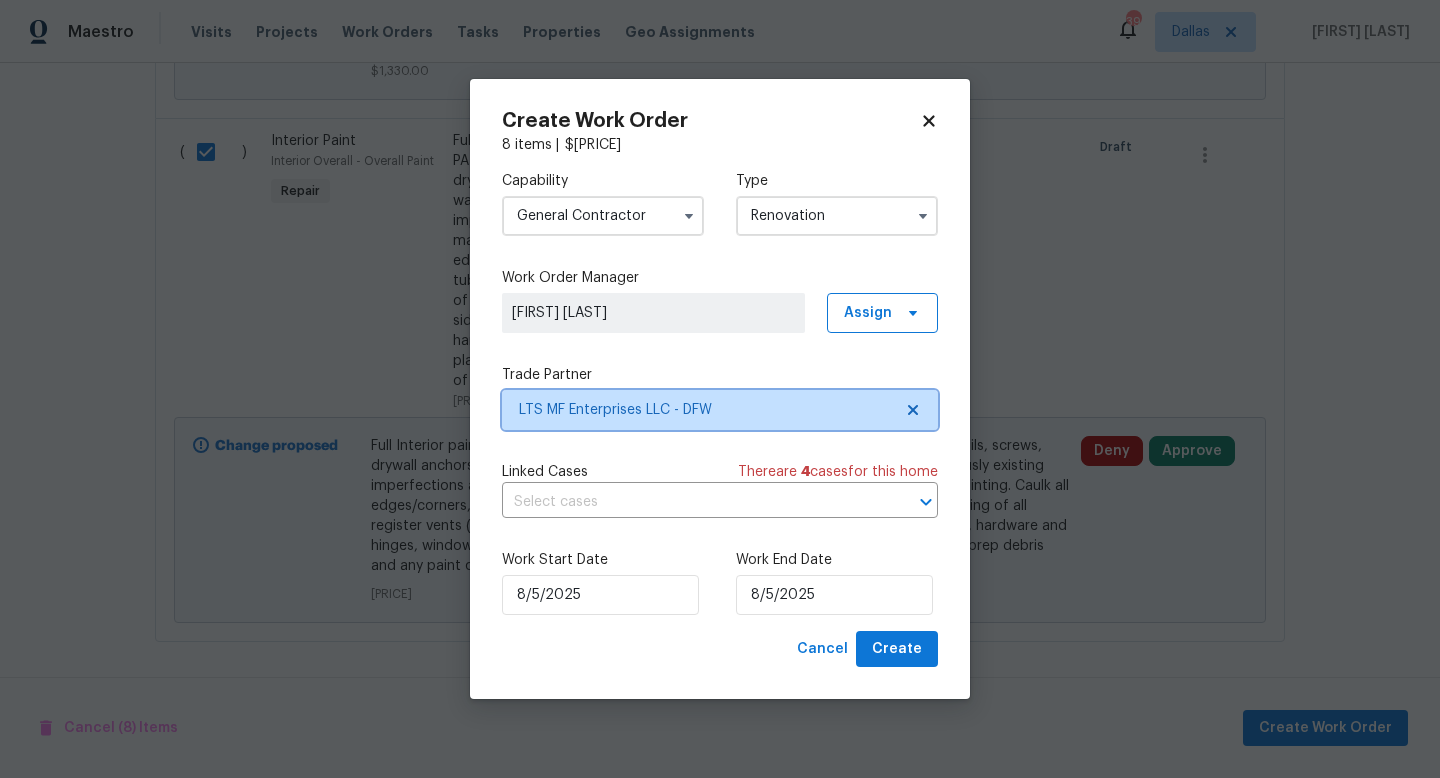 scroll, scrollTop: 0, scrollLeft: 0, axis: both 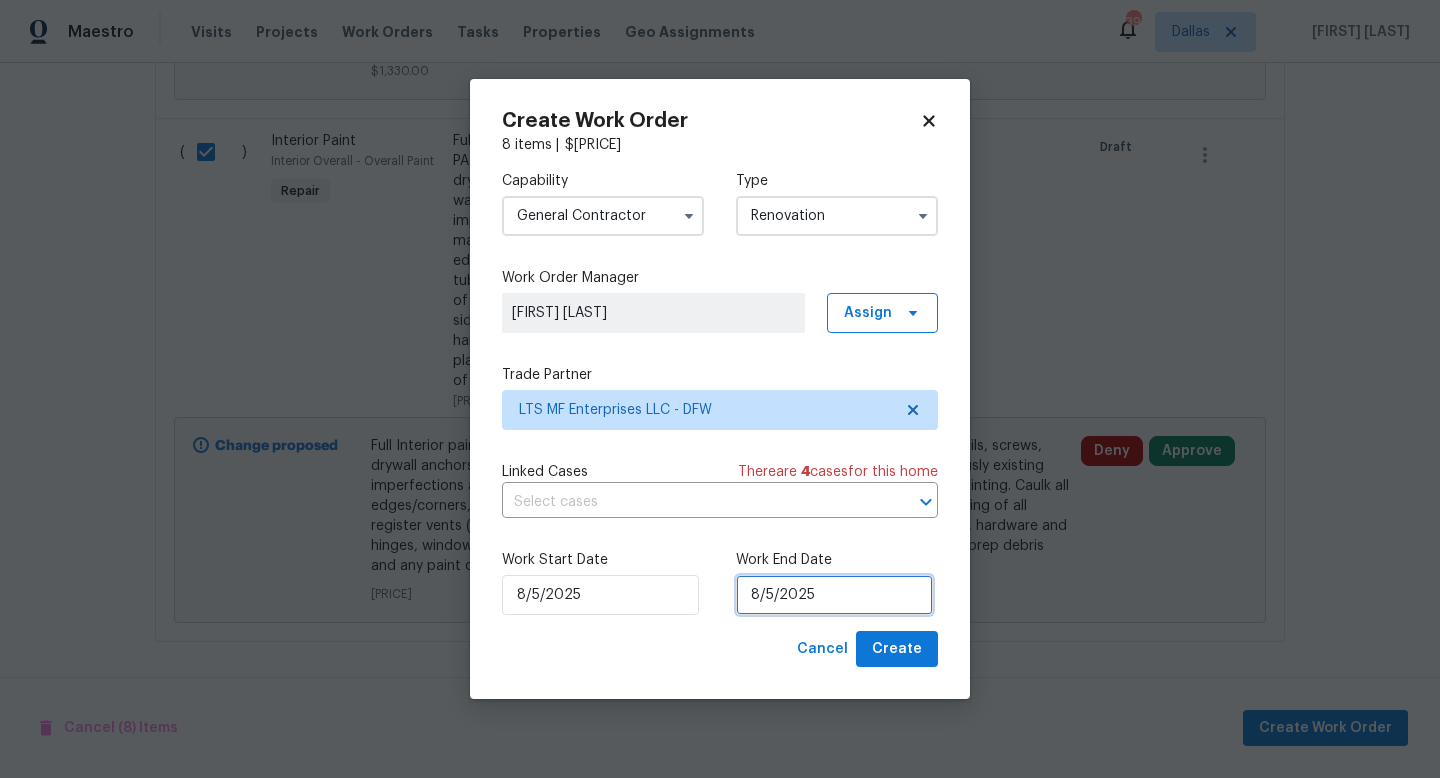 click on "8/5/2025" at bounding box center [834, 595] 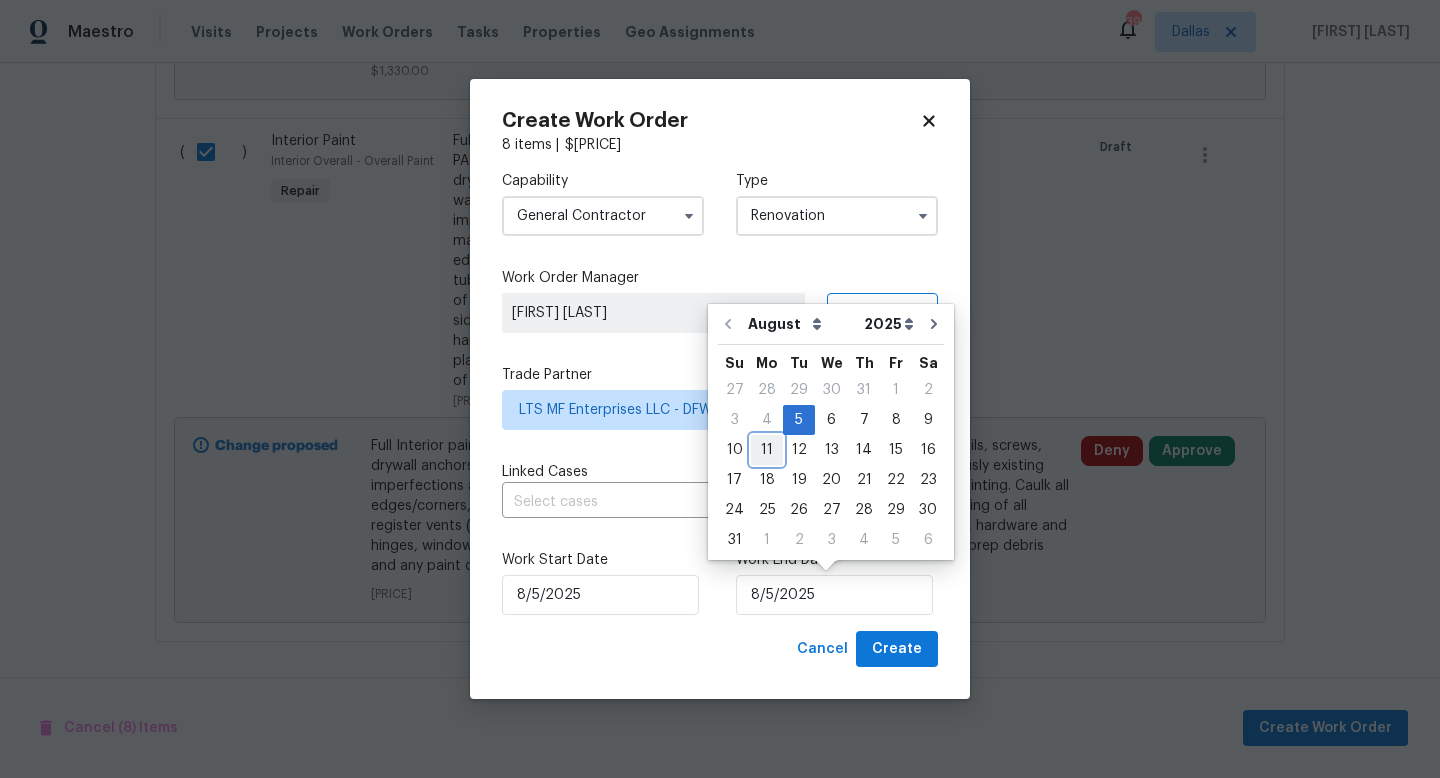click on "11" at bounding box center (767, 450) 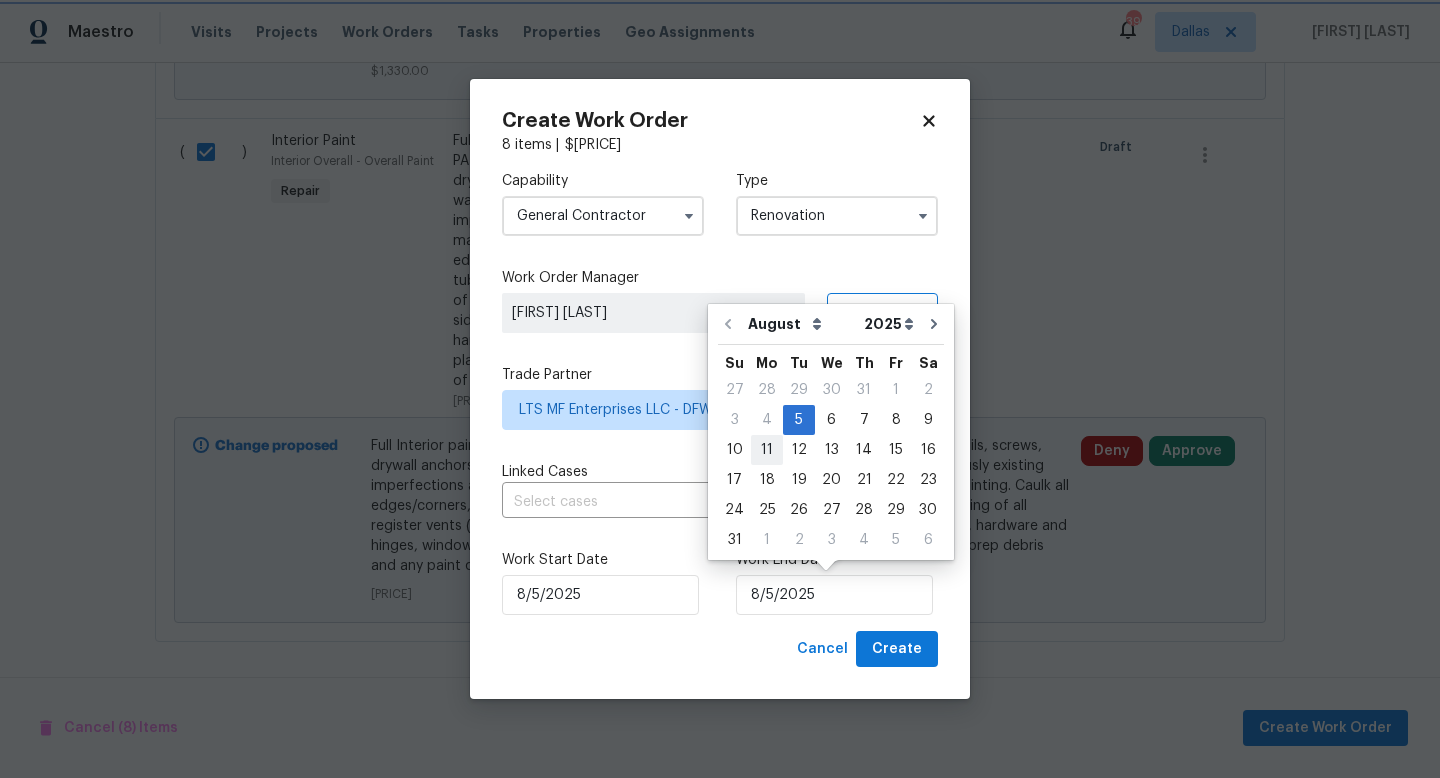 type on "8/11/2025" 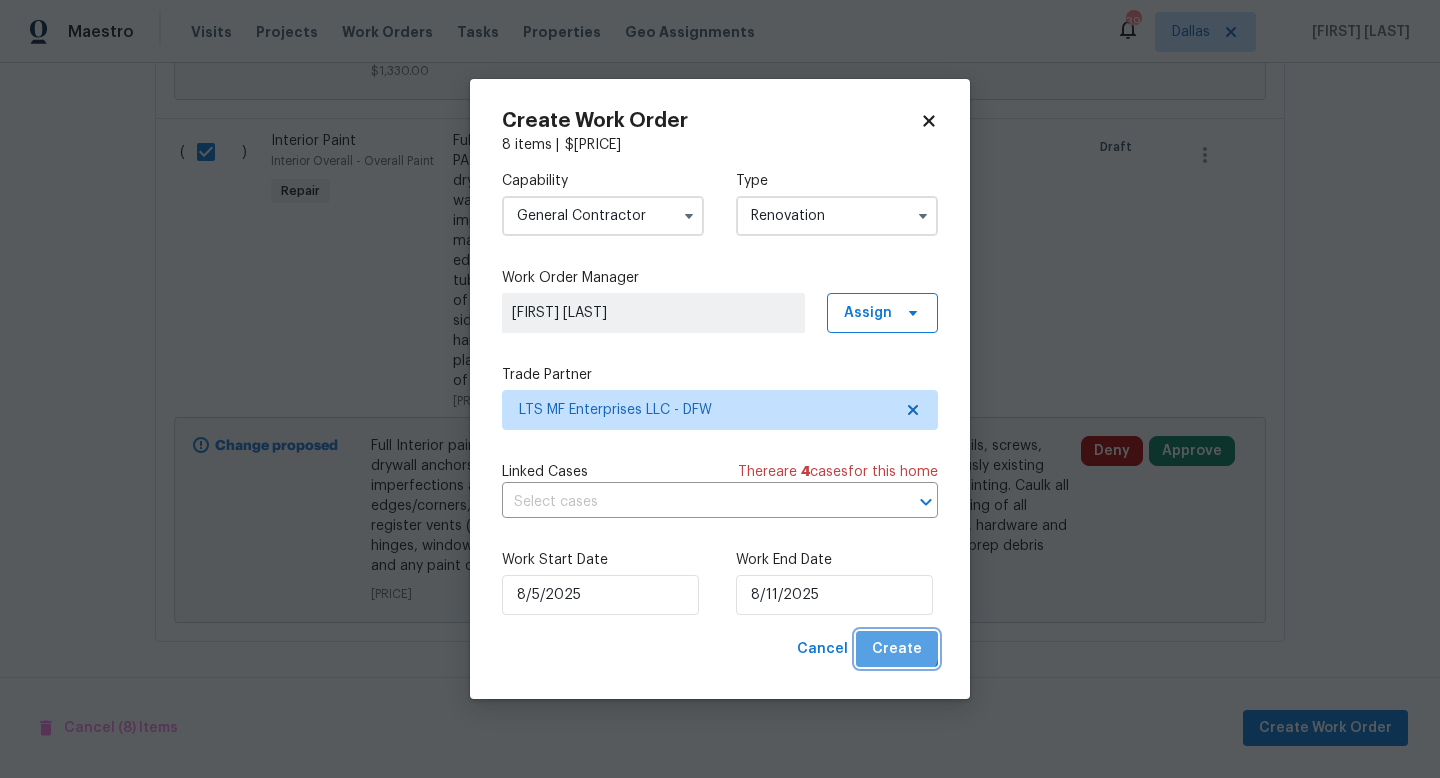 click on "Create" at bounding box center (897, 649) 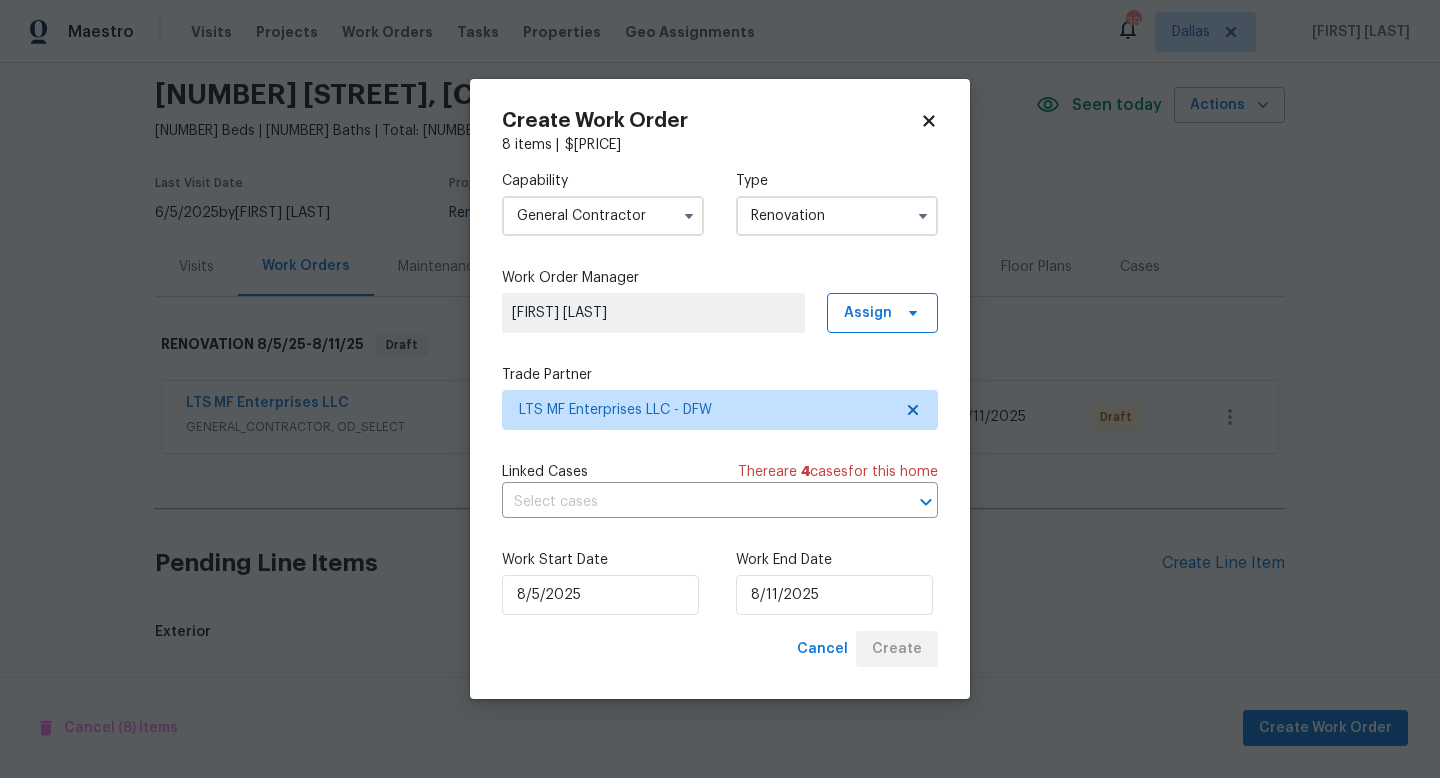 scroll, scrollTop: 322, scrollLeft: 0, axis: vertical 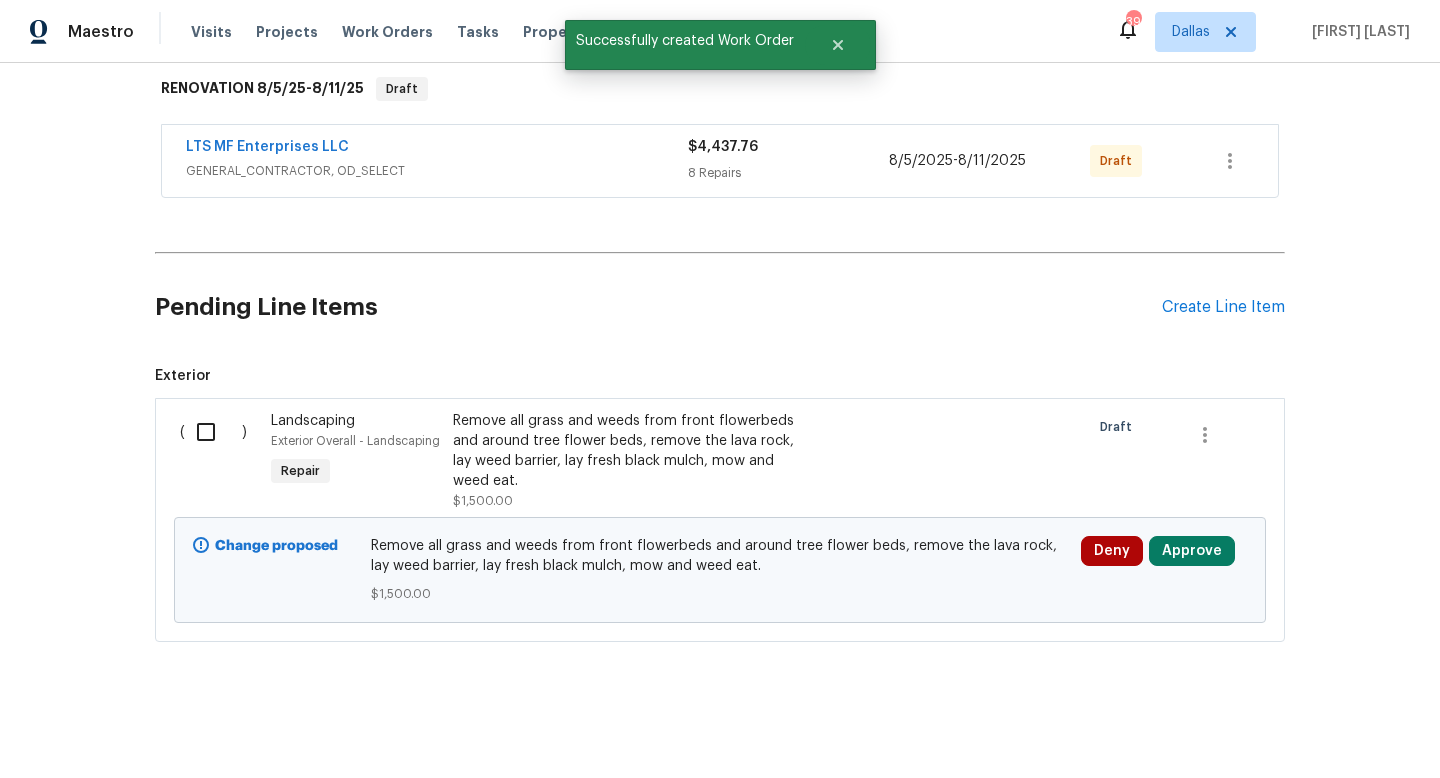 click at bounding box center [213, 432] 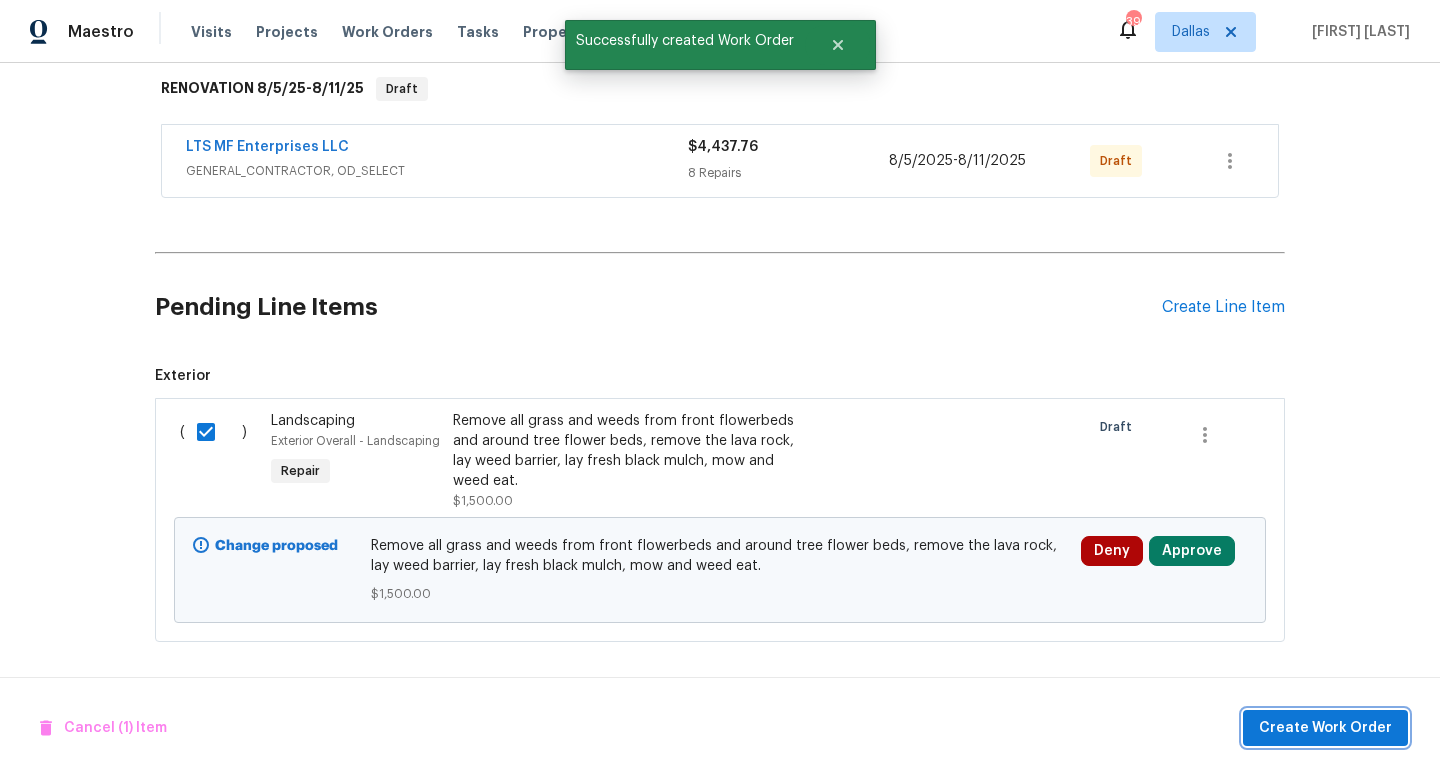 click on "Create Work Order" at bounding box center [1325, 728] 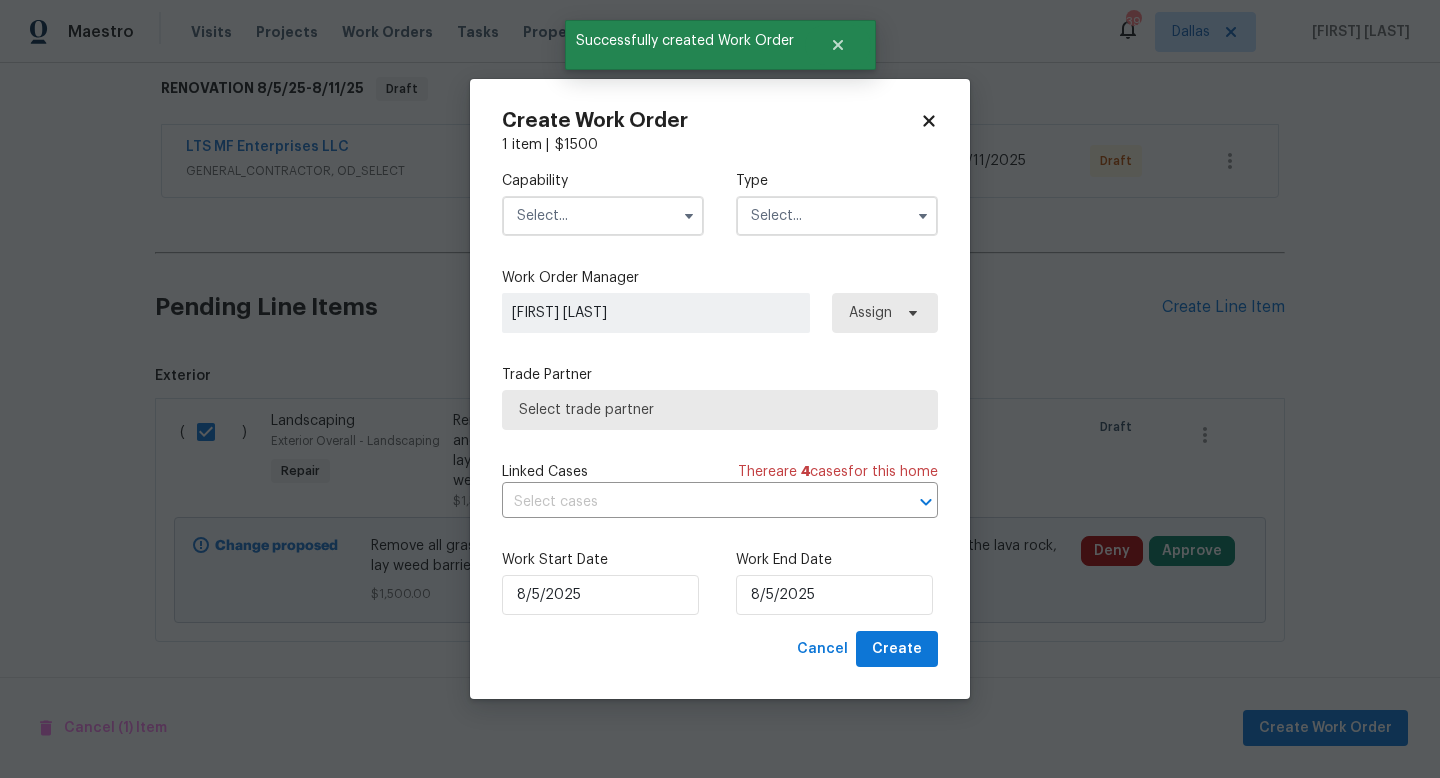 click at bounding box center (603, 216) 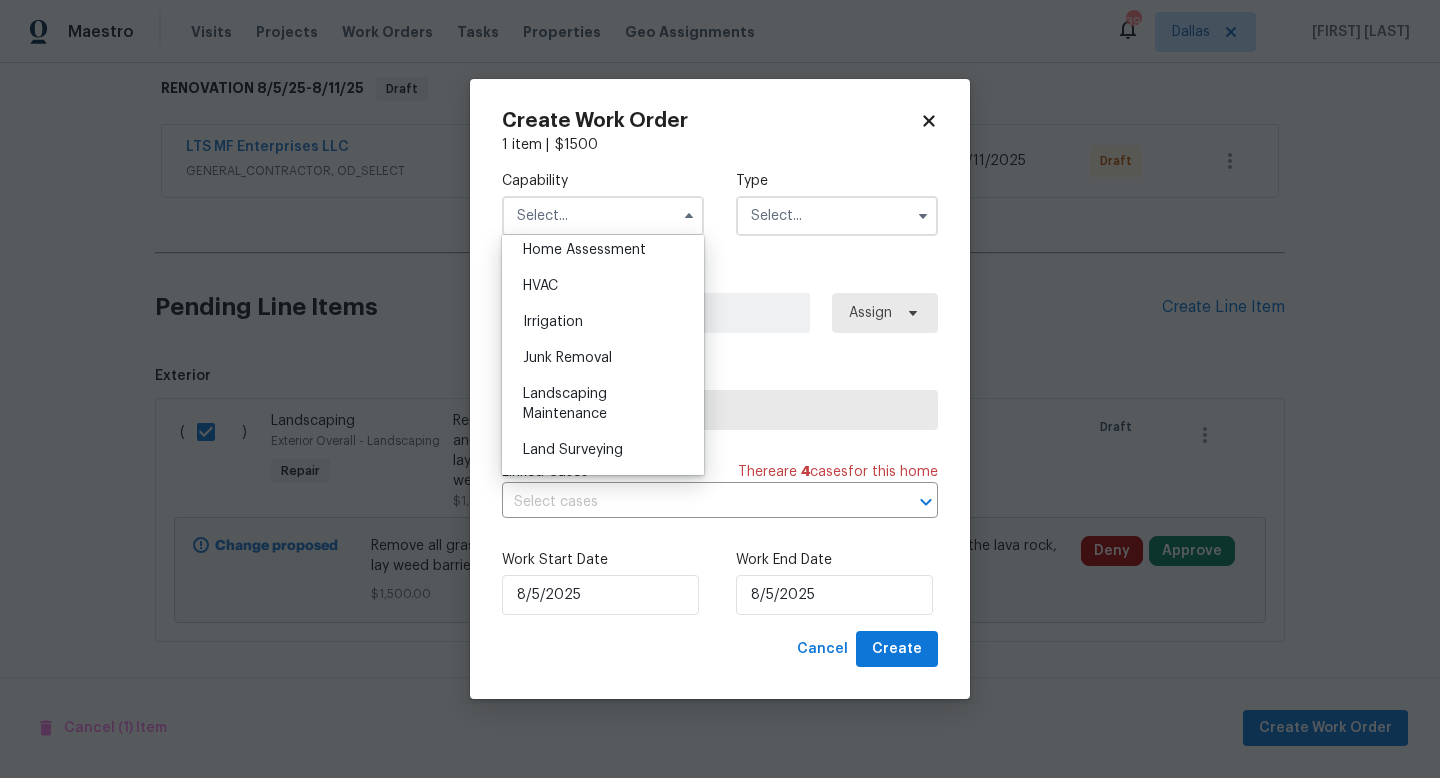 scroll, scrollTop: 1183, scrollLeft: 0, axis: vertical 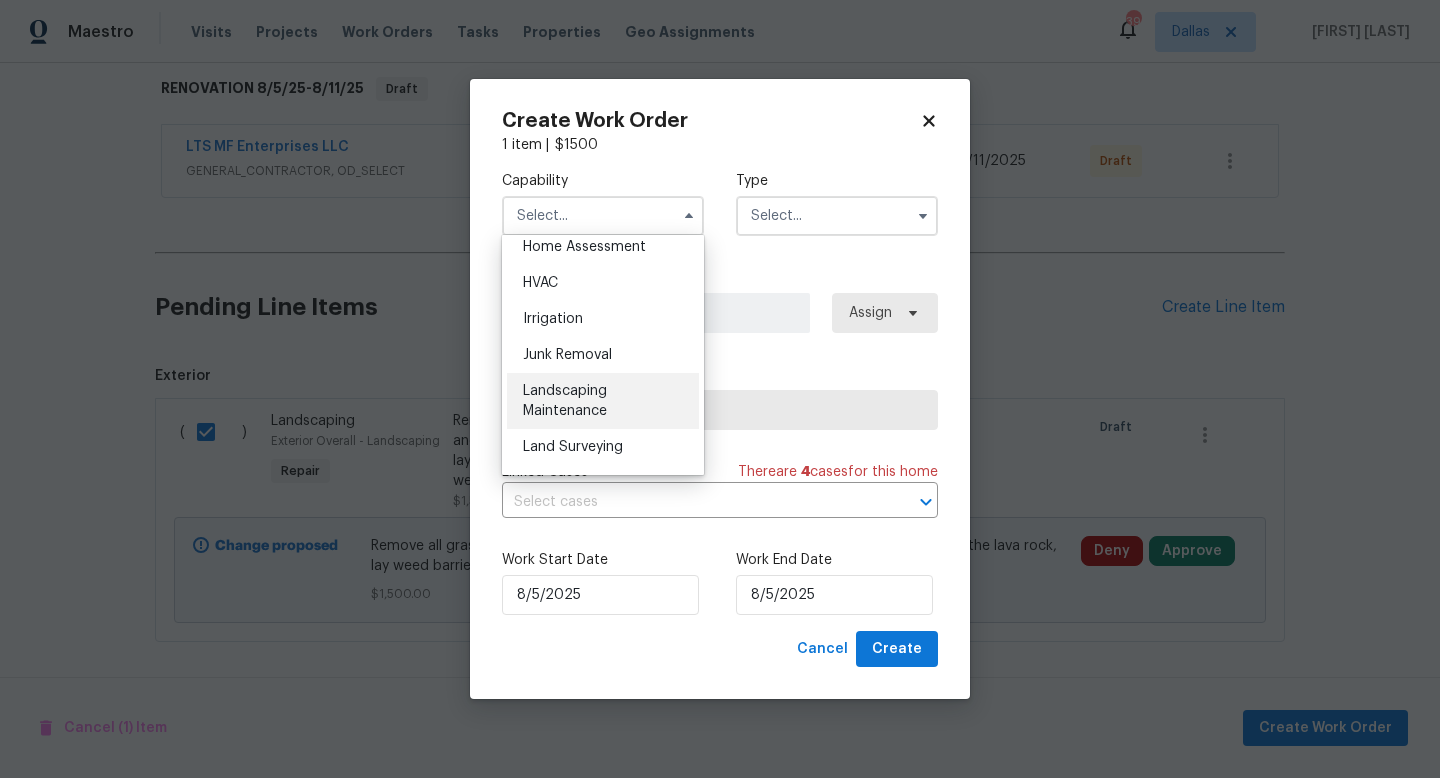 click on "Landscaping Maintenance" at bounding box center (565, 401) 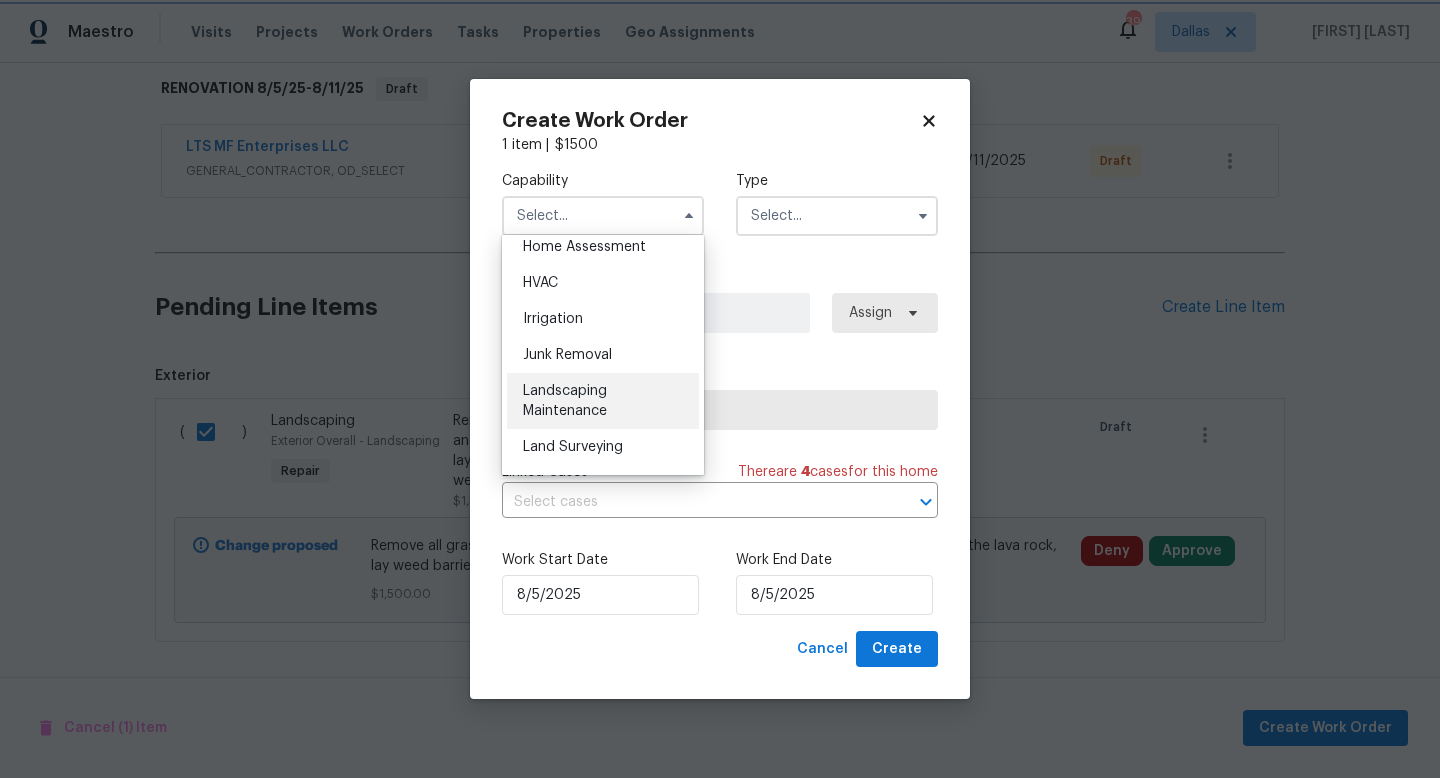 type on "Landscaping Maintenance" 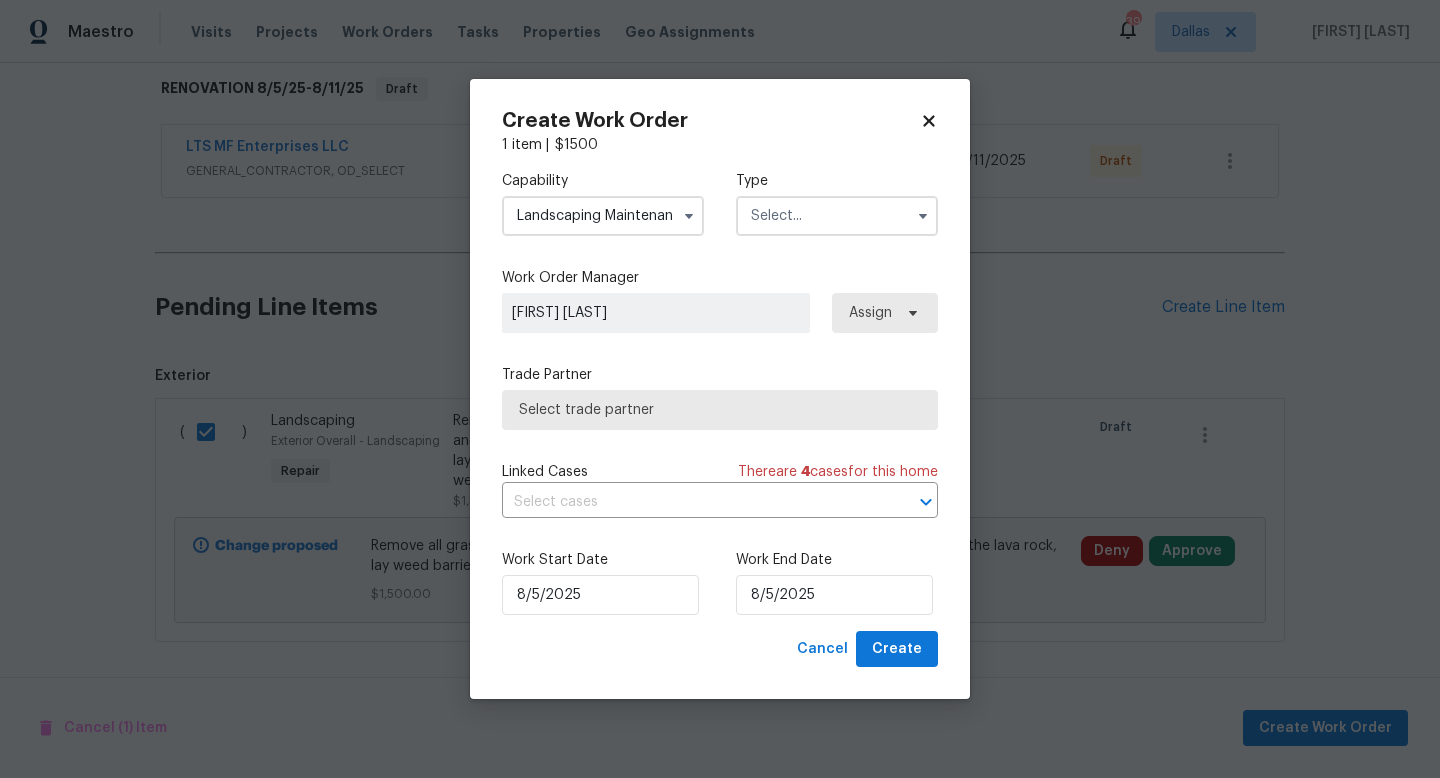 click at bounding box center [837, 216] 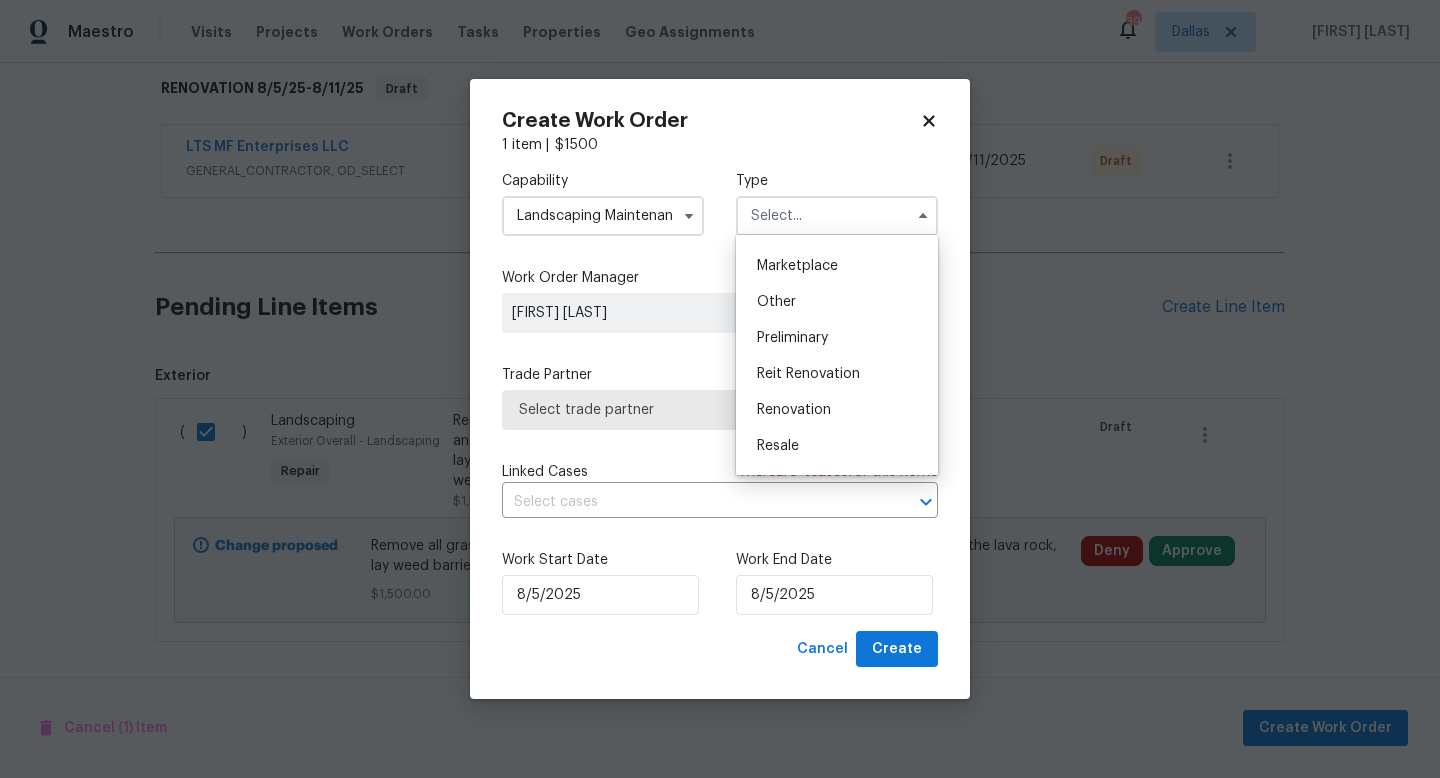 scroll, scrollTop: 362, scrollLeft: 0, axis: vertical 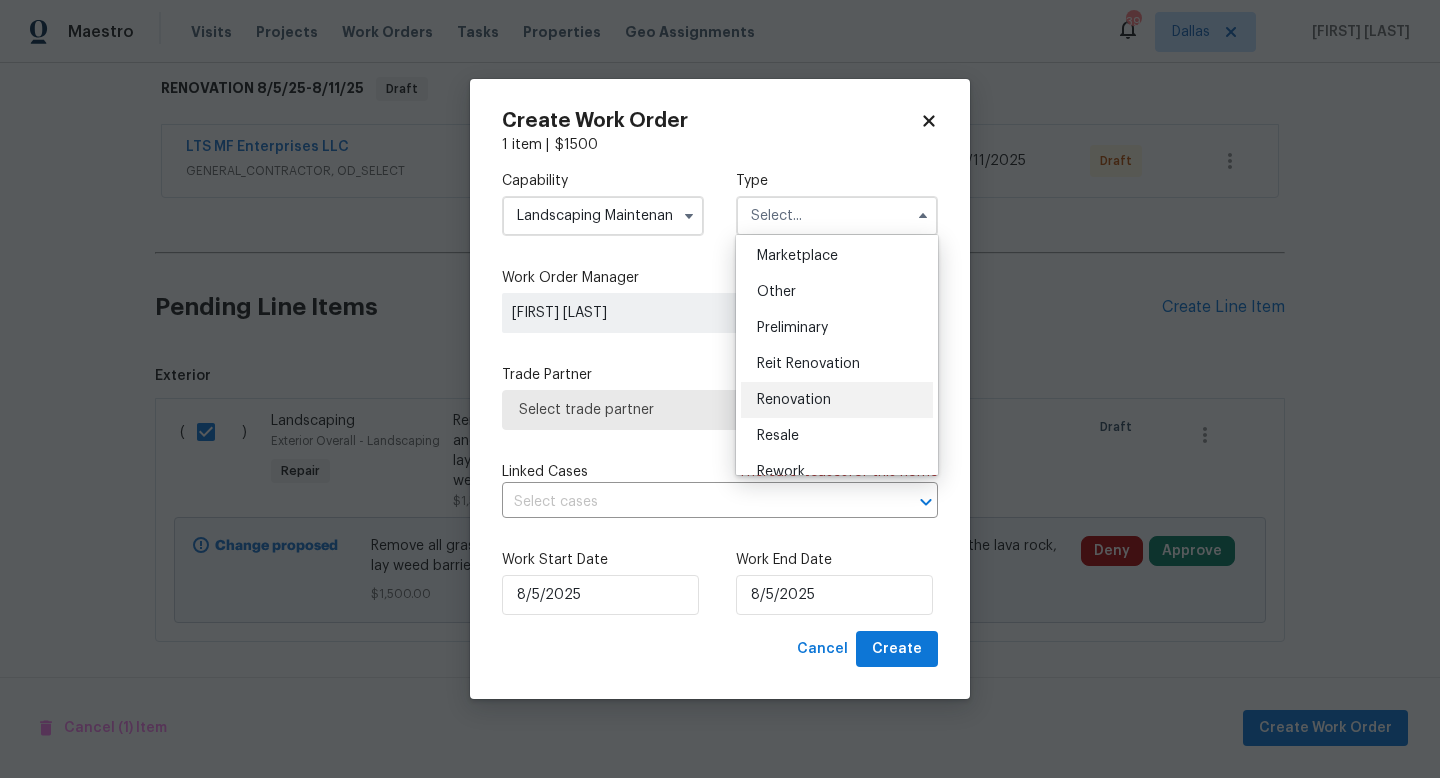 click on "Renovation" at bounding box center (794, 400) 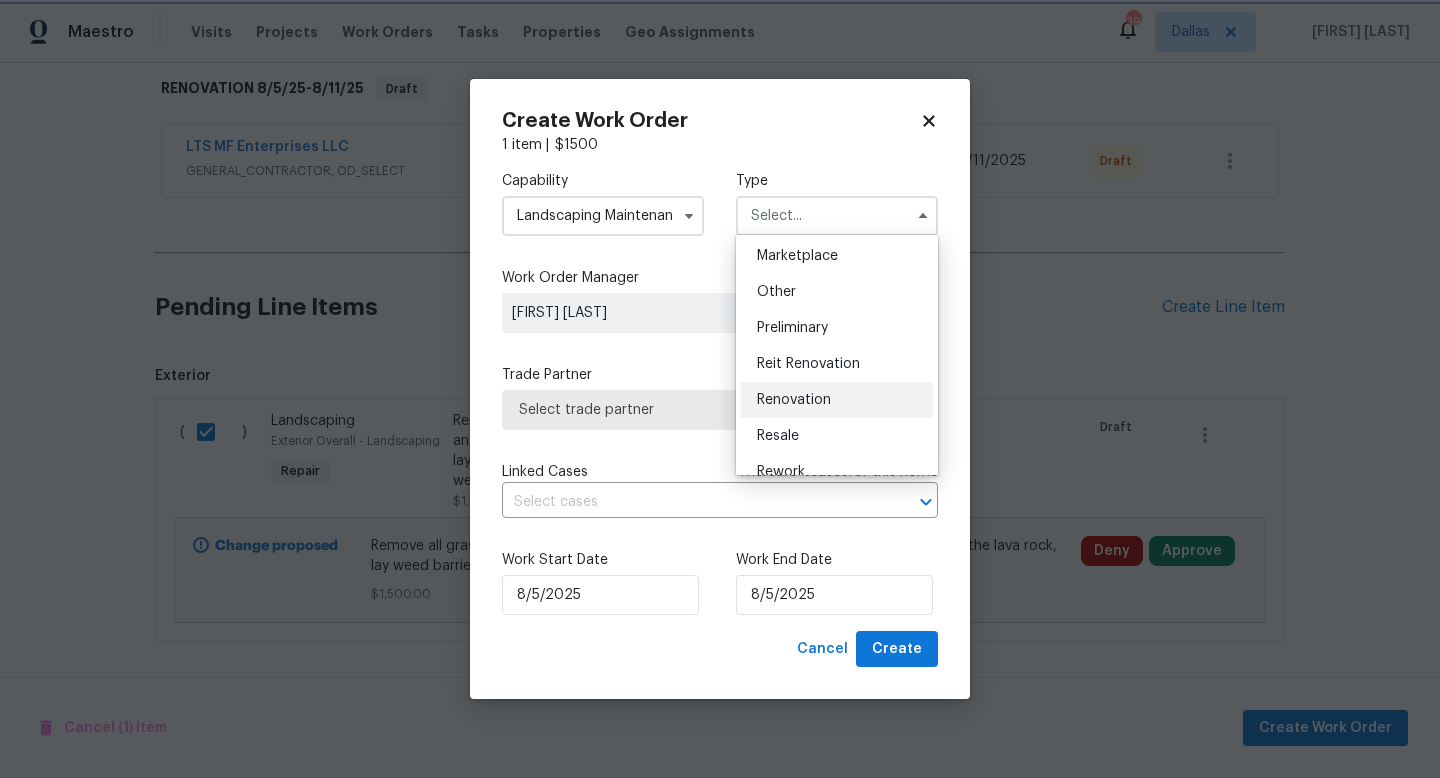 type on "Renovation" 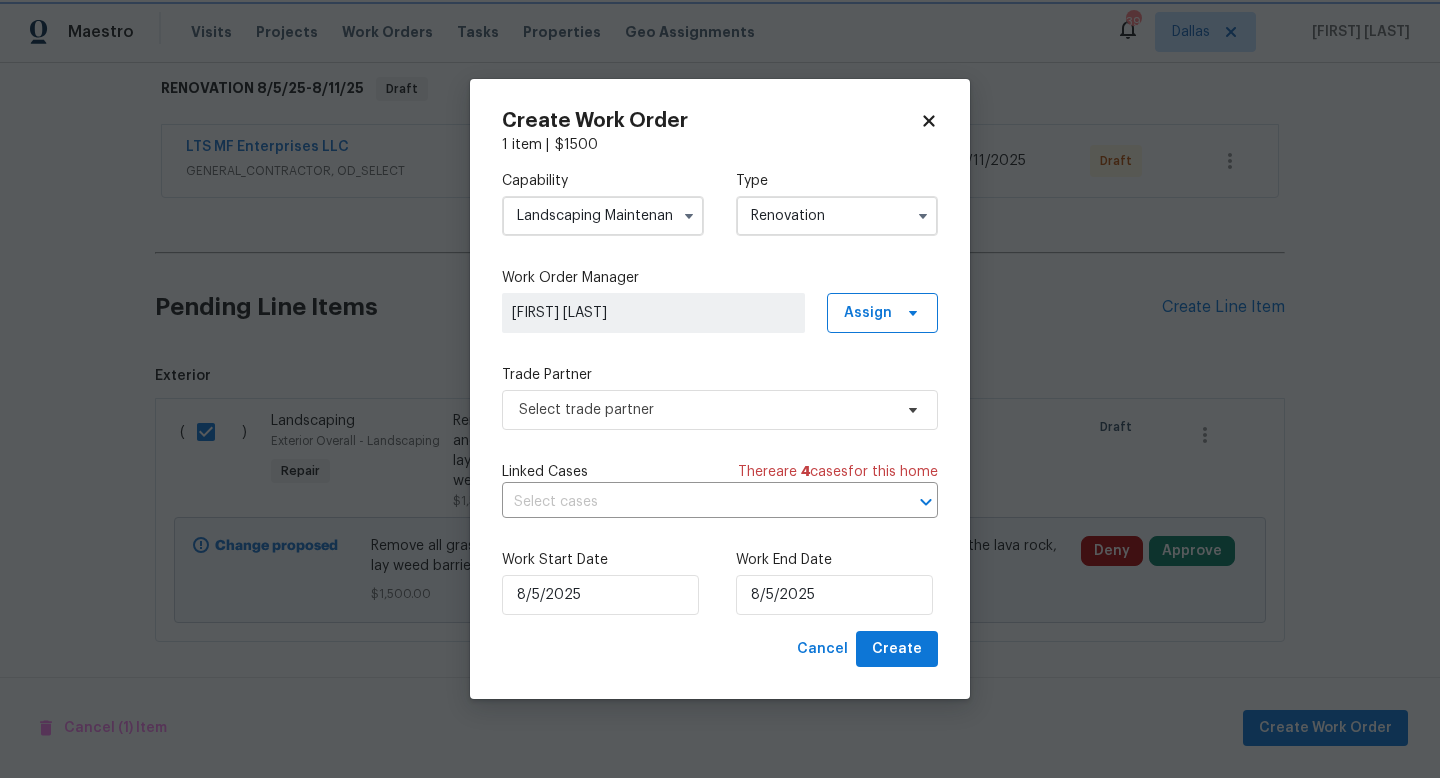scroll, scrollTop: 0, scrollLeft: 0, axis: both 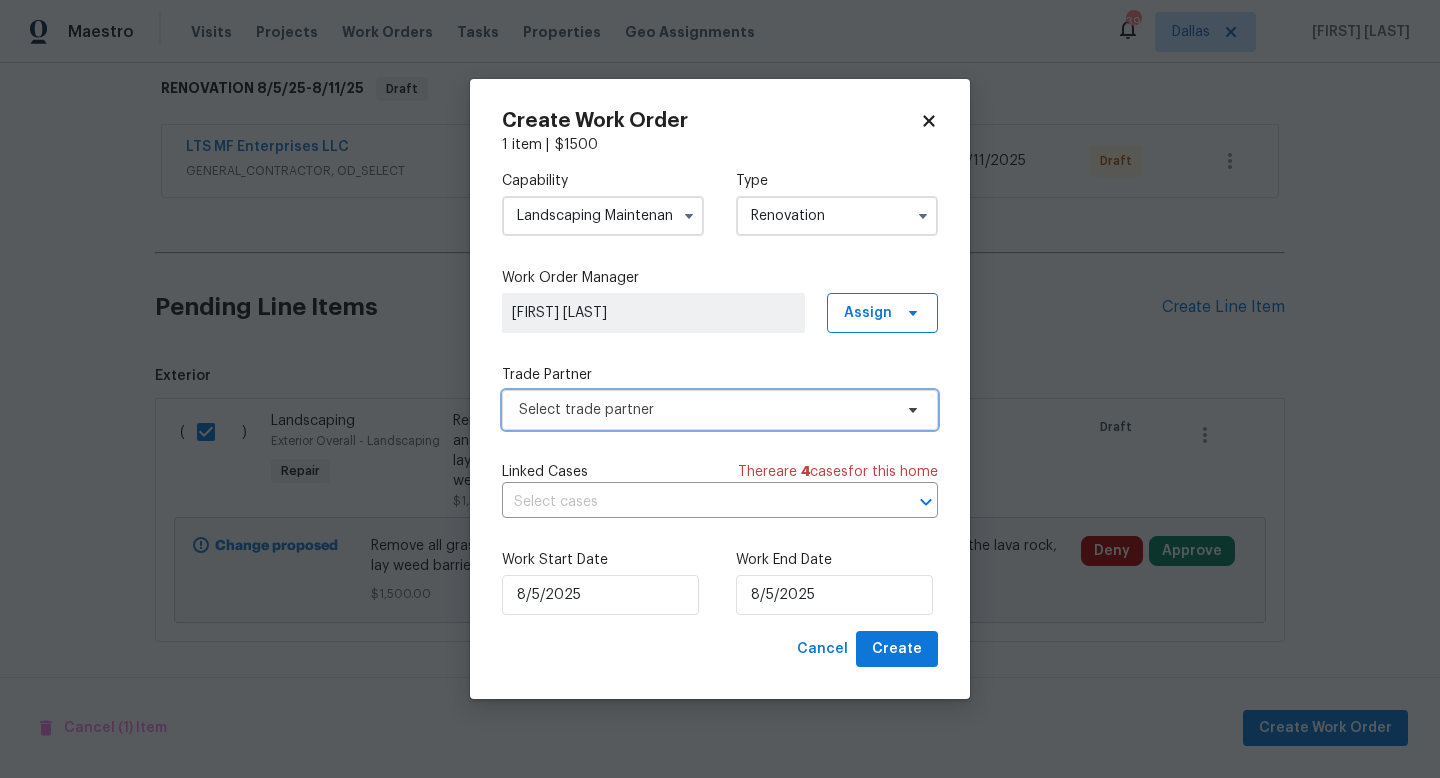 click on "Select trade partner" at bounding box center (705, 410) 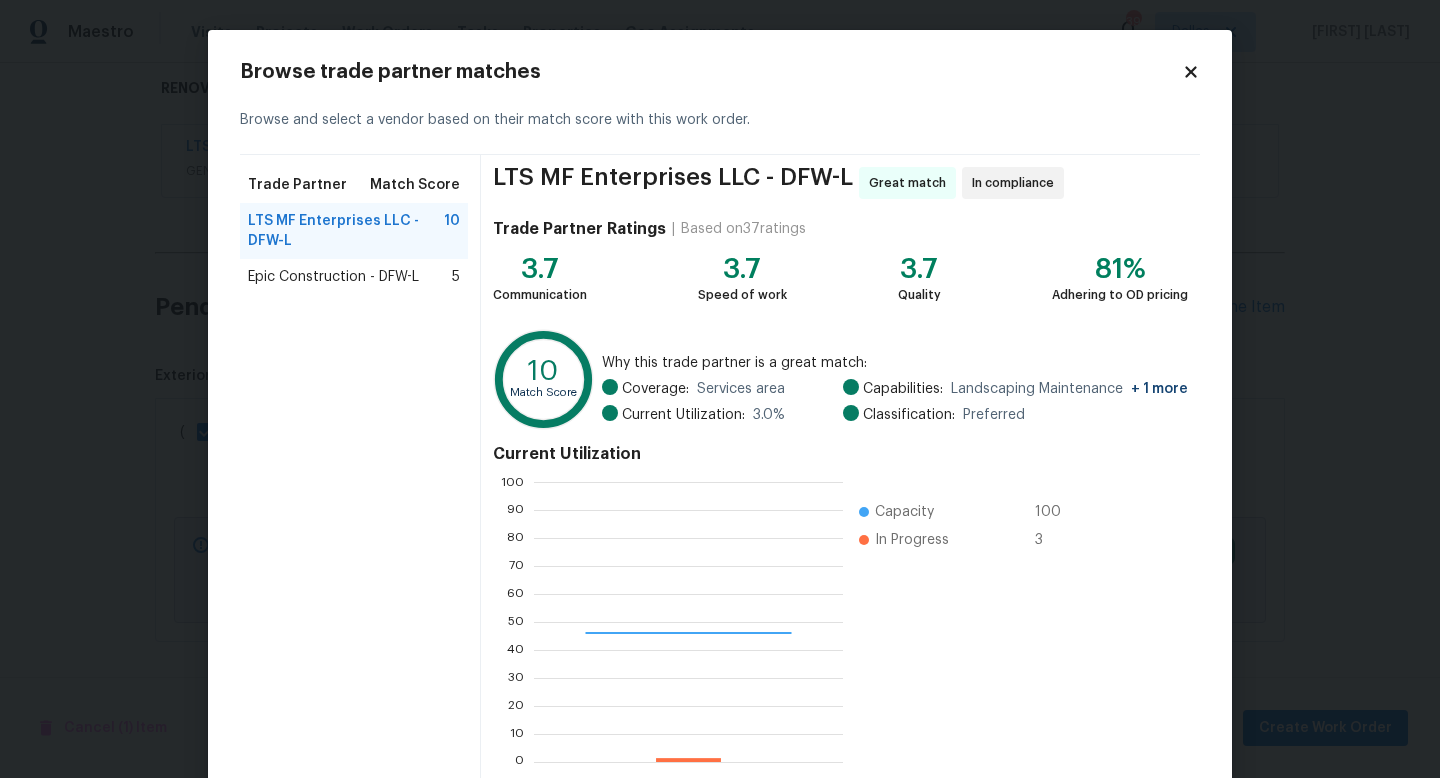 scroll, scrollTop: 2, scrollLeft: 2, axis: both 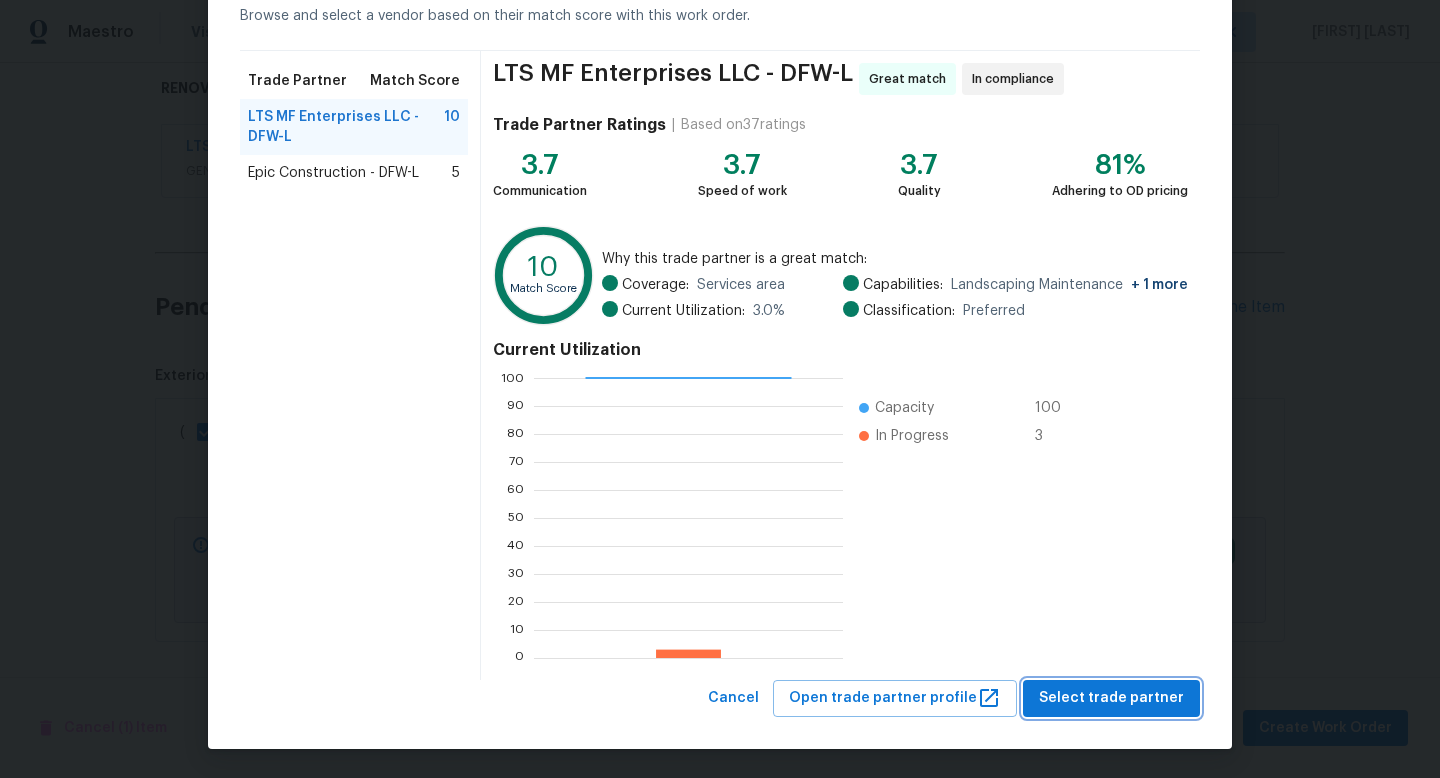click on "Select trade partner" at bounding box center [1111, 698] 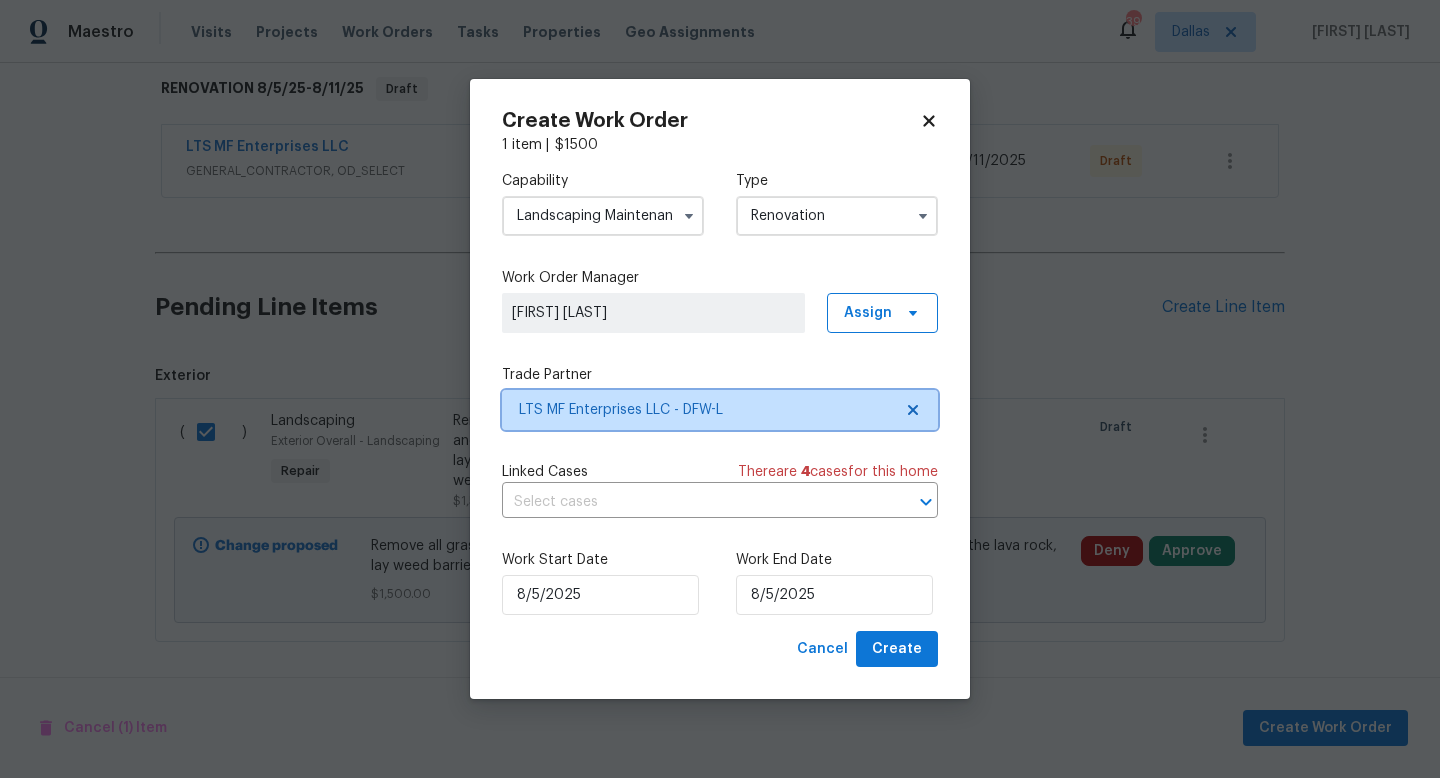 scroll, scrollTop: 0, scrollLeft: 0, axis: both 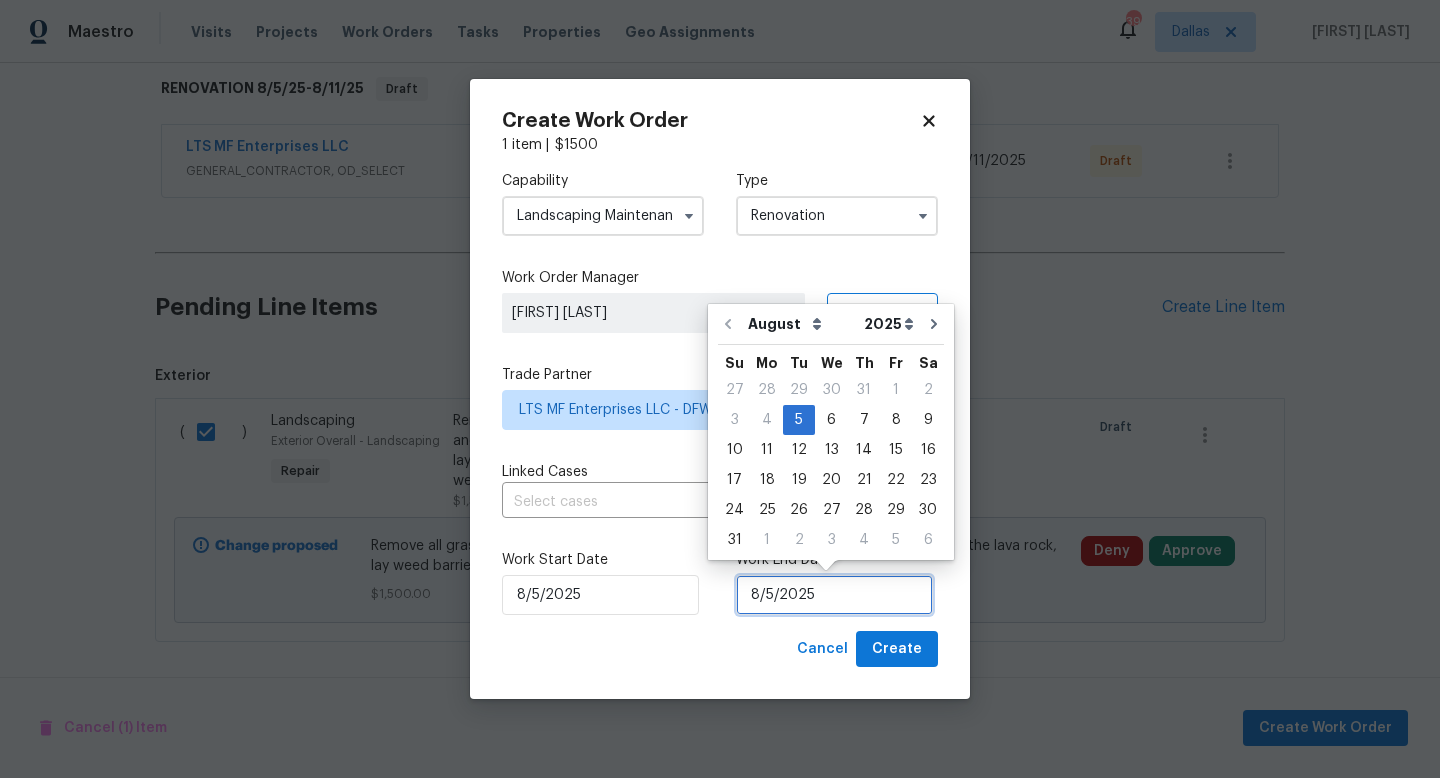 click on "8/5/2025" at bounding box center [834, 595] 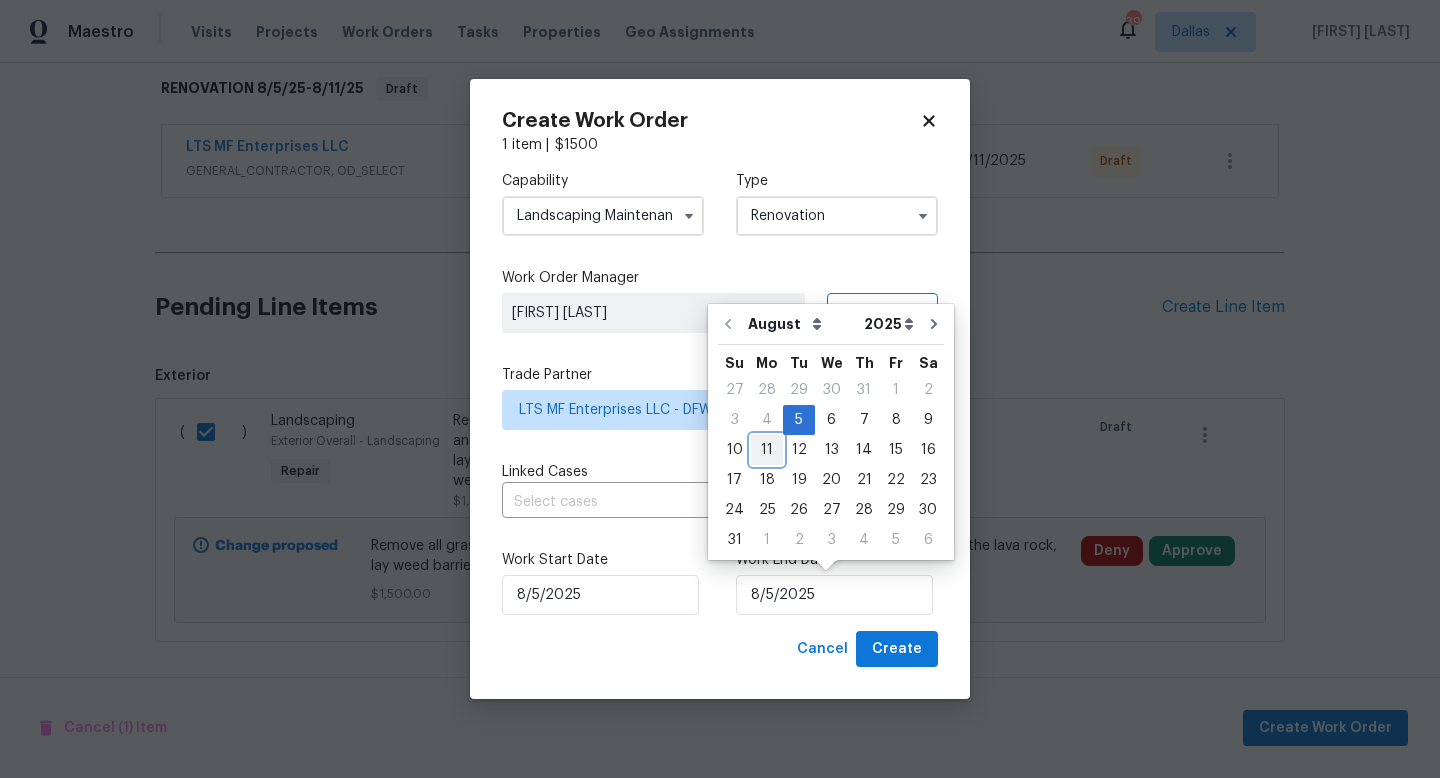 click on "11" at bounding box center (767, 450) 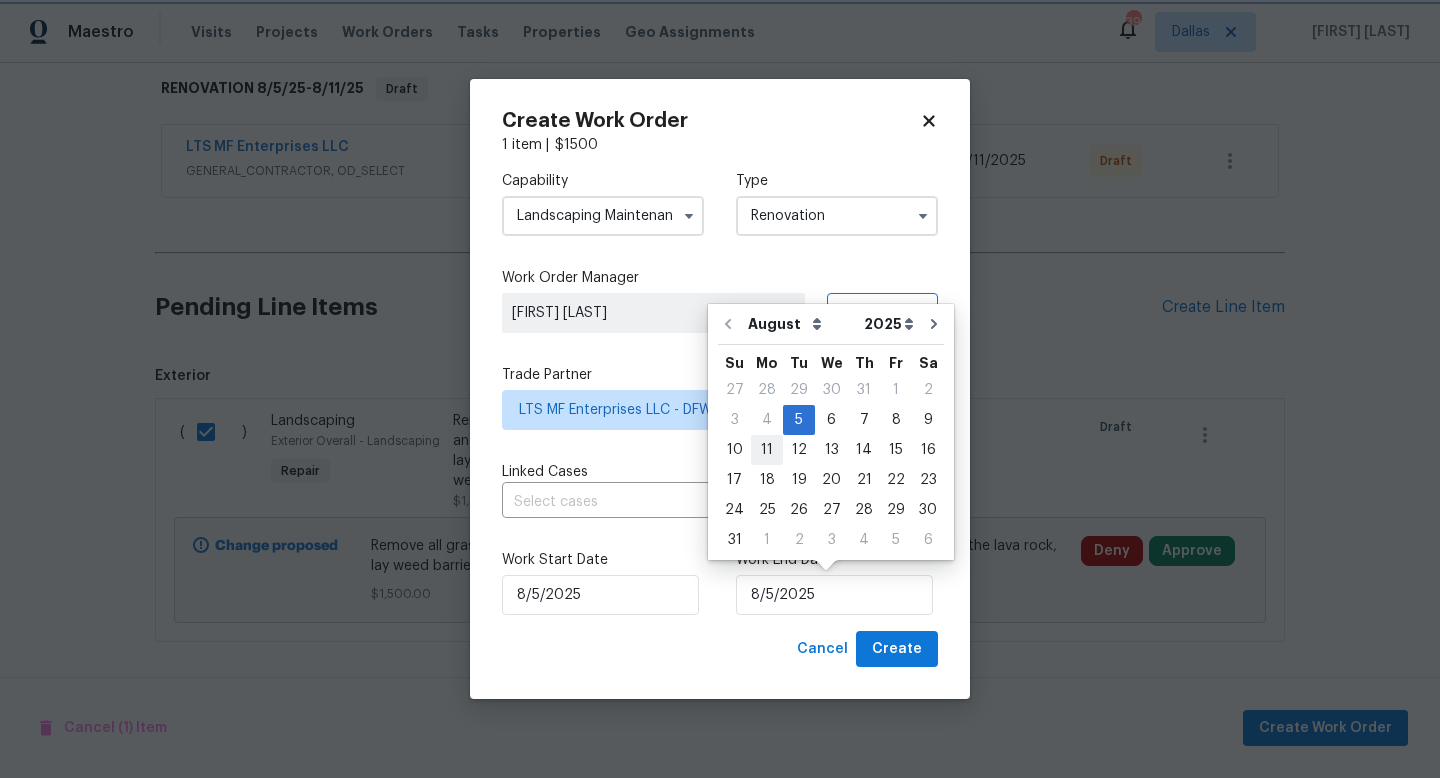 type on "8/11/2025" 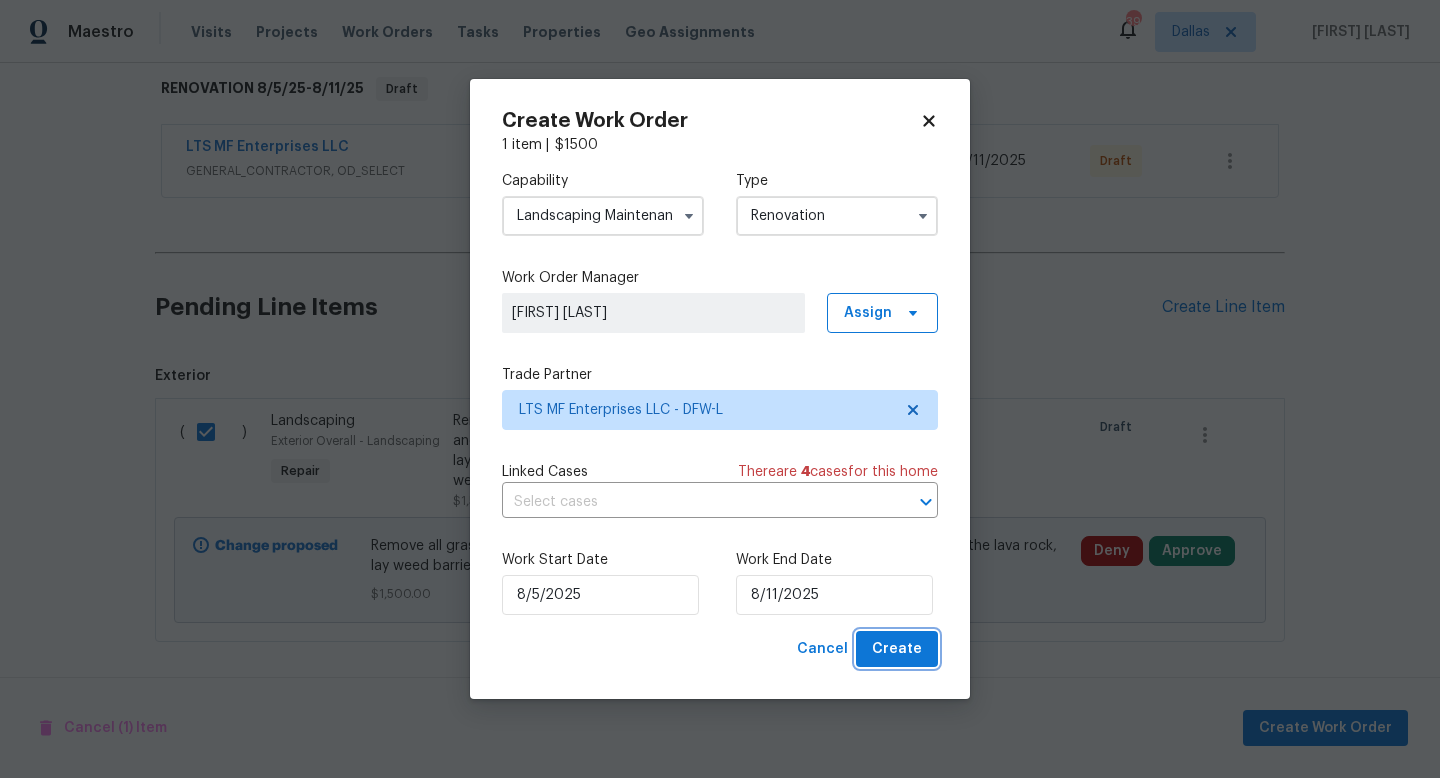 click on "Create" at bounding box center [897, 649] 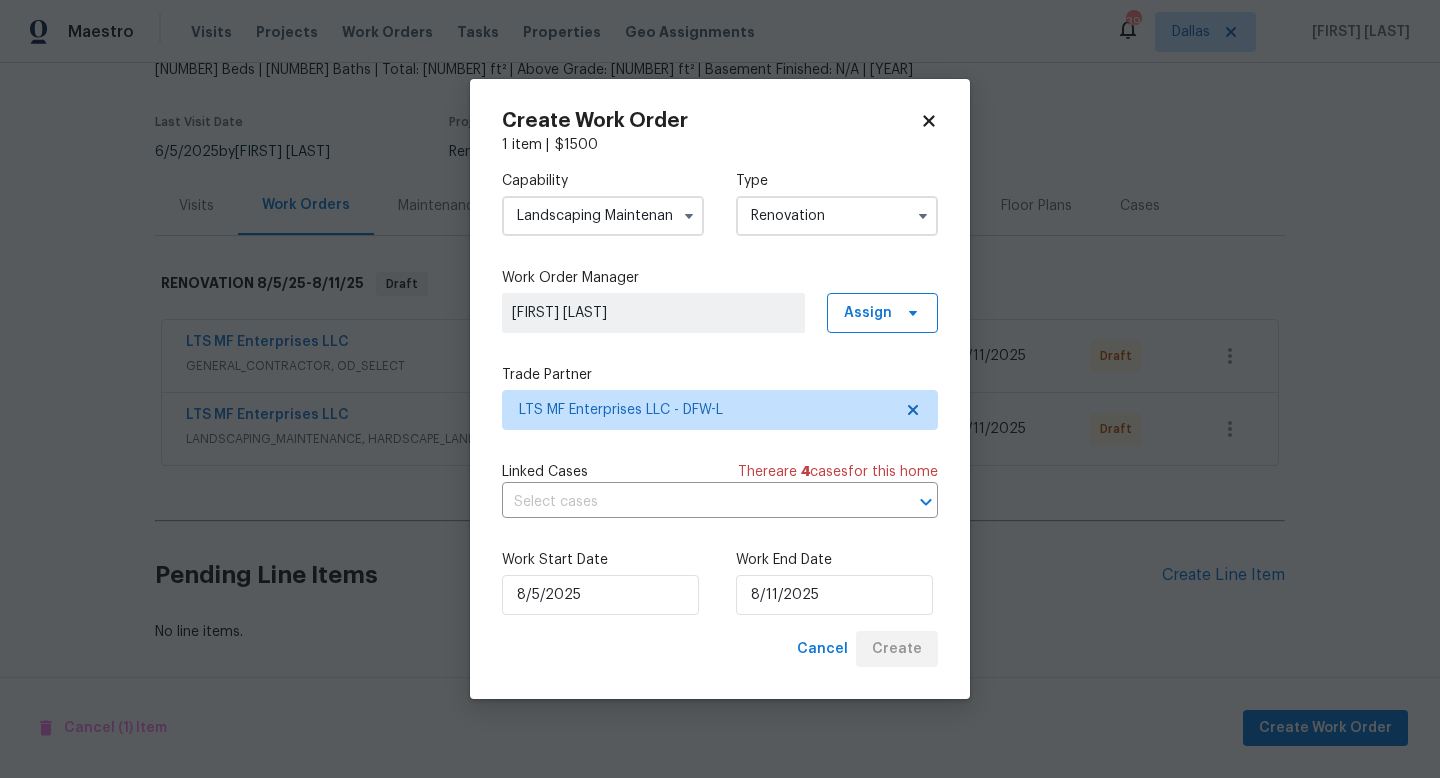 scroll, scrollTop: 127, scrollLeft: 0, axis: vertical 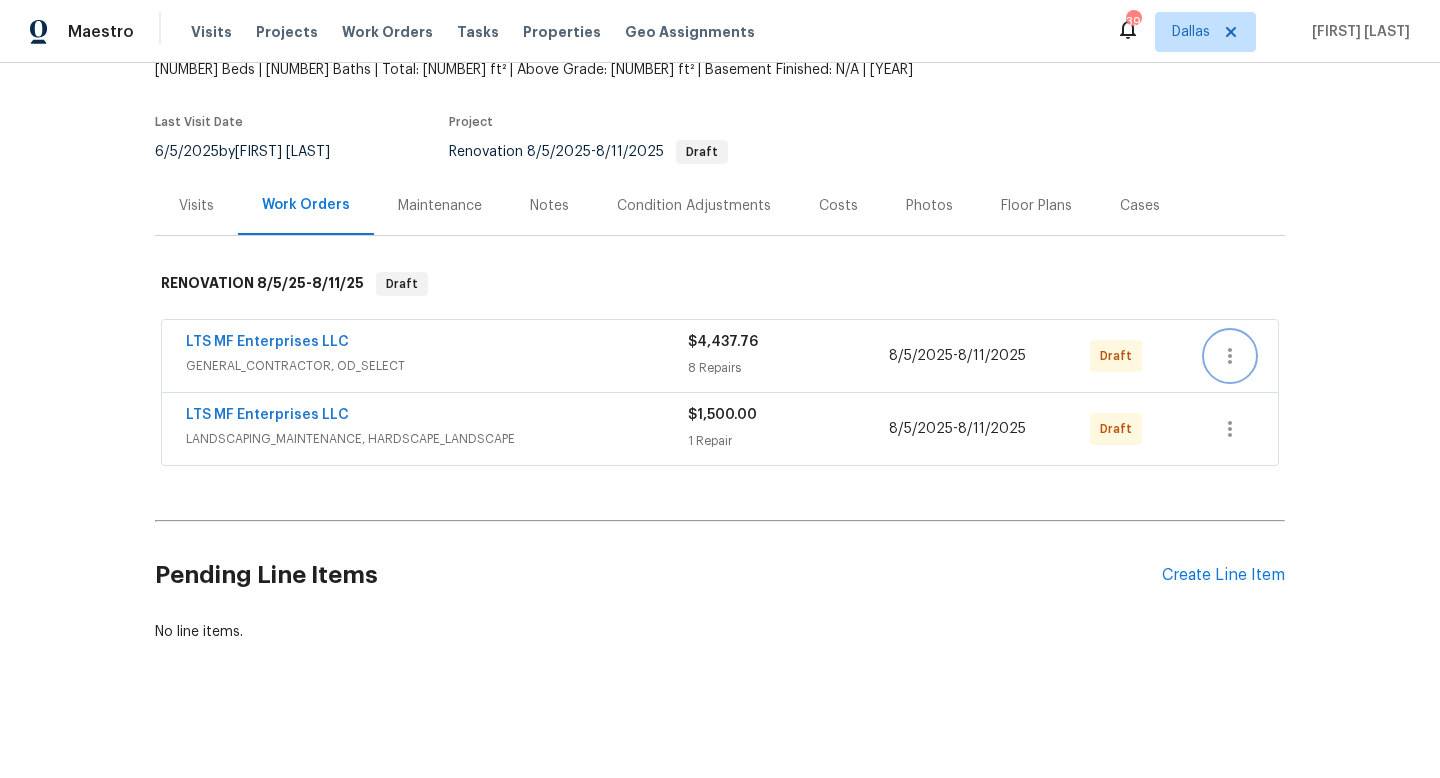 click 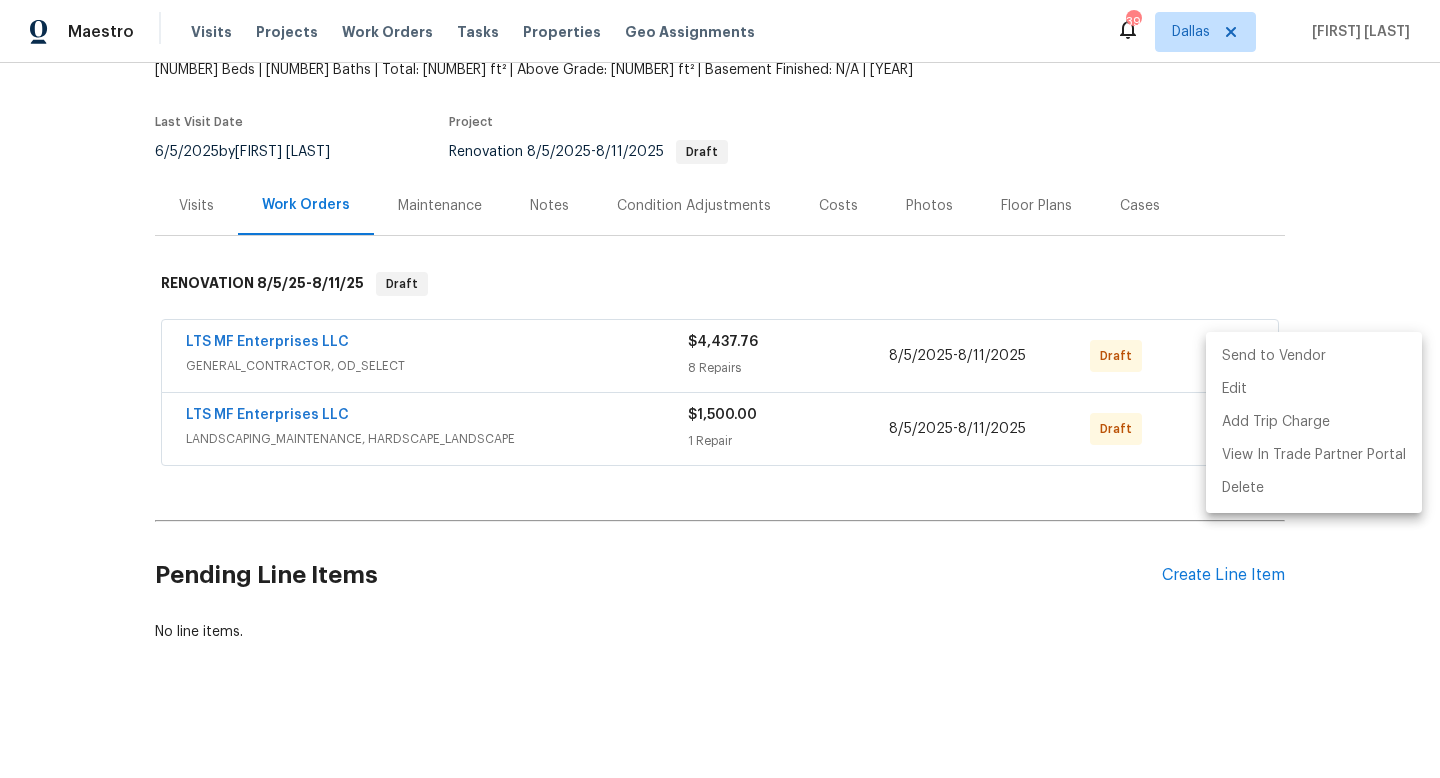 click on "Send to Vendor" at bounding box center (1314, 356) 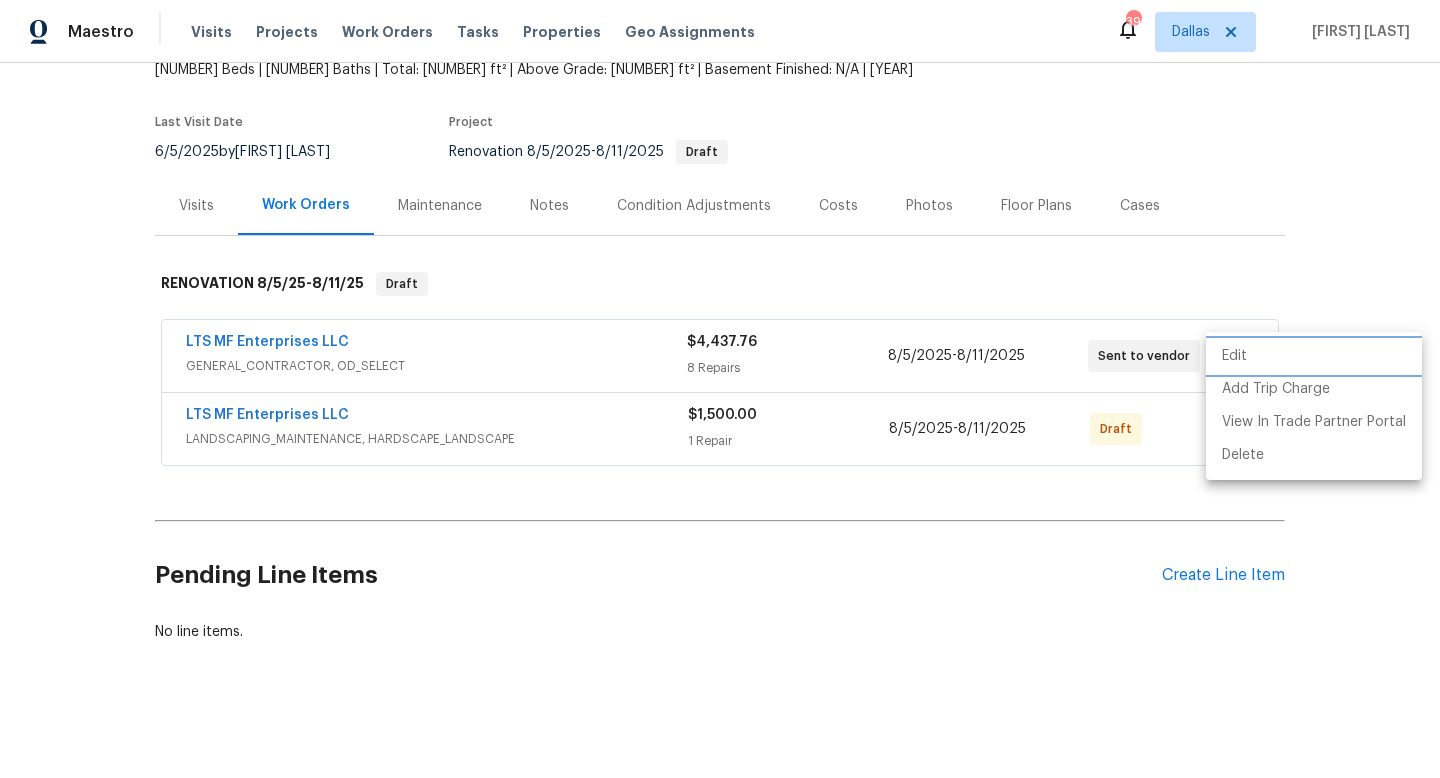 click at bounding box center [720, 389] 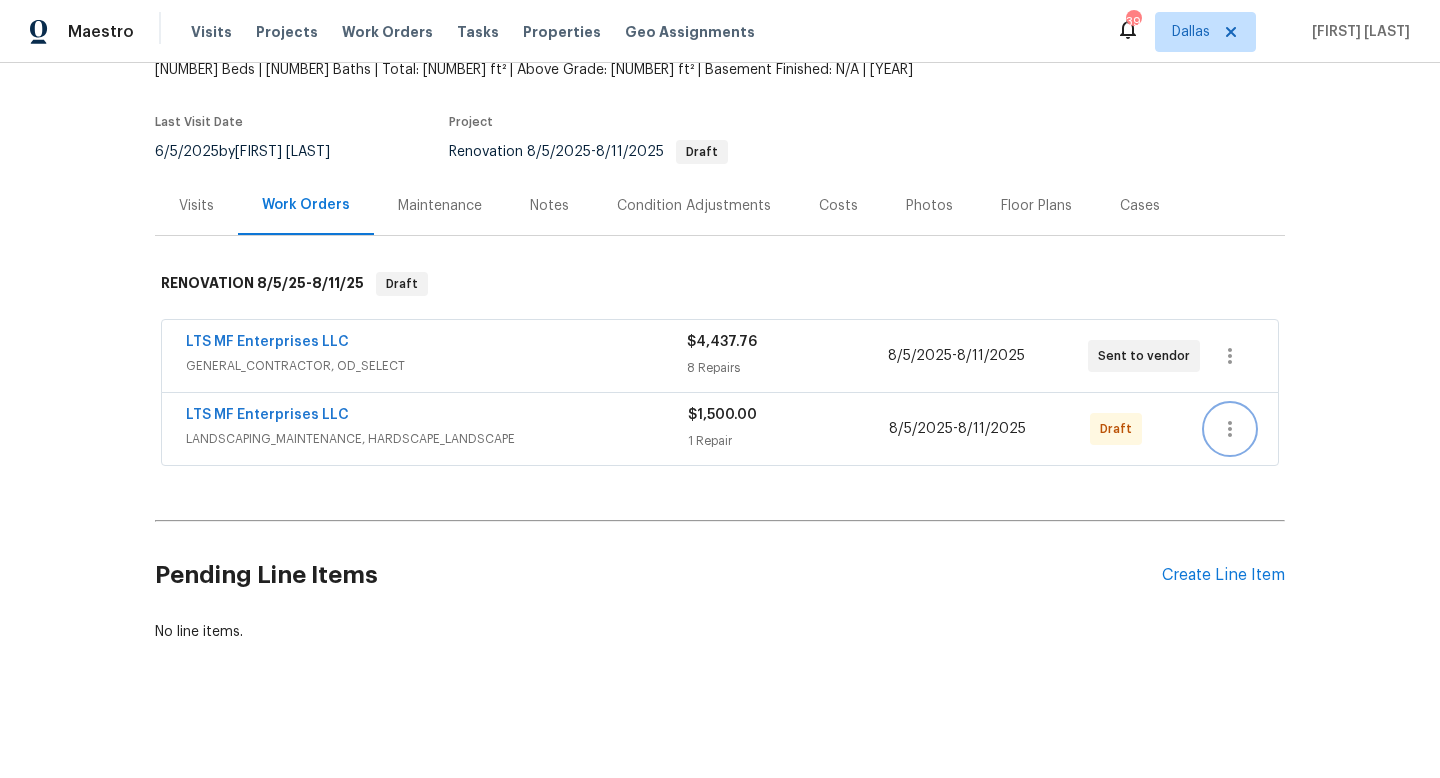 click 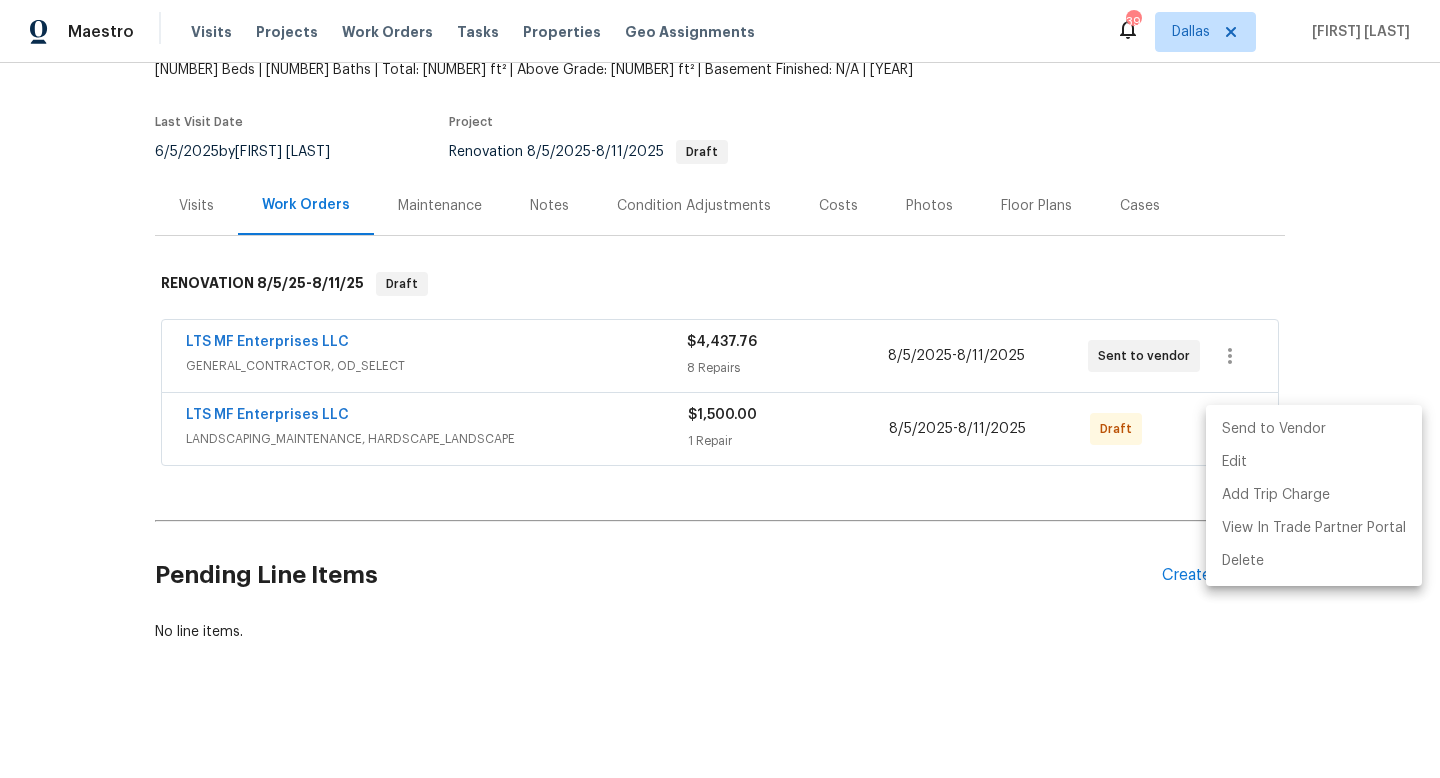 click on "Send to Vendor" at bounding box center [1314, 429] 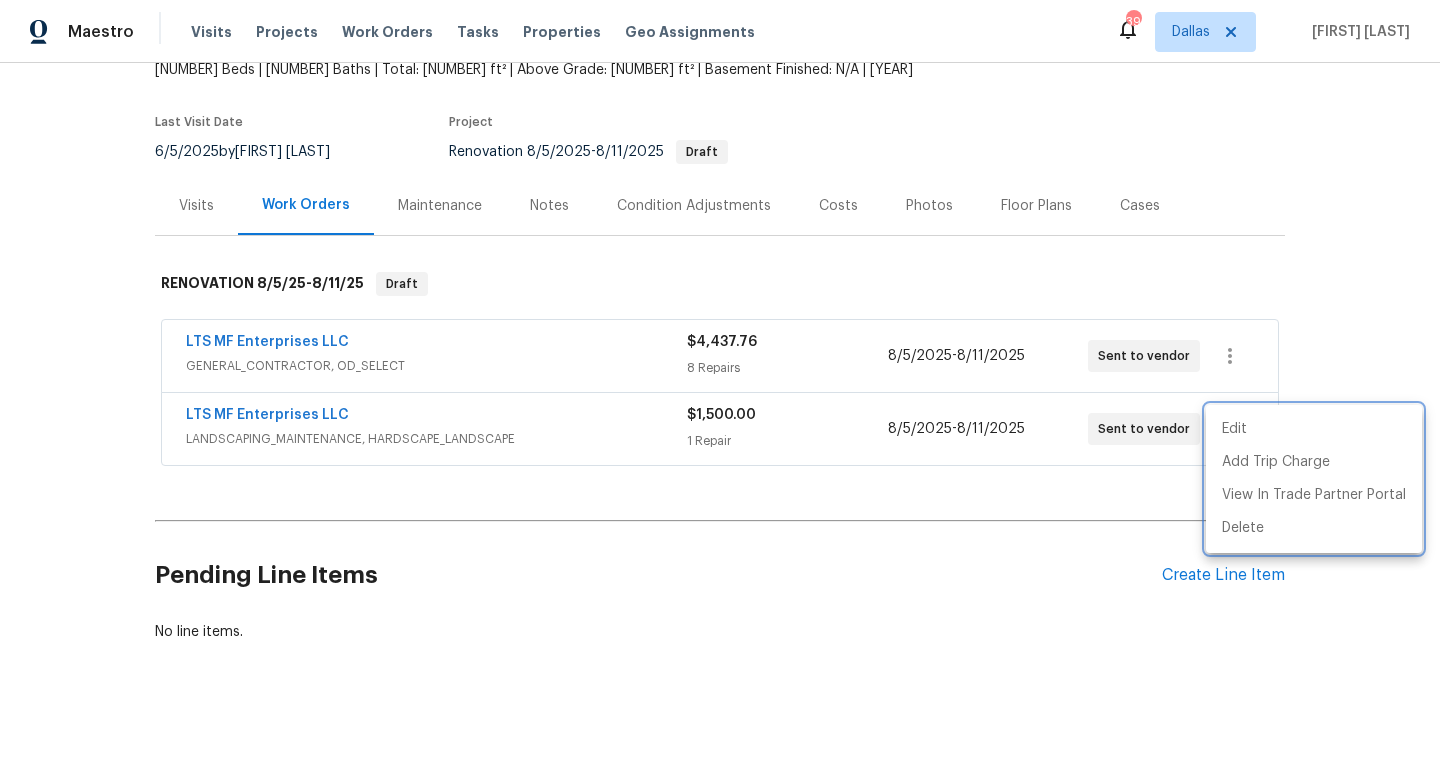 click at bounding box center [720, 389] 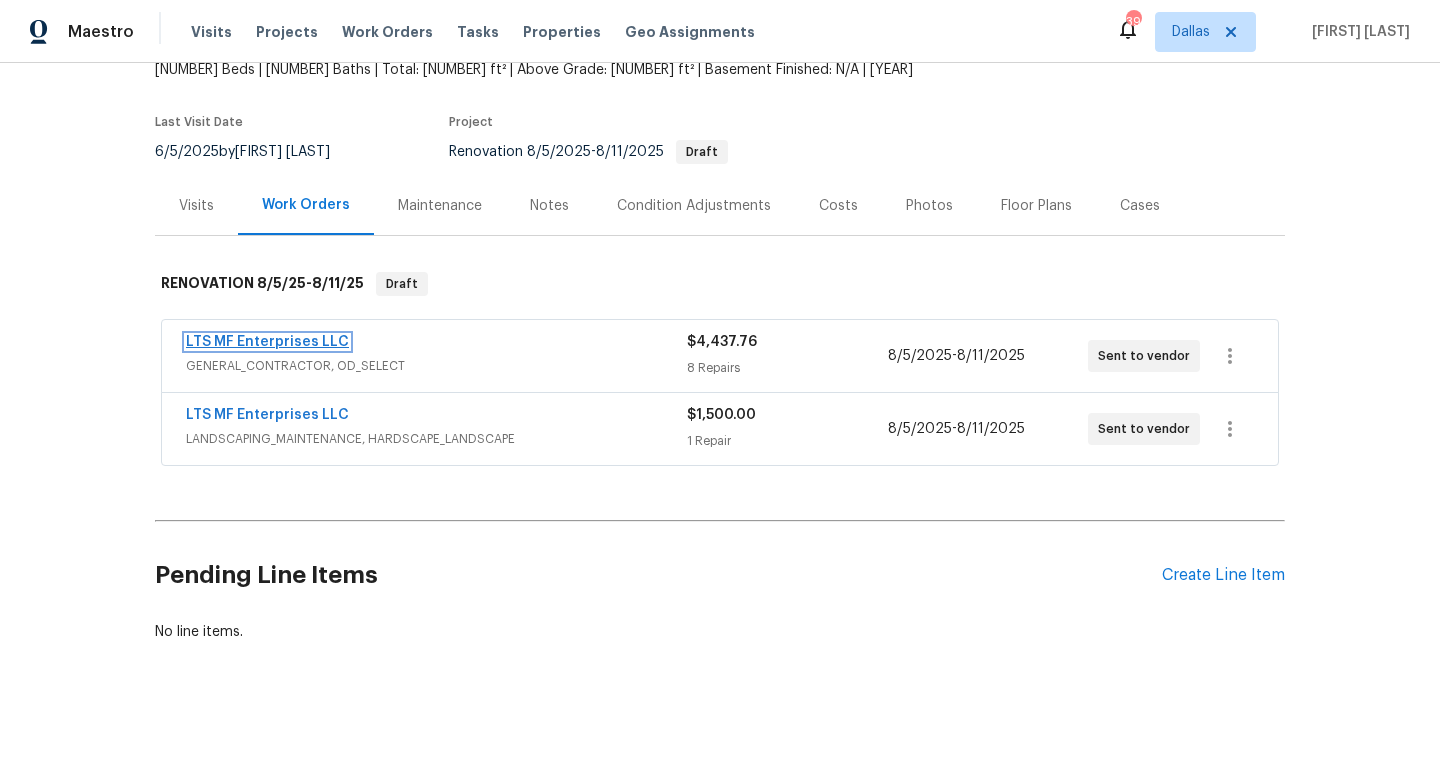 click on "LTS MF Enterprises LLC" at bounding box center (267, 342) 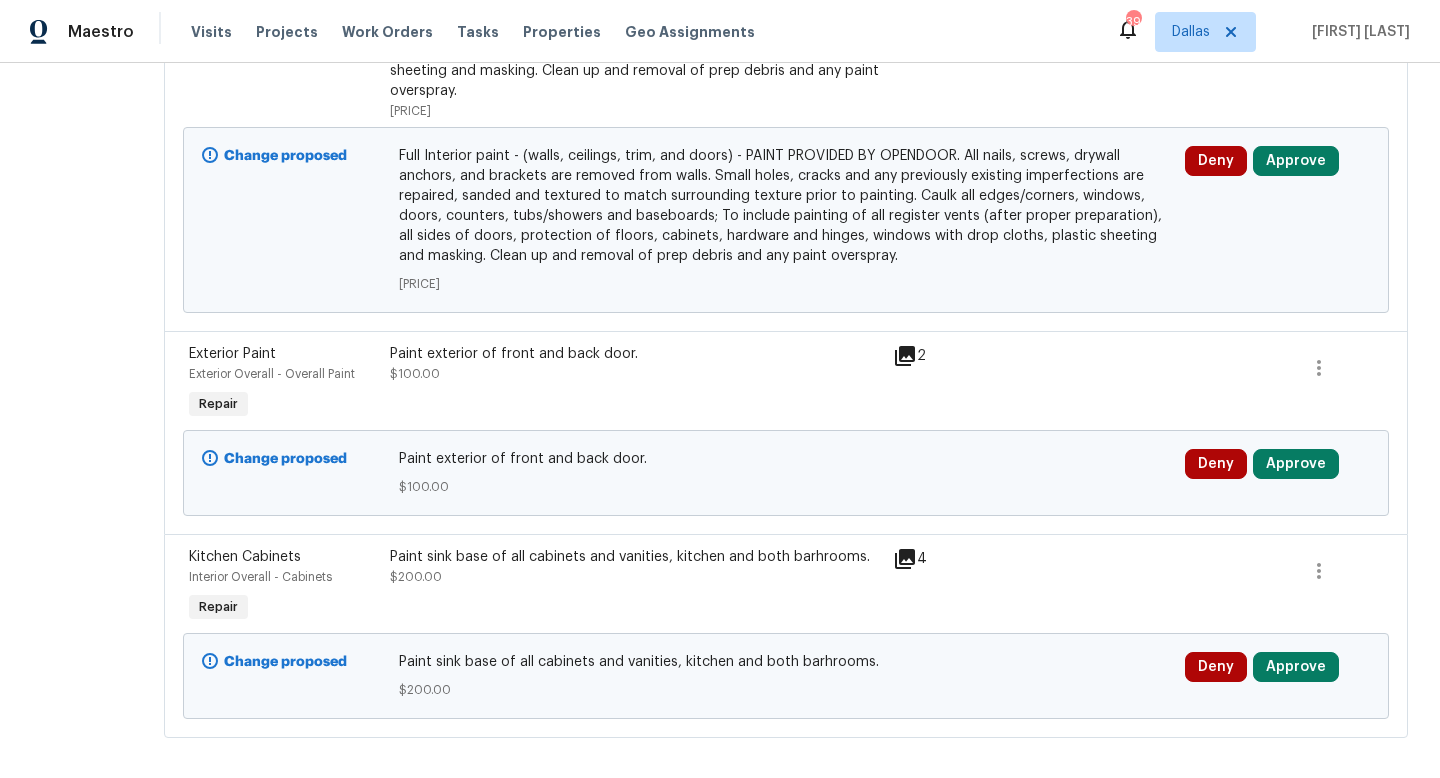scroll, scrollTop: 0, scrollLeft: 0, axis: both 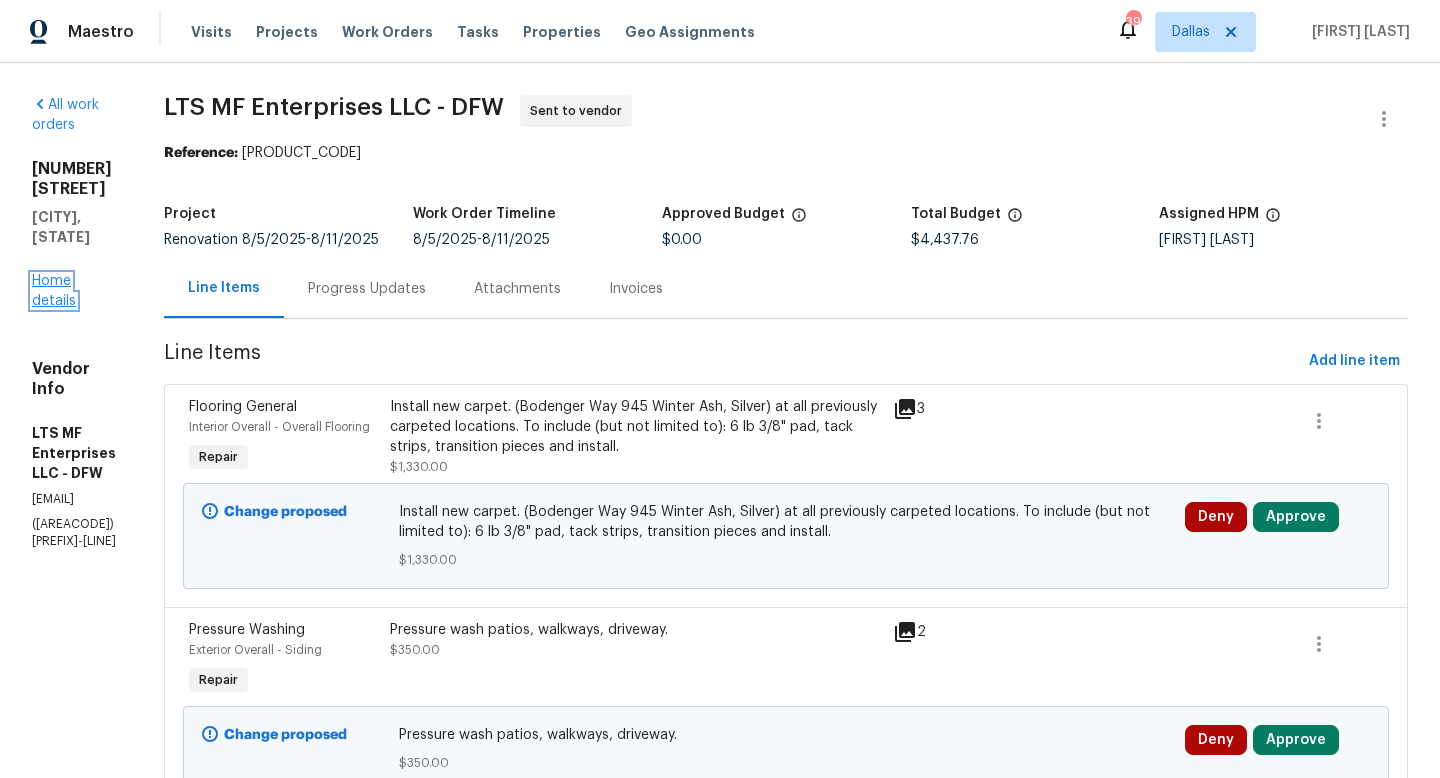 click on "Home details" at bounding box center (54, 291) 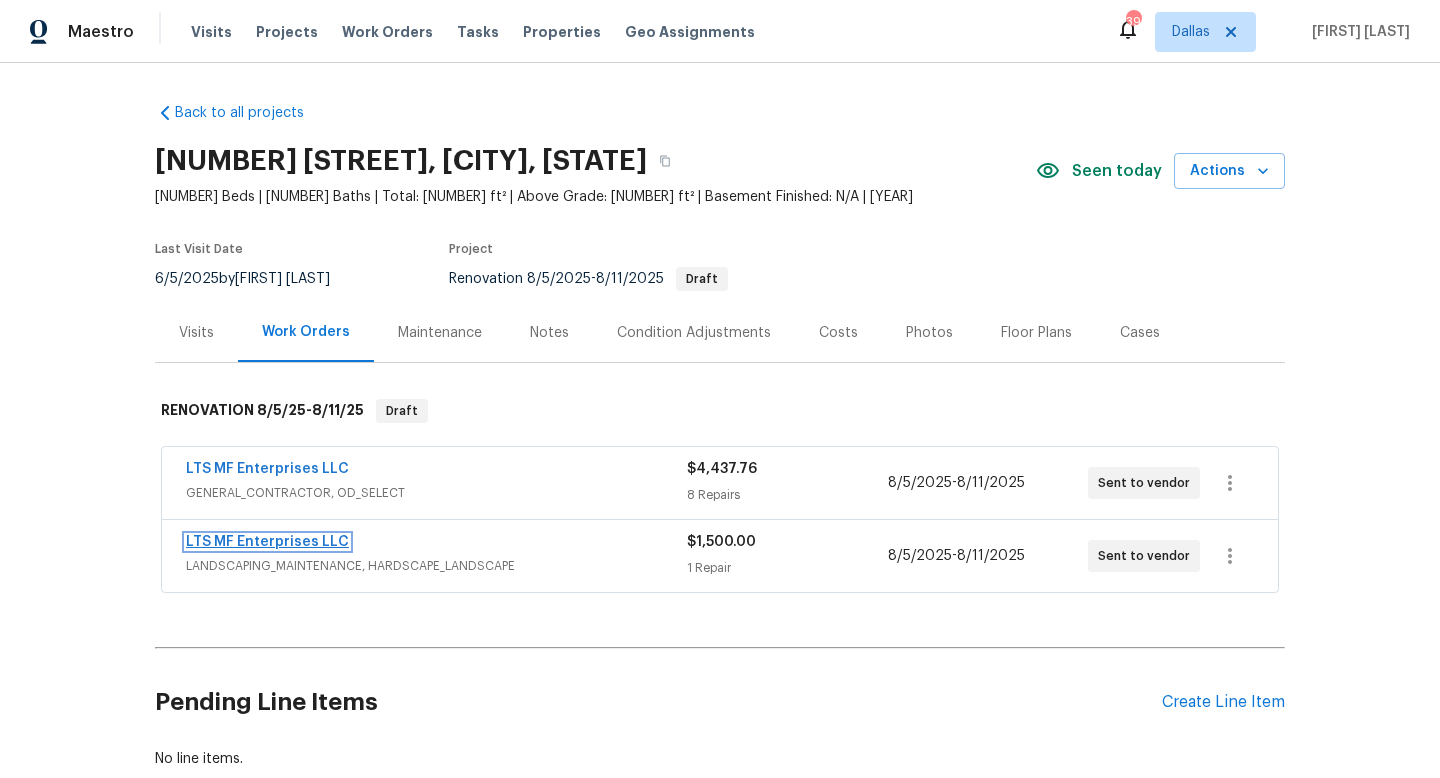 click on "LTS MF Enterprises LLC" at bounding box center (267, 542) 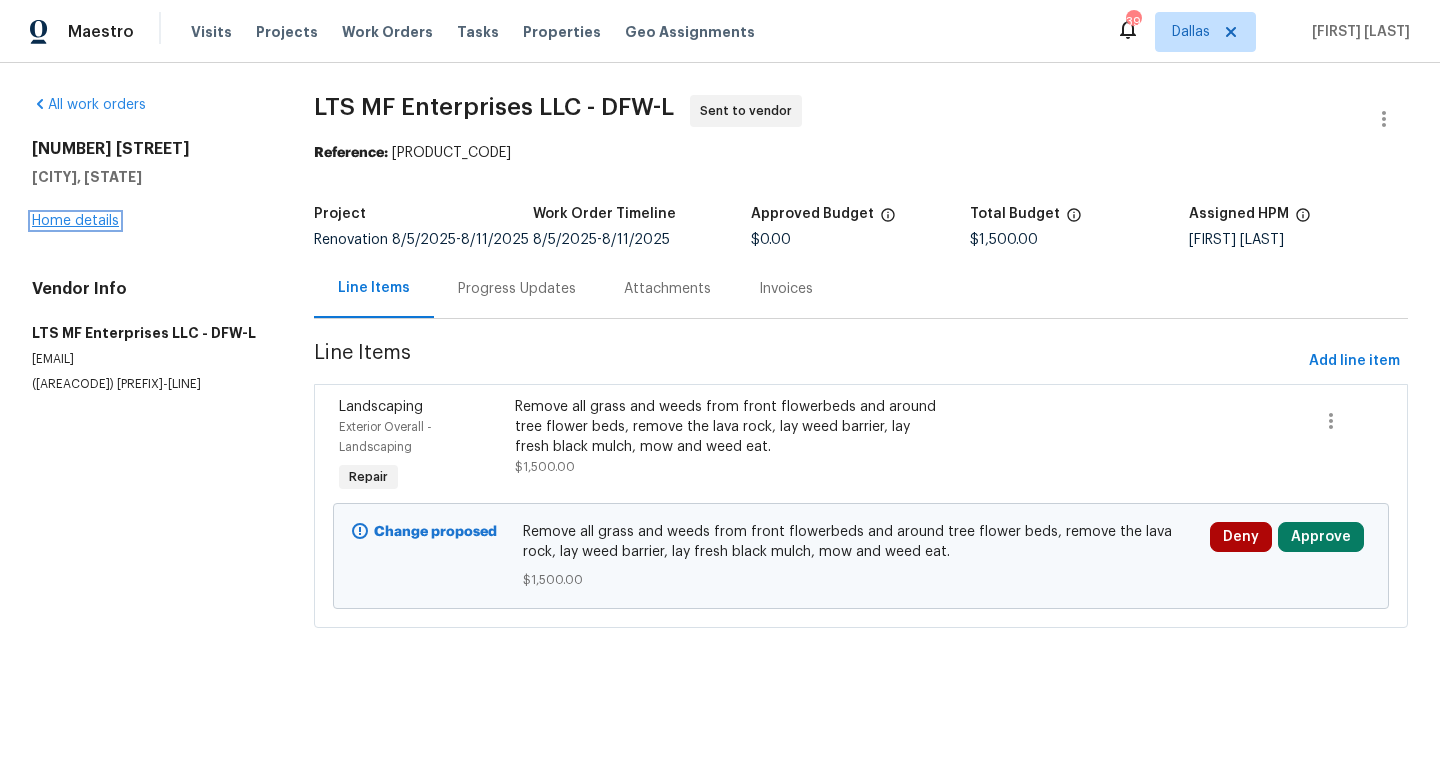 click on "Home details" at bounding box center (75, 221) 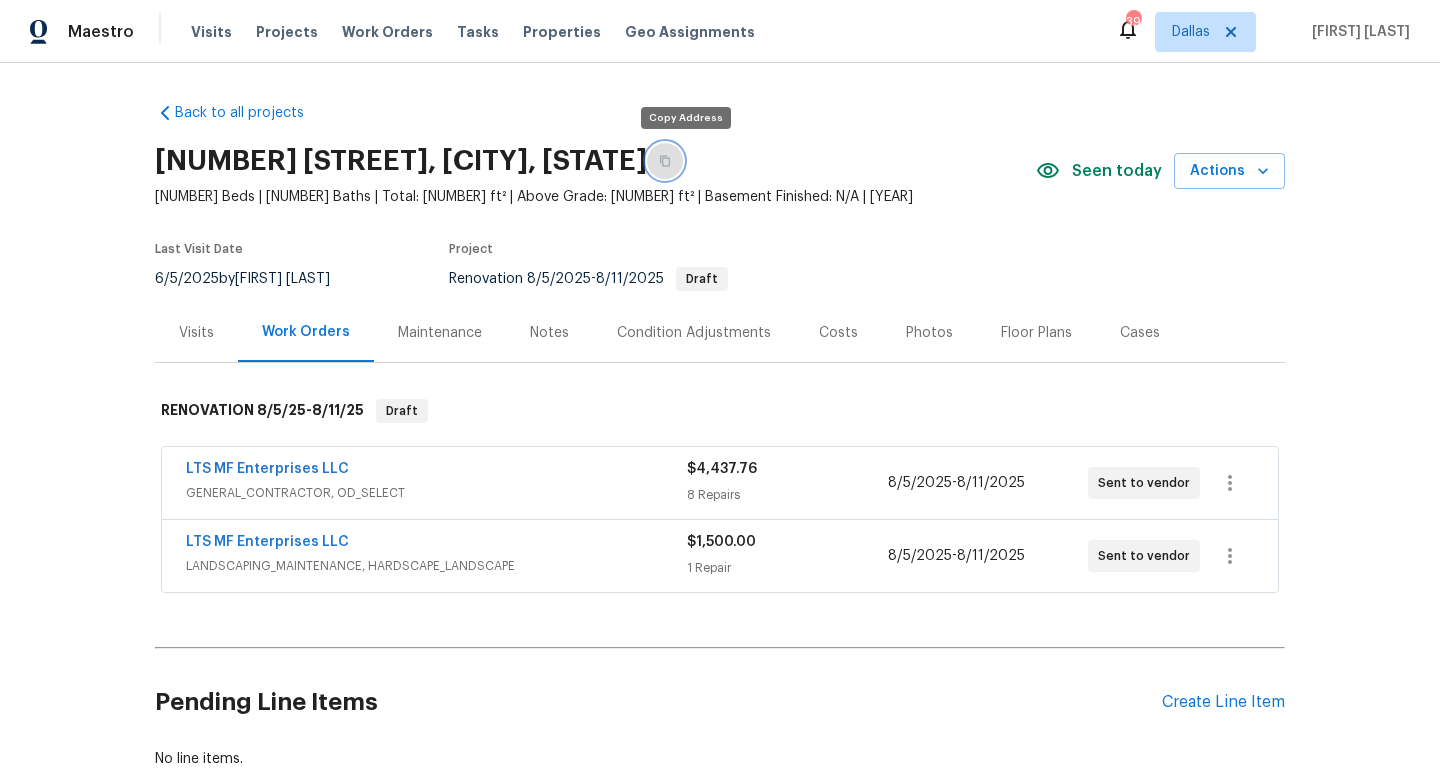 click at bounding box center [665, 161] 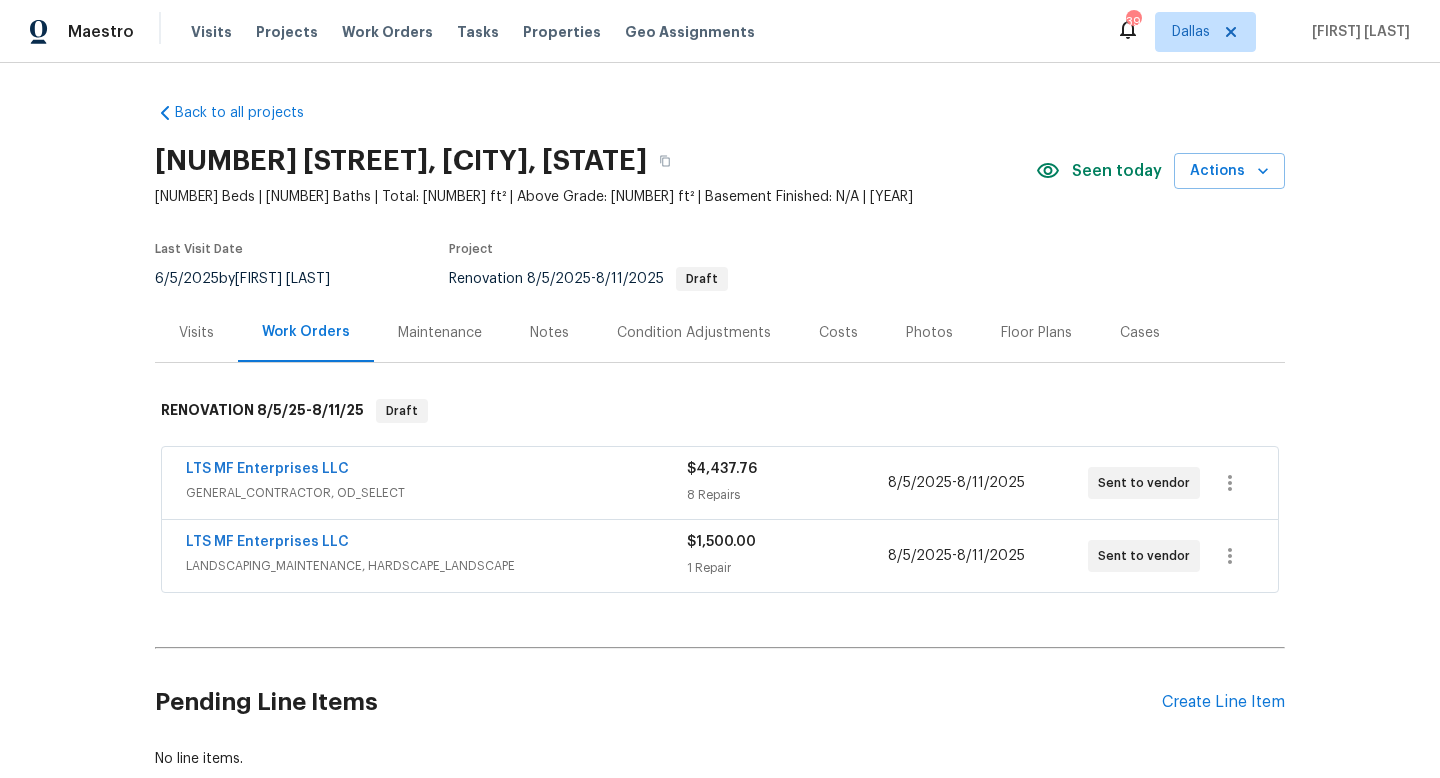 click on "Notes" at bounding box center (549, 333) 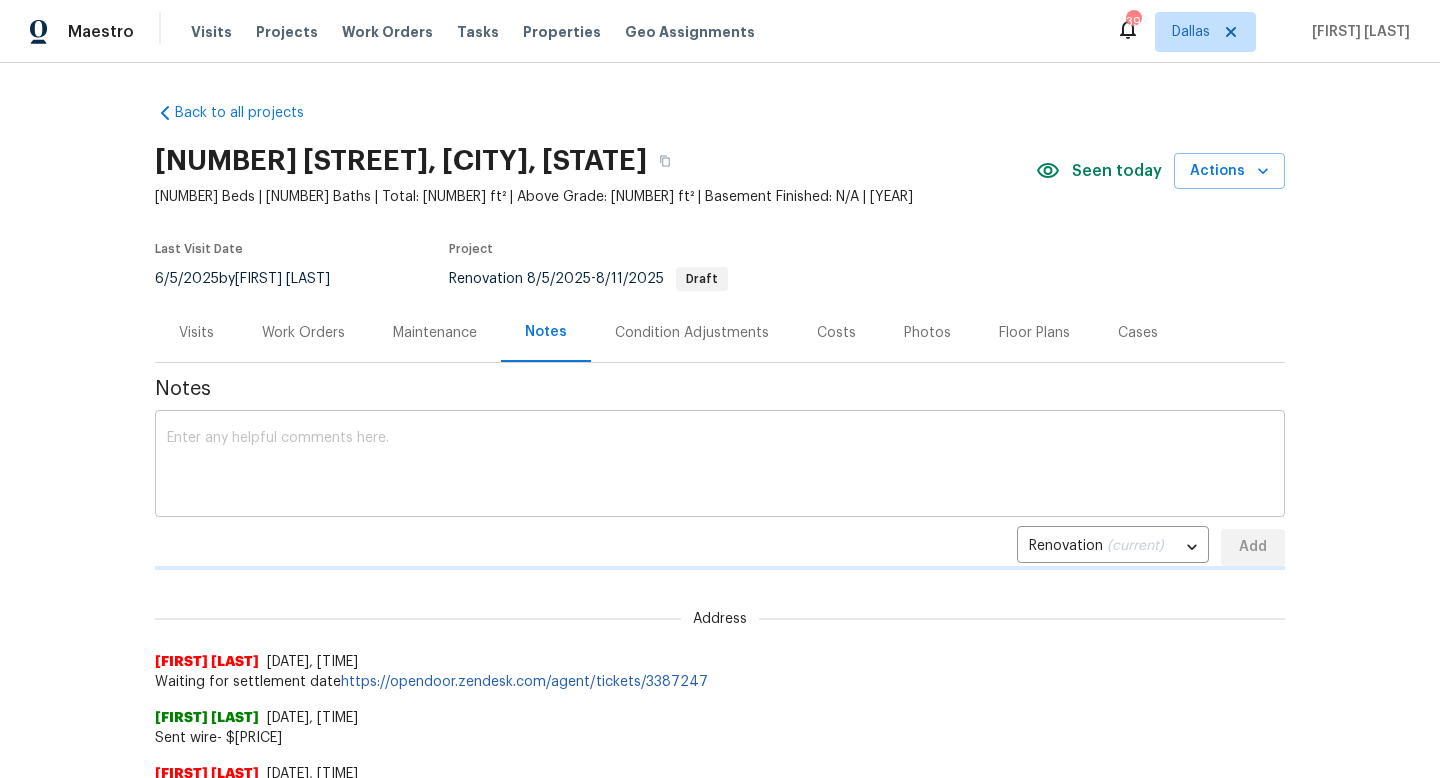 click on "x ​" at bounding box center (720, 466) 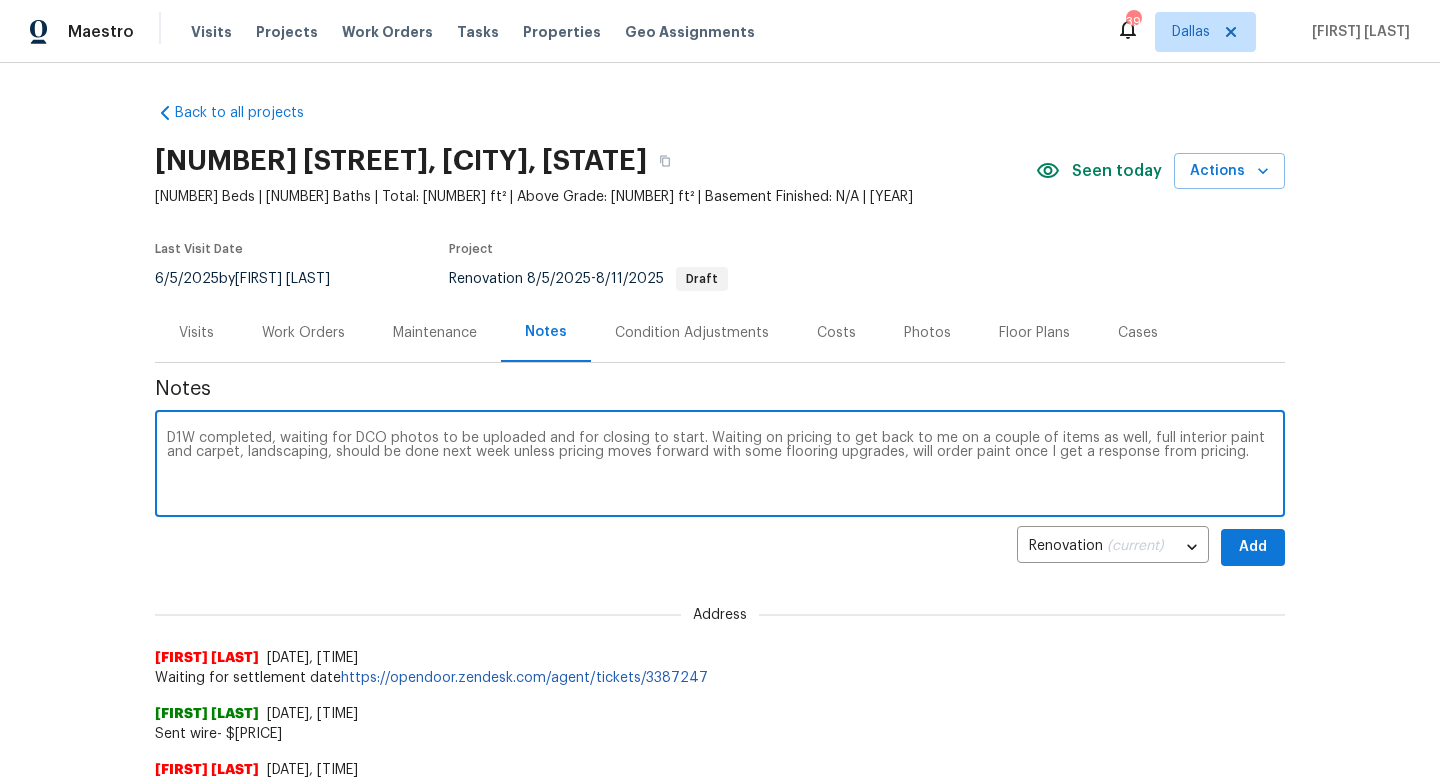 paste on "https://opendoor.slack.com/archives/C02LY10AMDZ/p1754333795501779" 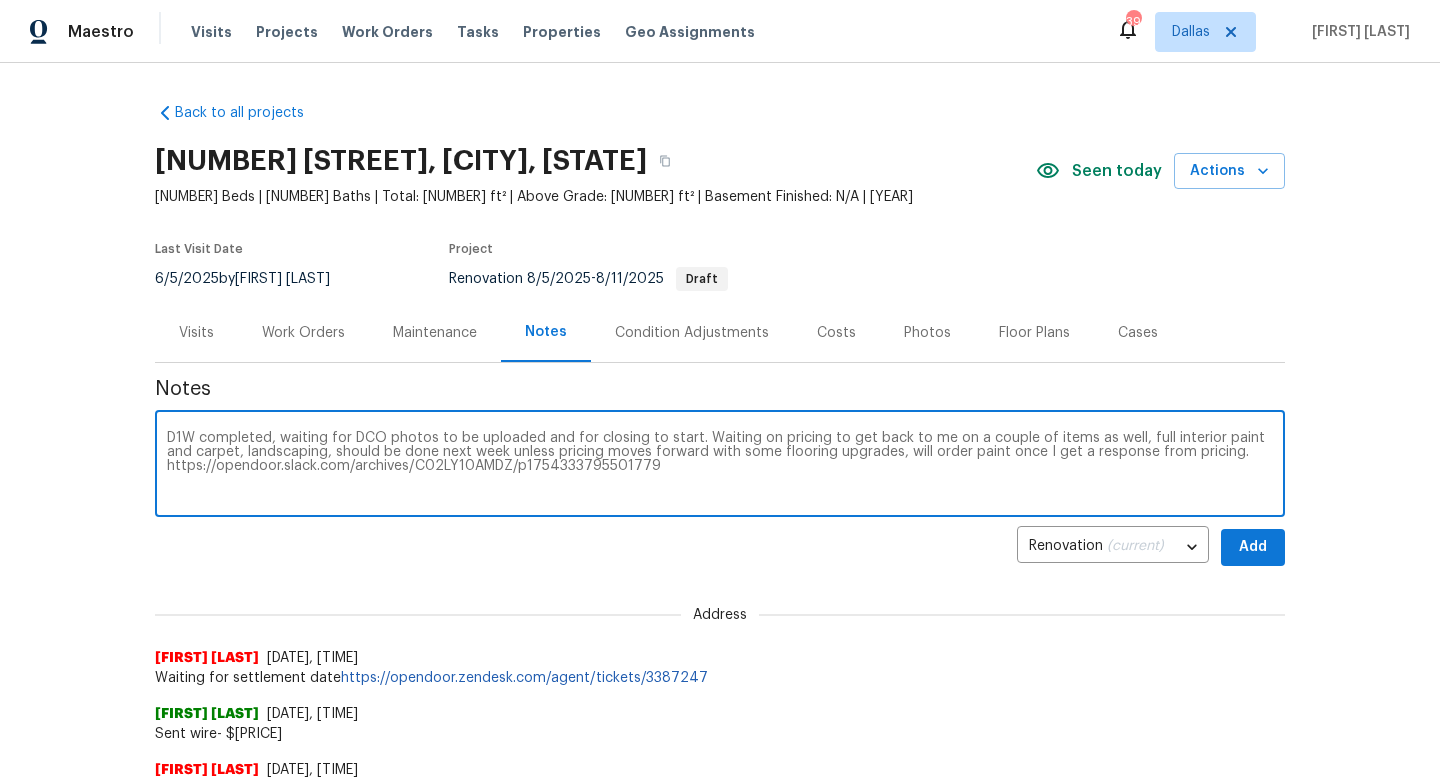 type on "D1W completed, waiting for DCO photos to be uploaded and for closing to start.  Waiting on pricing to get back to me on a couple of items as well, full interior paint and carpet, landscaping, should be done next week unless pricing moves forward with some flooring upgrades, will order paint once I get a response from pricing.  https://opendoor.slack.com/archives/C02LY10AMDZ/p1754333795501779" 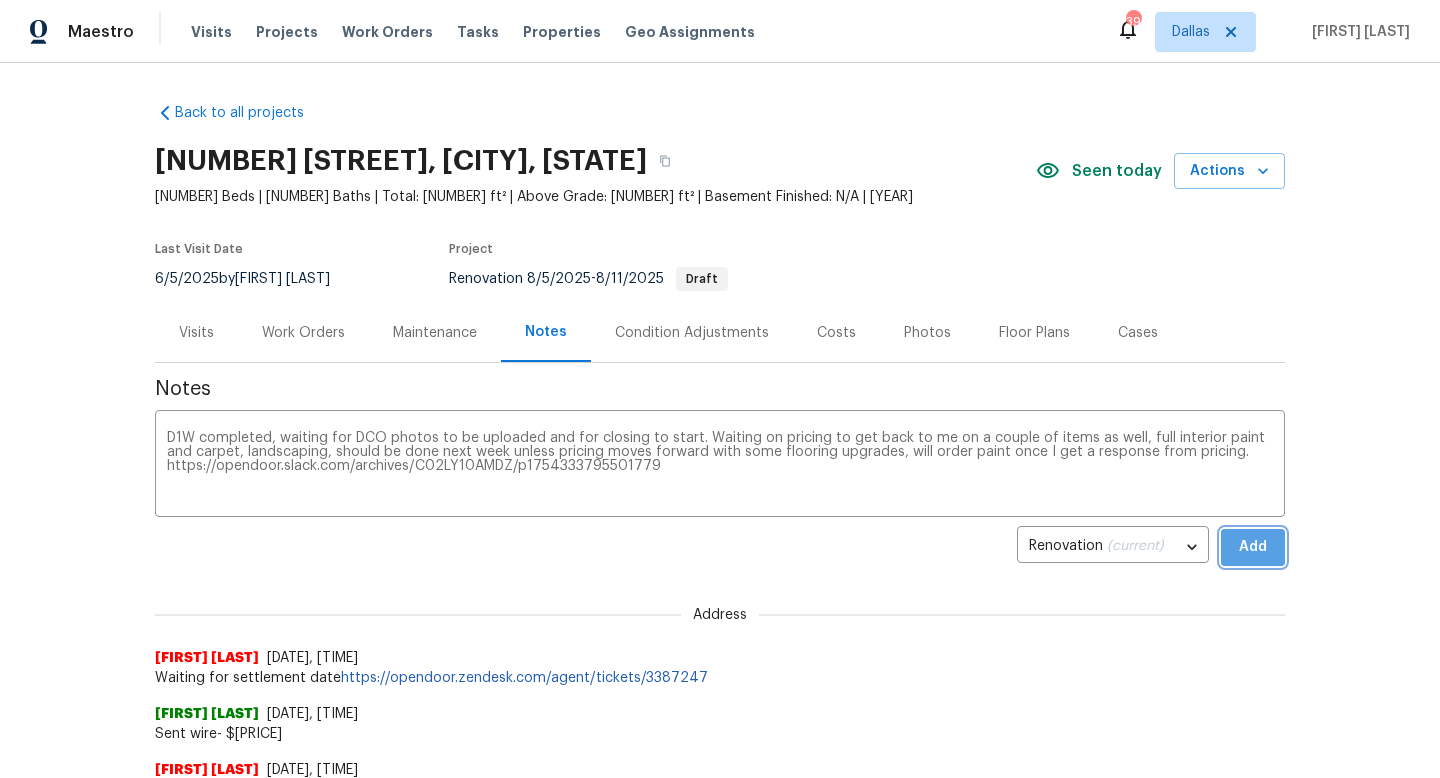 click on "Add" at bounding box center (1253, 547) 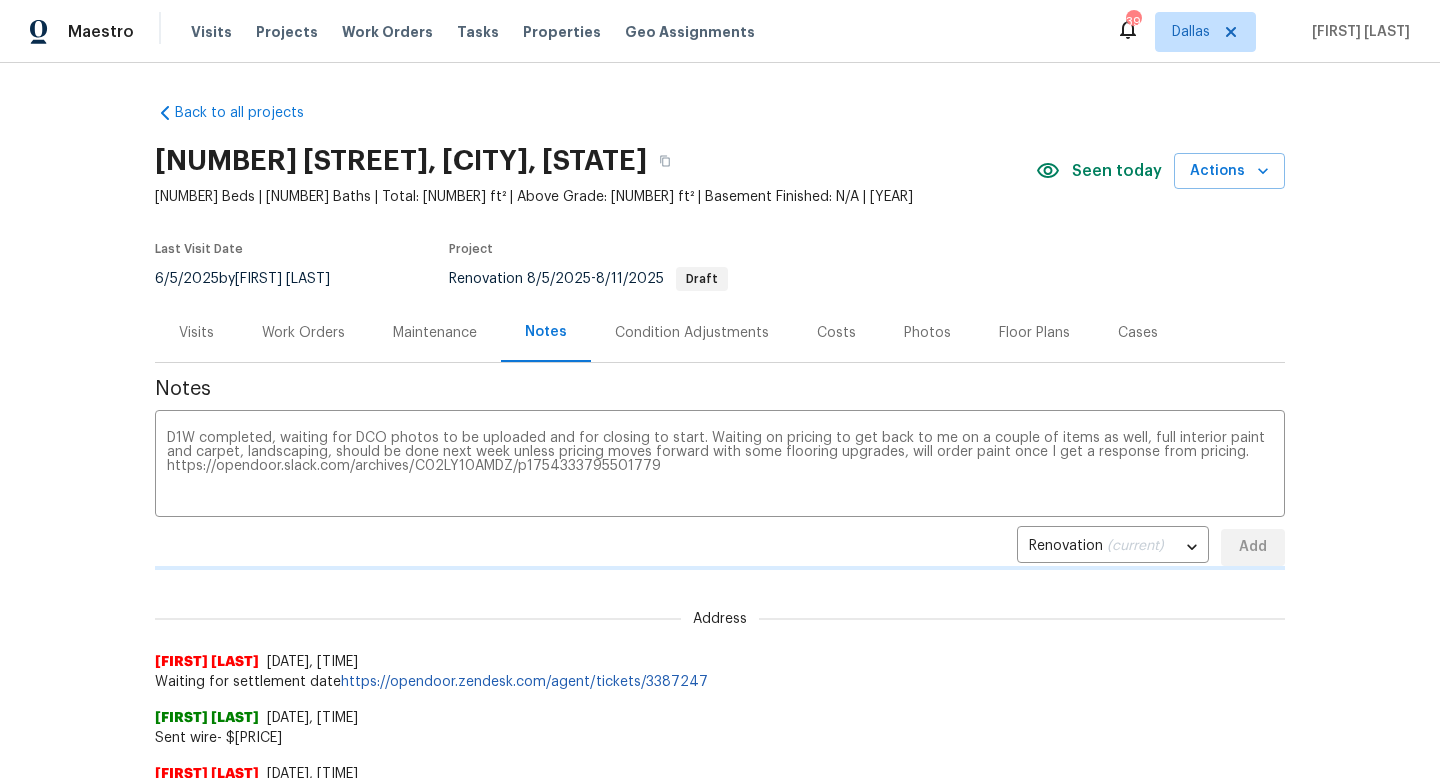 type 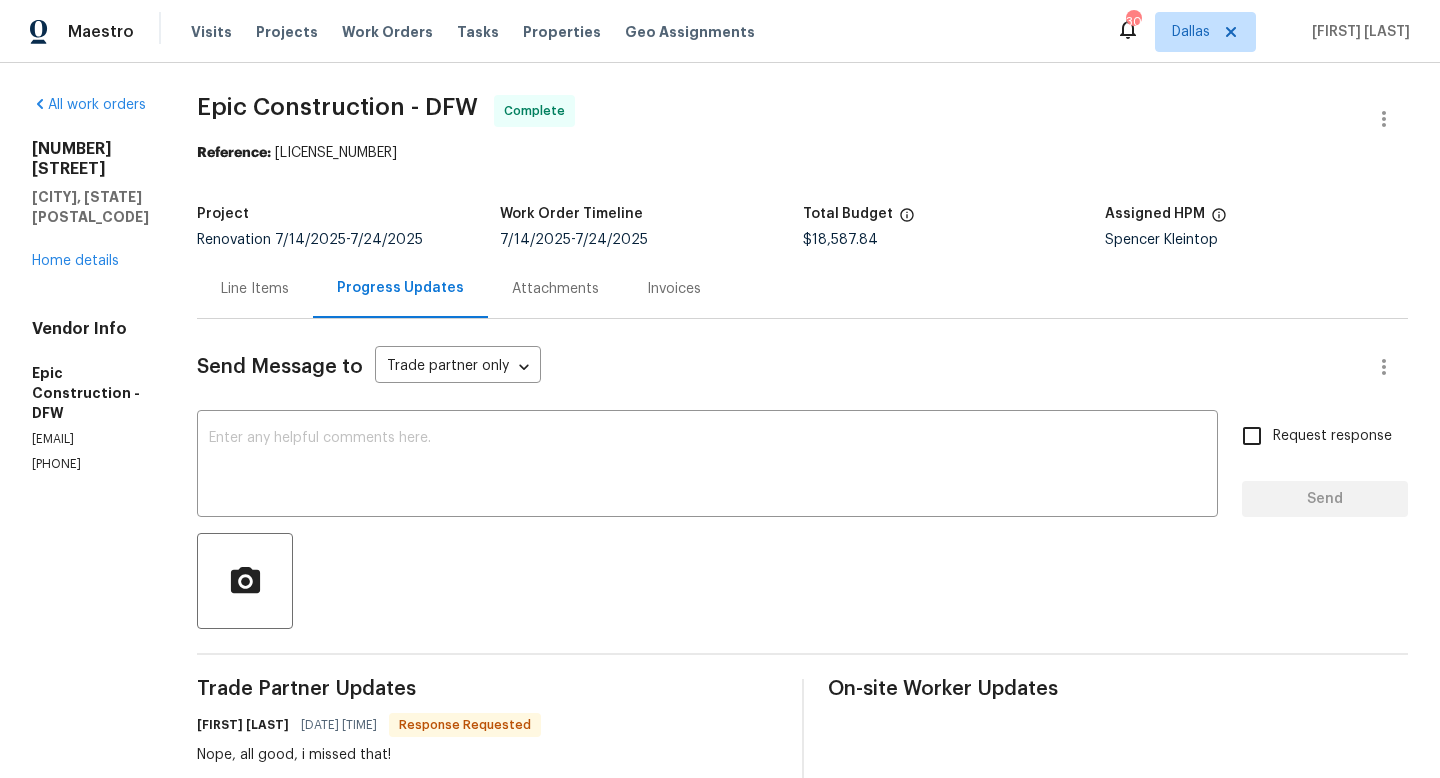 scroll, scrollTop: 0, scrollLeft: 0, axis: both 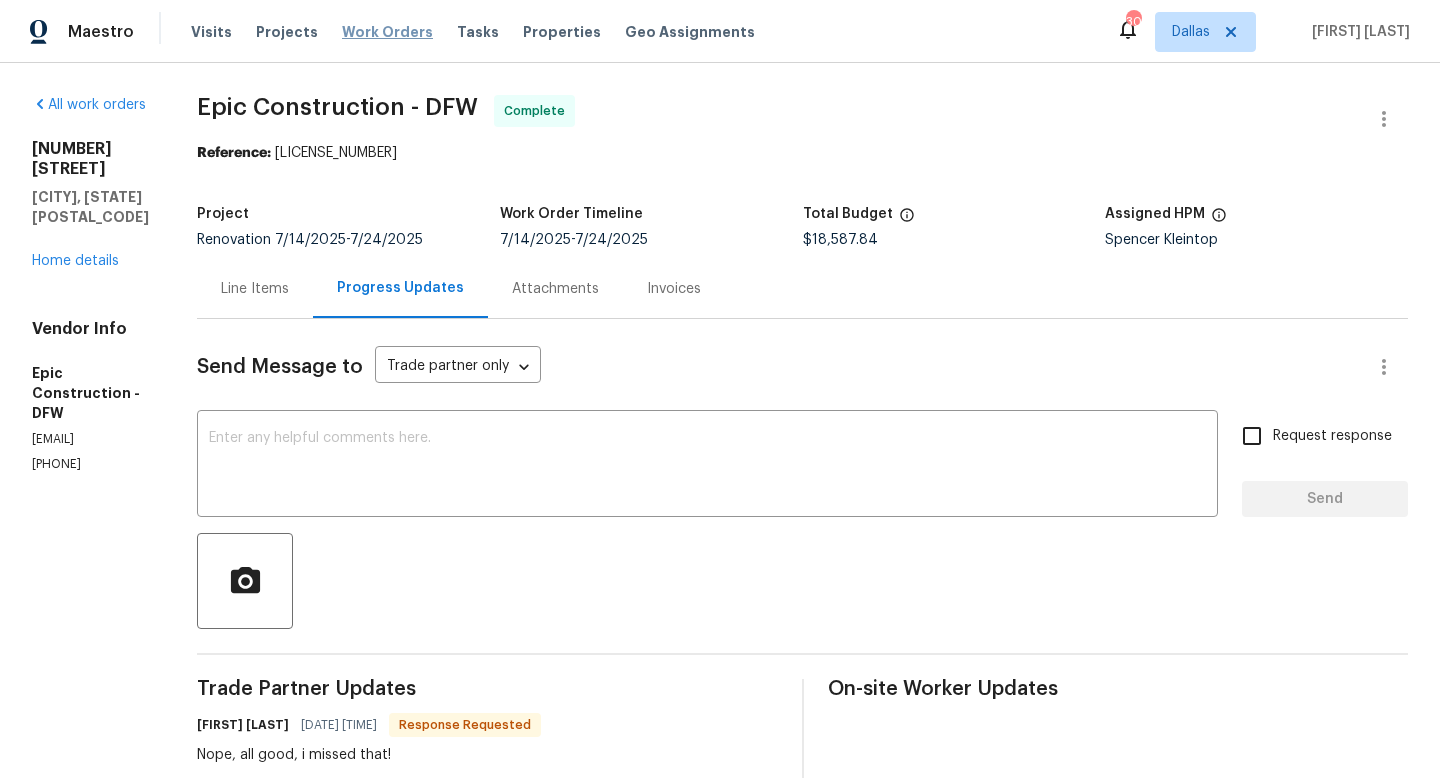 click on "Work Orders" at bounding box center [387, 32] 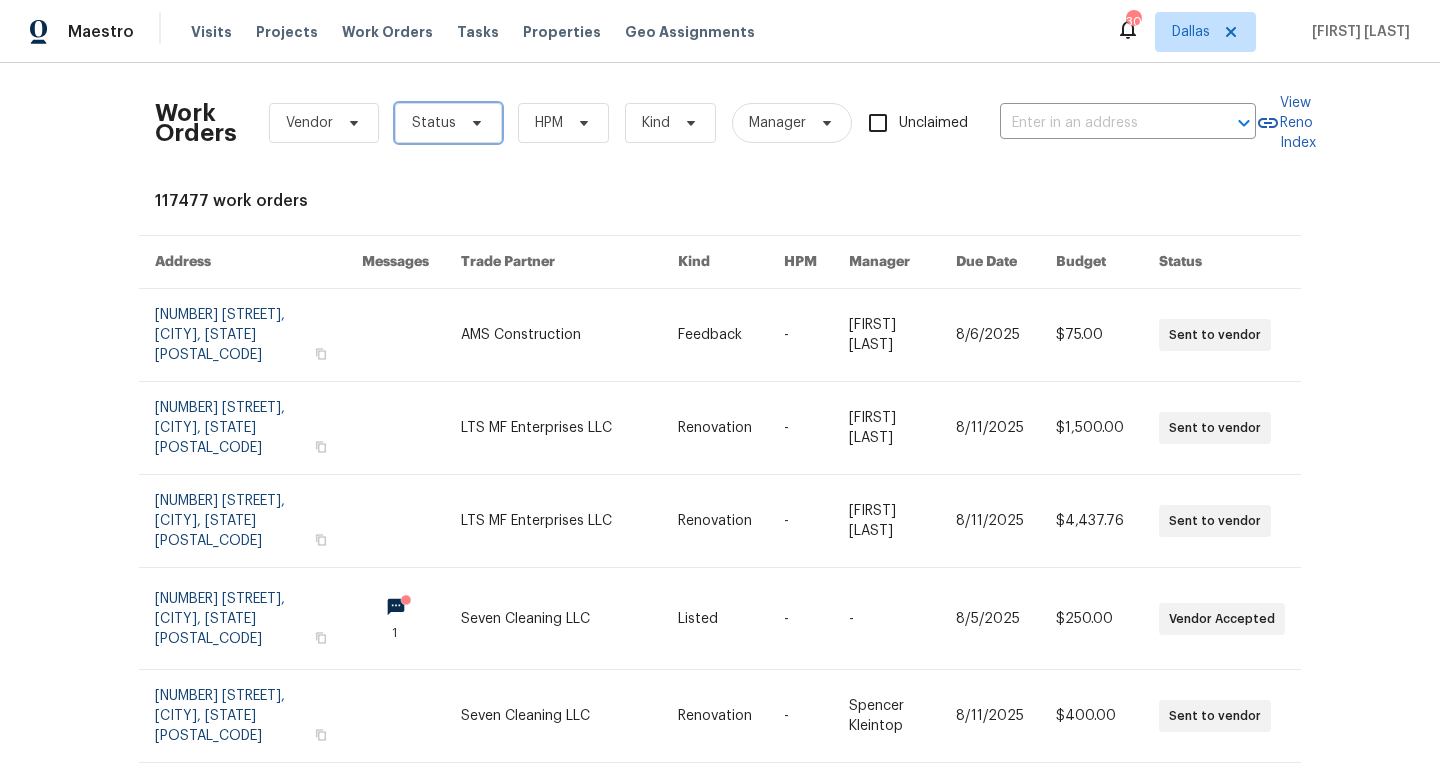 click at bounding box center [474, 123] 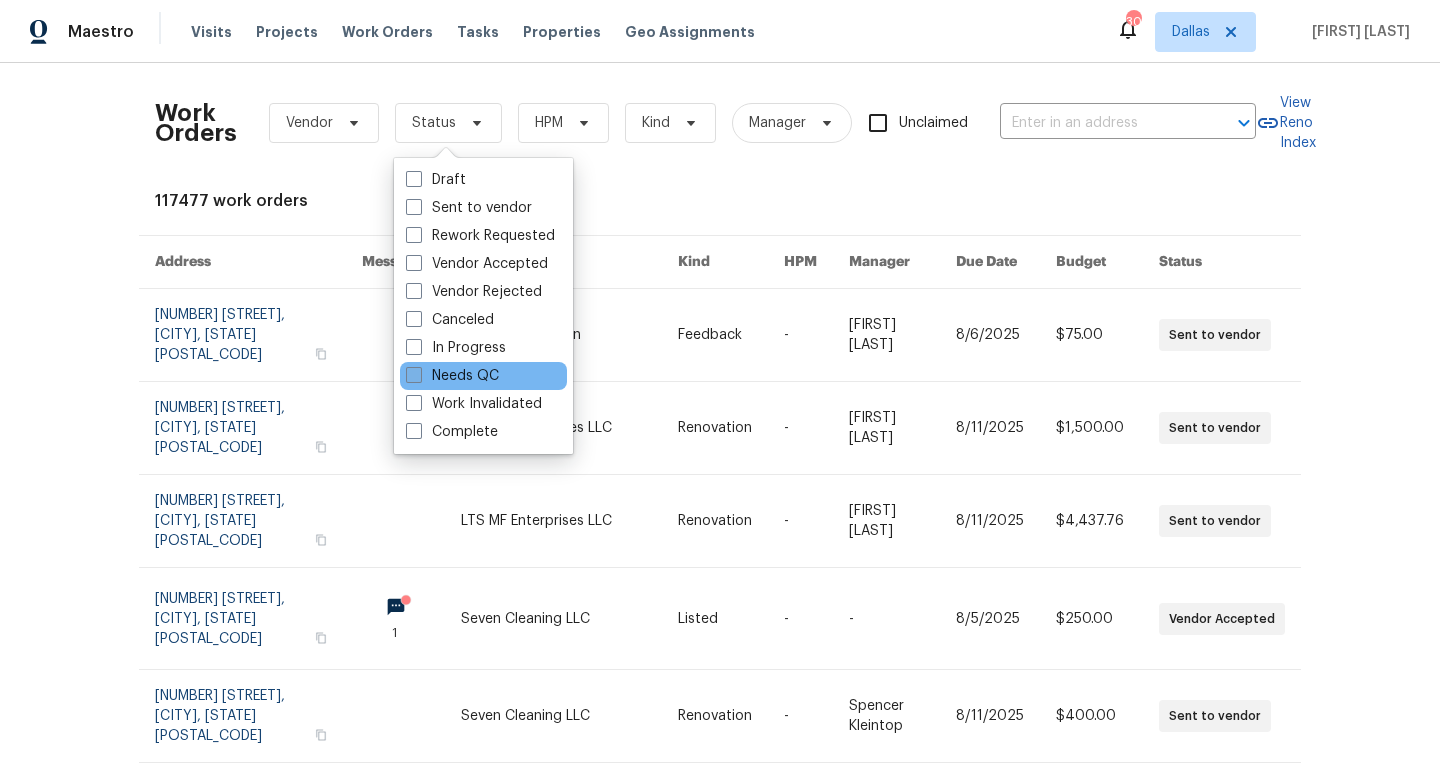 click on "Needs QC" at bounding box center [452, 376] 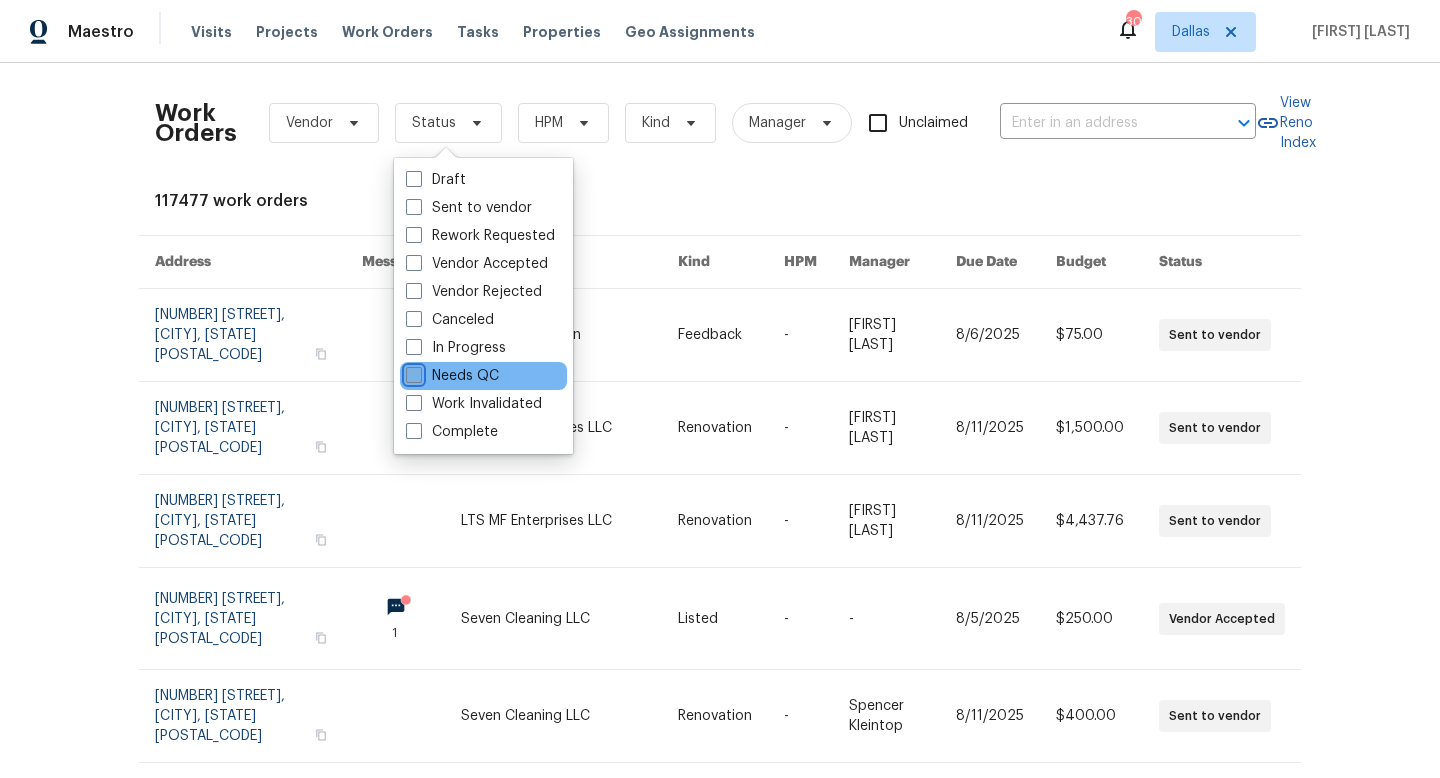 click on "Needs QC" at bounding box center [412, 372] 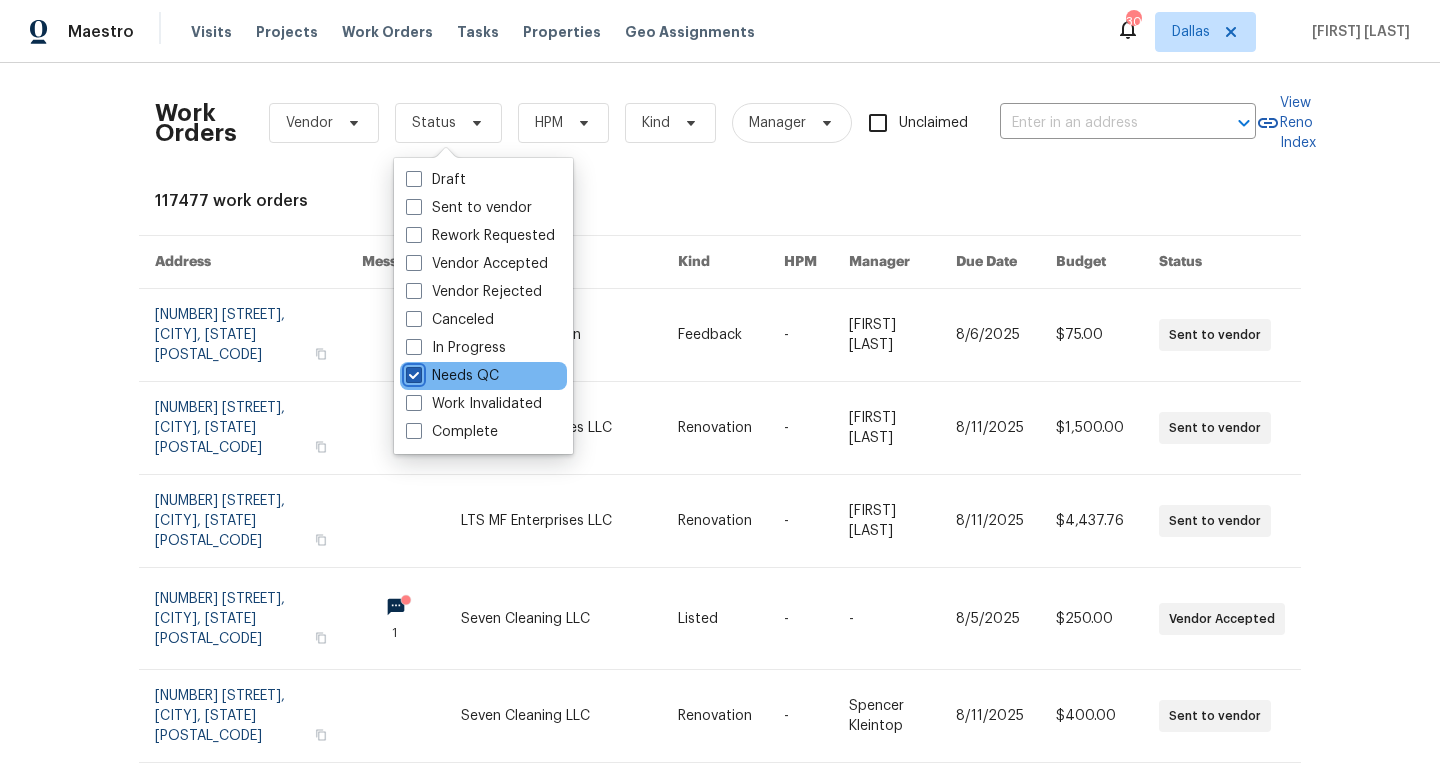 checkbox on "true" 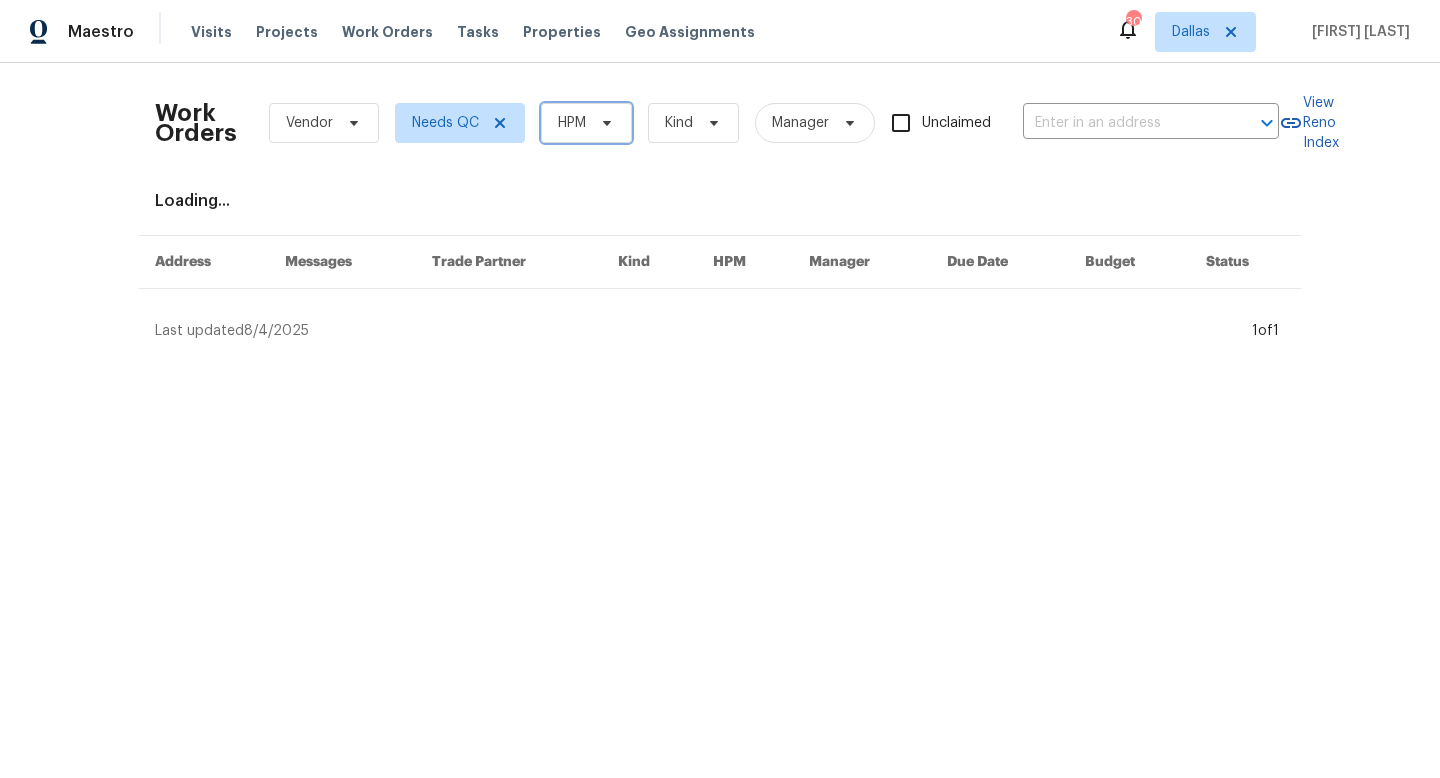 click 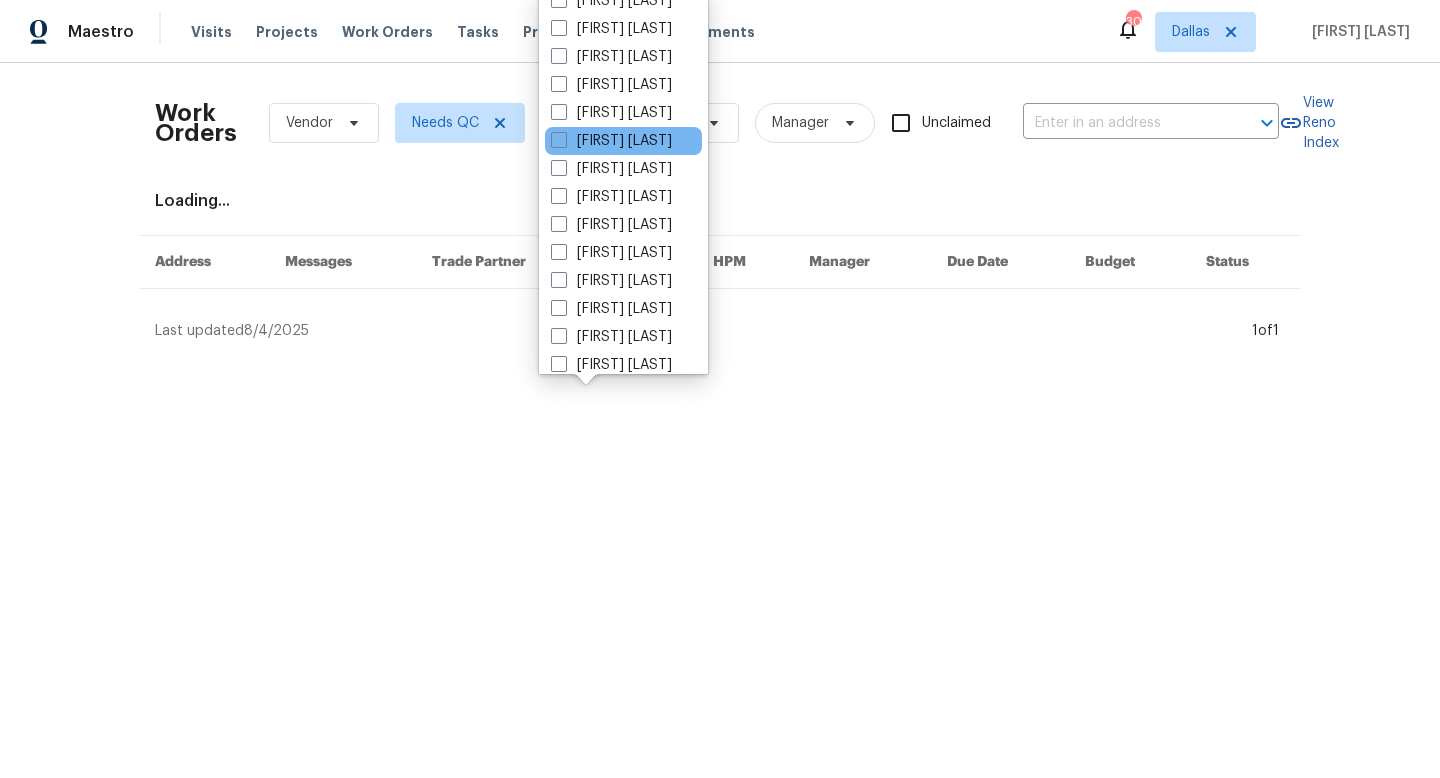 scroll, scrollTop: 208, scrollLeft: 0, axis: vertical 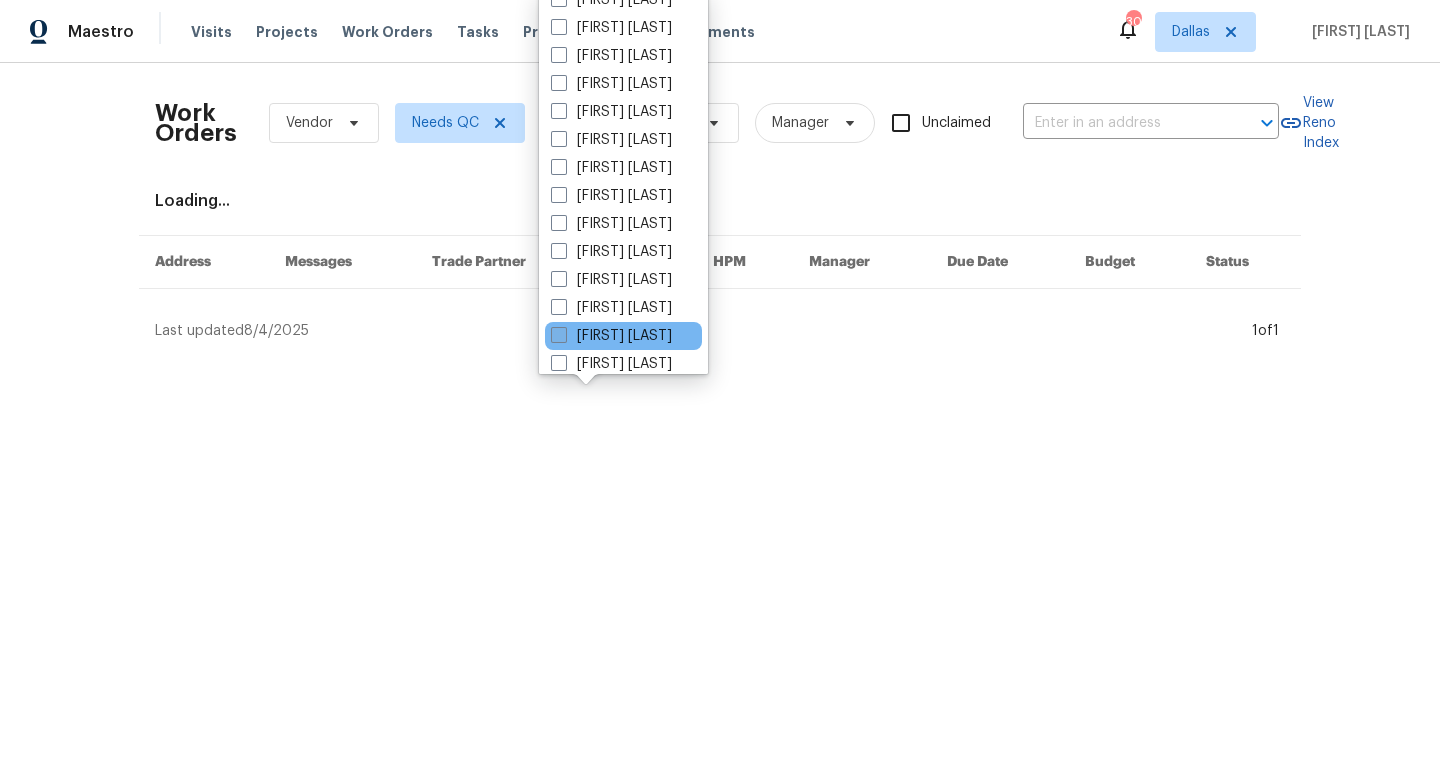 click on "[FIRST] [LAST]" at bounding box center [611, 336] 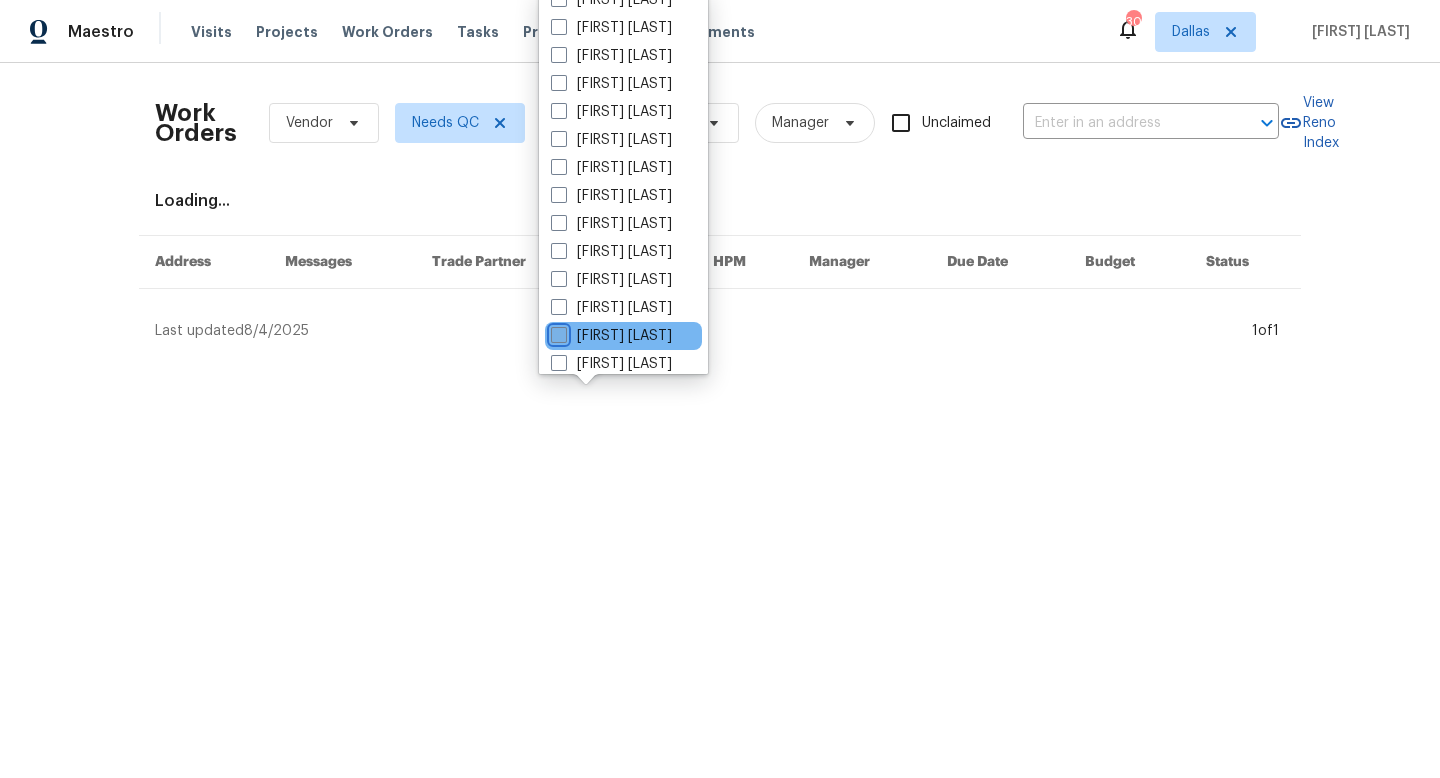 click on "[FIRST] [LAST]" at bounding box center (557, 332) 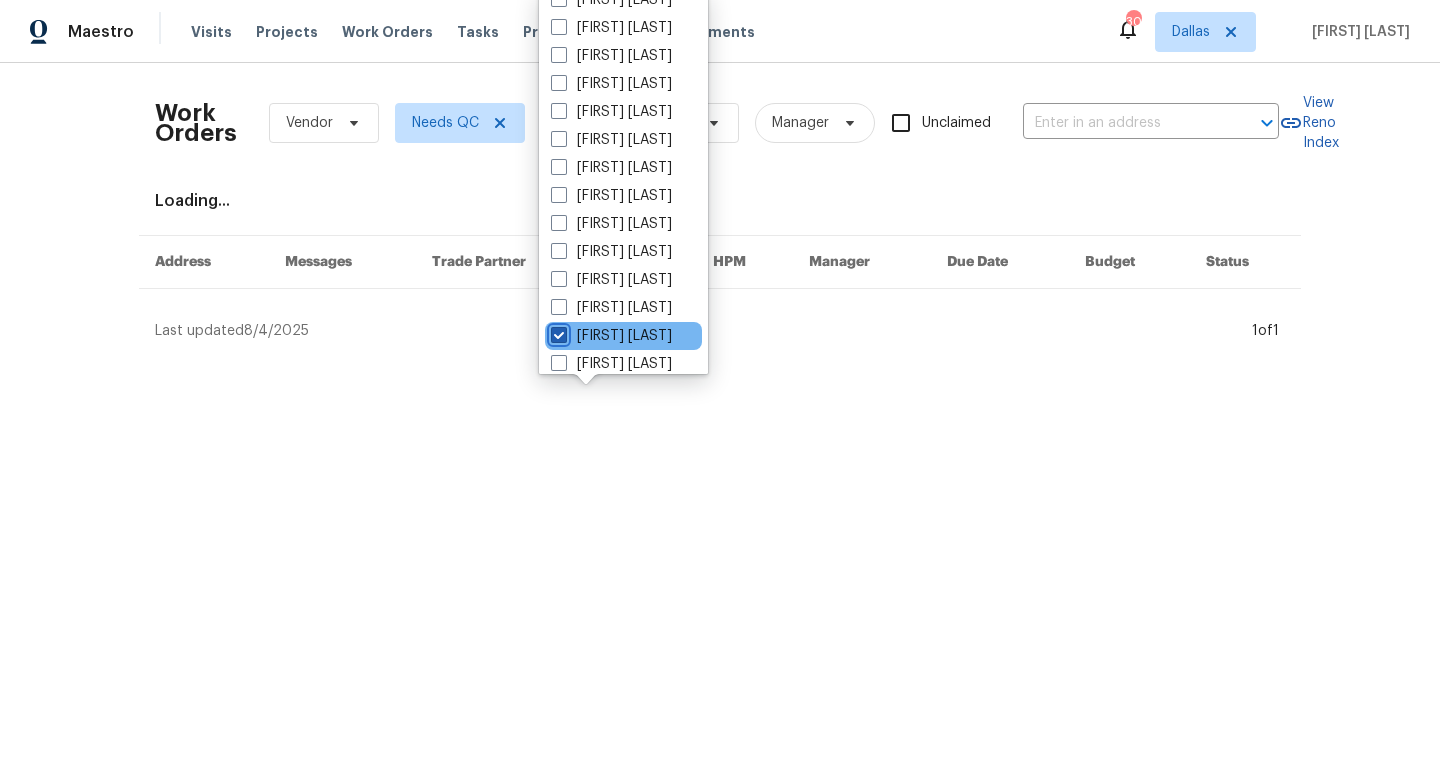 checkbox on "true" 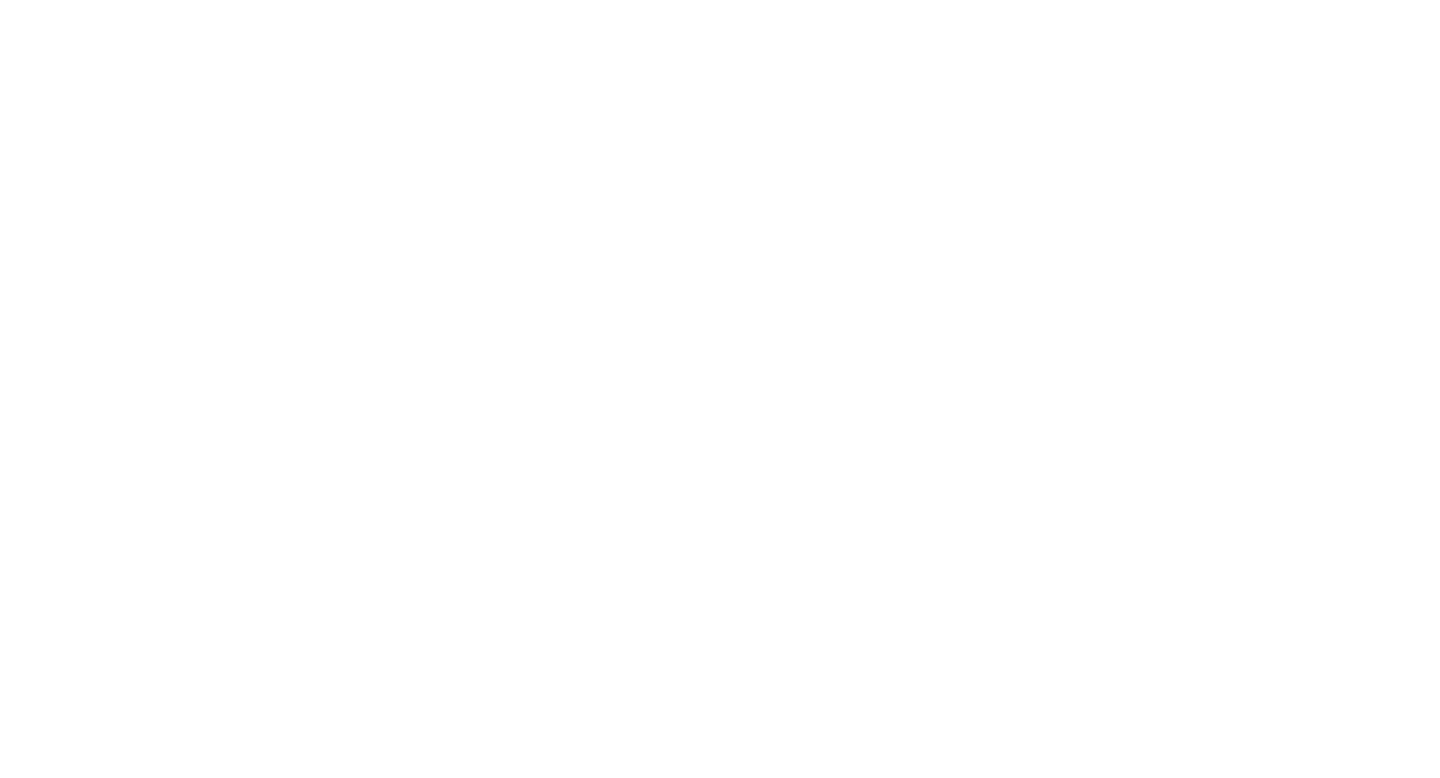 scroll, scrollTop: 0, scrollLeft: 0, axis: both 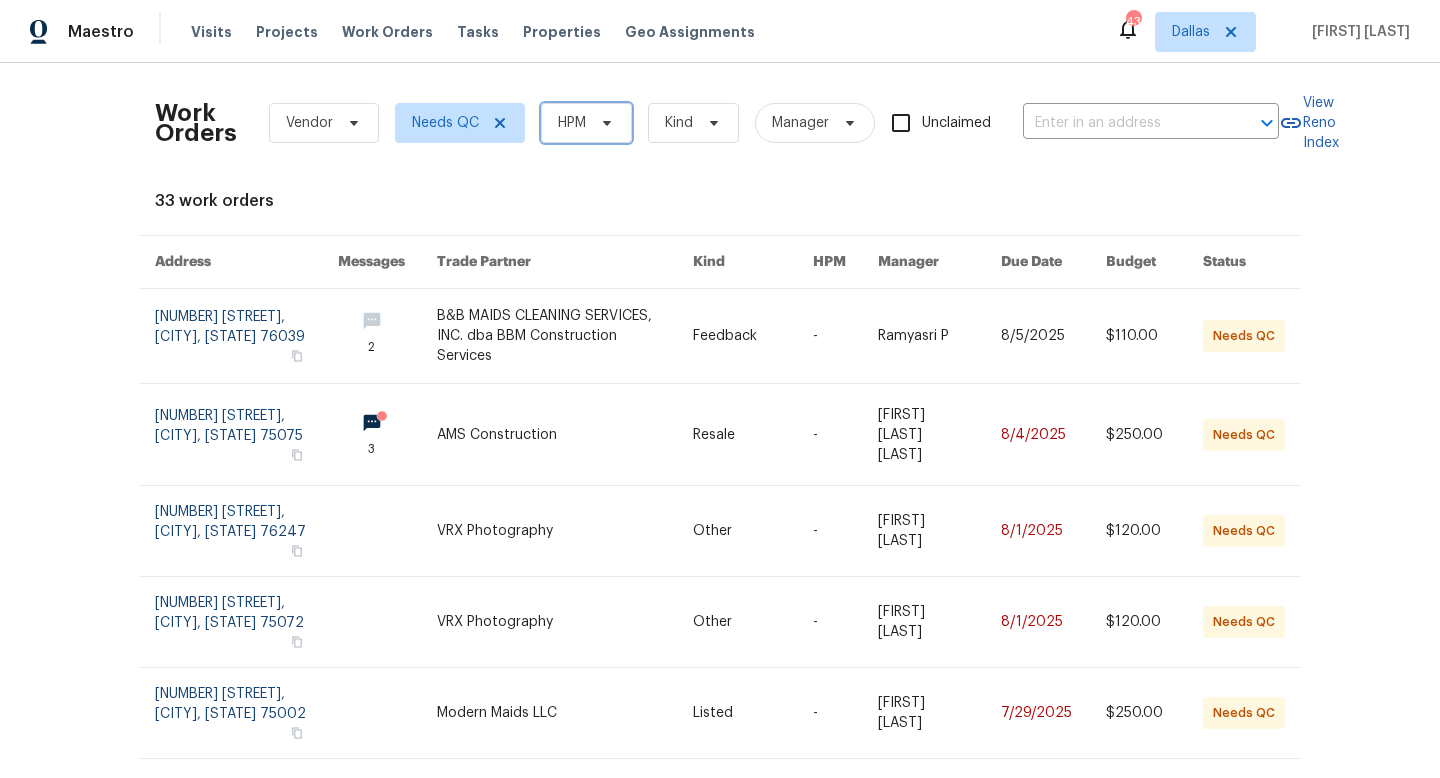 click at bounding box center (604, 123) 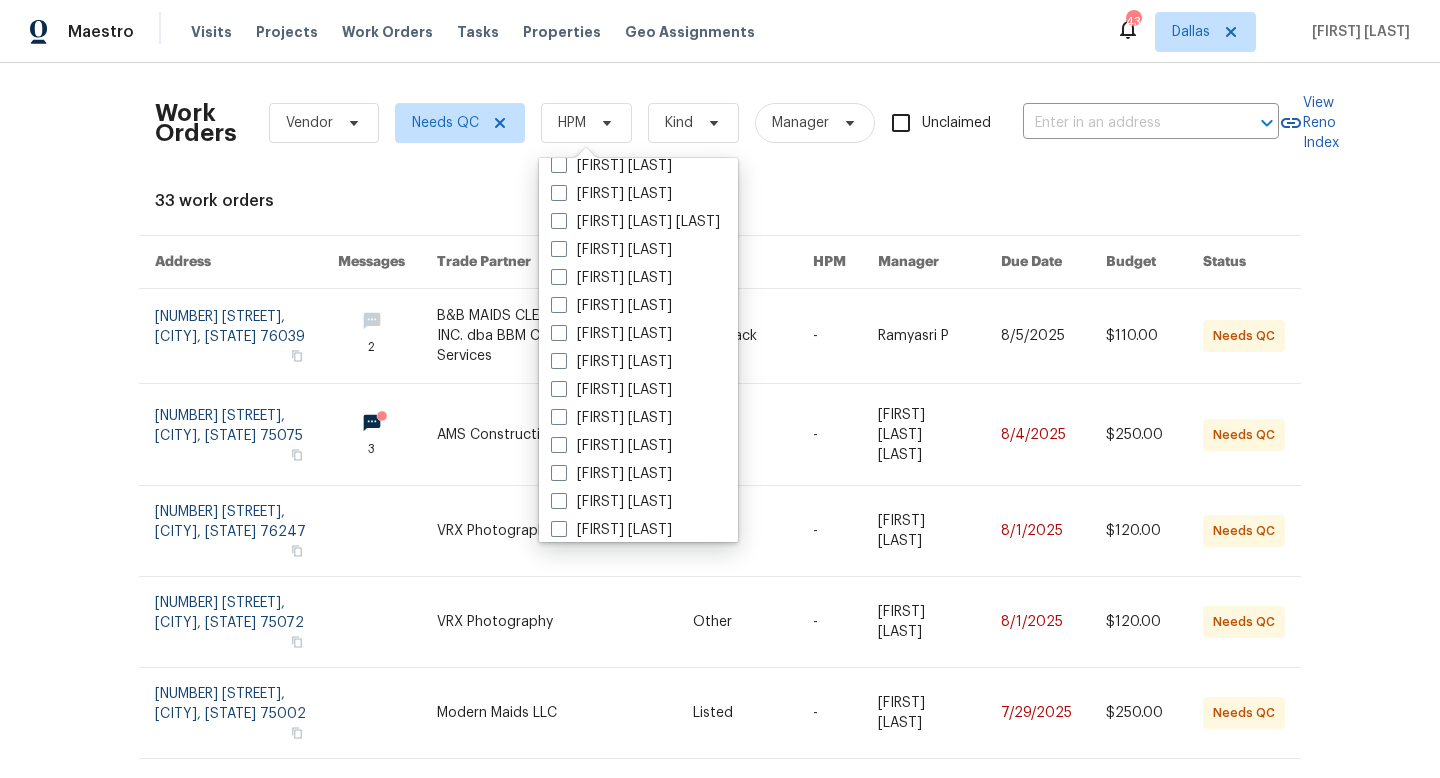 scroll, scrollTop: 424, scrollLeft: 0, axis: vertical 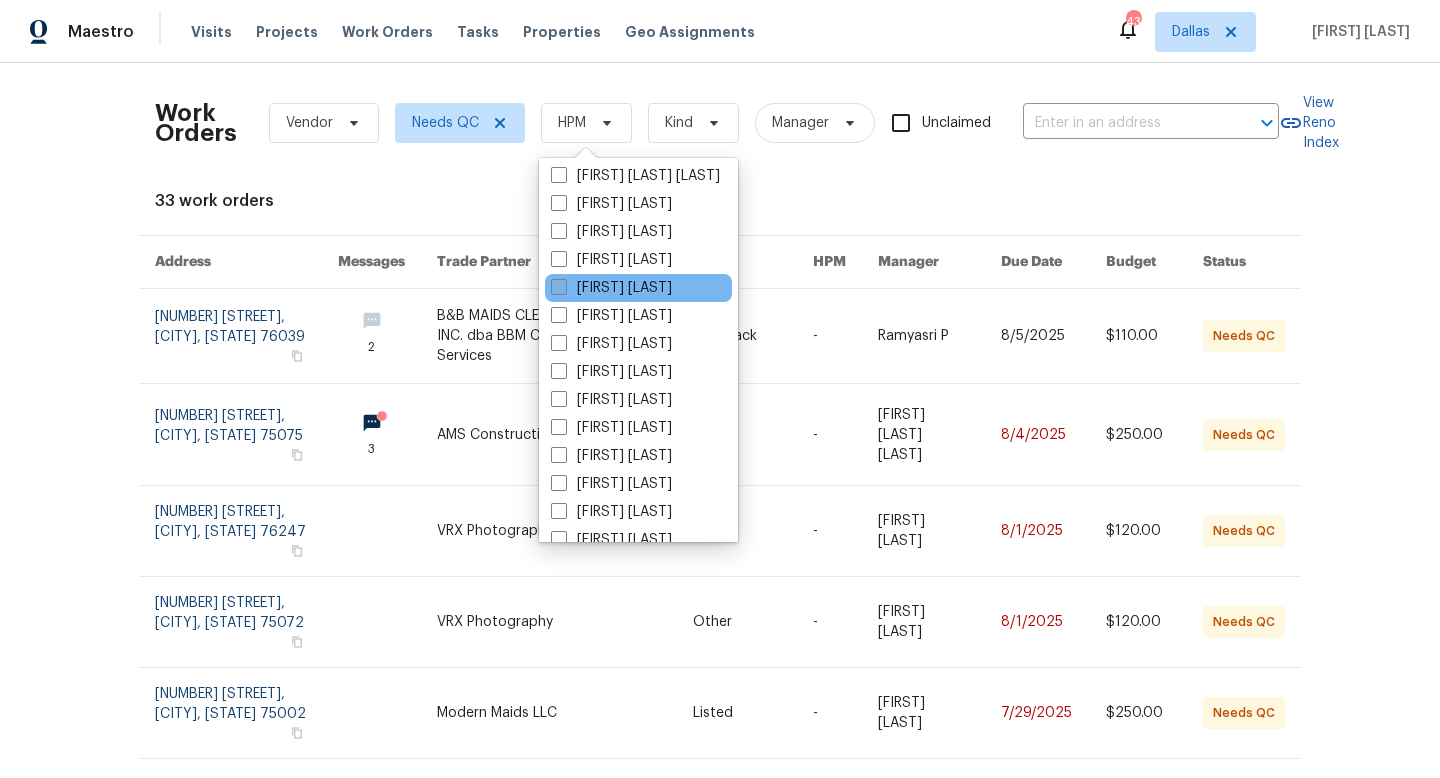 click at bounding box center (559, 287) 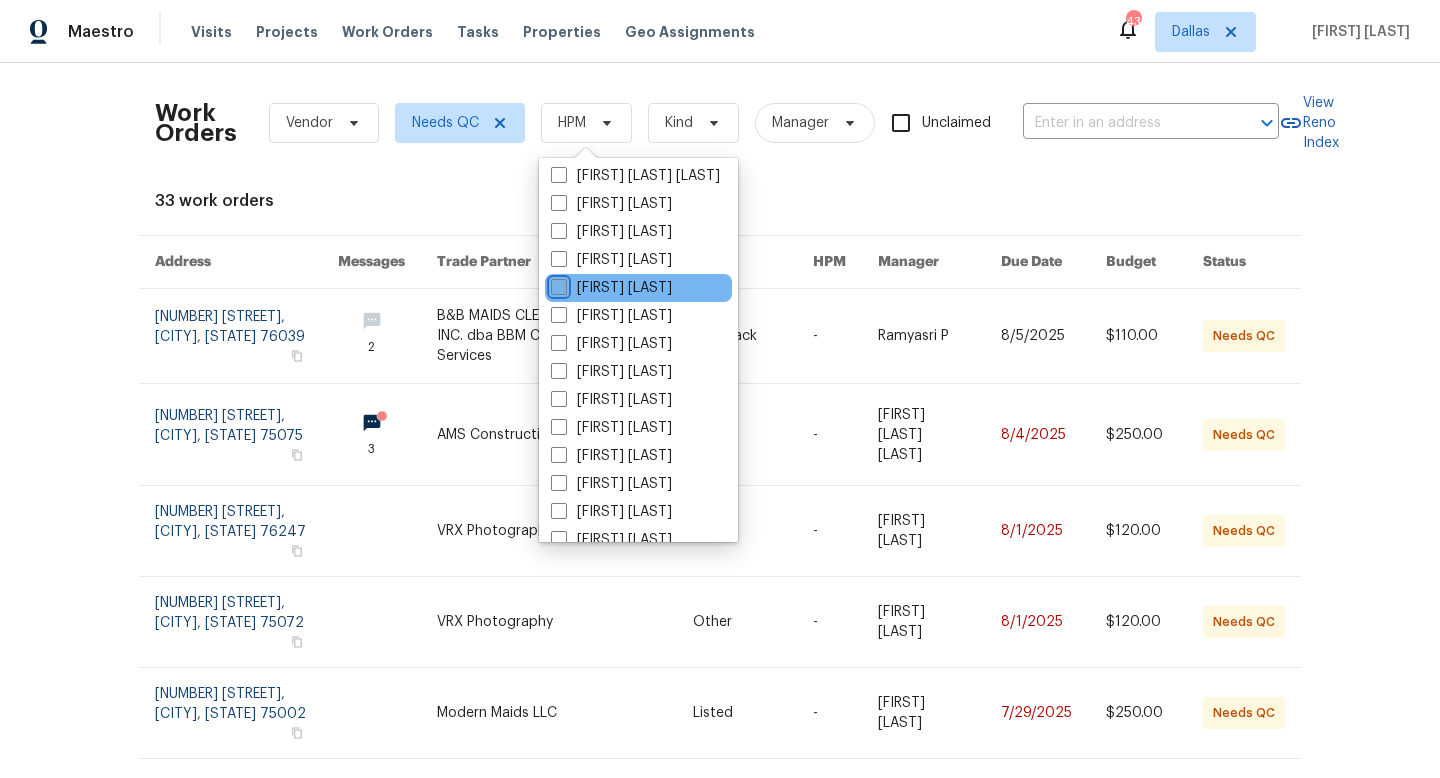 click on "[FIRST] [LAST]" at bounding box center (557, 284) 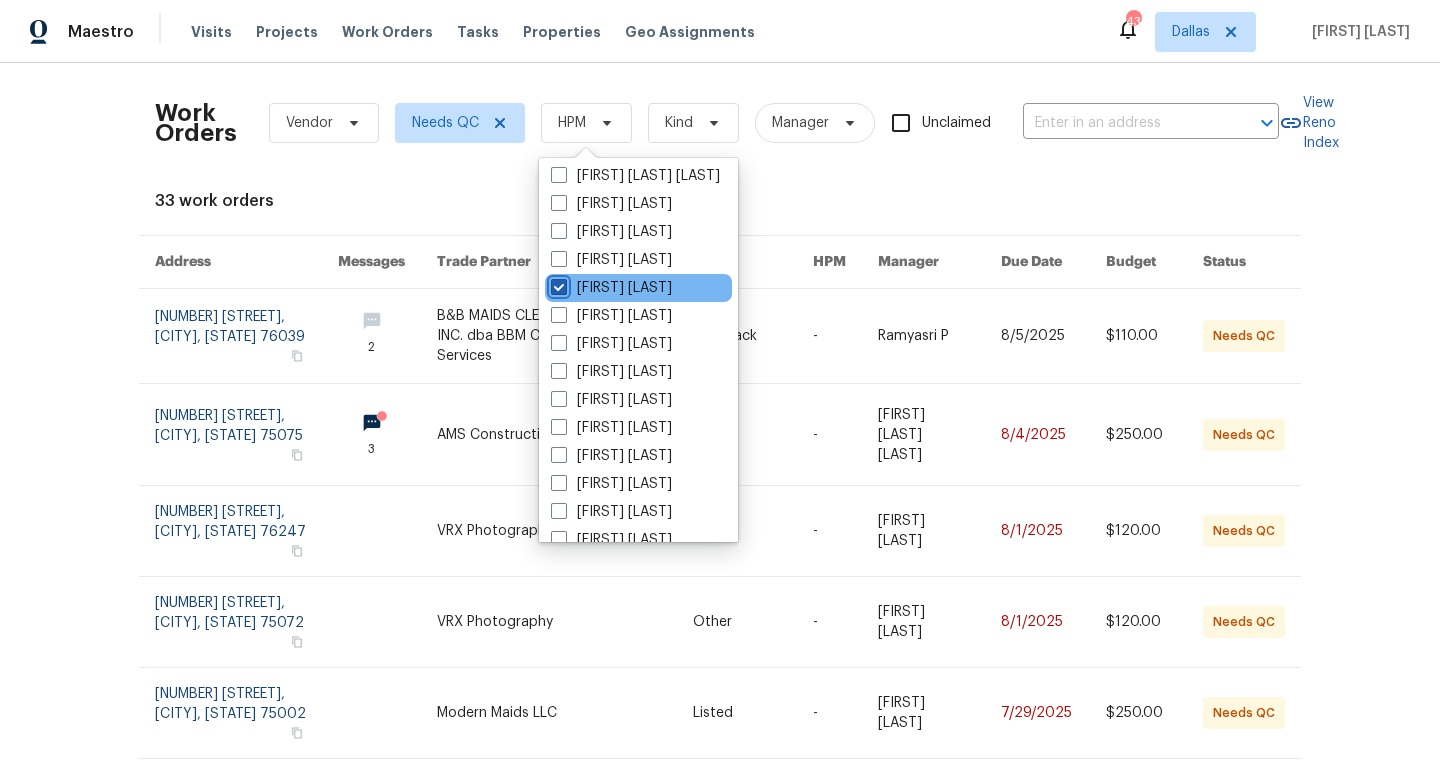 checkbox on "true" 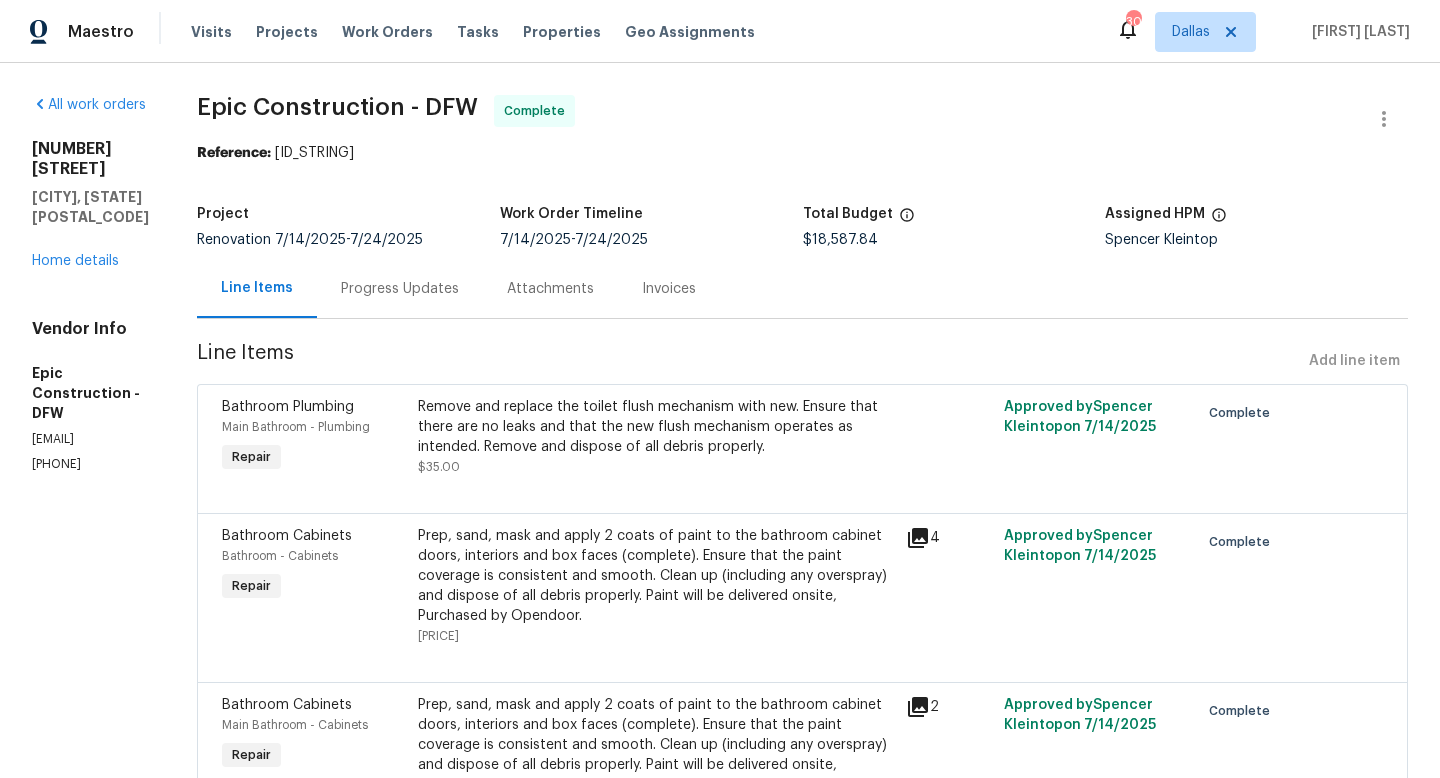 scroll, scrollTop: 0, scrollLeft: 0, axis: both 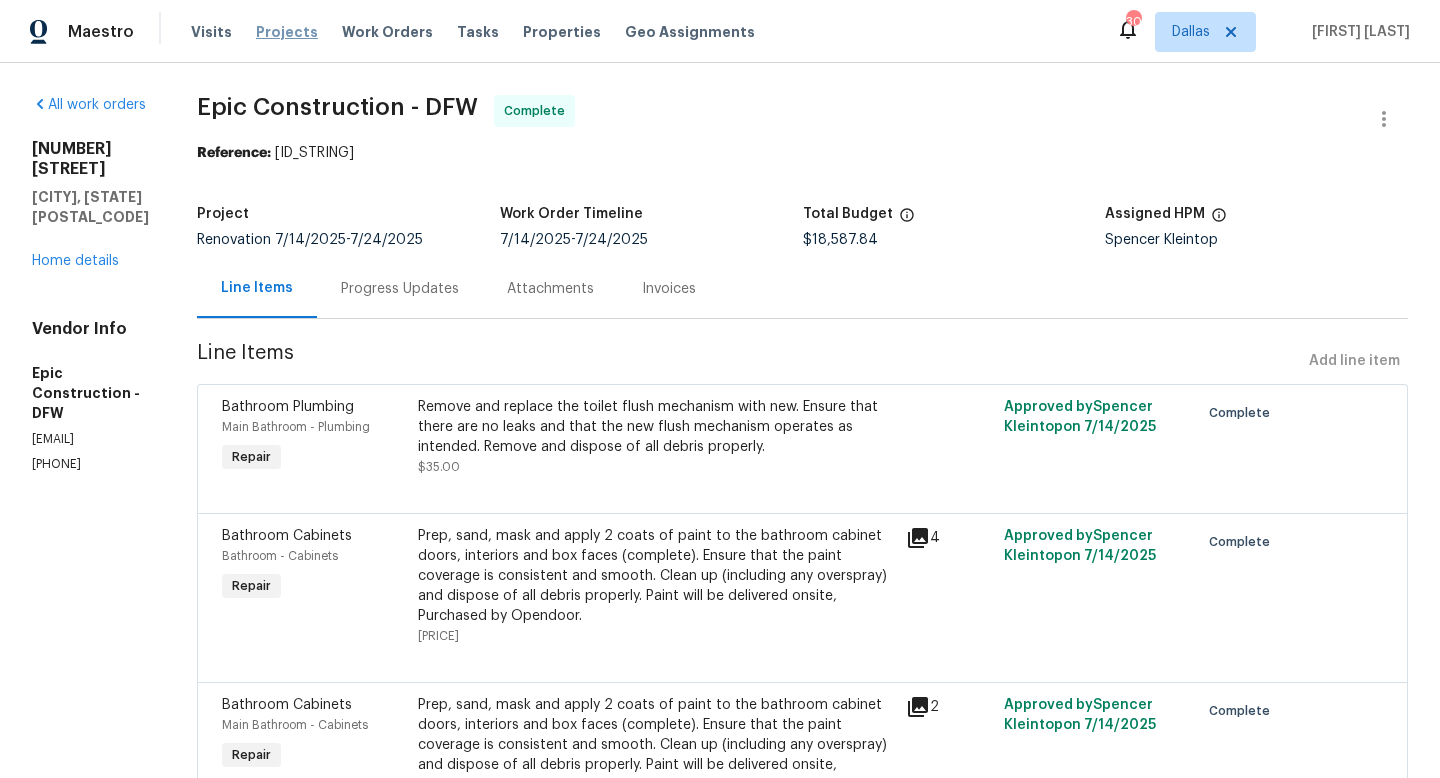 click on "Projects" at bounding box center [287, 32] 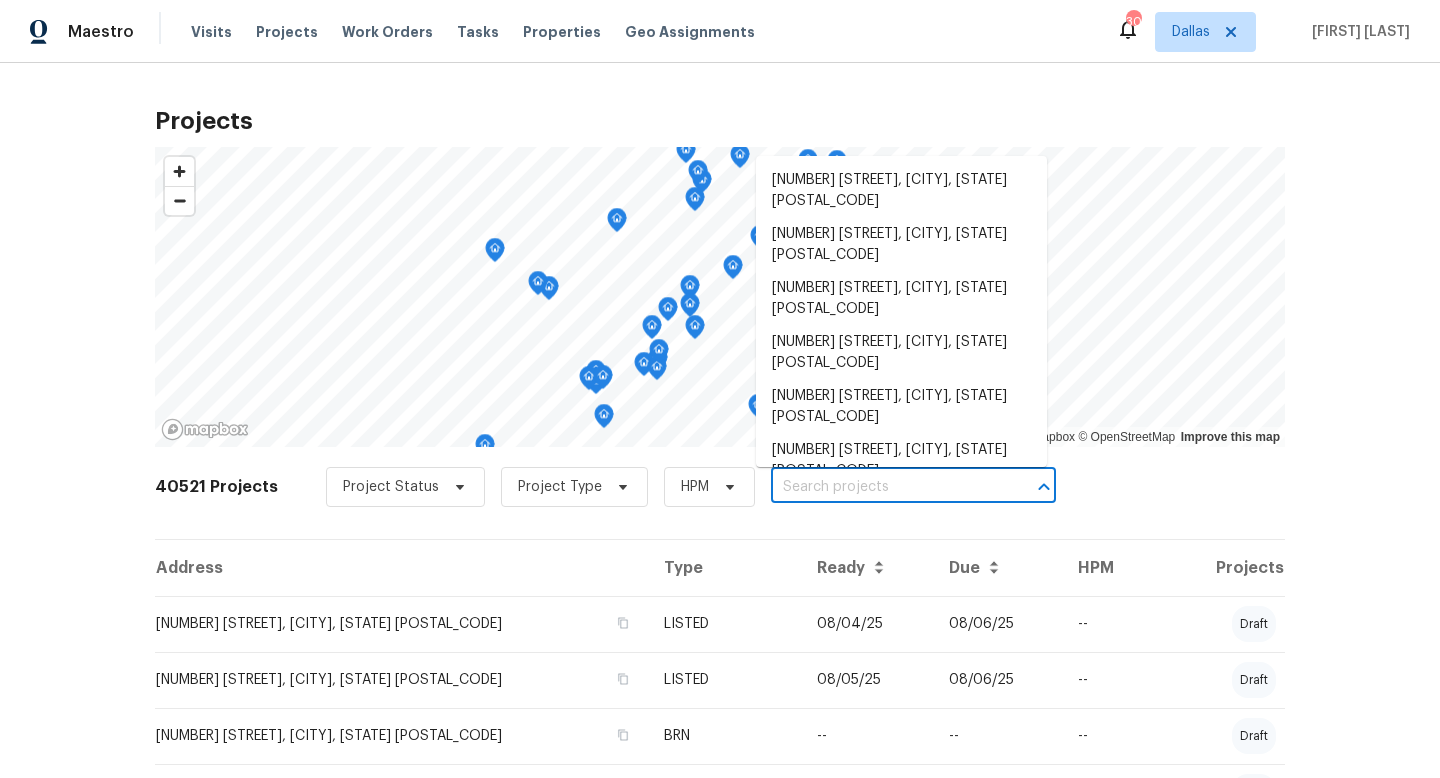 click at bounding box center (885, 487) 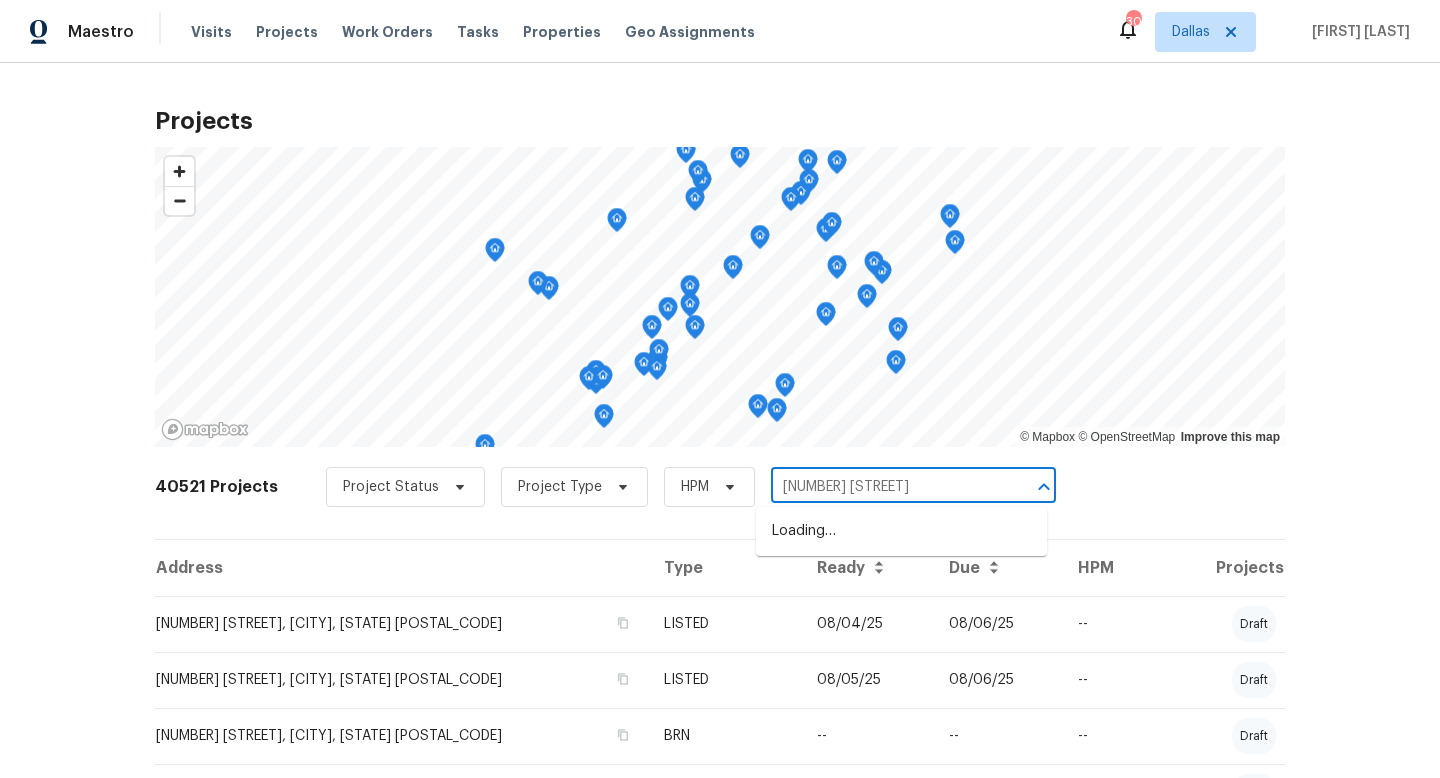 type on "[NUMBER] [STREET]" 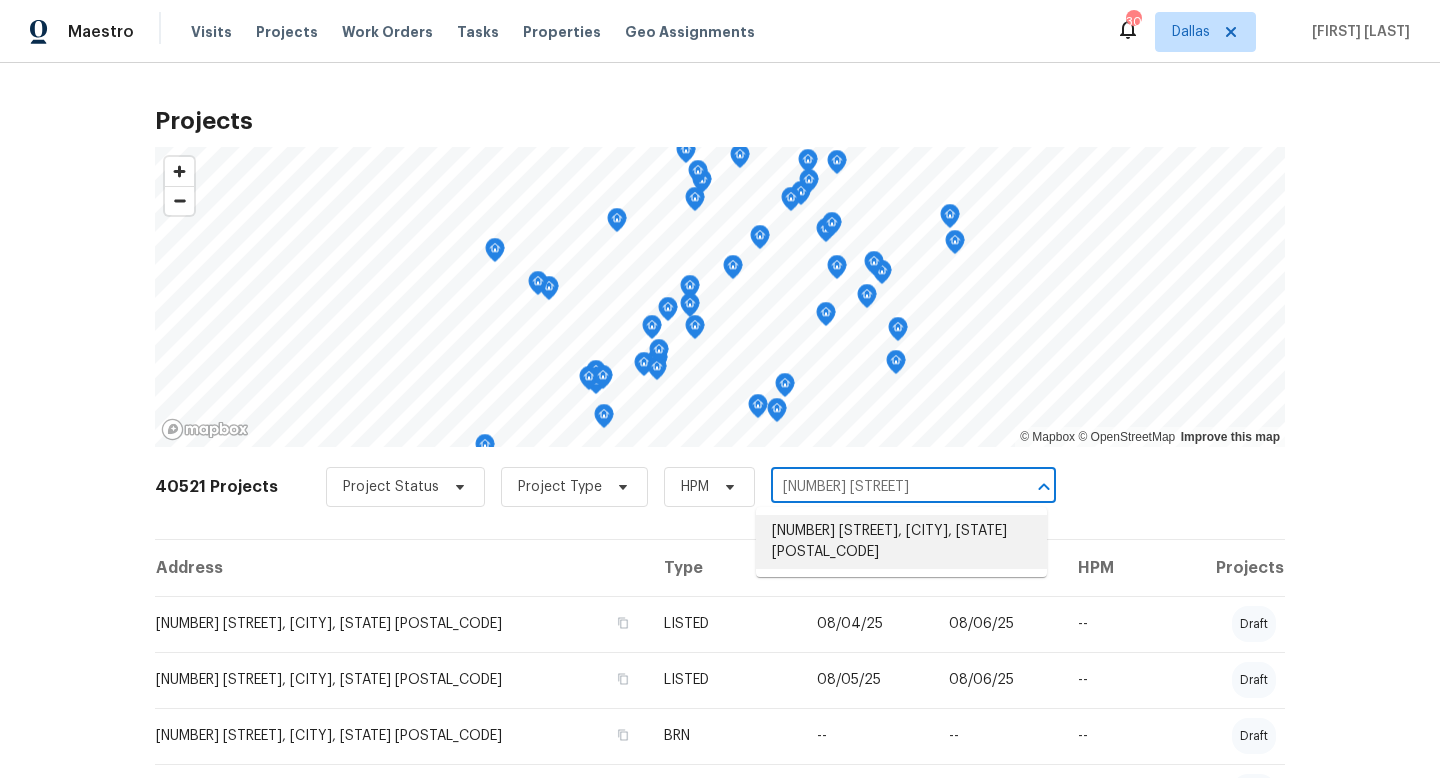 click on "[NUMBER] [STREET], [CITY], [STATE] [POSTAL_CODE]" at bounding box center (901, 542) 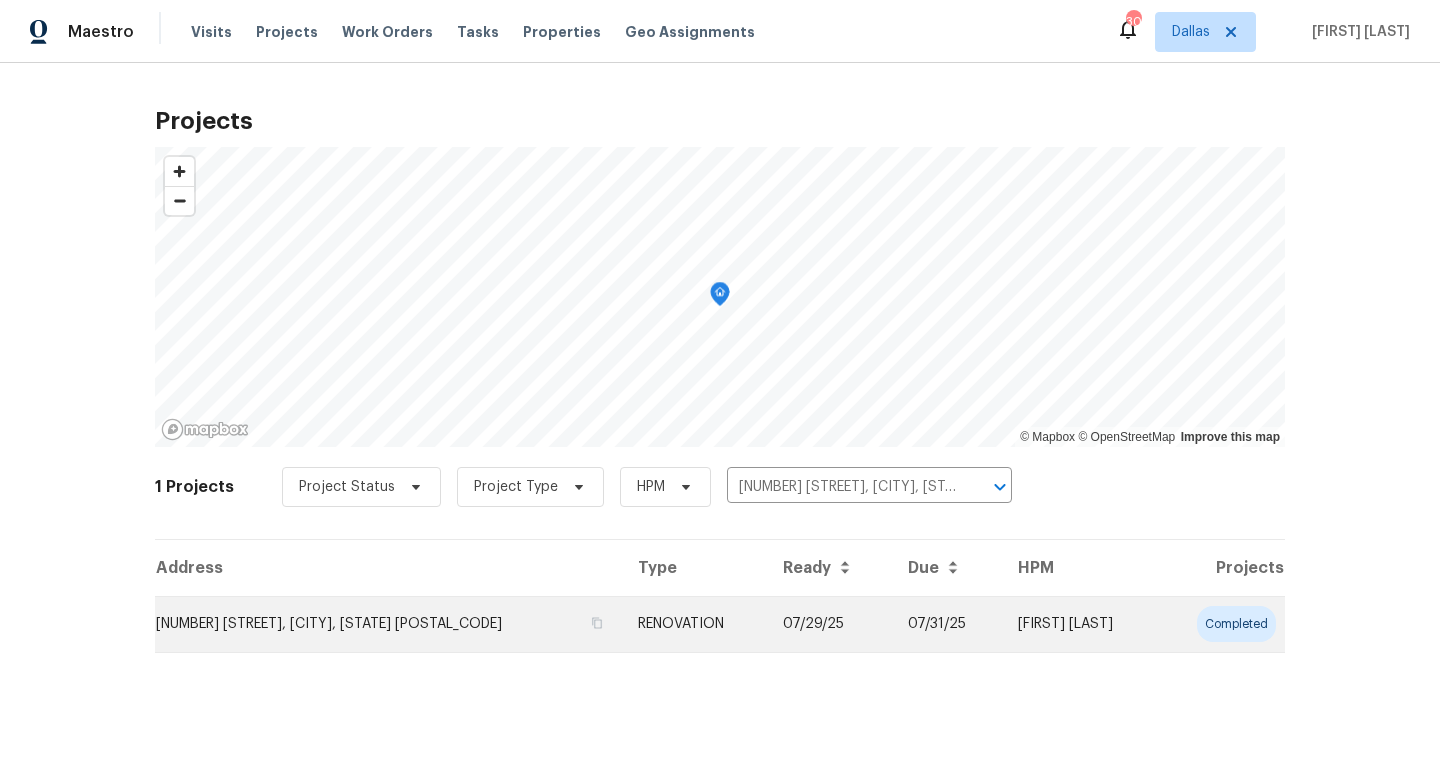 click on "RENOVATION" at bounding box center (694, 624) 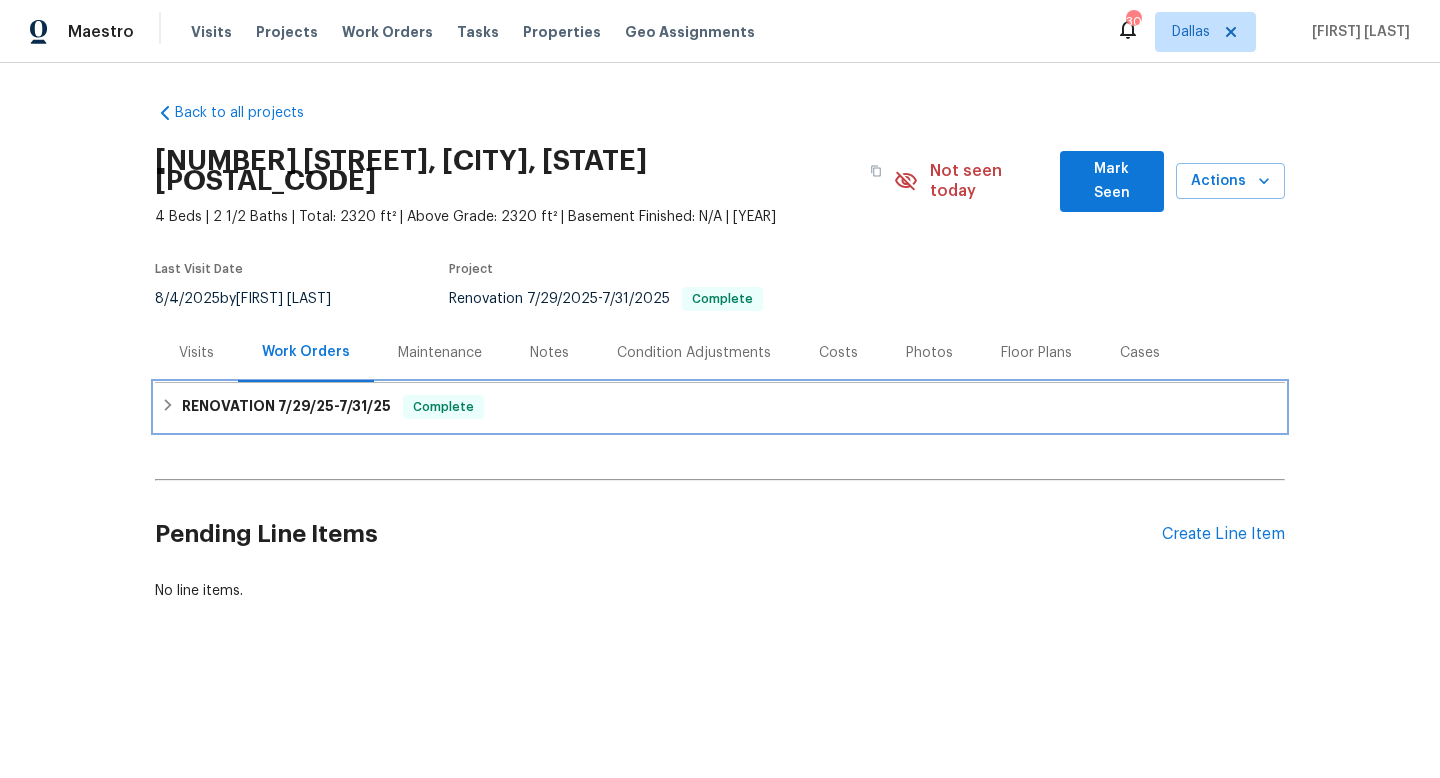 click 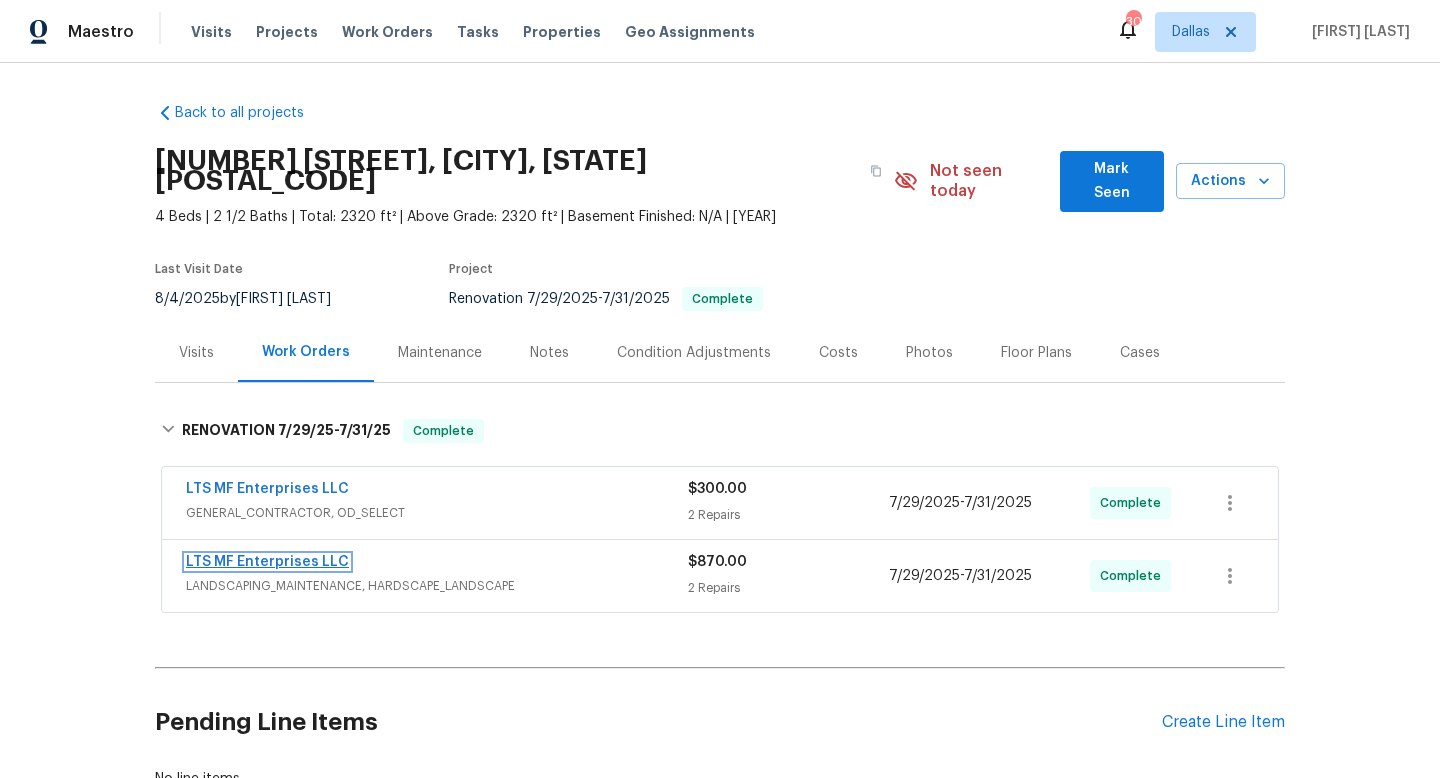 click on "LTS MF Enterprises LLC" at bounding box center (267, 562) 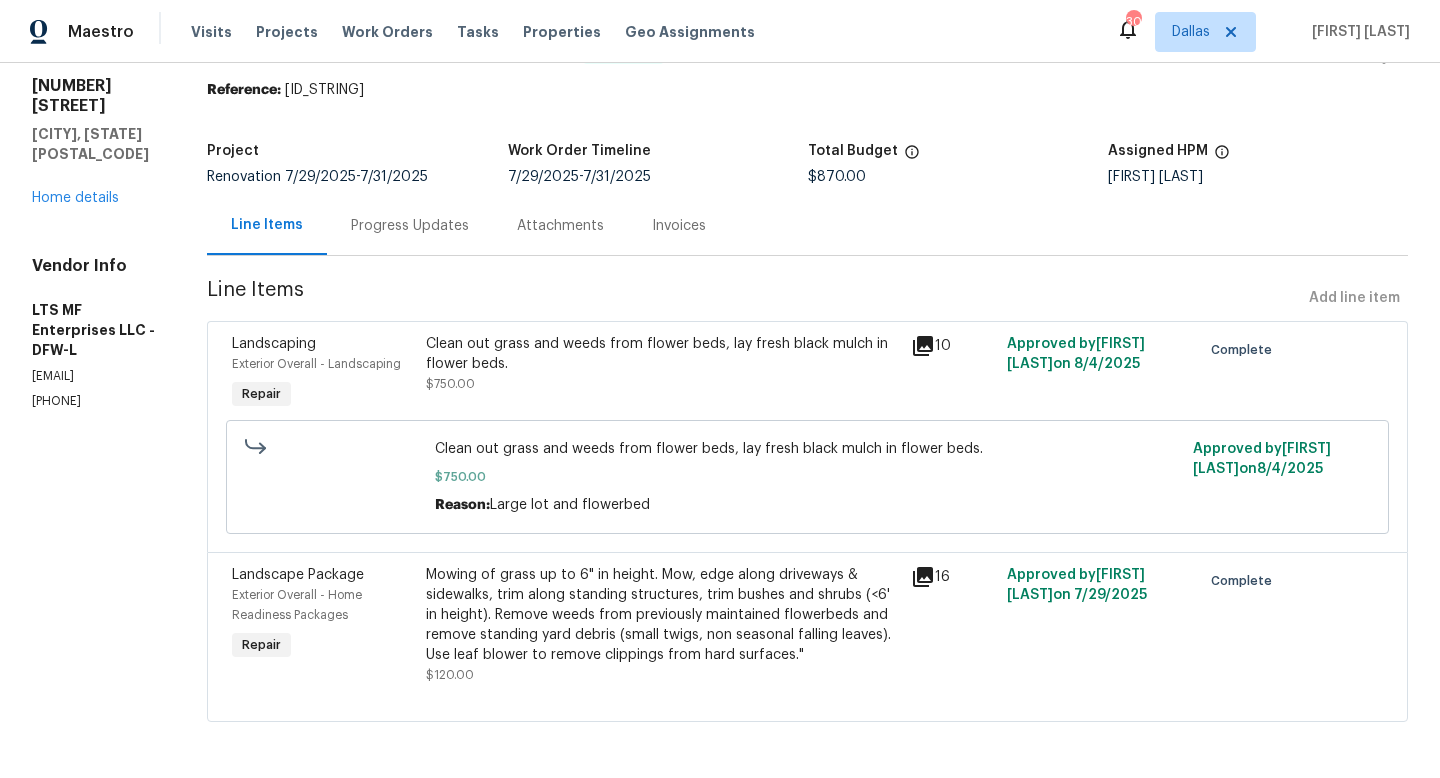 scroll, scrollTop: 0, scrollLeft: 0, axis: both 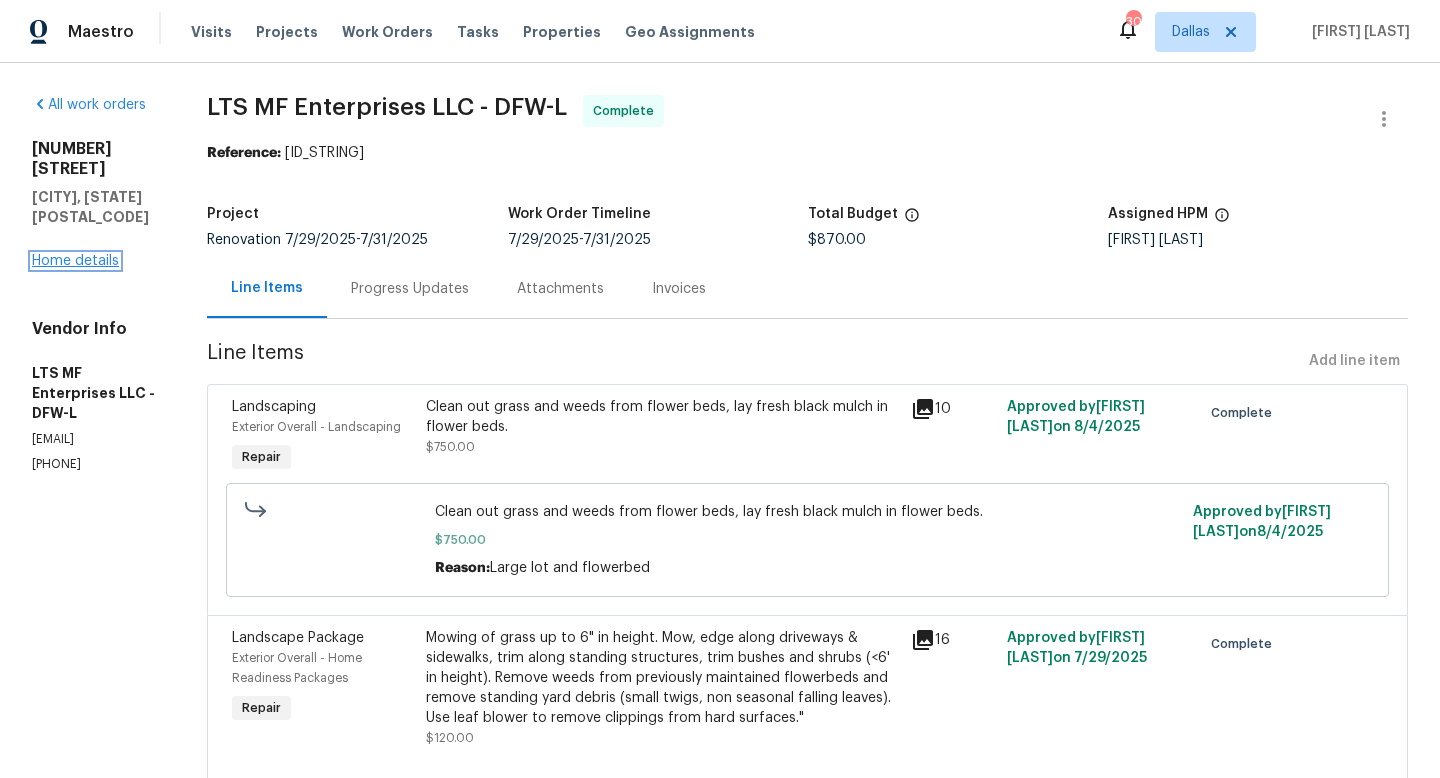 click on "Home details" at bounding box center (75, 261) 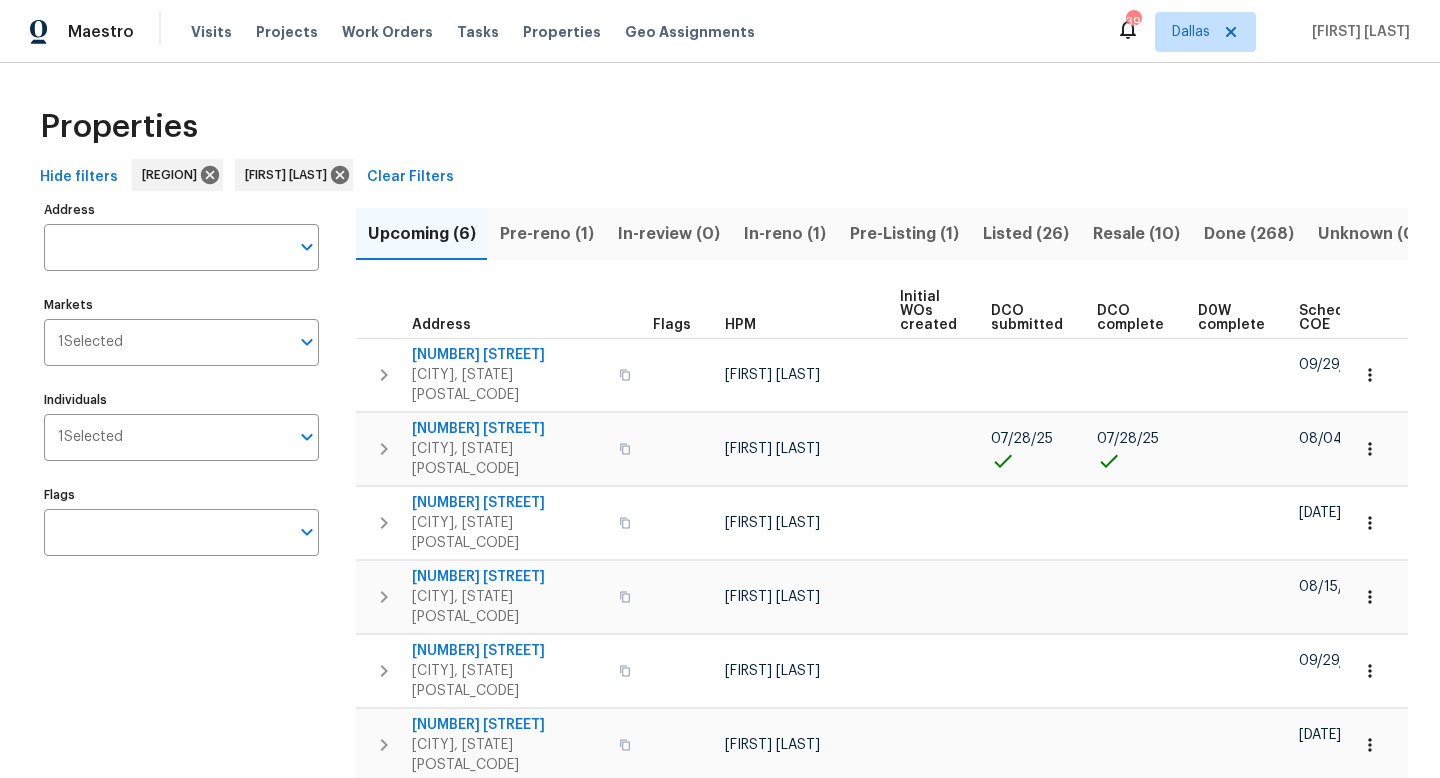 scroll, scrollTop: 0, scrollLeft: 0, axis: both 